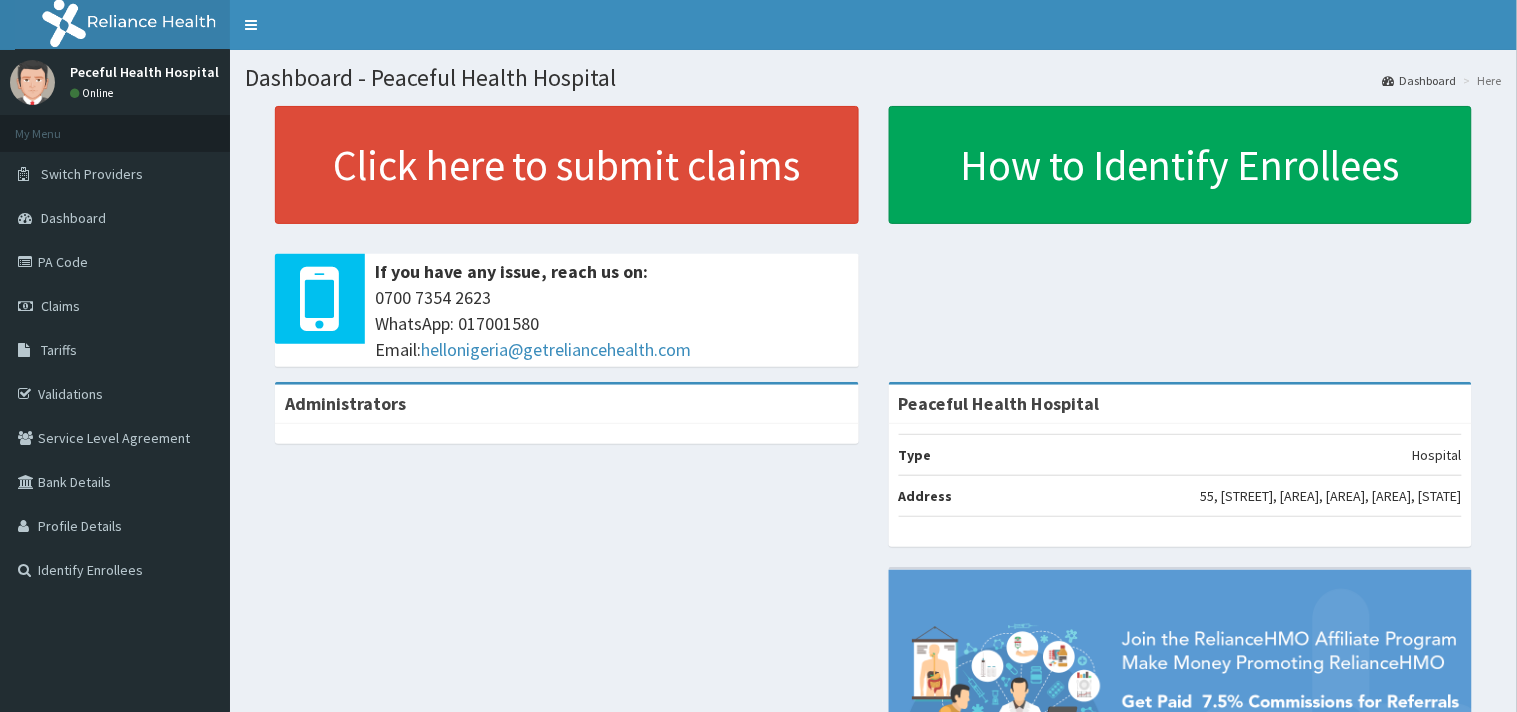 scroll, scrollTop: 0, scrollLeft: 0, axis: both 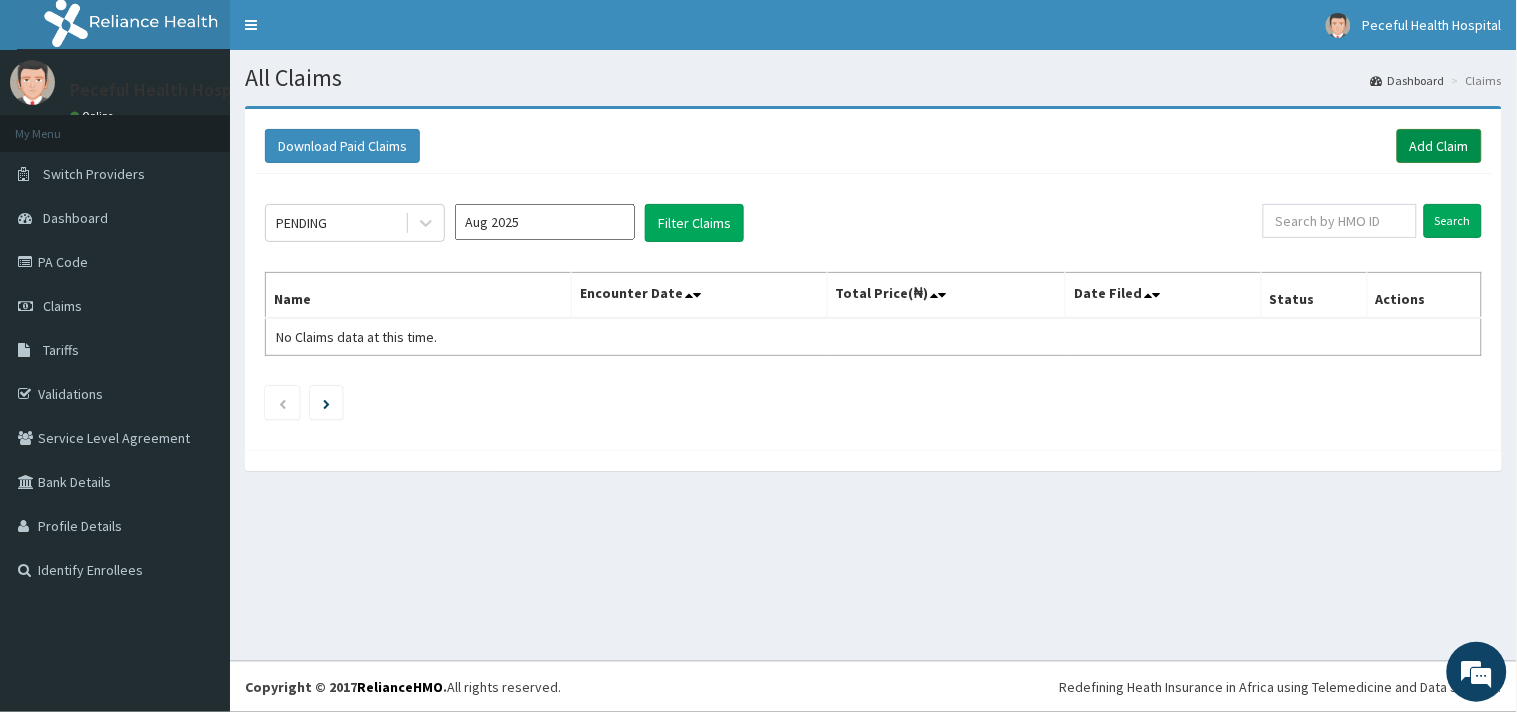 click on "Add Claim" at bounding box center (1439, 146) 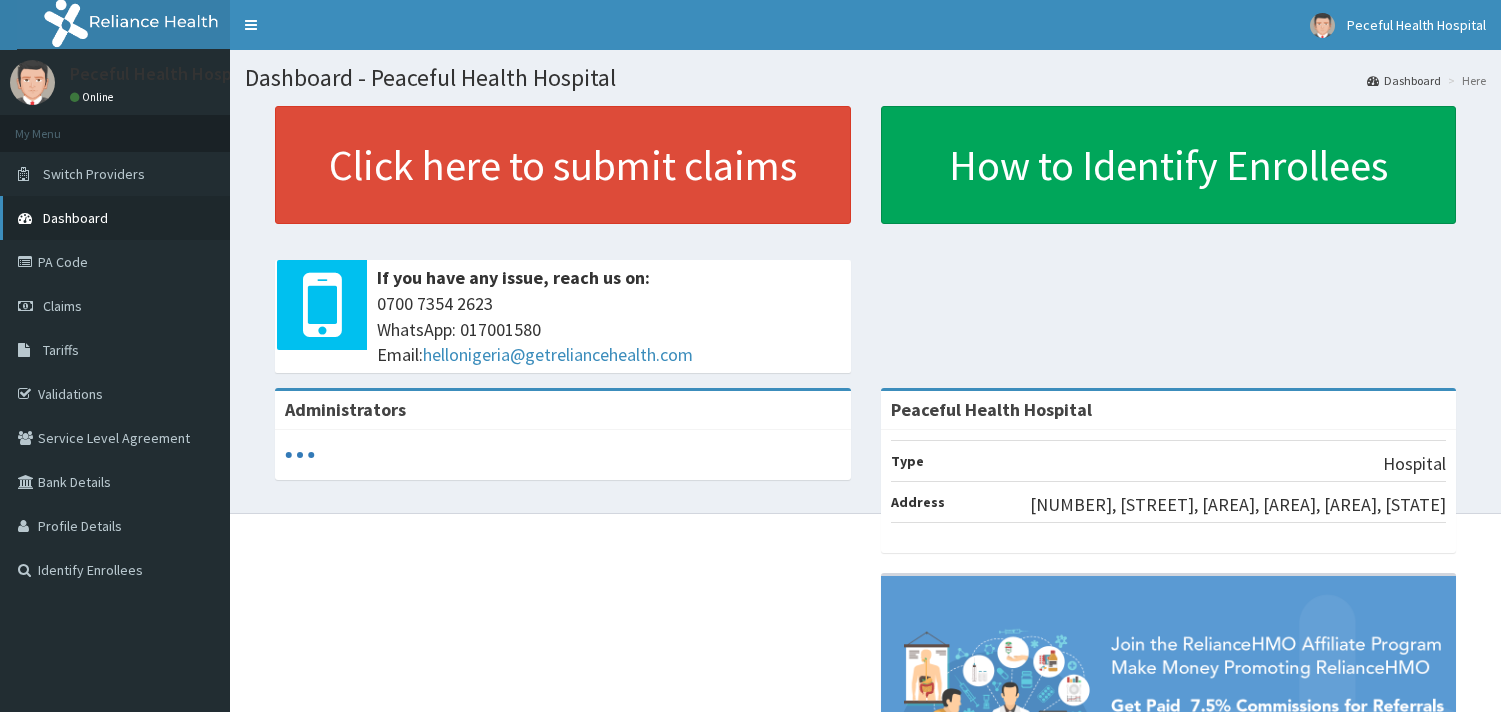 scroll, scrollTop: 0, scrollLeft: 0, axis: both 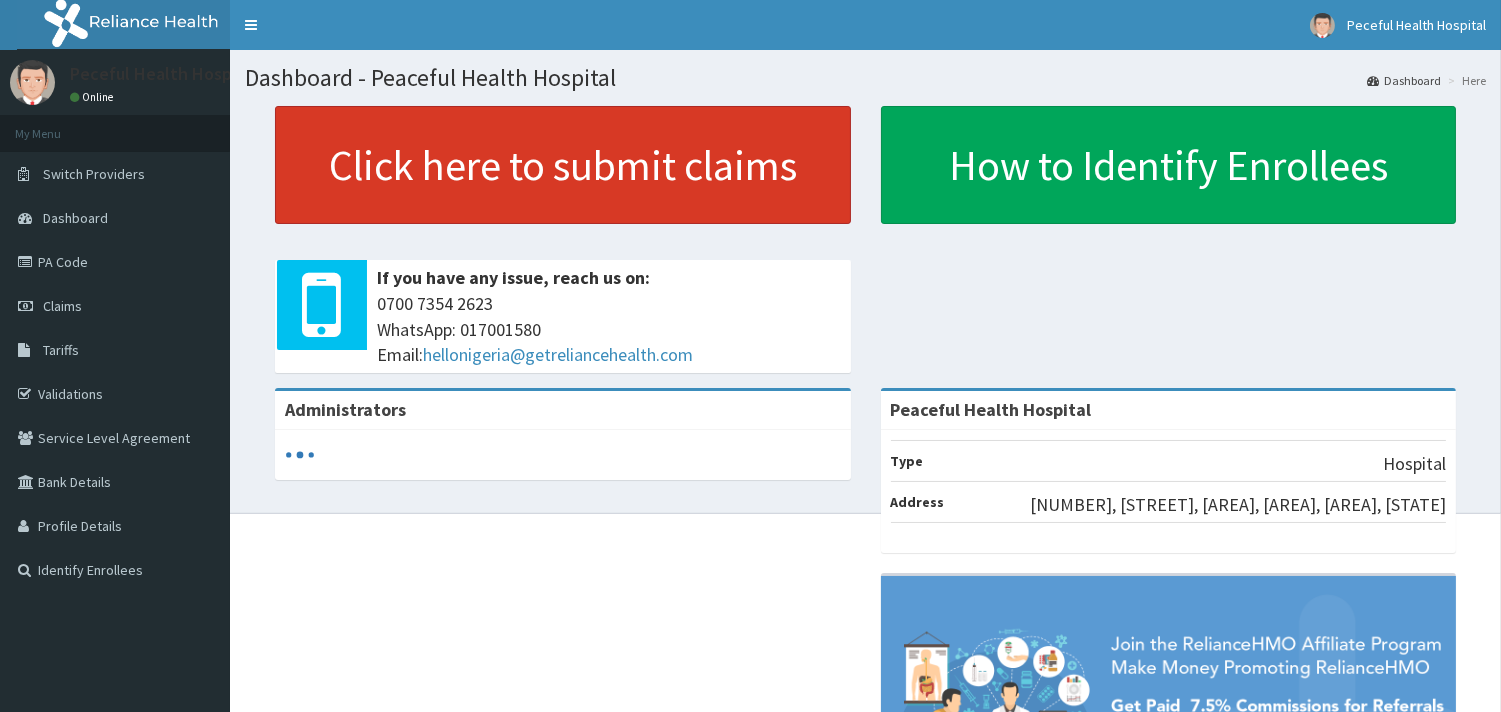 click on "Click here to submit claims" at bounding box center (563, 165) 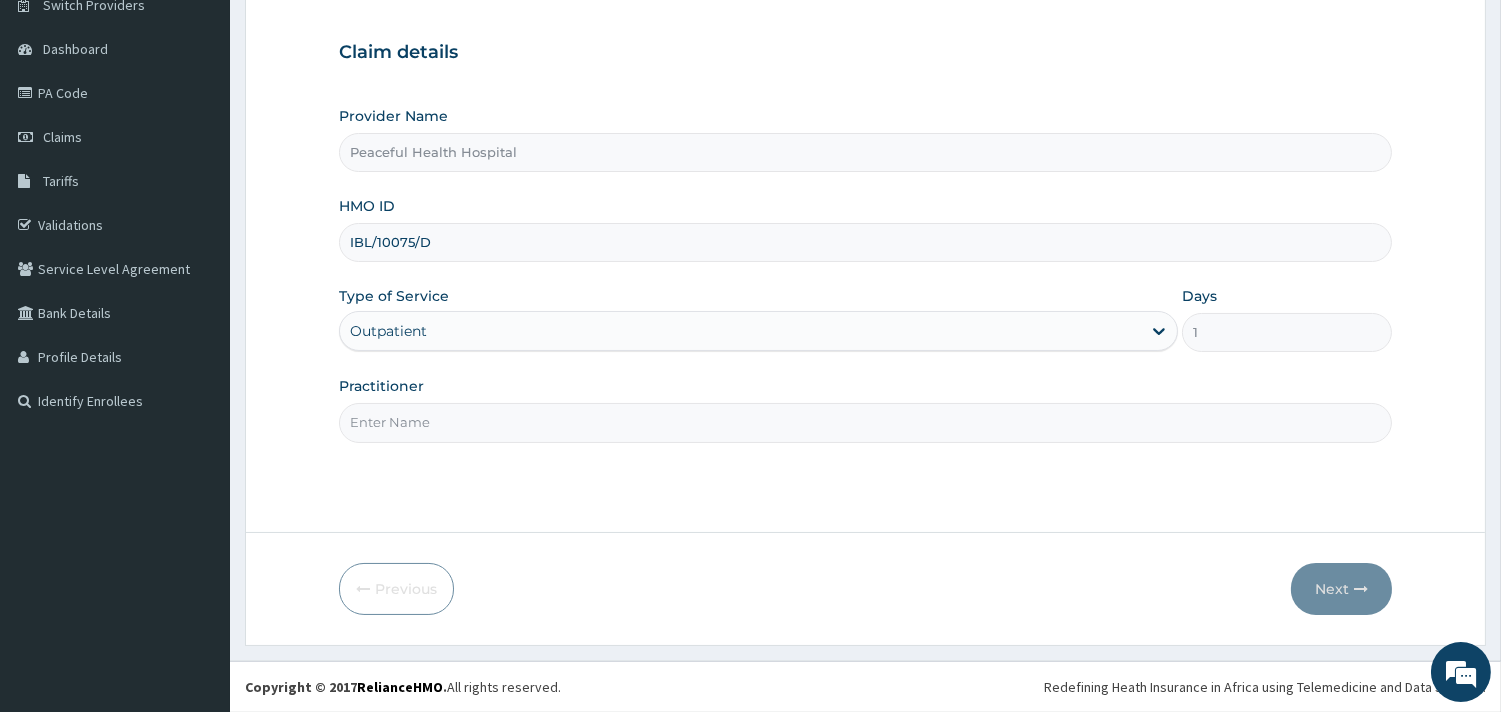 scroll, scrollTop: 170, scrollLeft: 0, axis: vertical 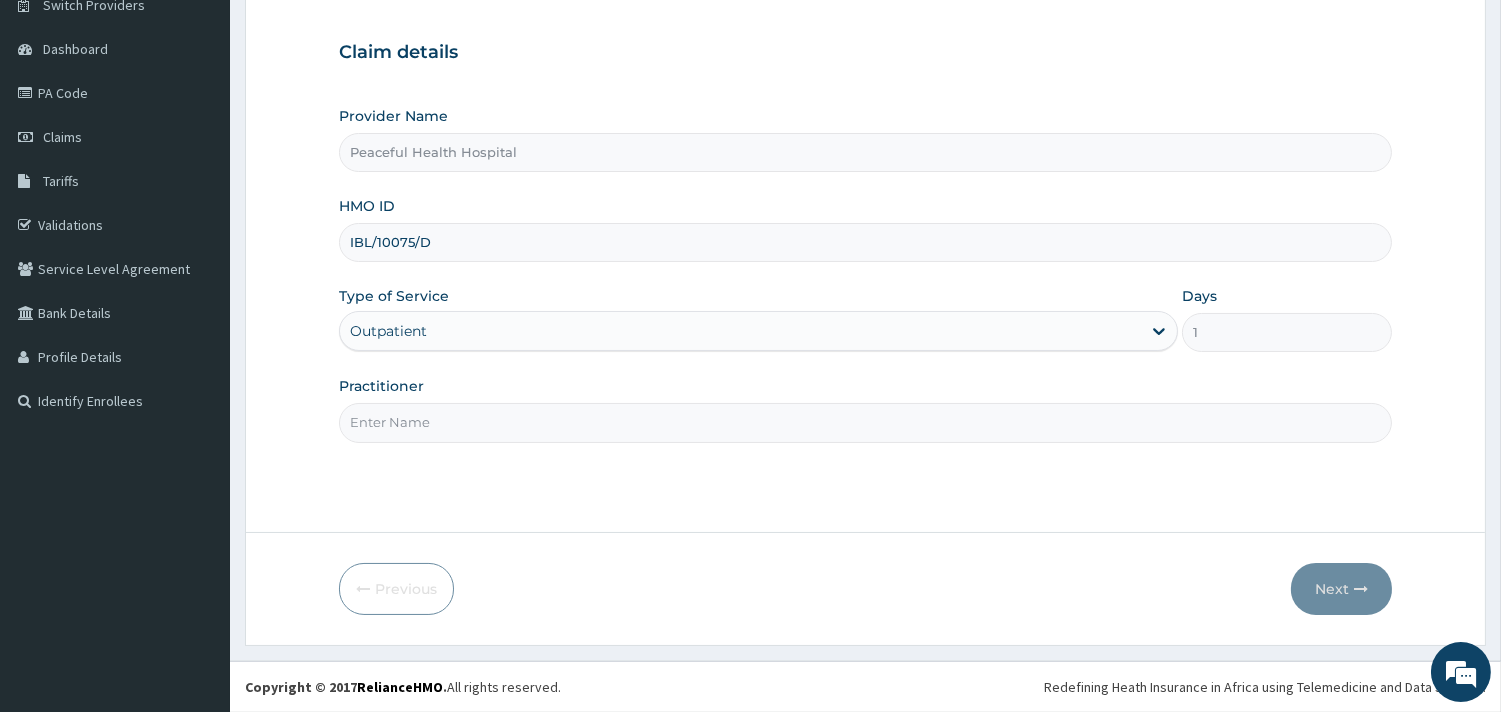 click on "Practitioner" at bounding box center (865, 422) 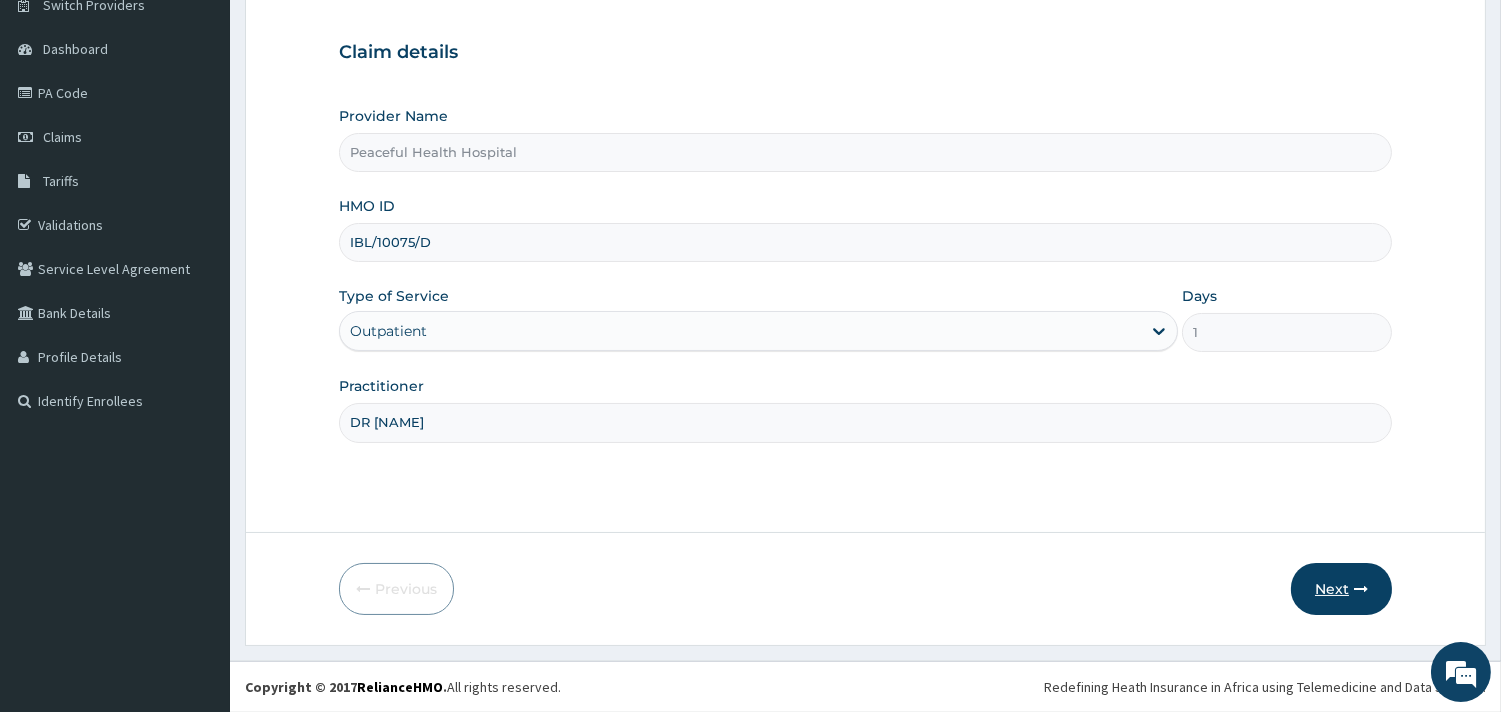 click on "Next" at bounding box center [1341, 589] 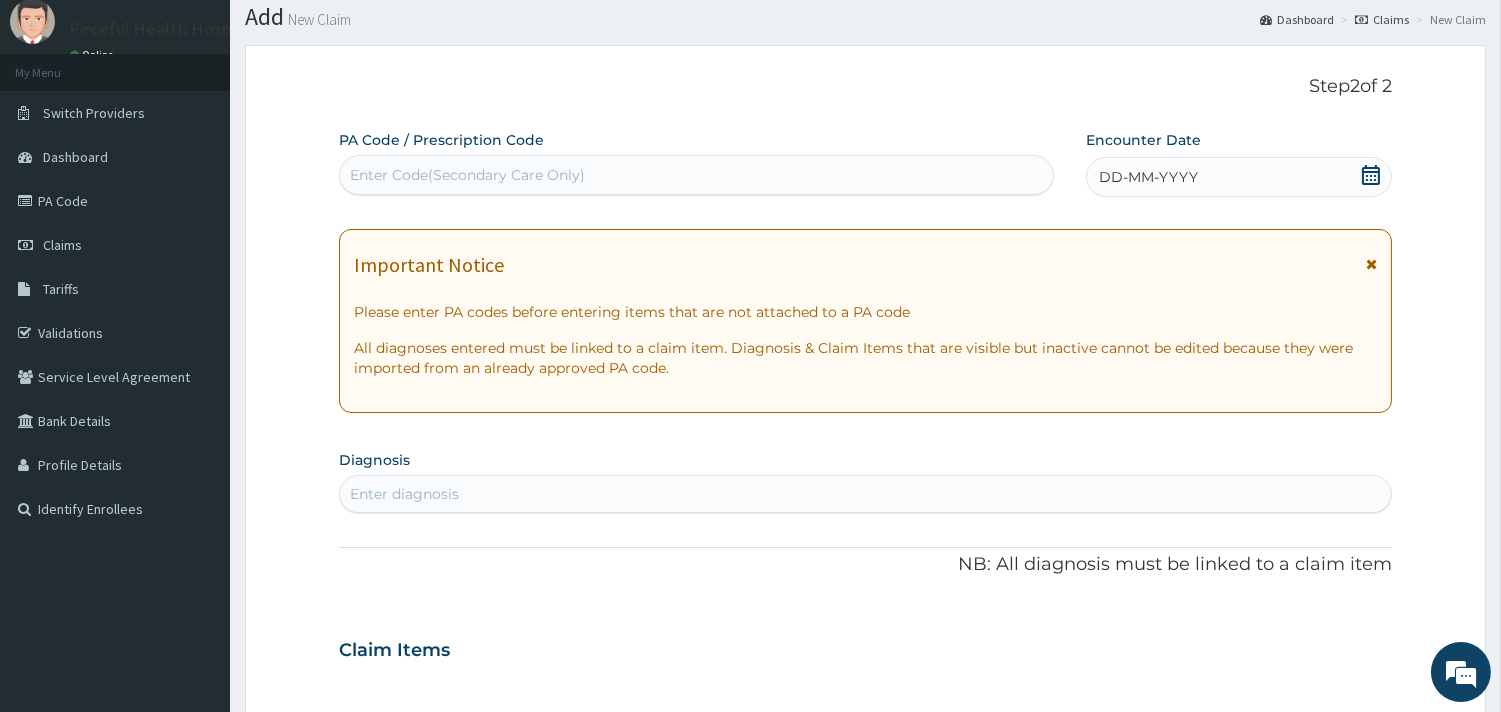 scroll, scrollTop: 55, scrollLeft: 0, axis: vertical 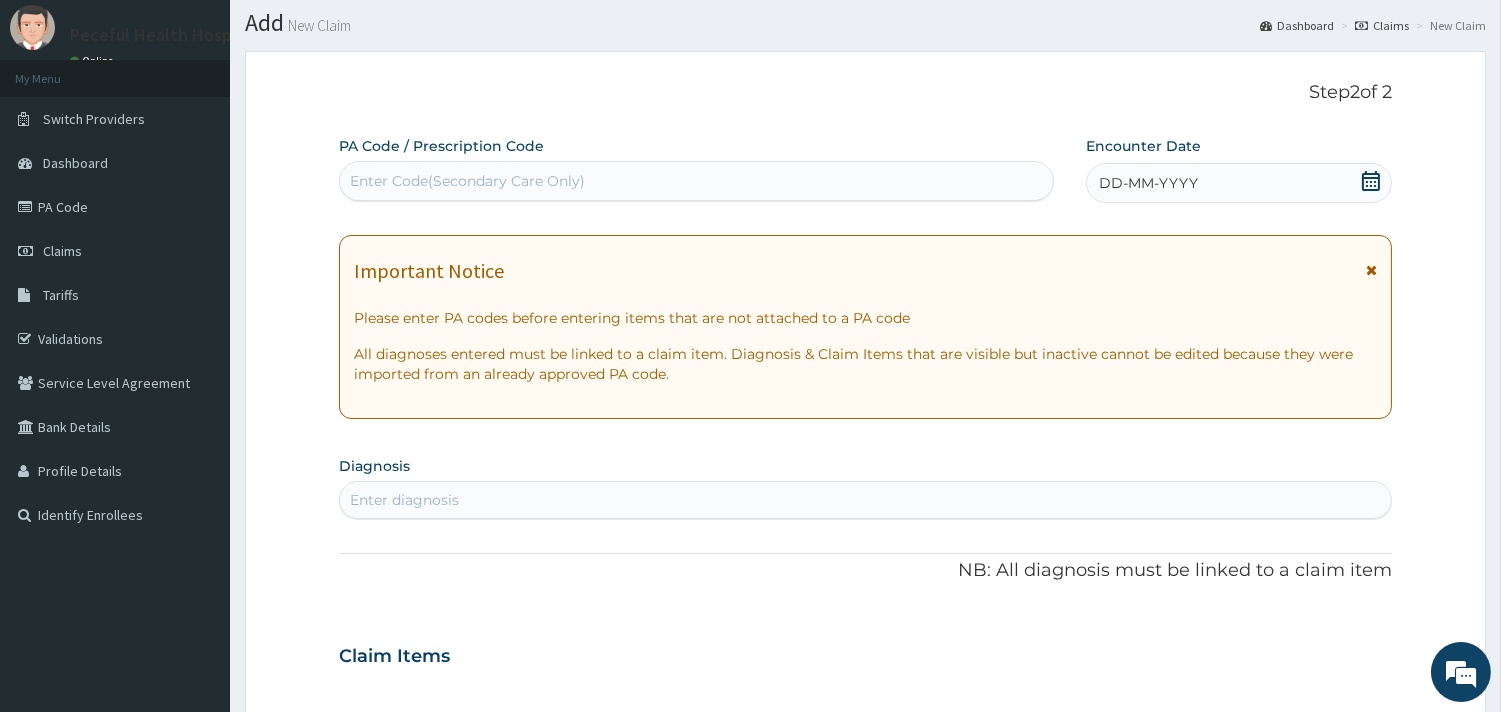 click 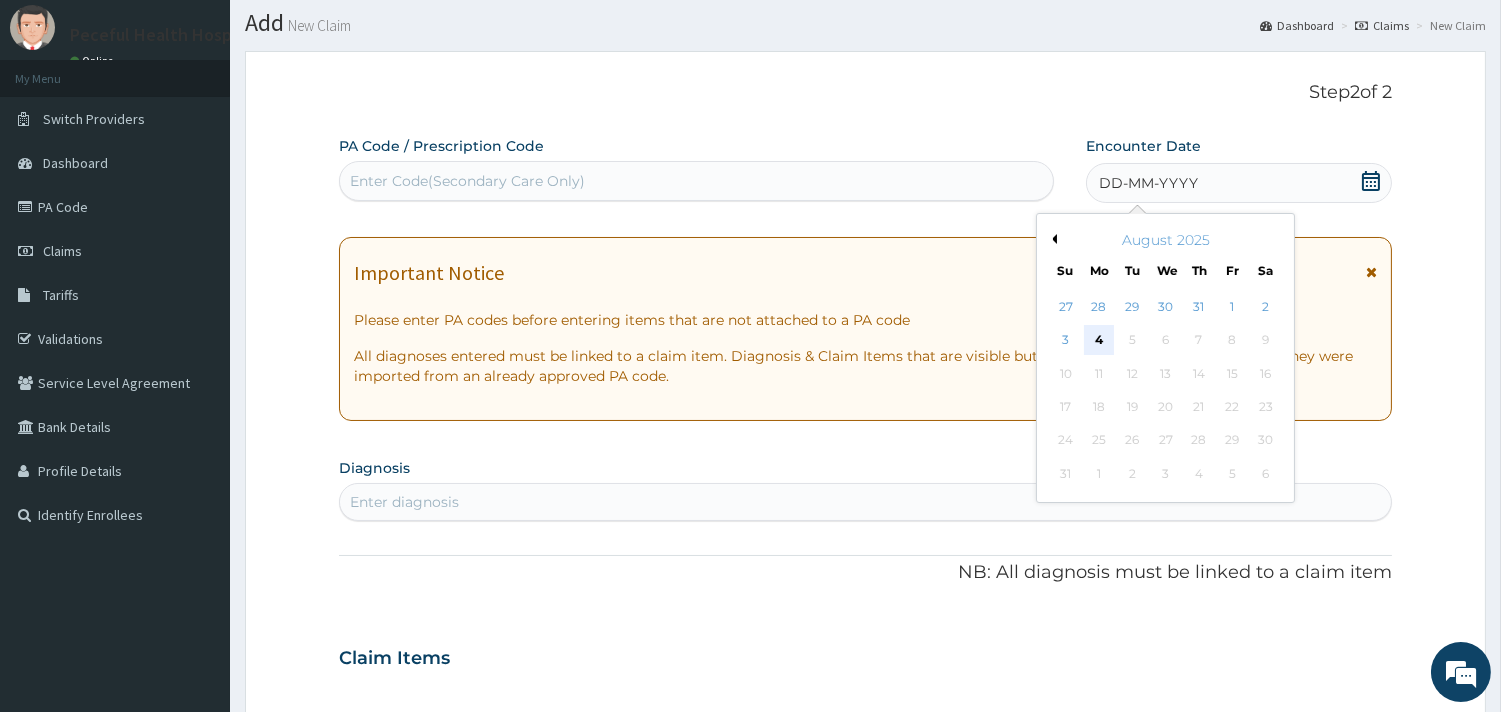 click on "4" at bounding box center [1099, 341] 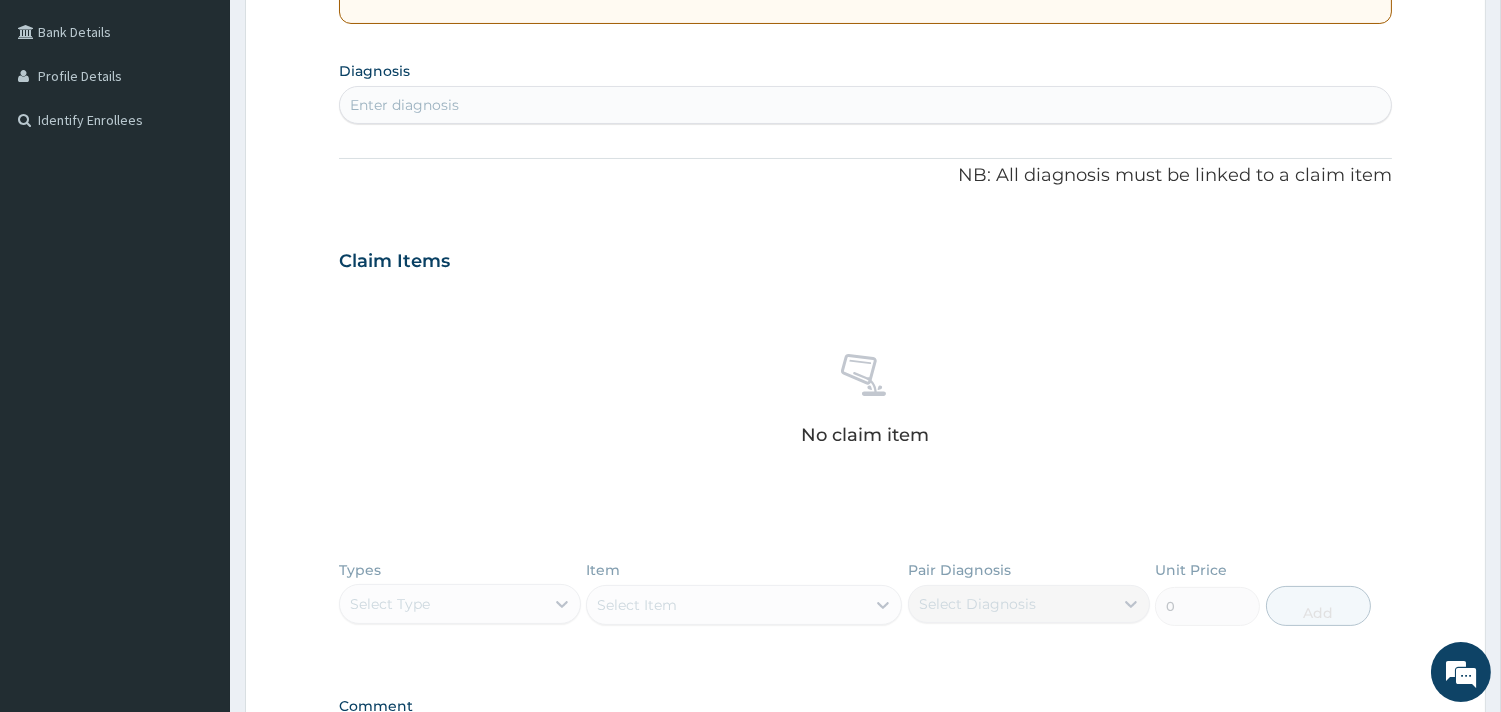scroll, scrollTop: 452, scrollLeft: 0, axis: vertical 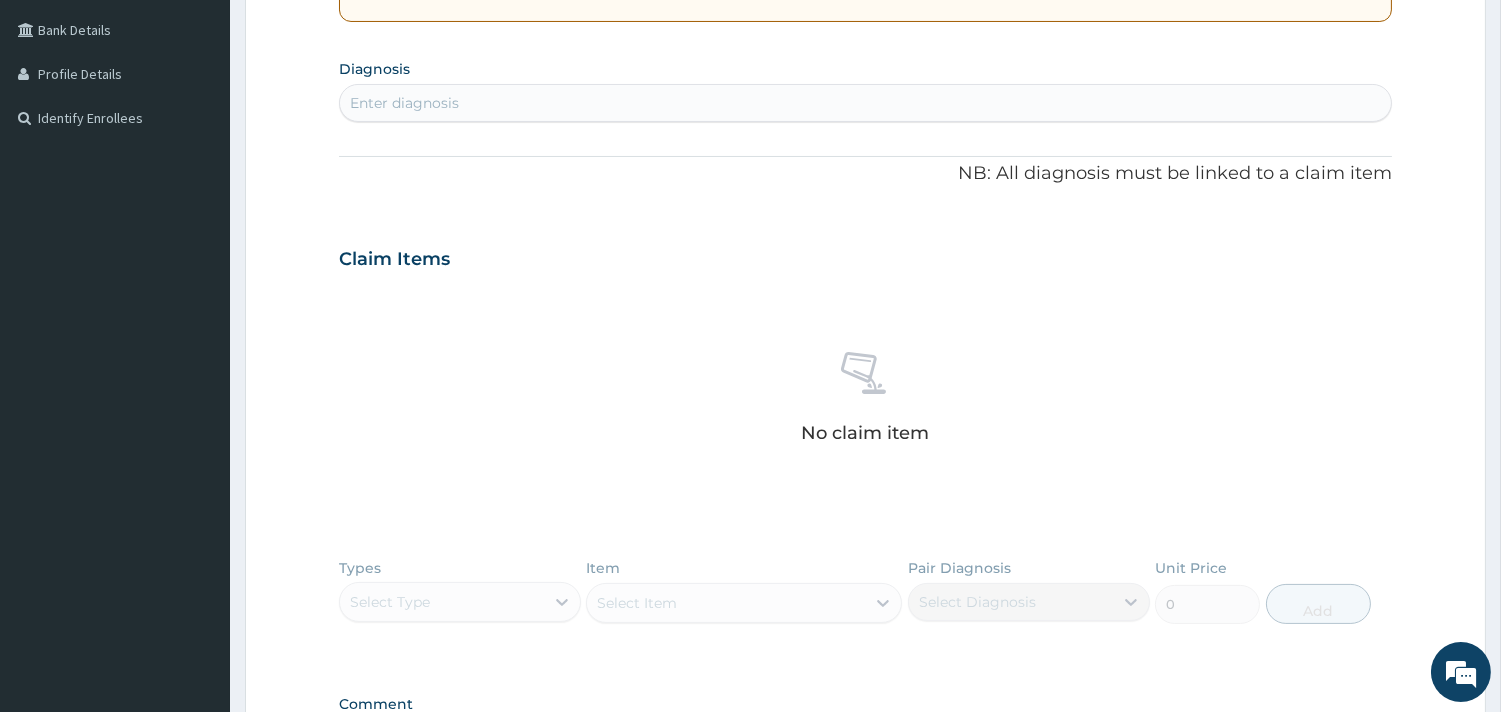click on "Enter diagnosis" at bounding box center [404, 103] 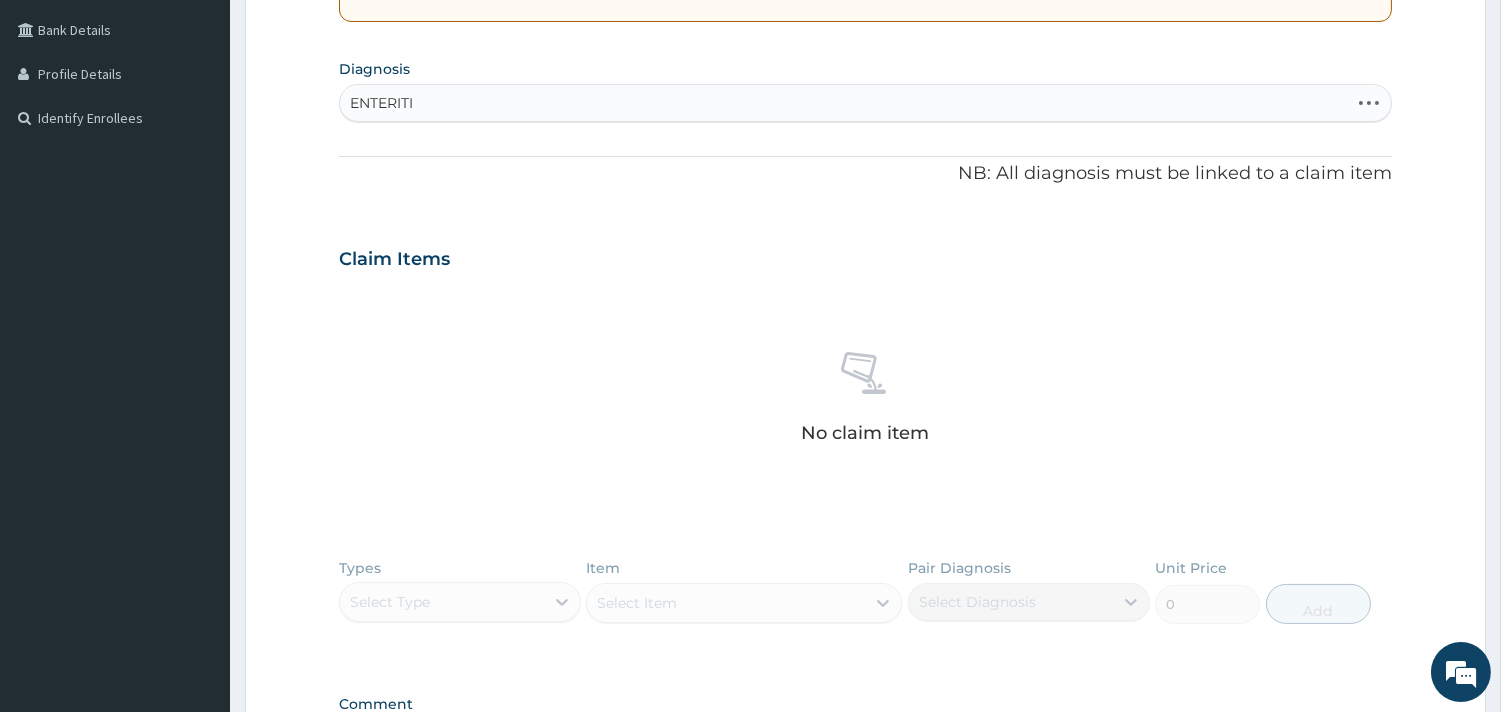 type on "ENTERITIS" 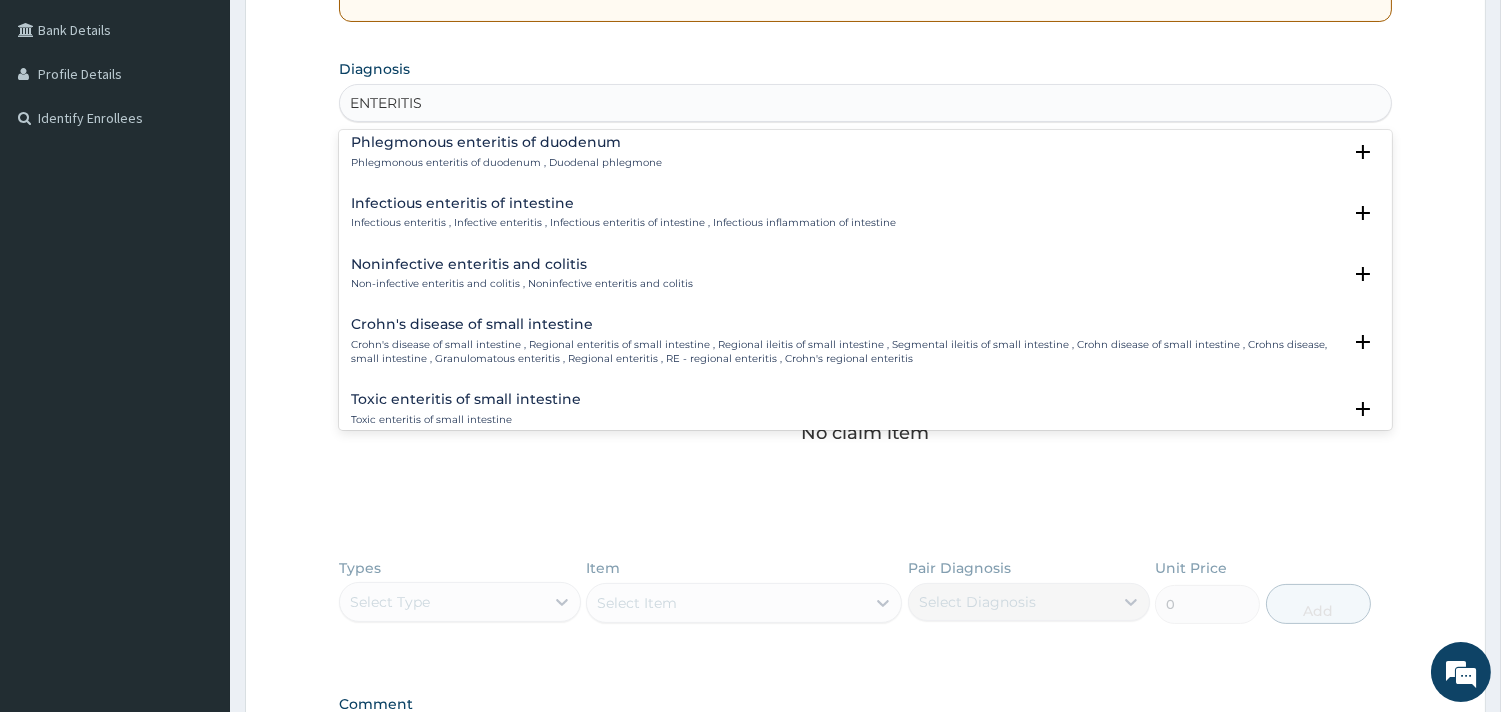 scroll, scrollTop: 1927, scrollLeft: 0, axis: vertical 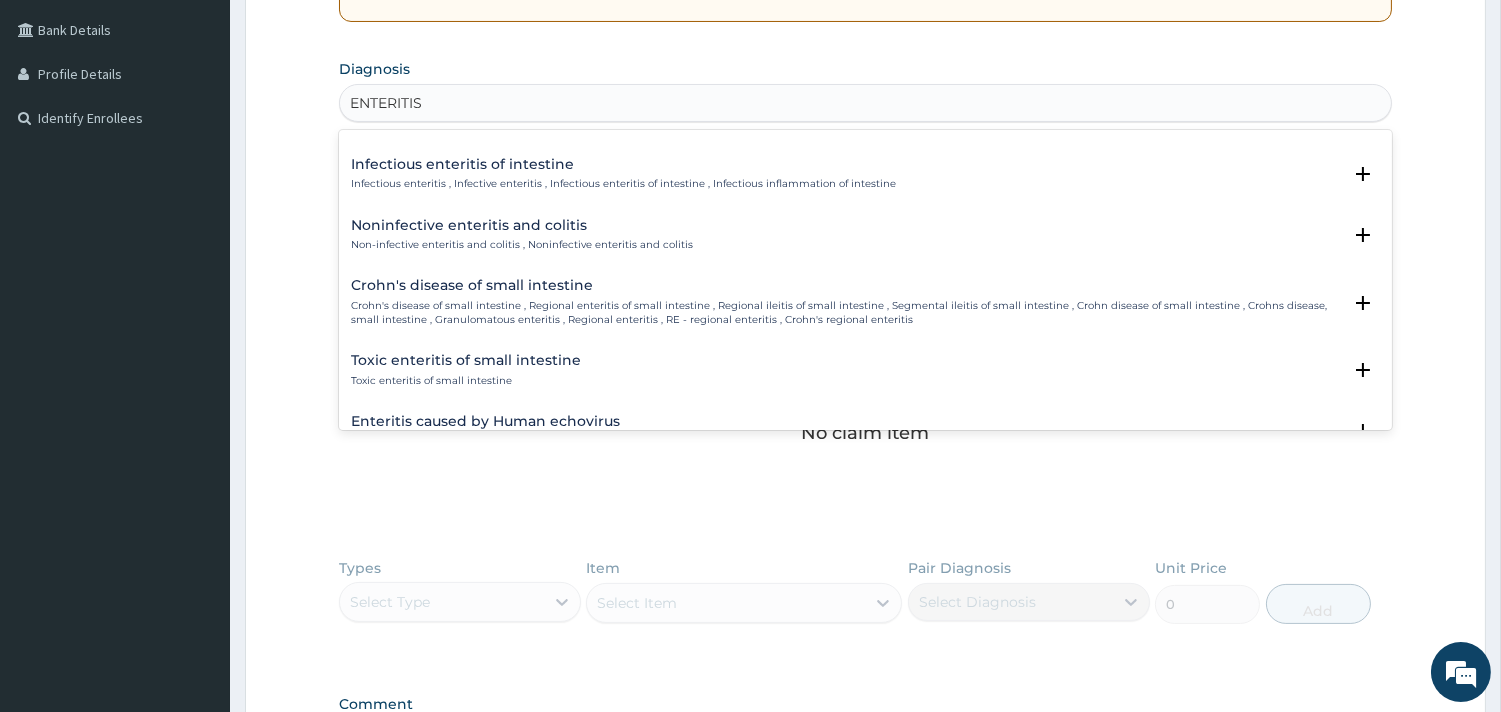 click on "Non-infective enteritis and colitis , Noninfective enteritis and colitis" at bounding box center (522, 245) 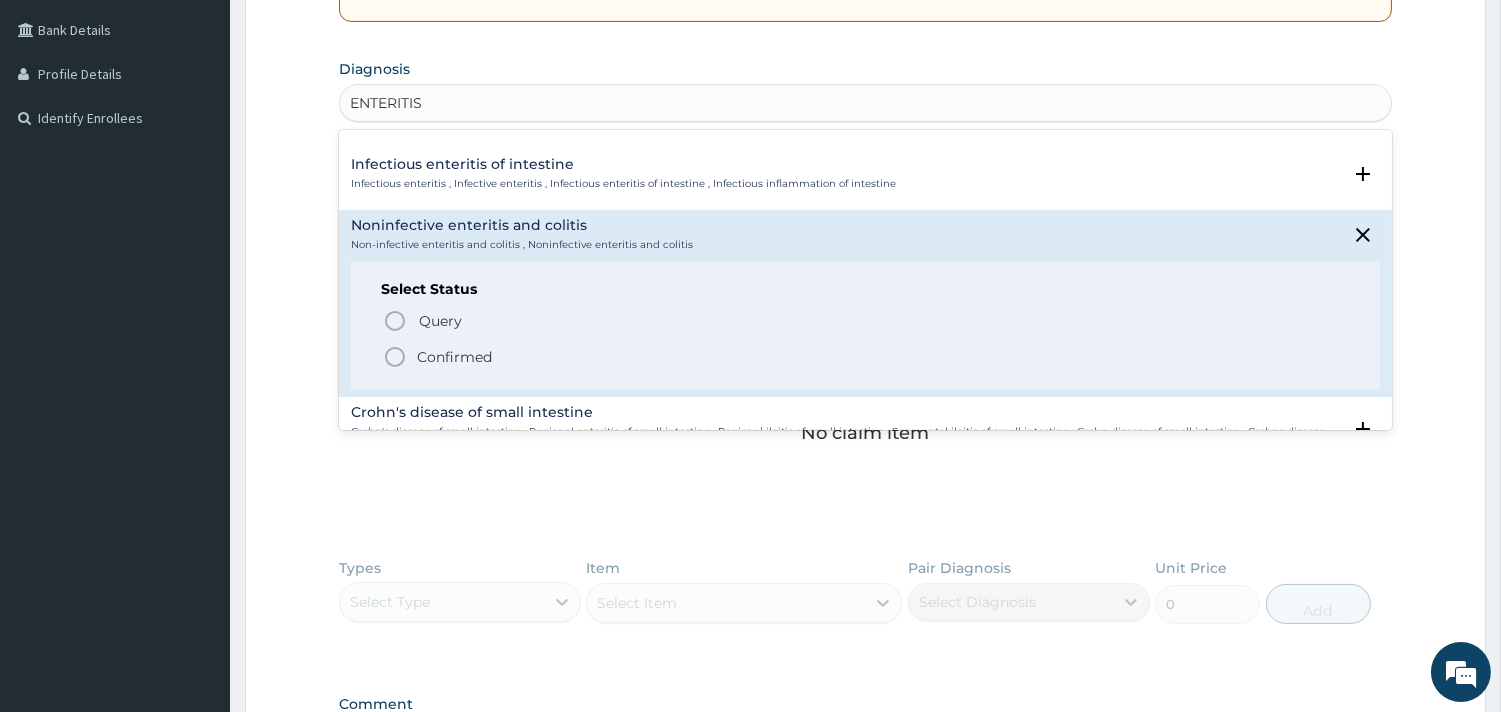 click 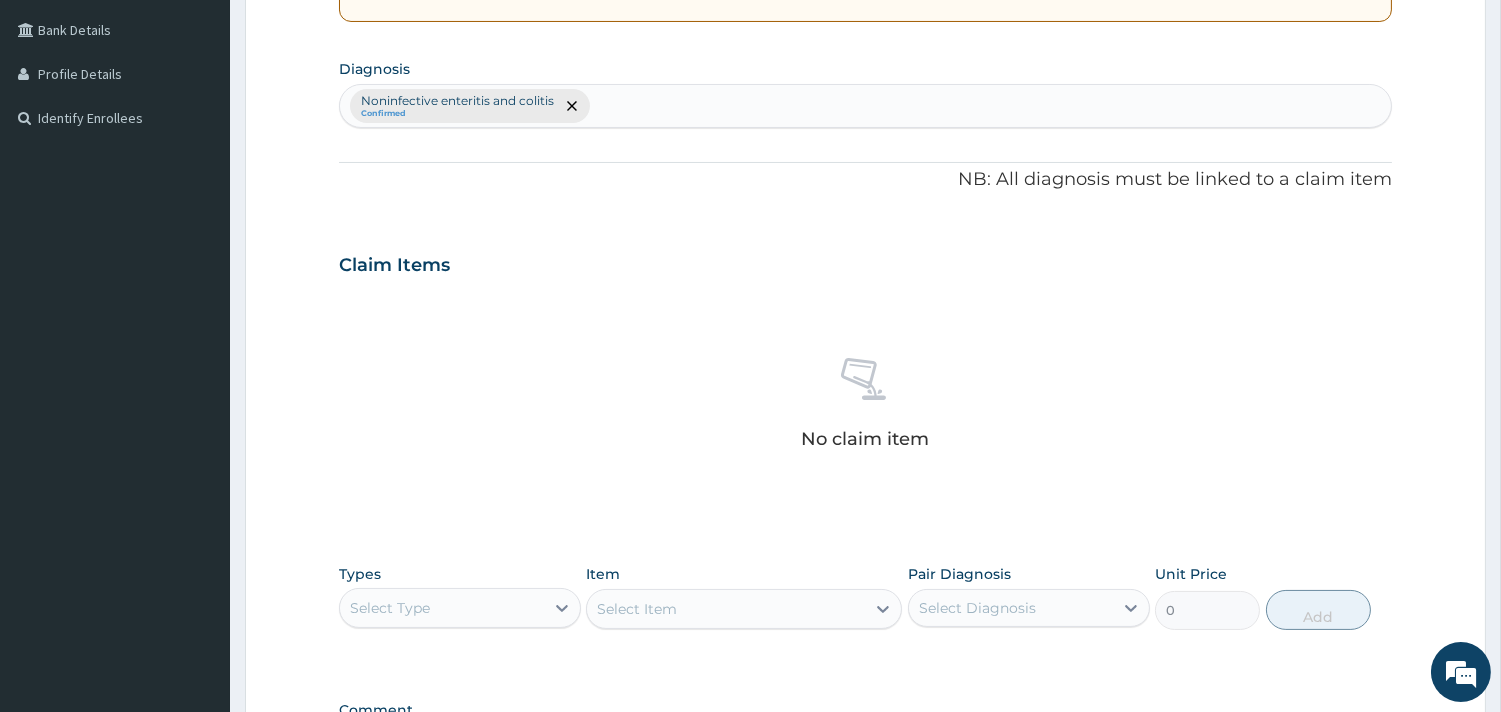 type on "T" 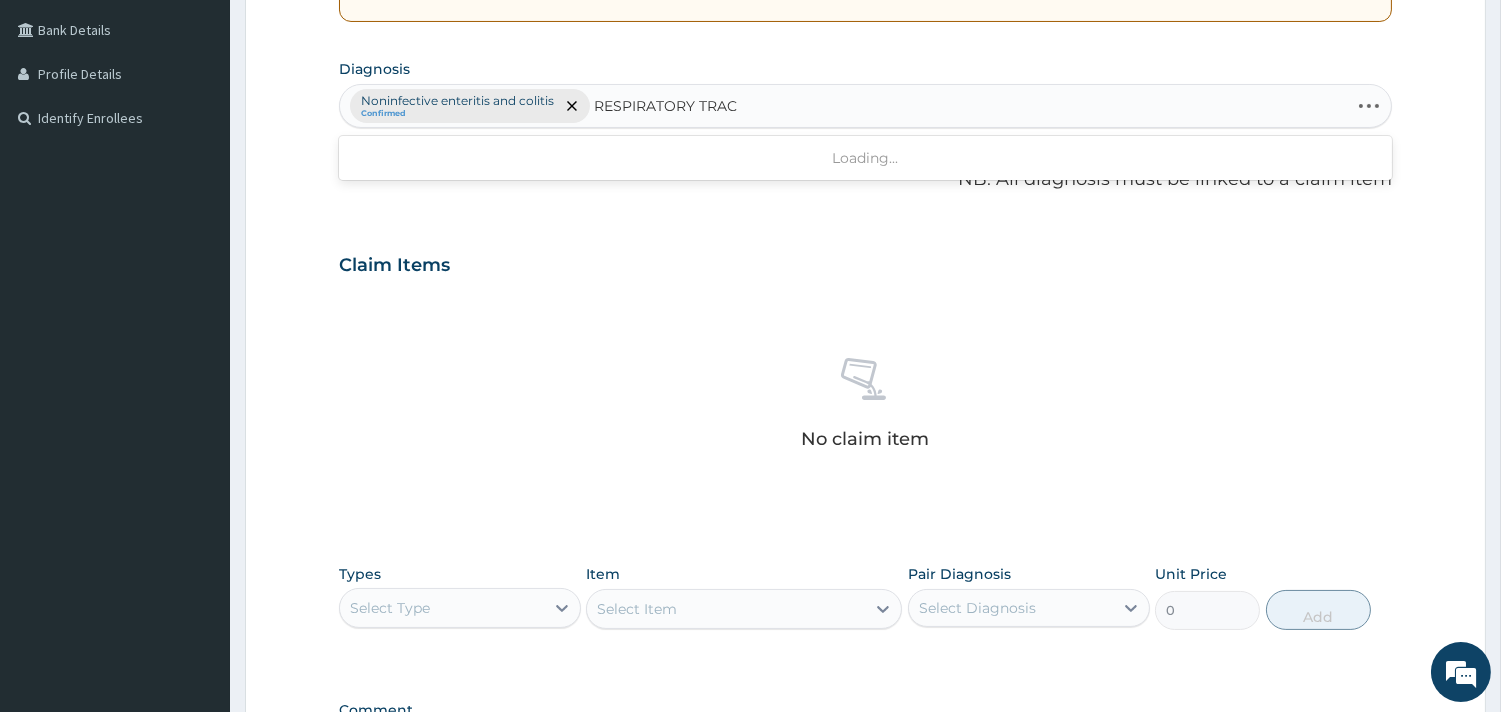 type on "RESPIRATORY TRACT" 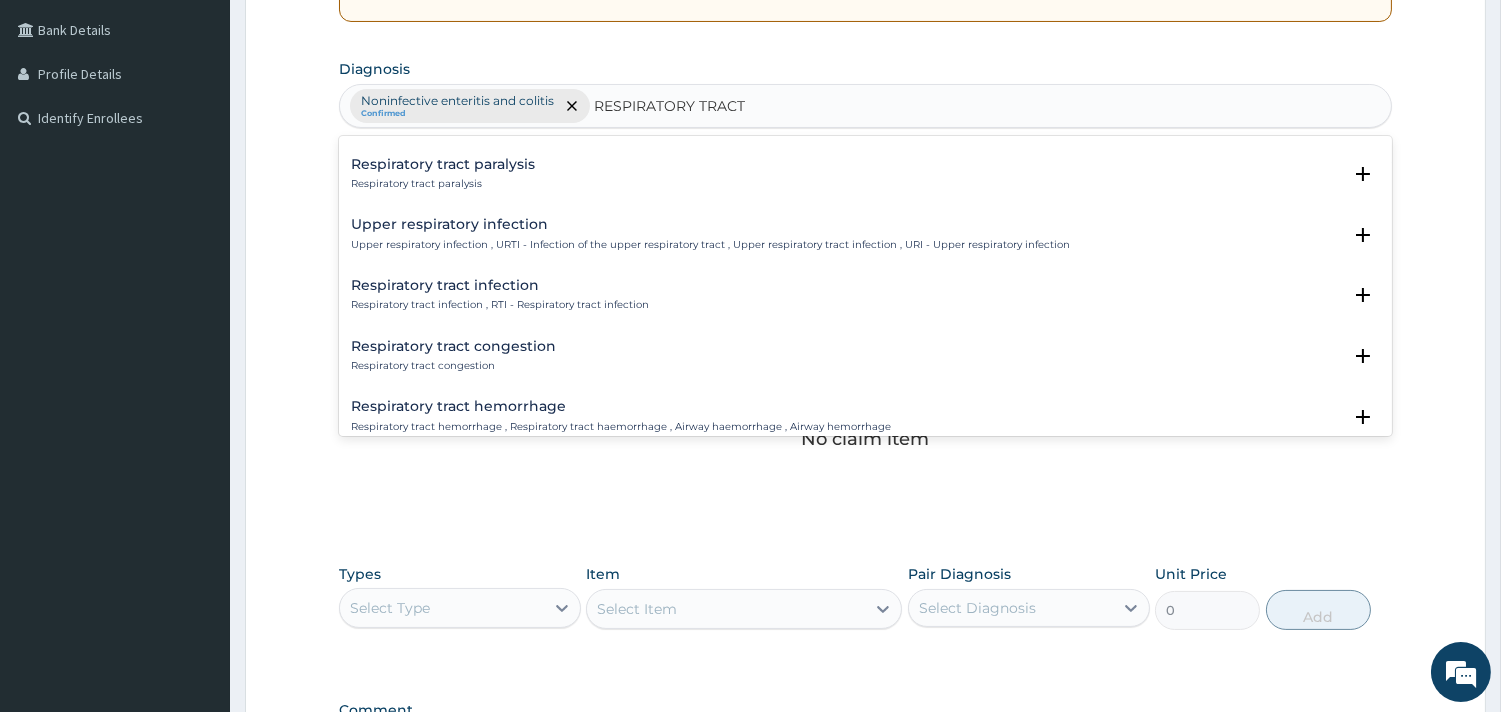 scroll, scrollTop: 130, scrollLeft: 0, axis: vertical 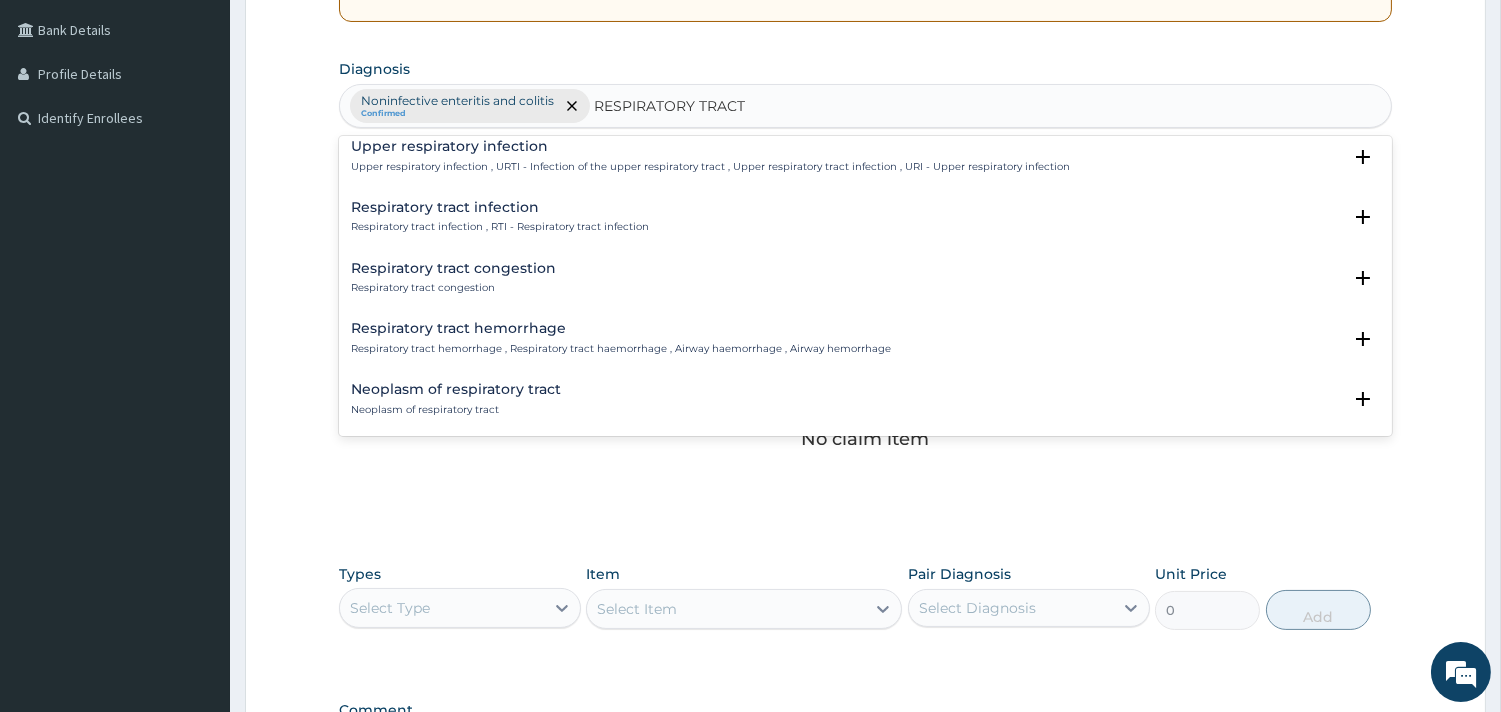 click on "Respiratory tract infection" at bounding box center [500, 207] 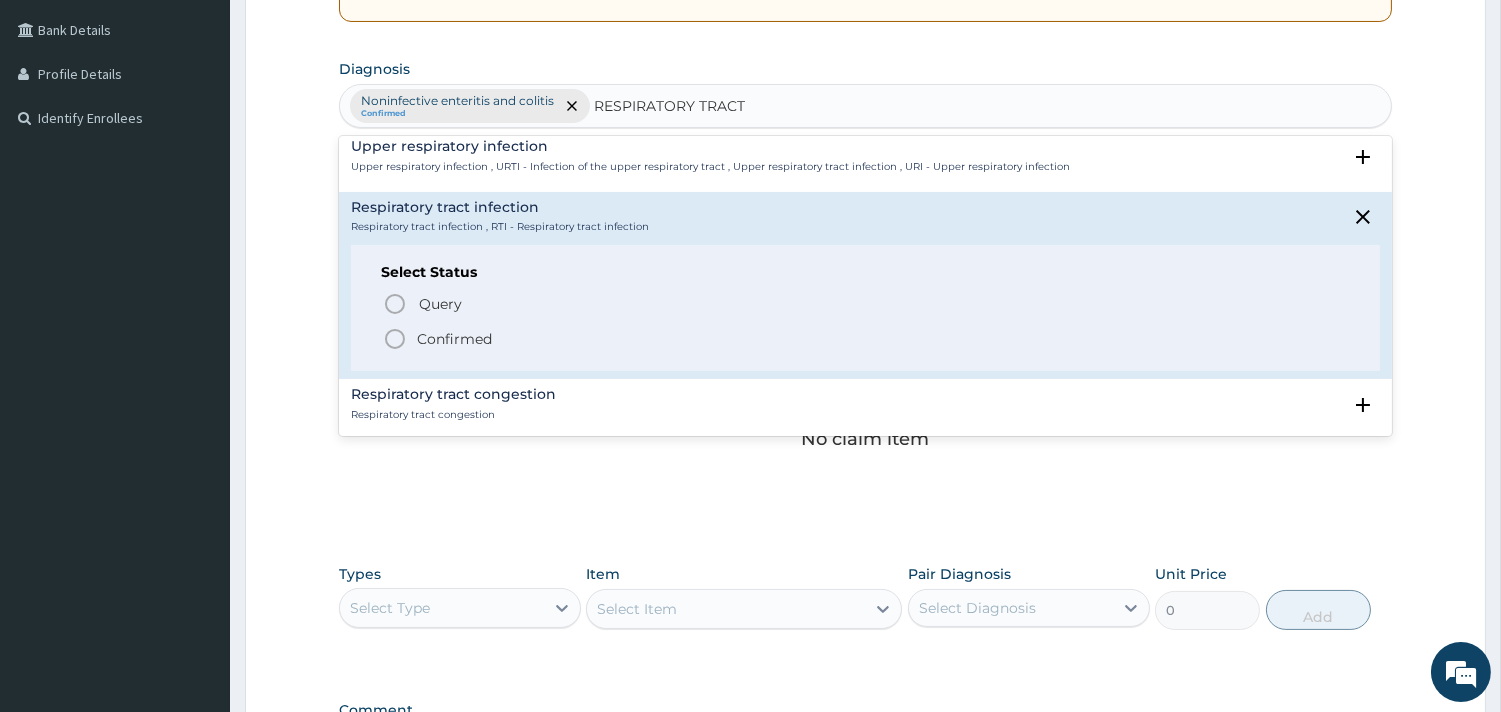 click 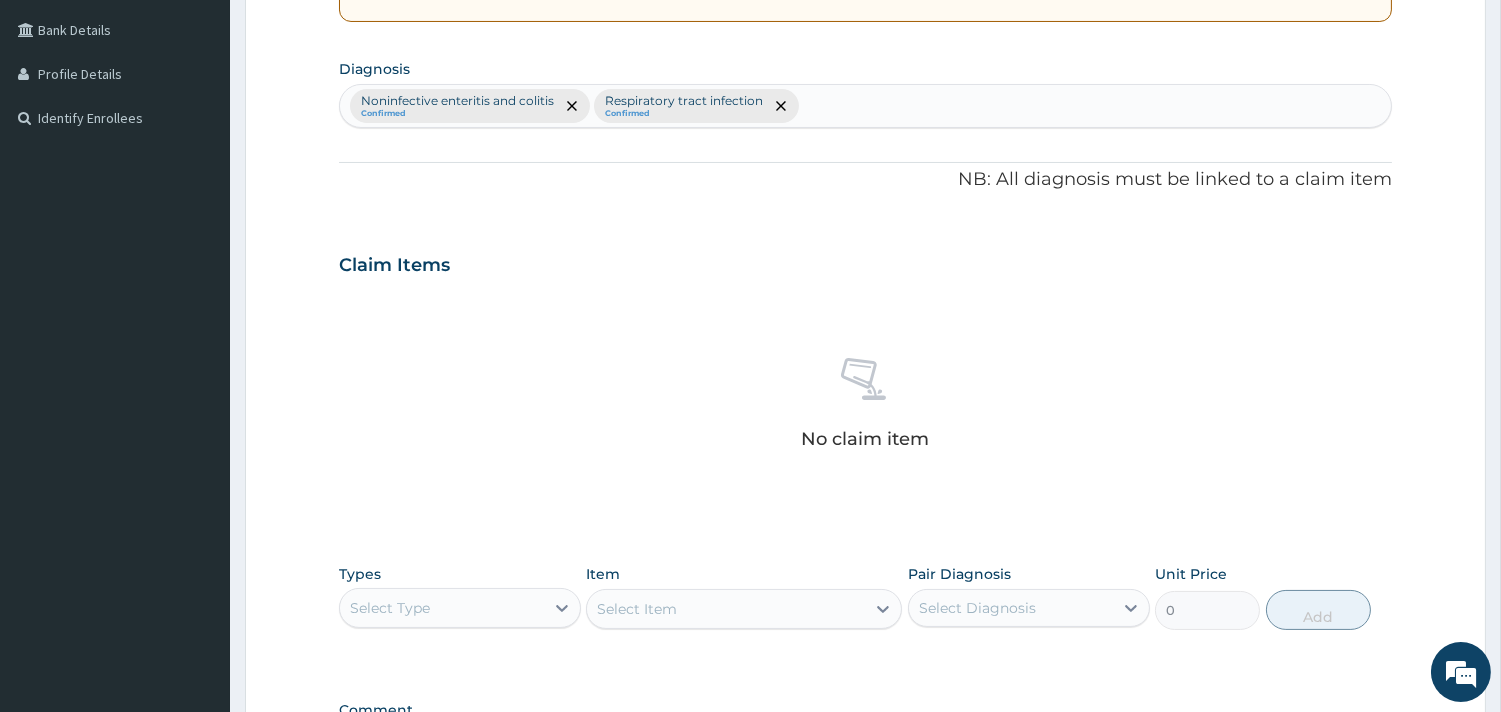 scroll, scrollTop: 730, scrollLeft: 0, axis: vertical 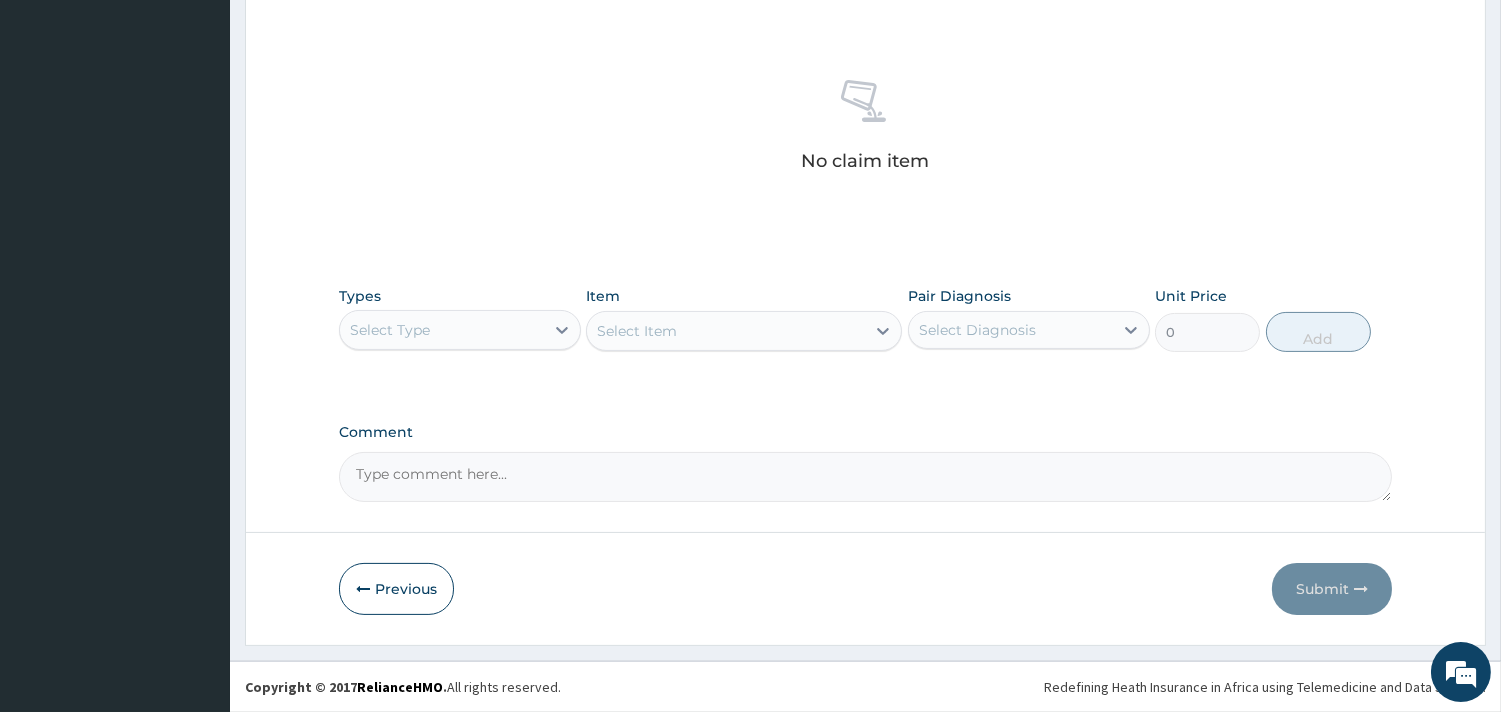 click on "Types Select Type" at bounding box center [460, 319] 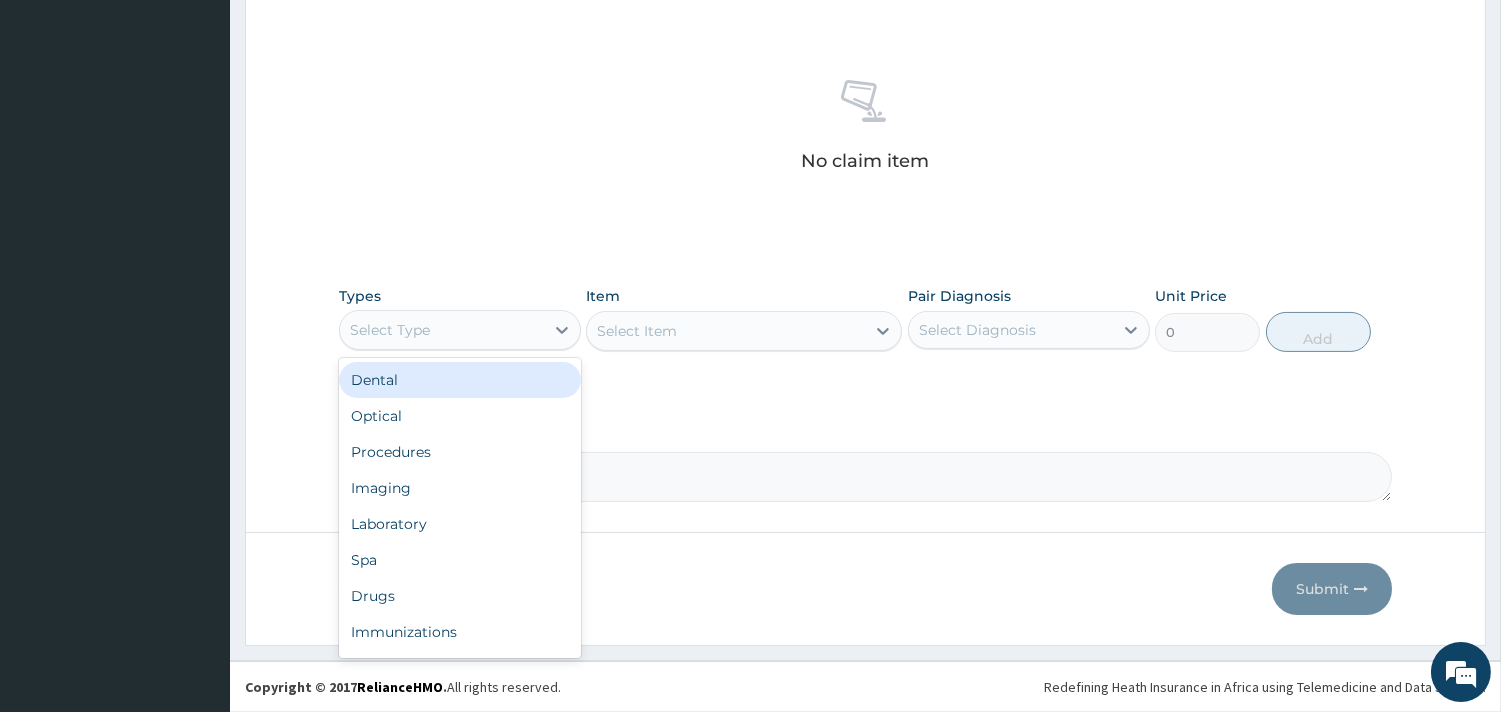 click on "Select Type" at bounding box center (442, 330) 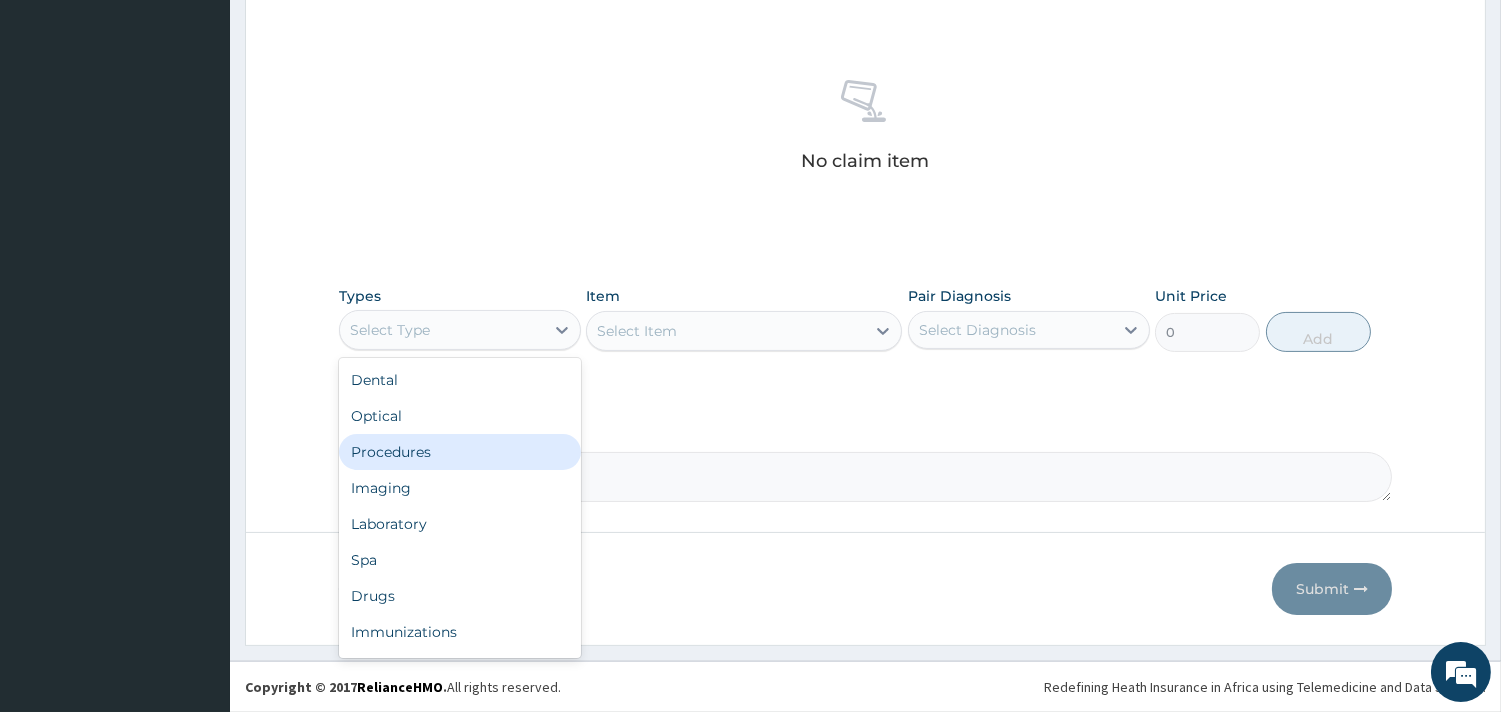 click on "Procedures" at bounding box center (460, 452) 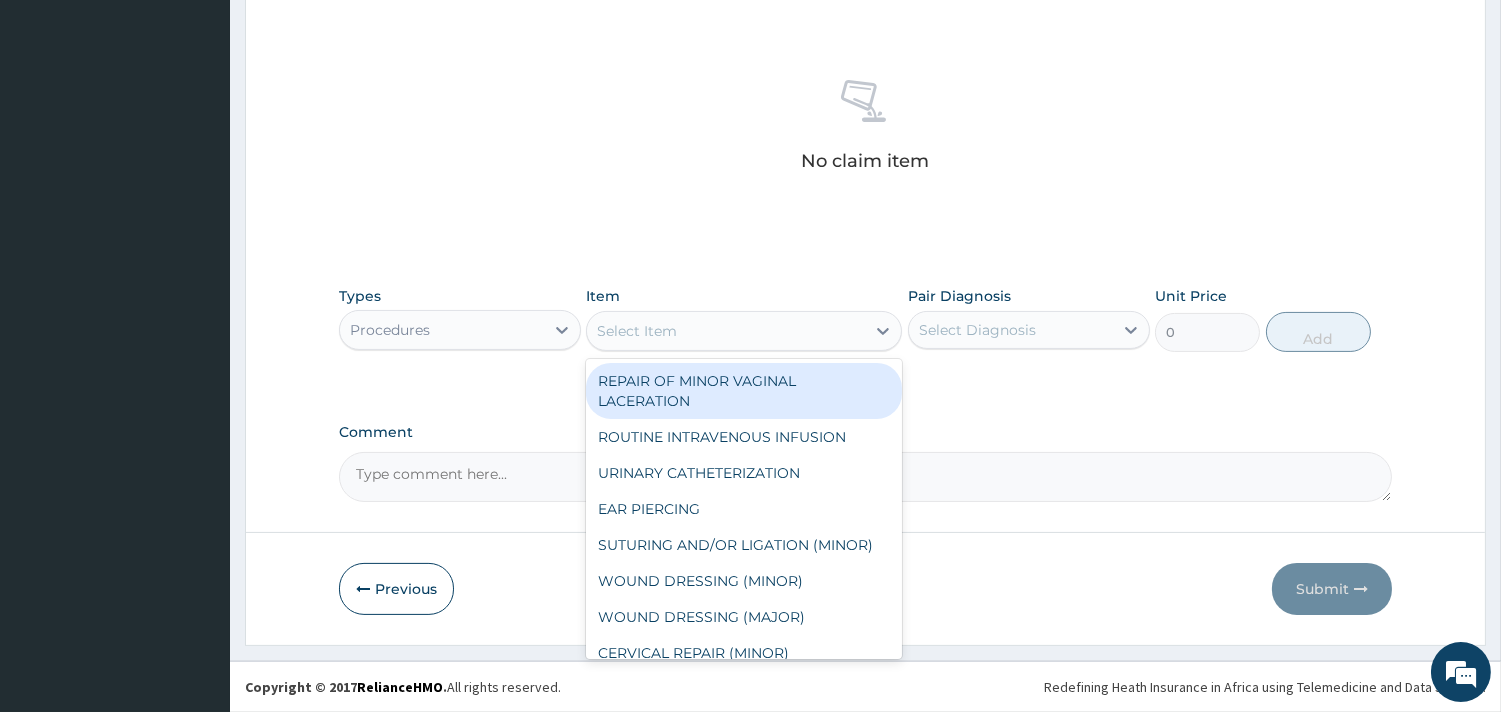 click on "Select Item" at bounding box center [726, 331] 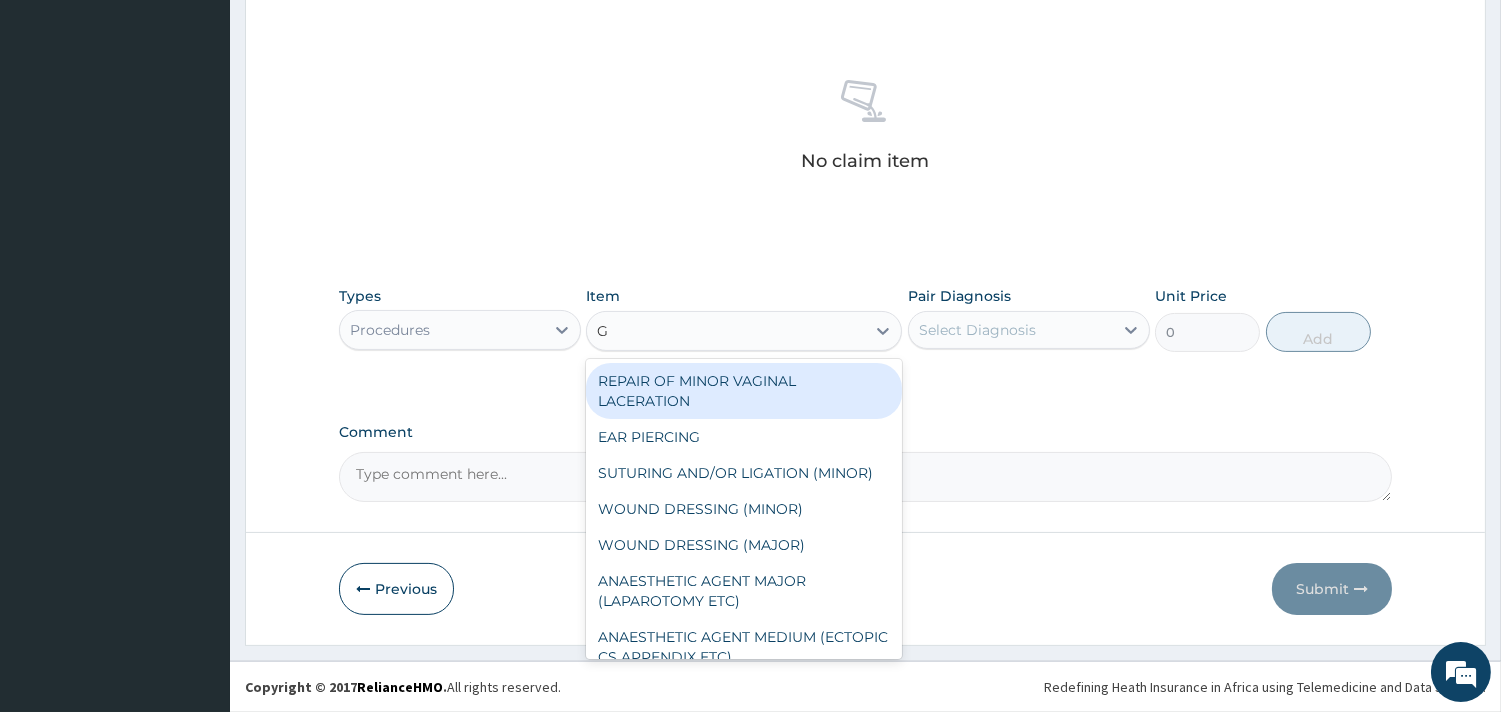 type on "GP" 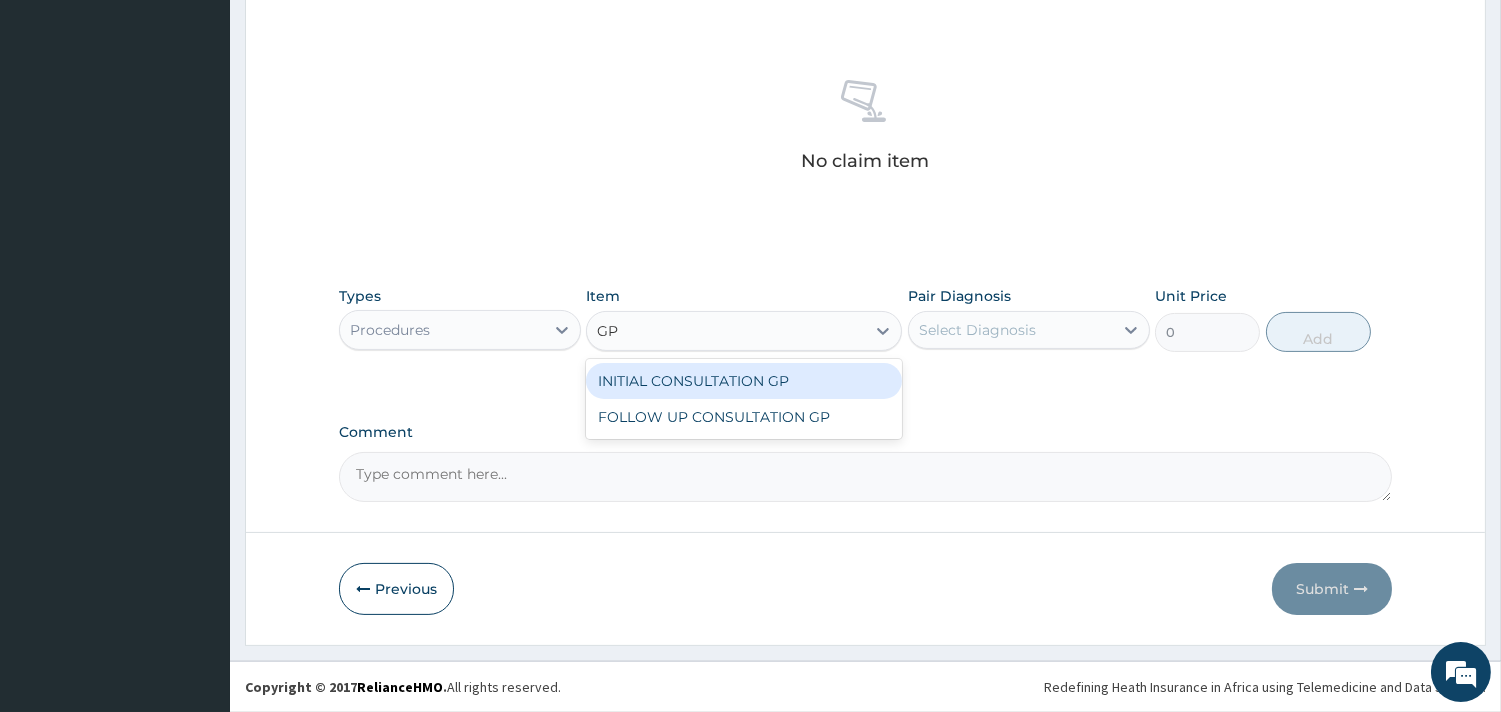 click on "INITIAL CONSULTATION GP" at bounding box center [744, 381] 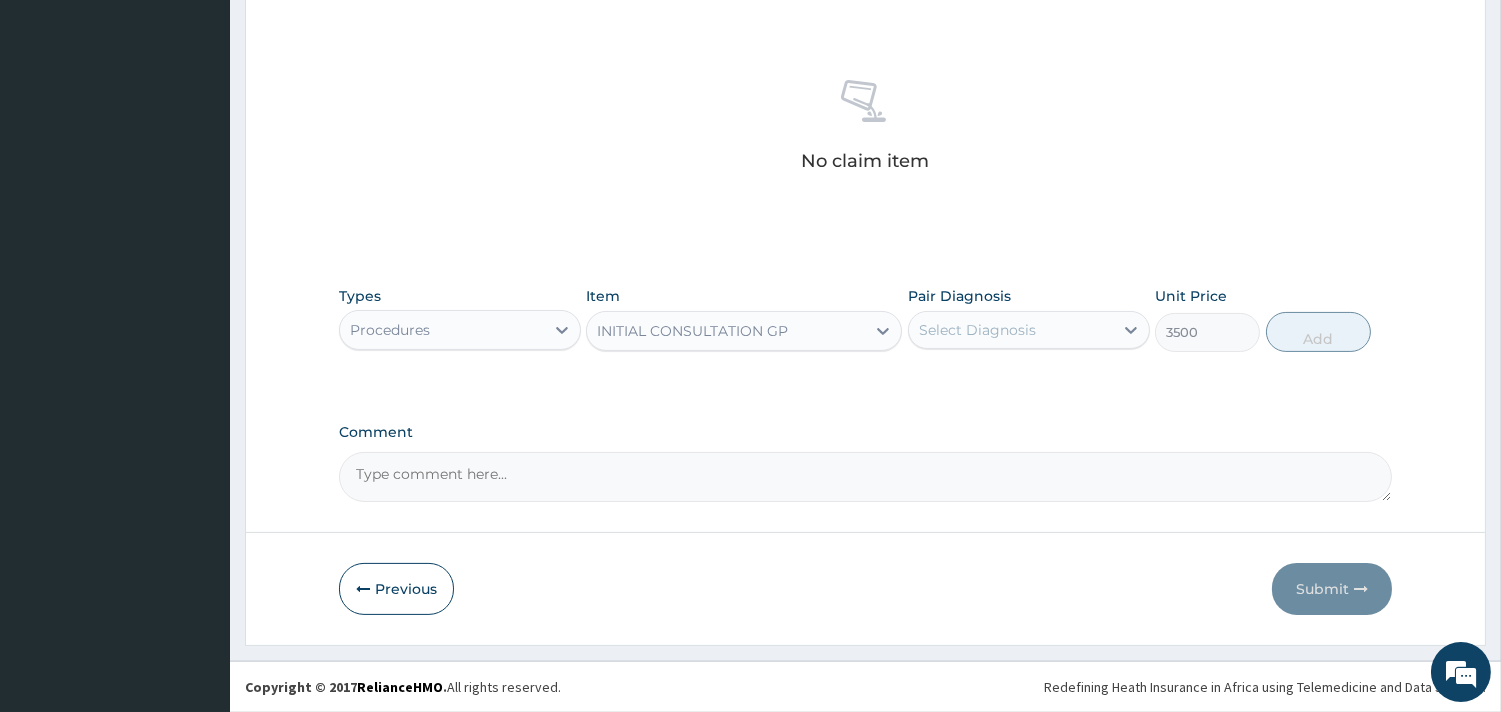 click on "Select Diagnosis" at bounding box center [977, 330] 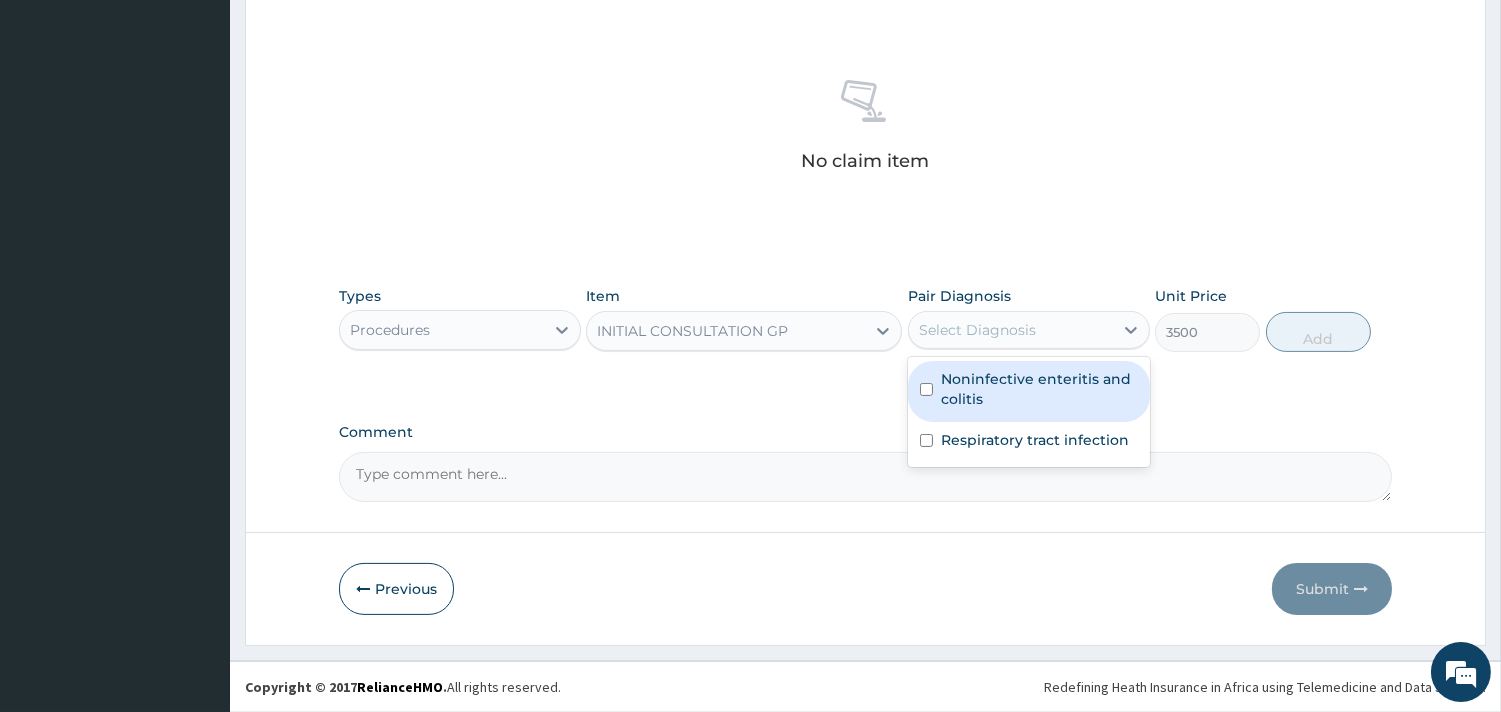 click on "Noninfective enteritis and colitis" at bounding box center [1039, 389] 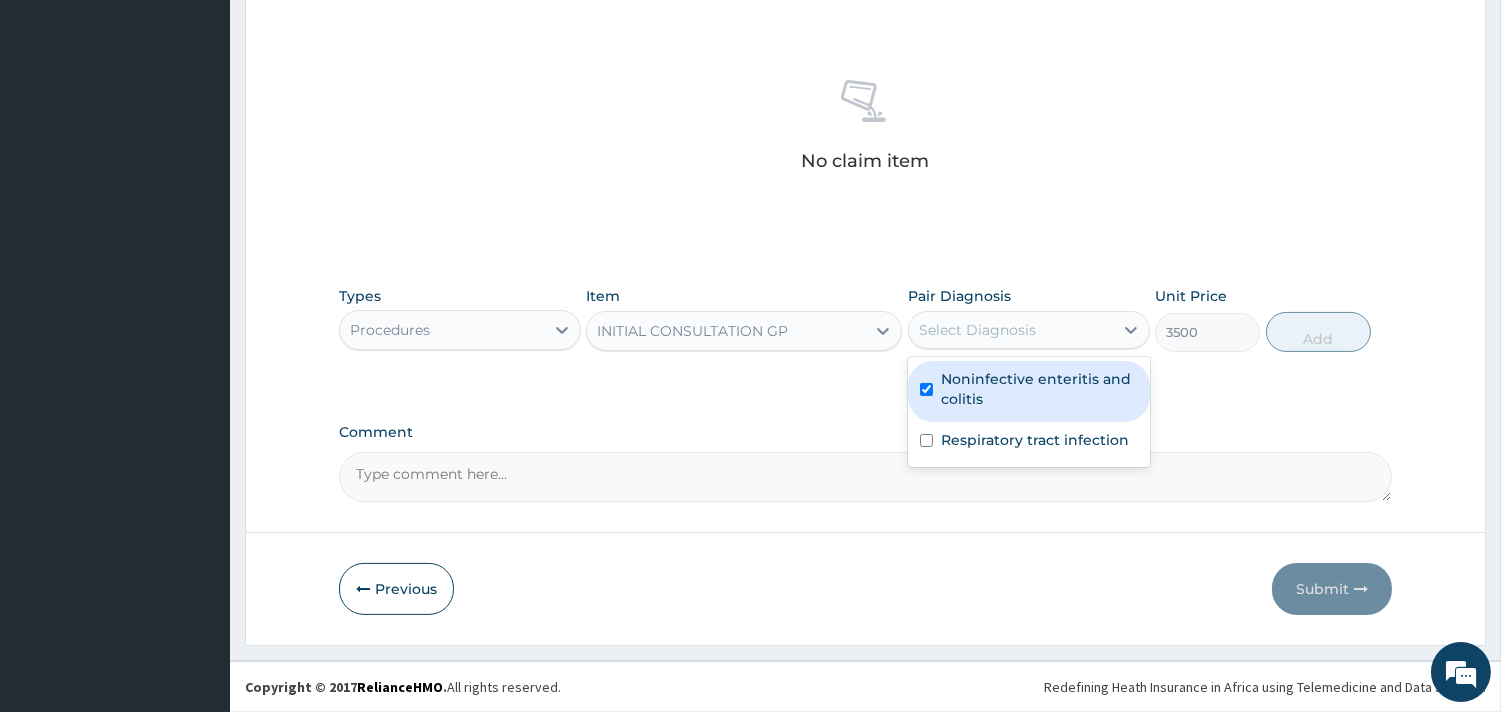 checkbox on "true" 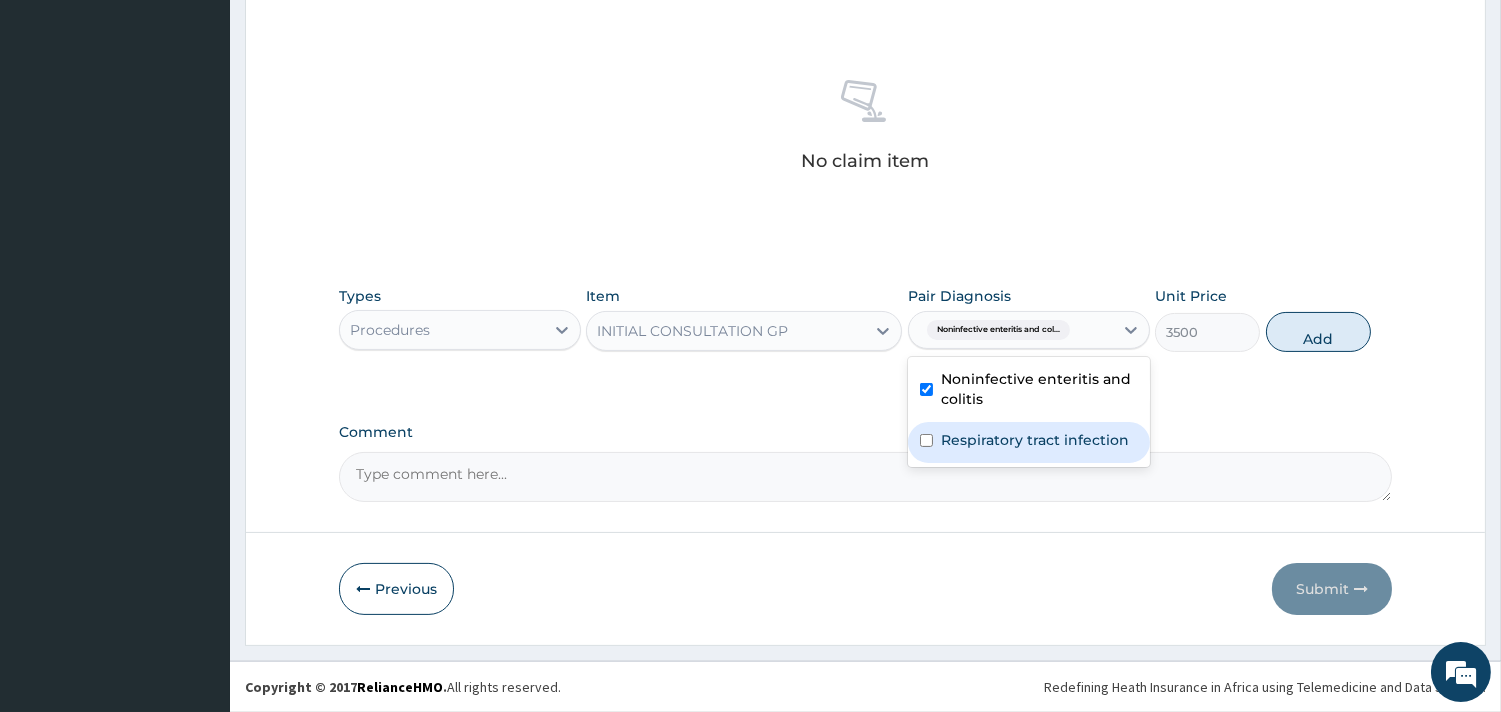 click on "Respiratory tract infection" at bounding box center (1035, 440) 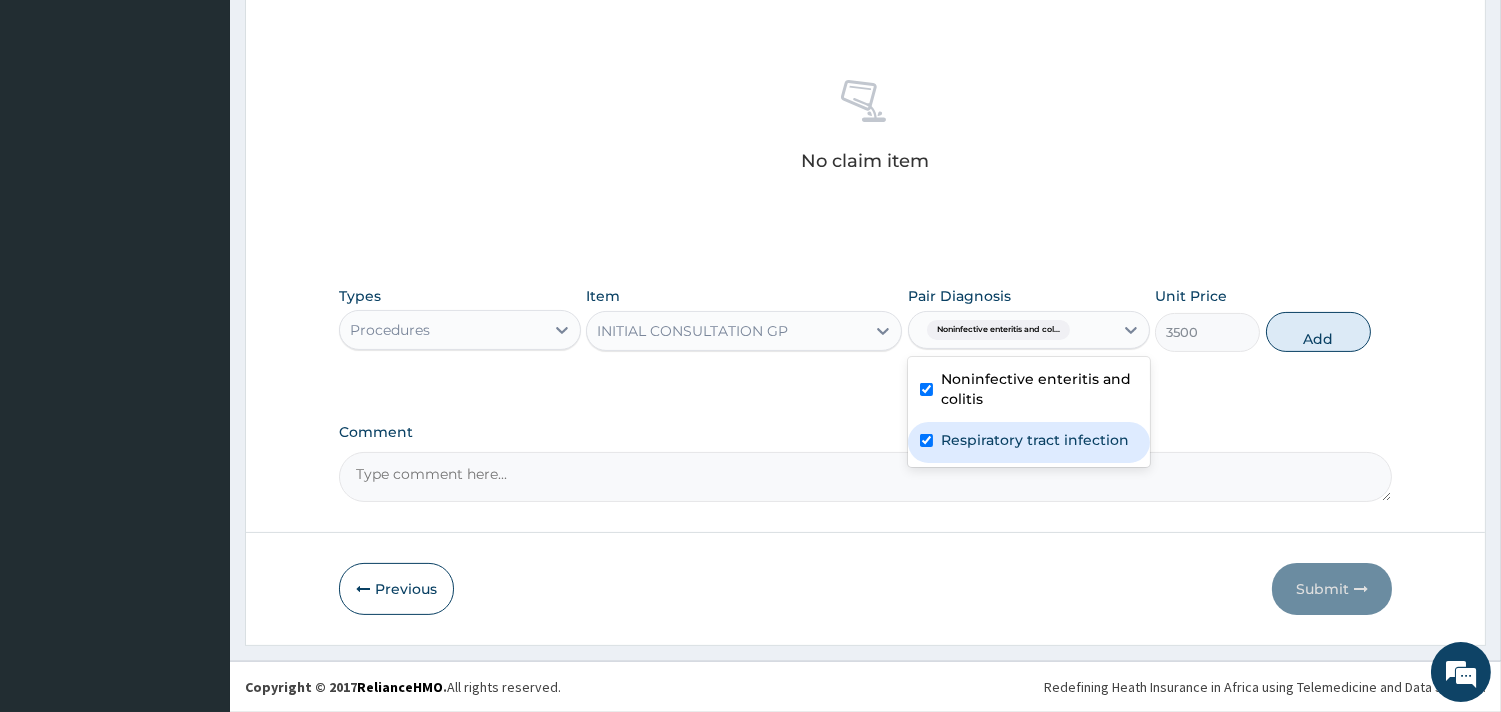 checkbox on "true" 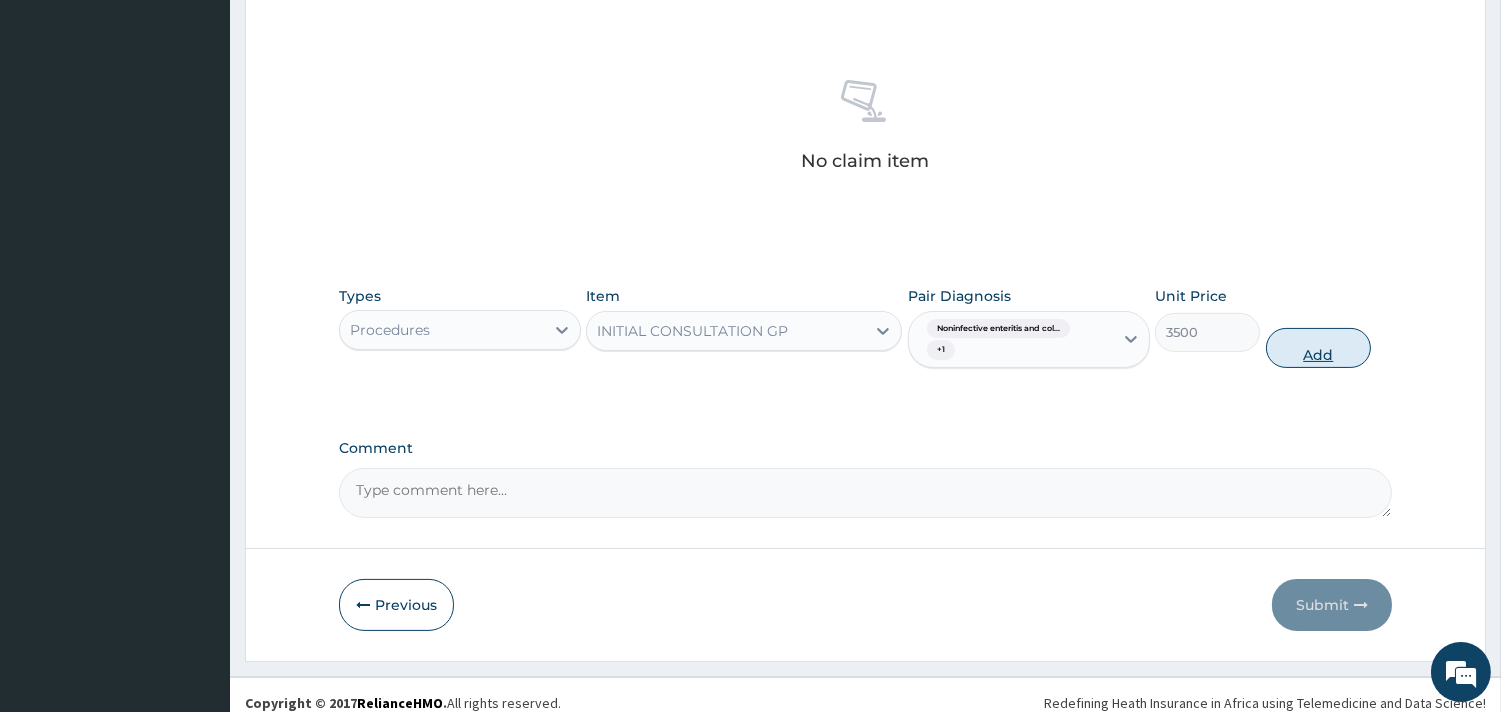 click on "Add" at bounding box center (1318, 348) 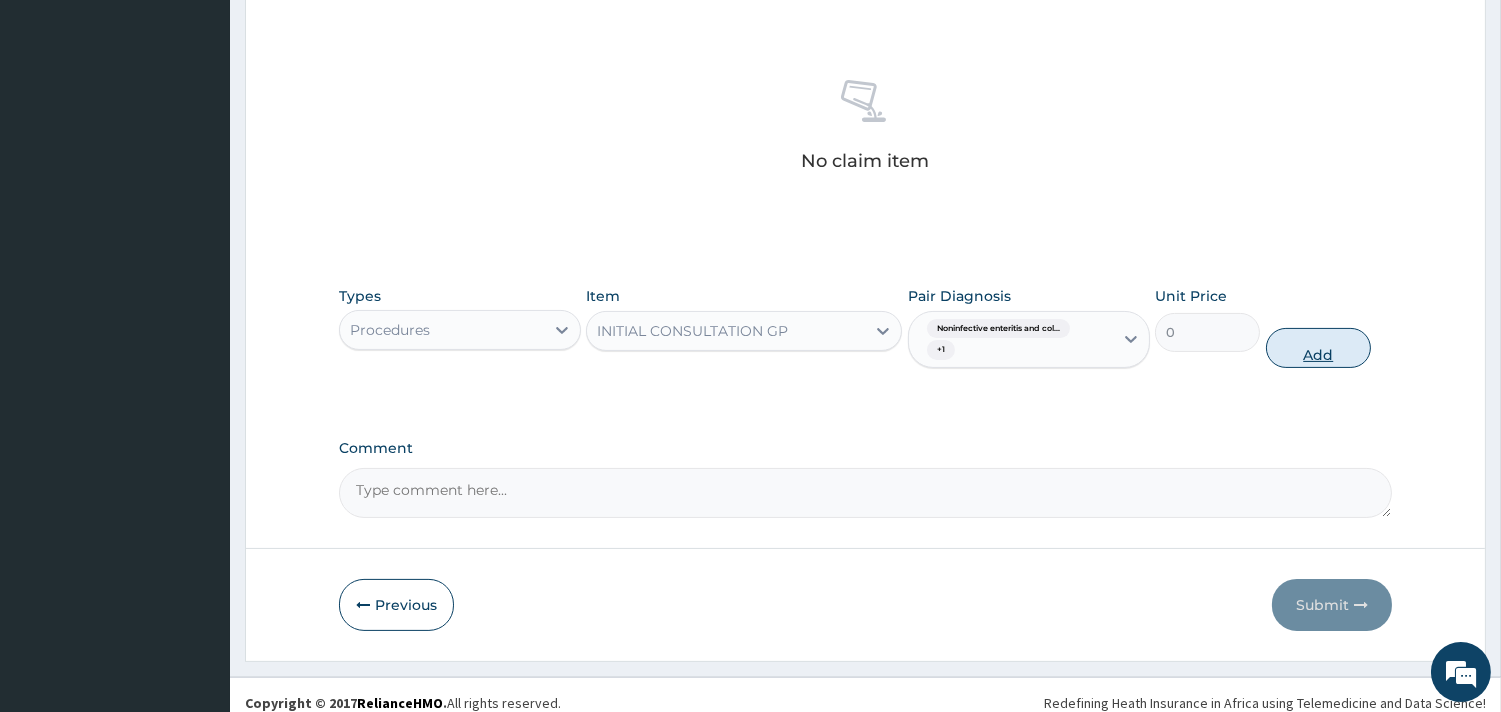 scroll, scrollTop: 641, scrollLeft: 0, axis: vertical 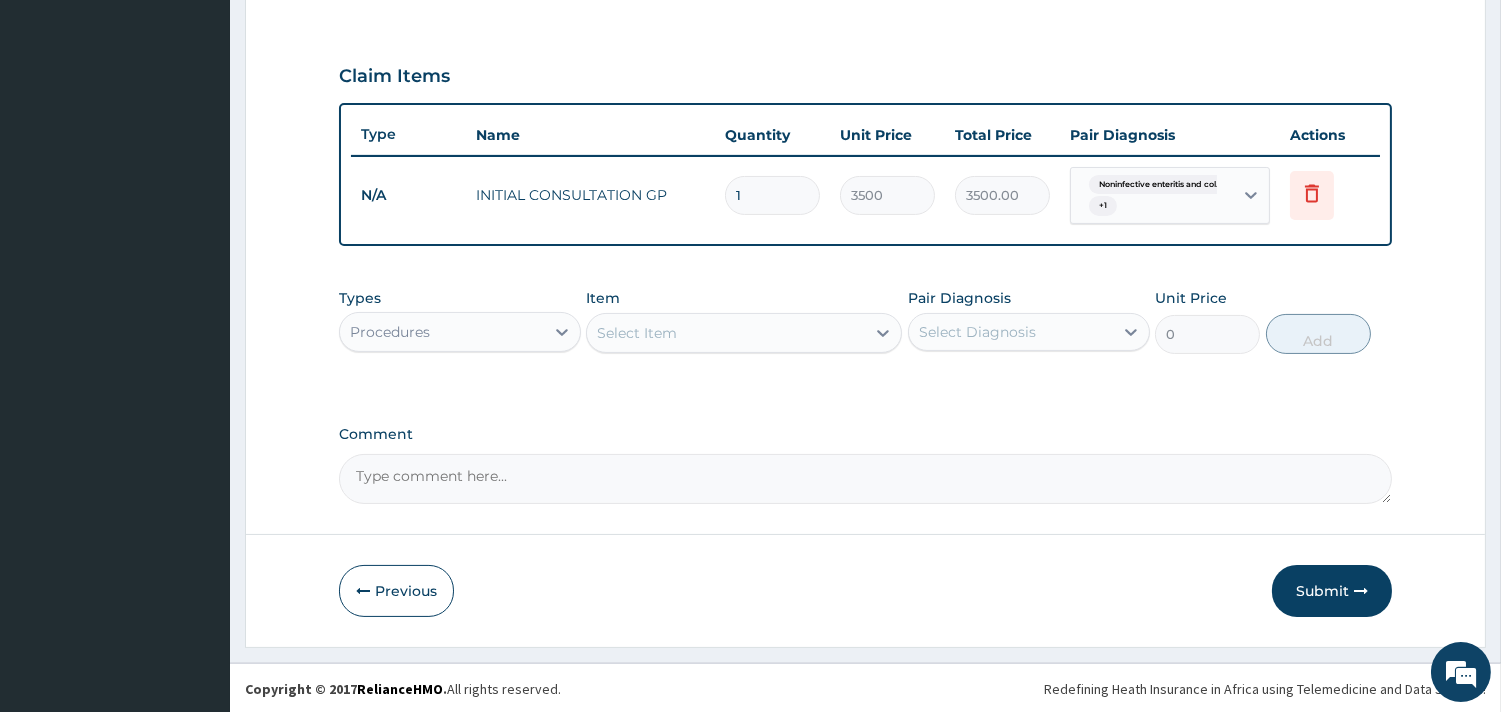 click on "Procedures" at bounding box center [442, 332] 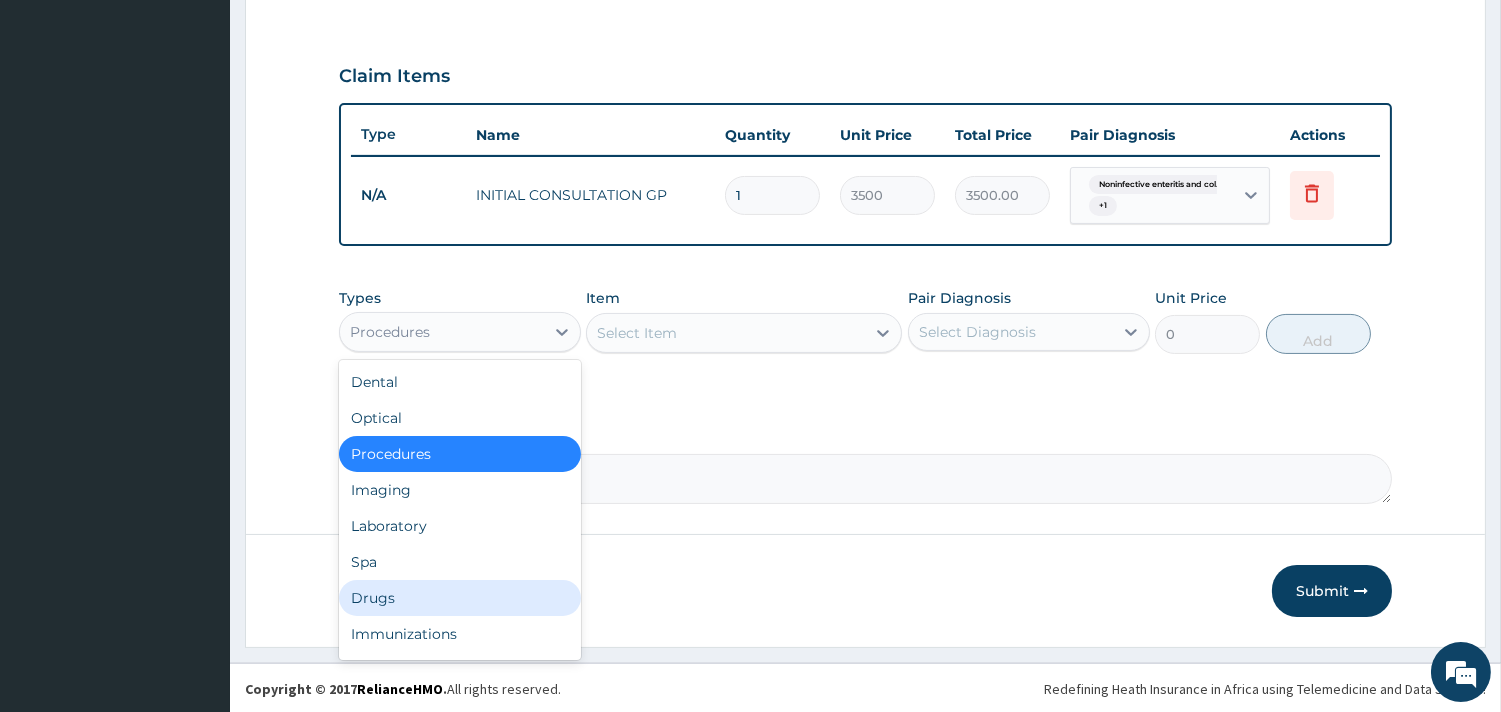 click on "Drugs" at bounding box center (460, 598) 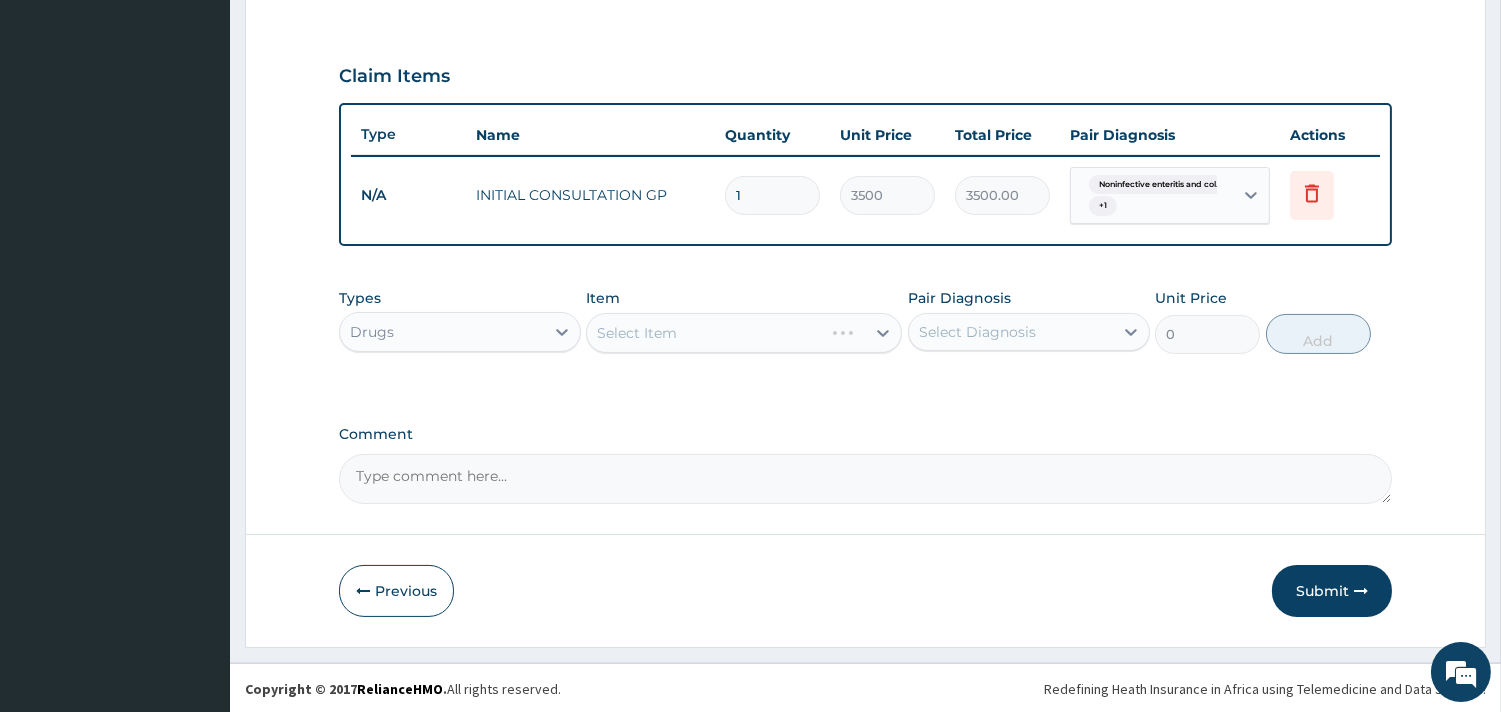 click on "Select Item" at bounding box center [744, 333] 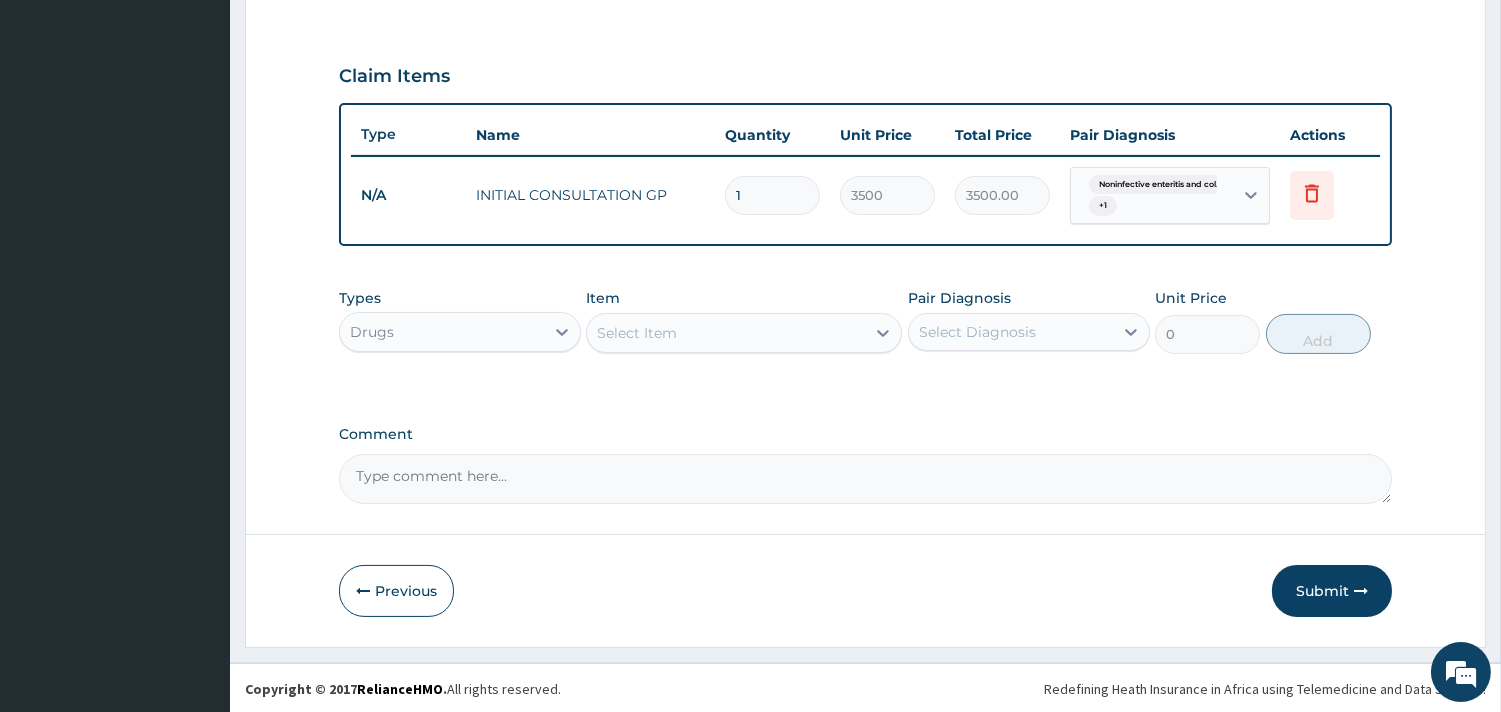 click on "Select Item" at bounding box center [726, 333] 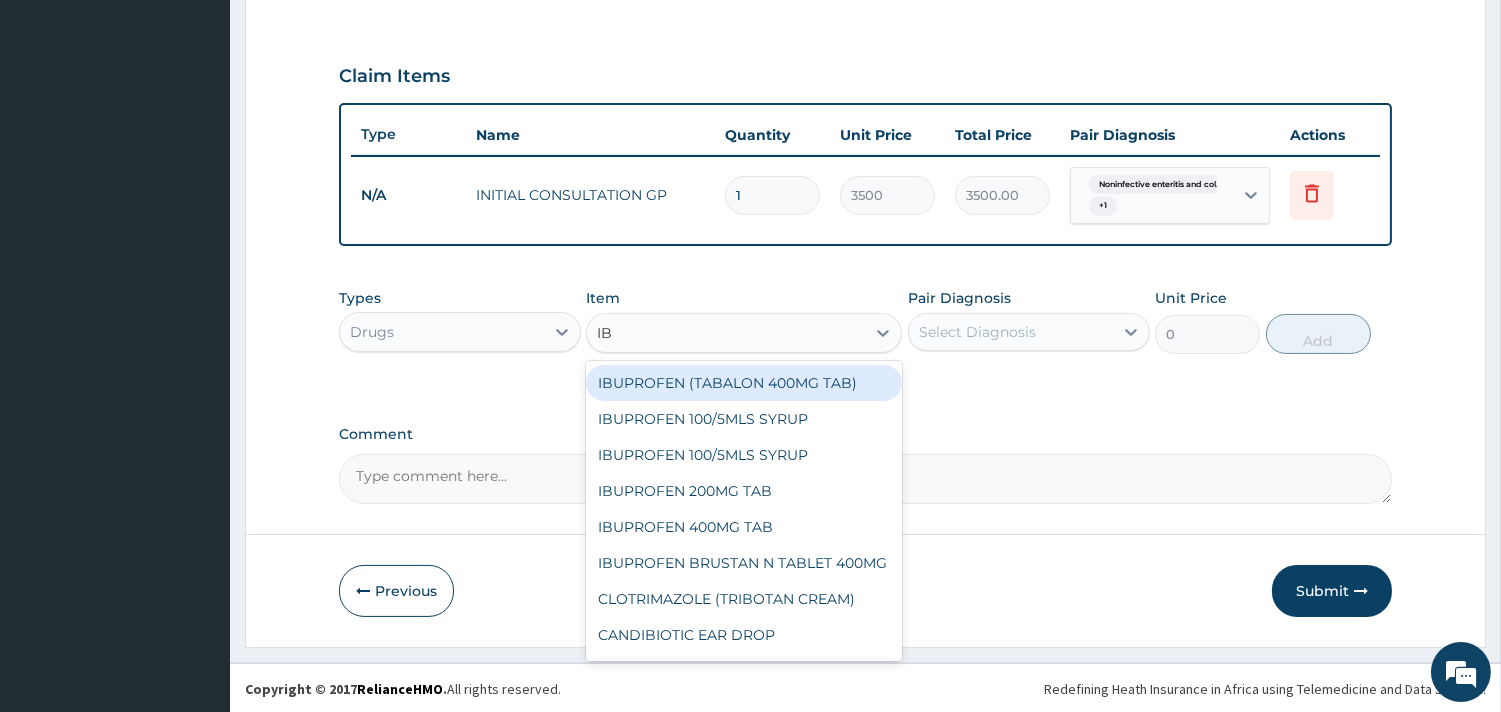 type on "IBU" 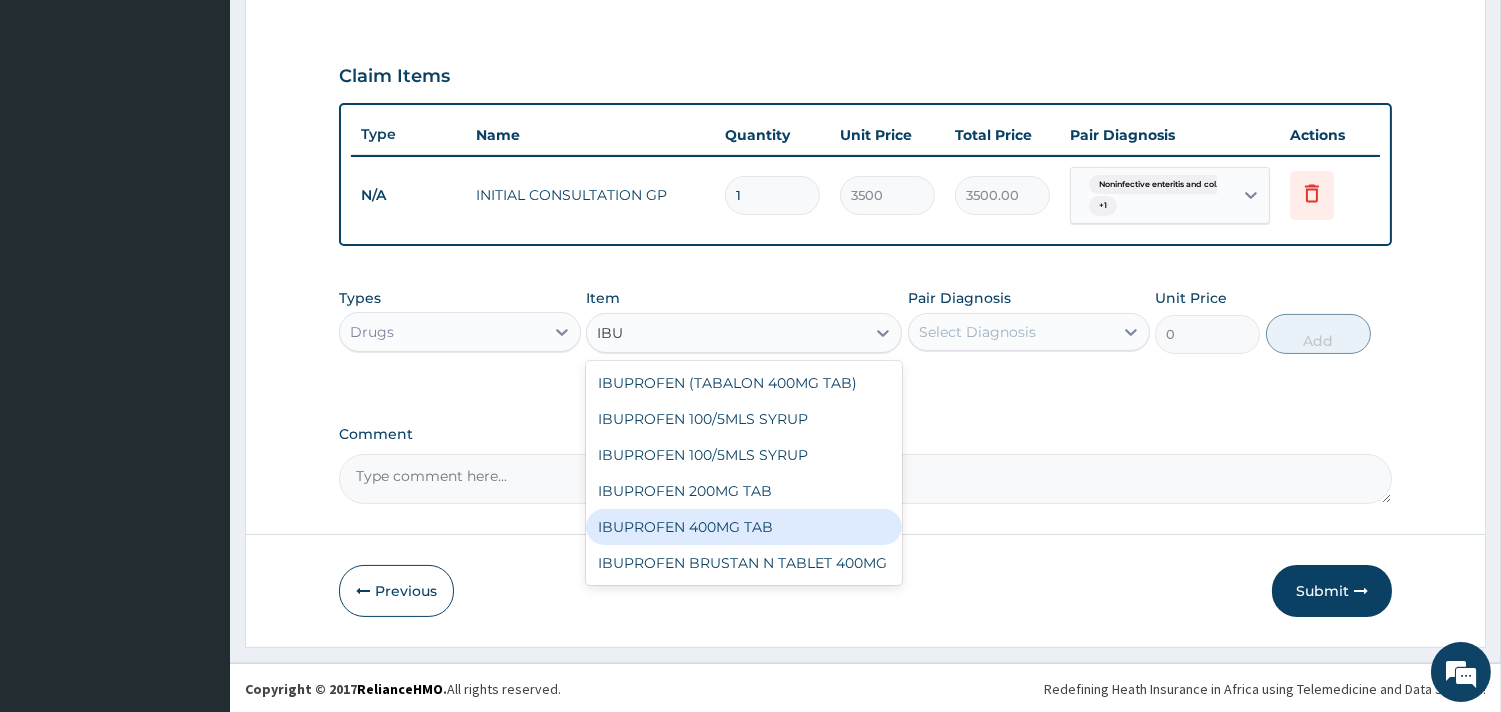 click on "IBUPROFEN 400MG TAB" at bounding box center [744, 527] 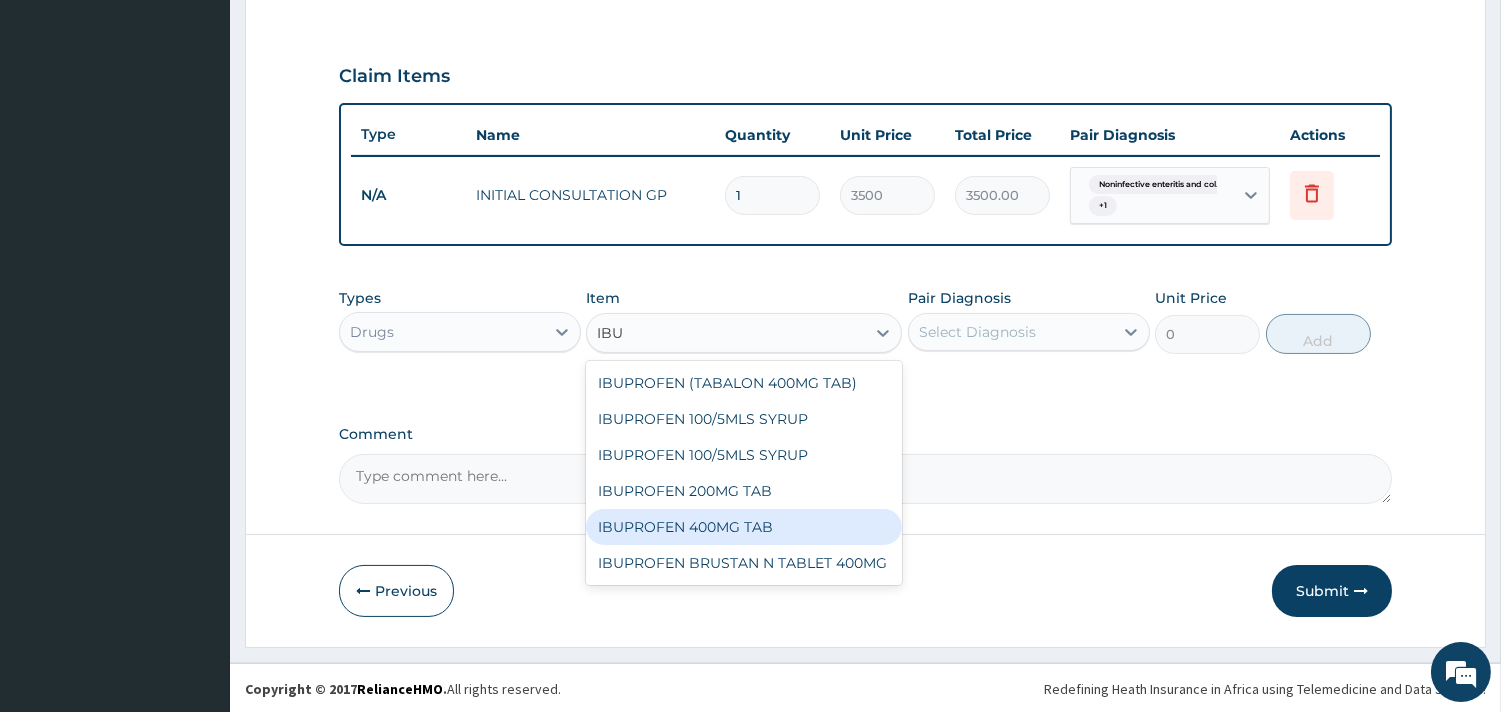 type 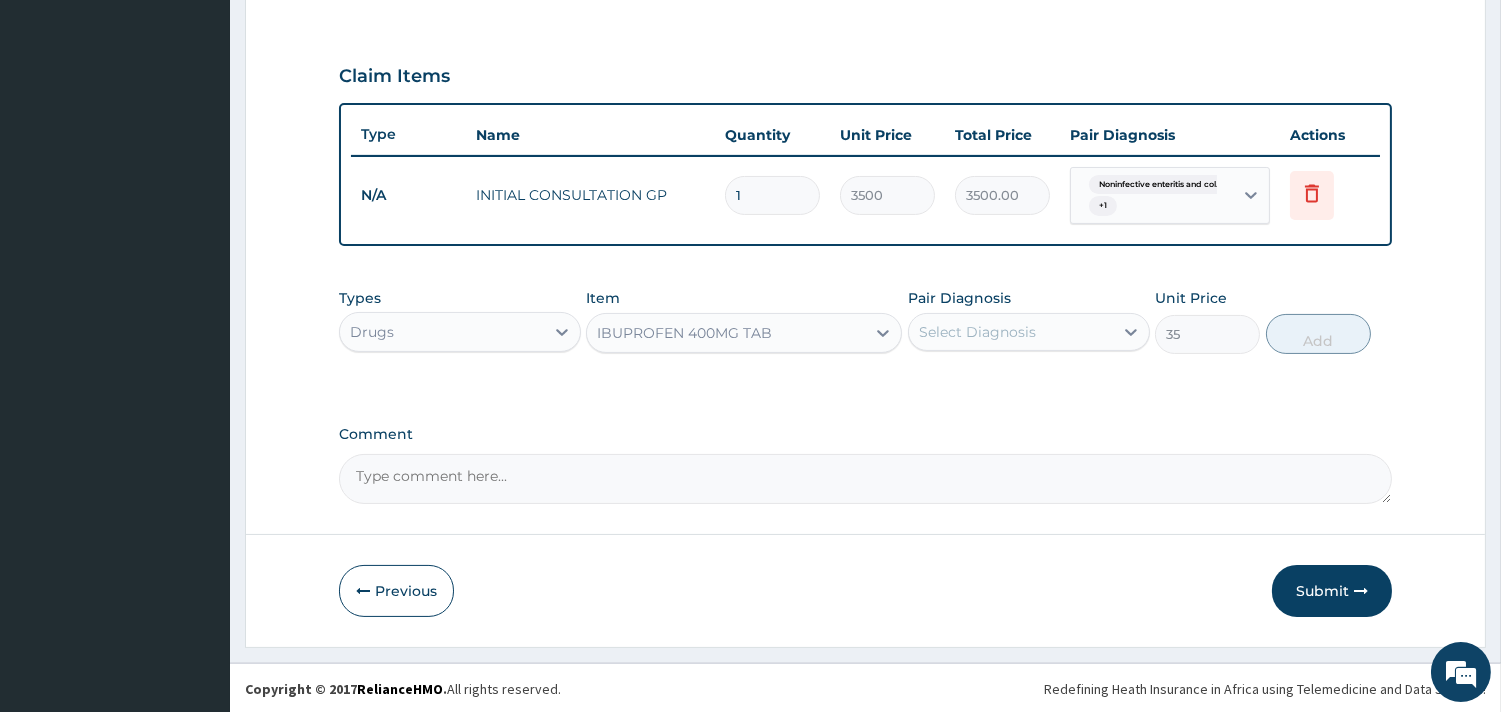 click on "Select Diagnosis" at bounding box center (1011, 332) 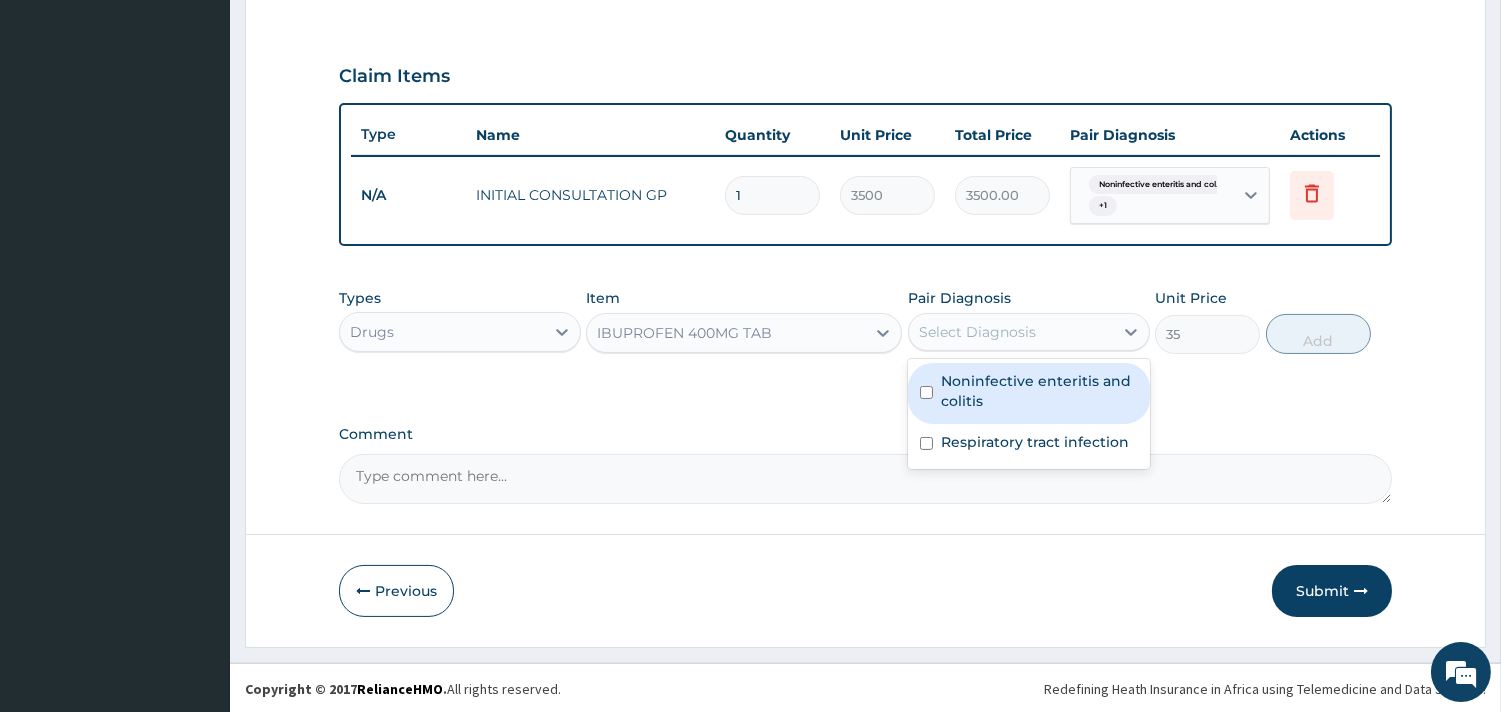 click on "Noninfective enteritis and colitis" at bounding box center (1039, 391) 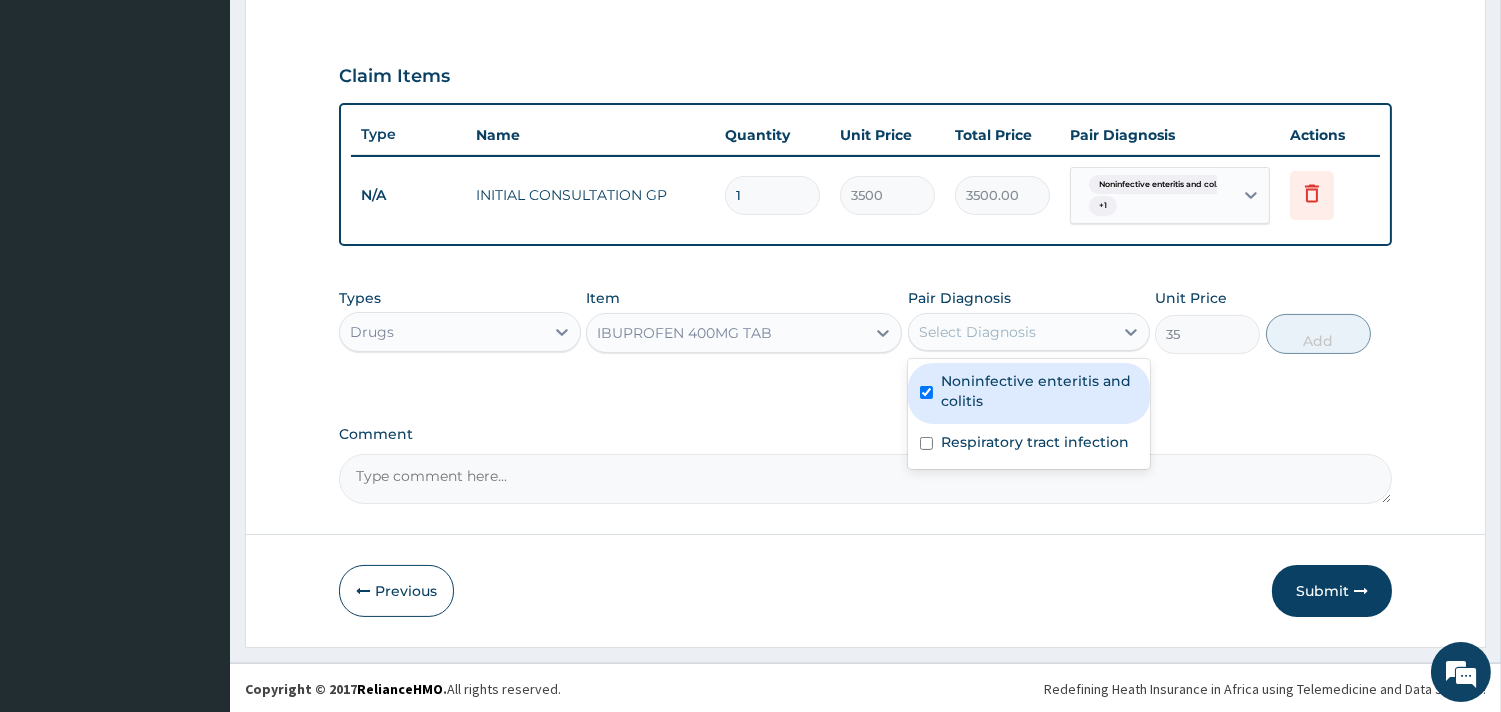 checkbox on "true" 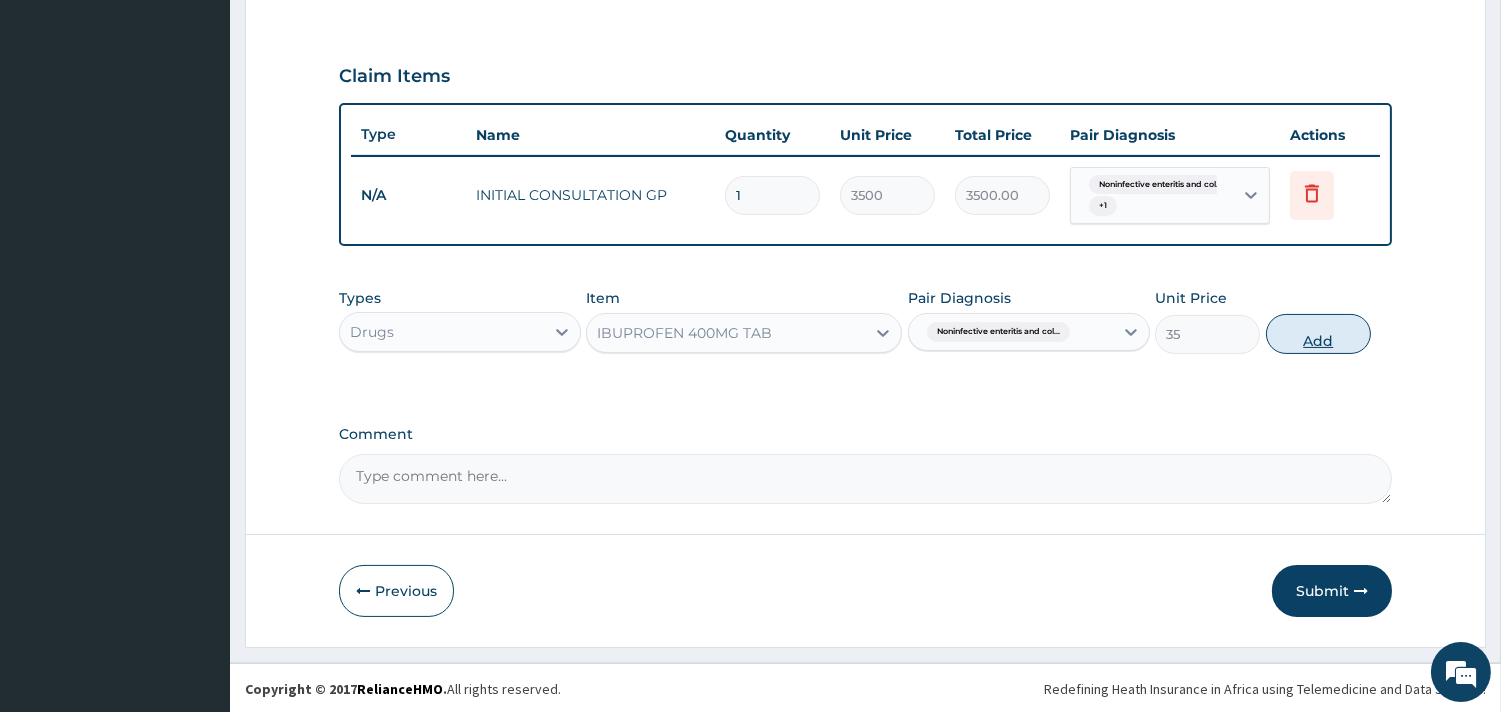 click on "Add" at bounding box center (1318, 334) 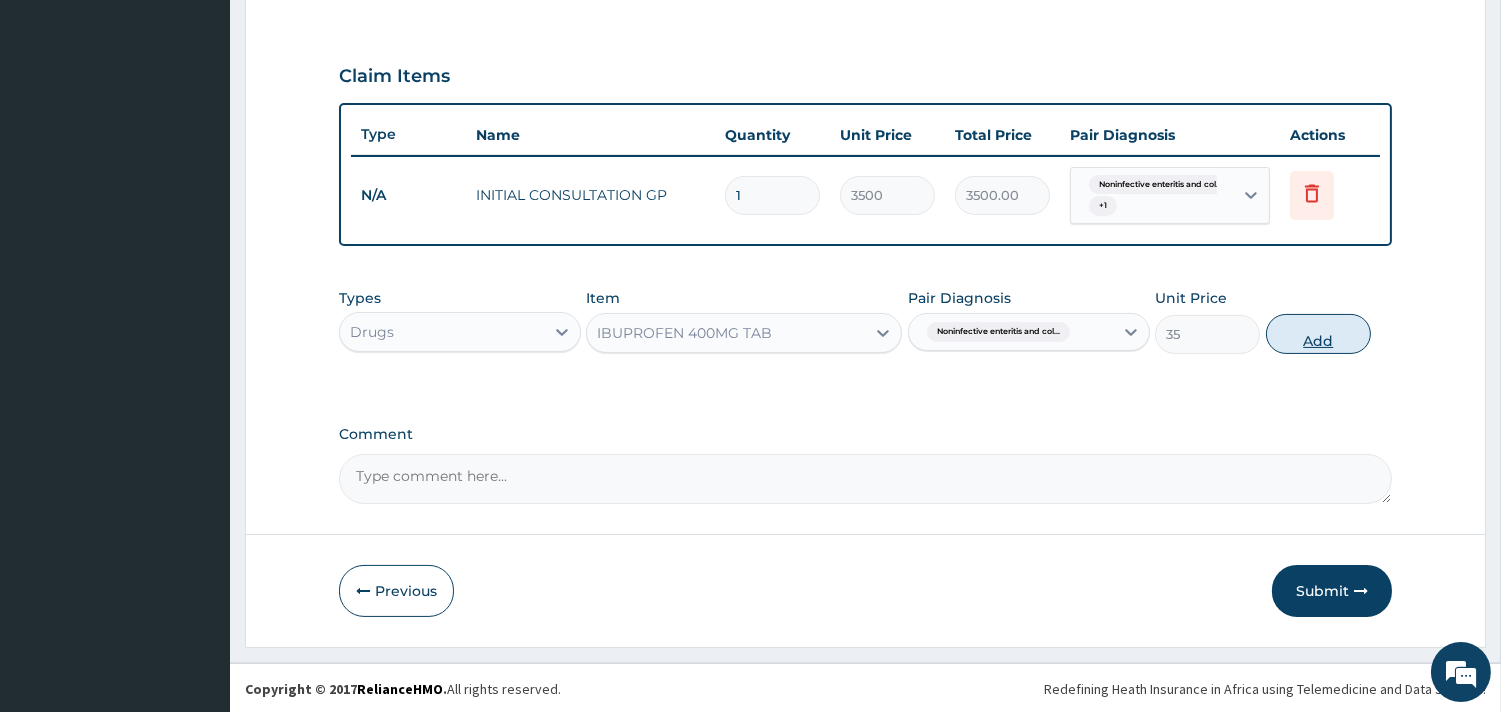 type on "0" 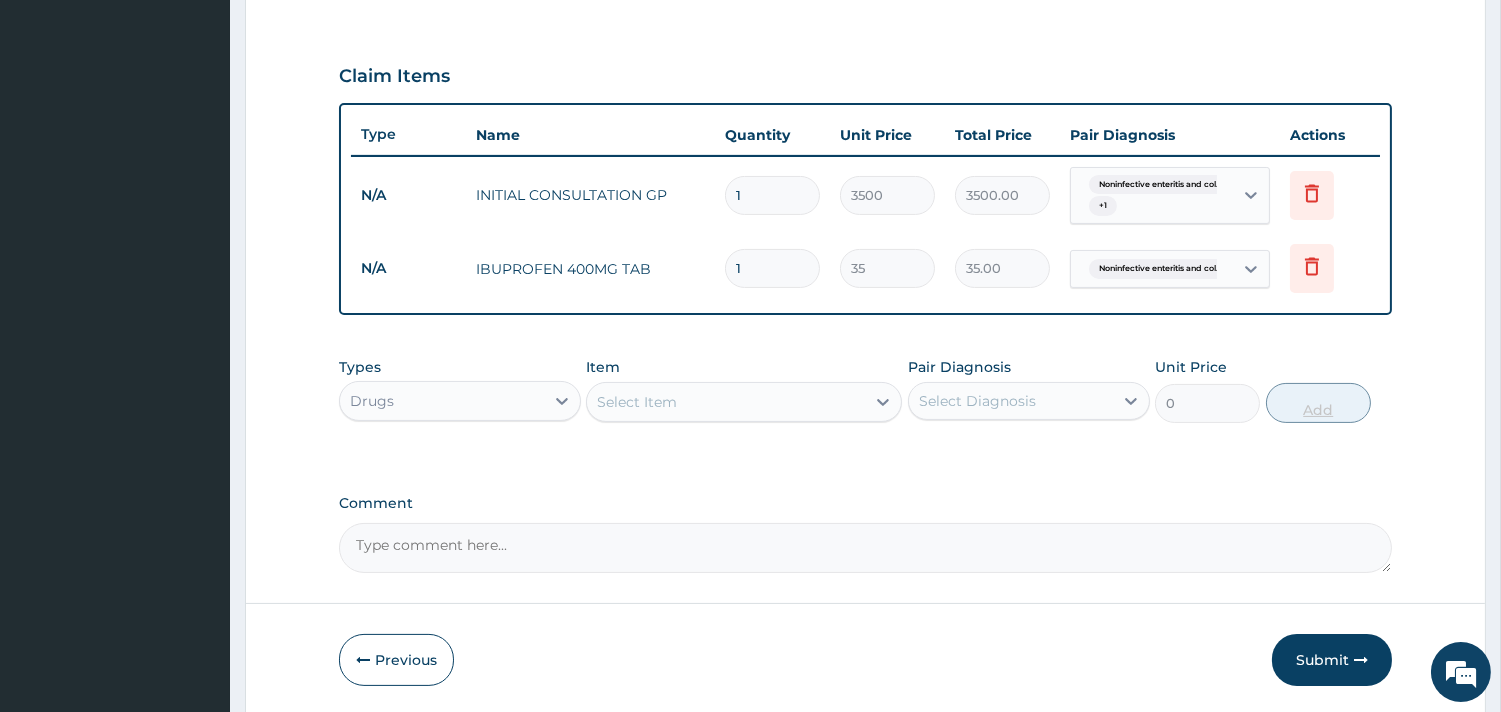 type on "10" 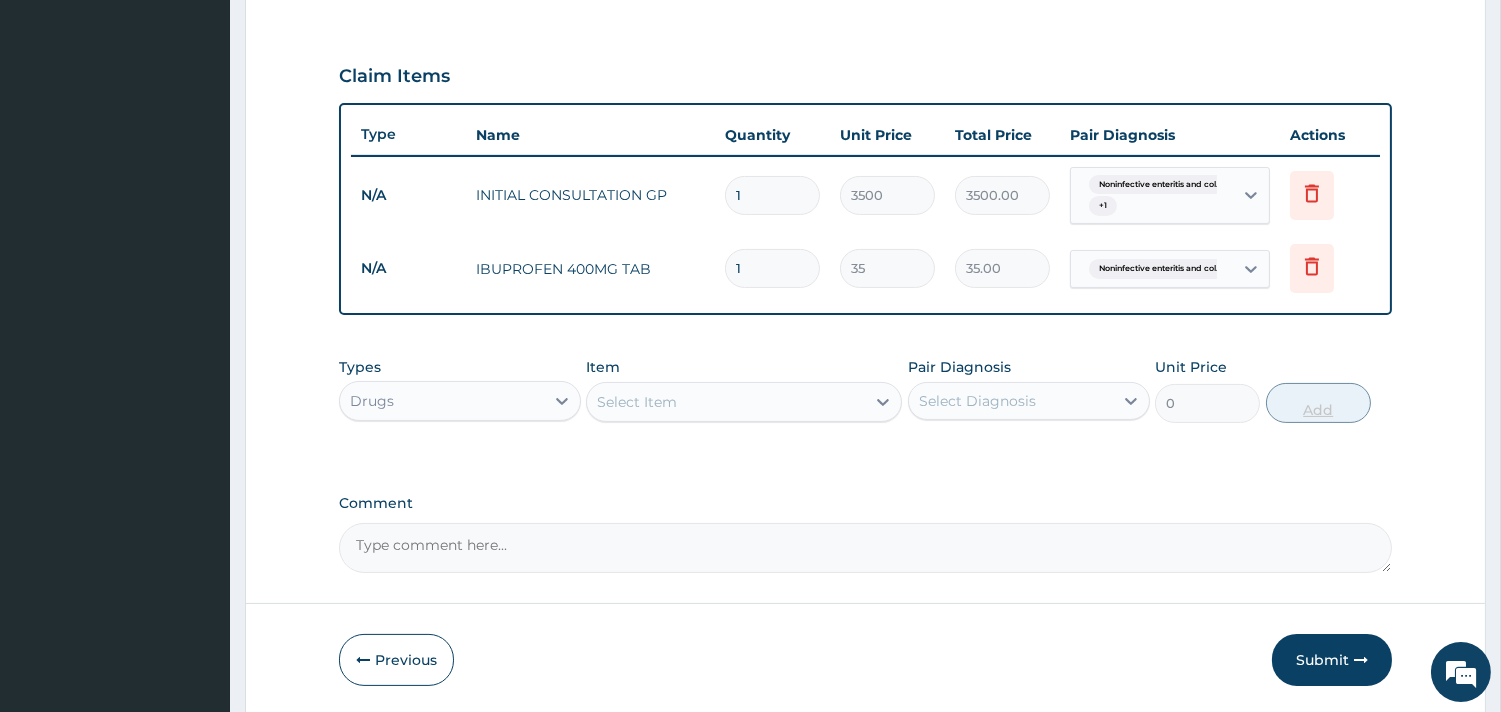 type on "350.00" 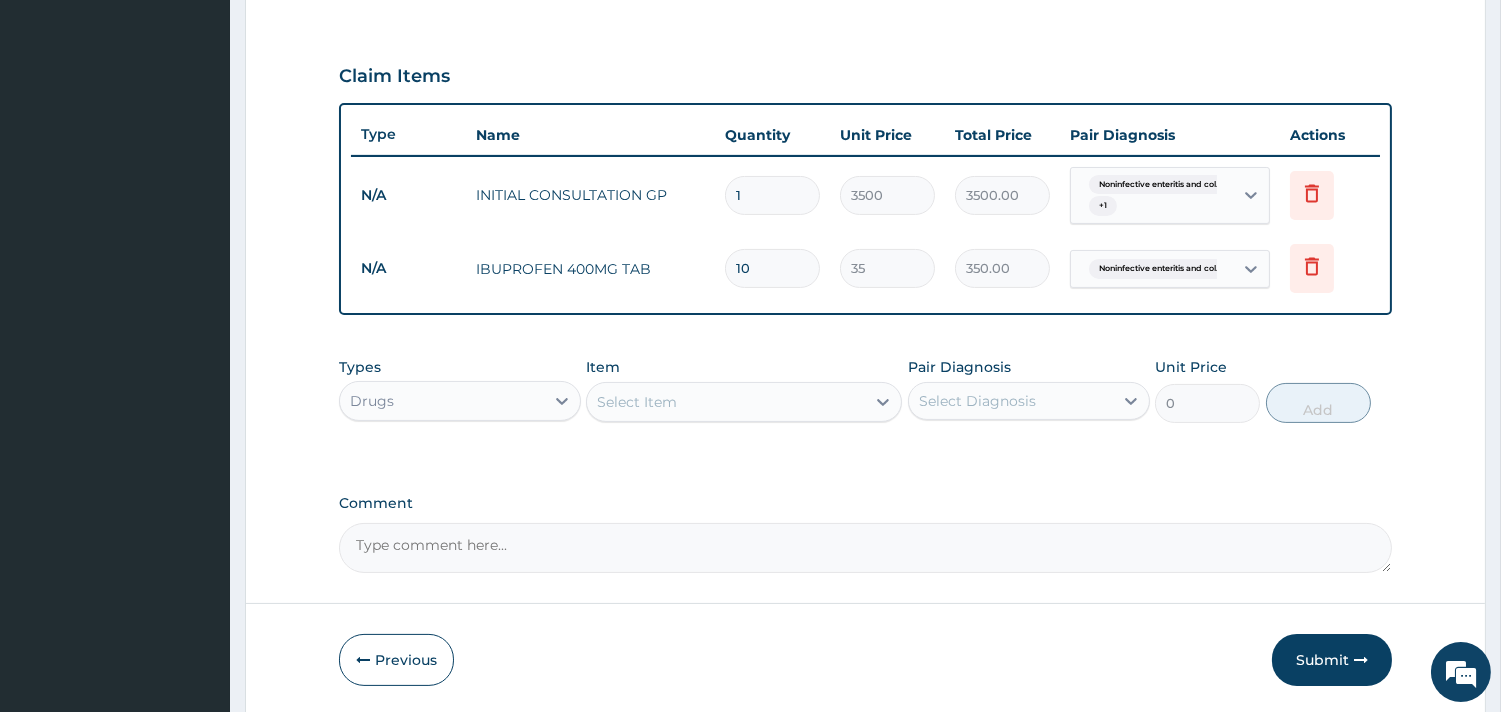 type on "10" 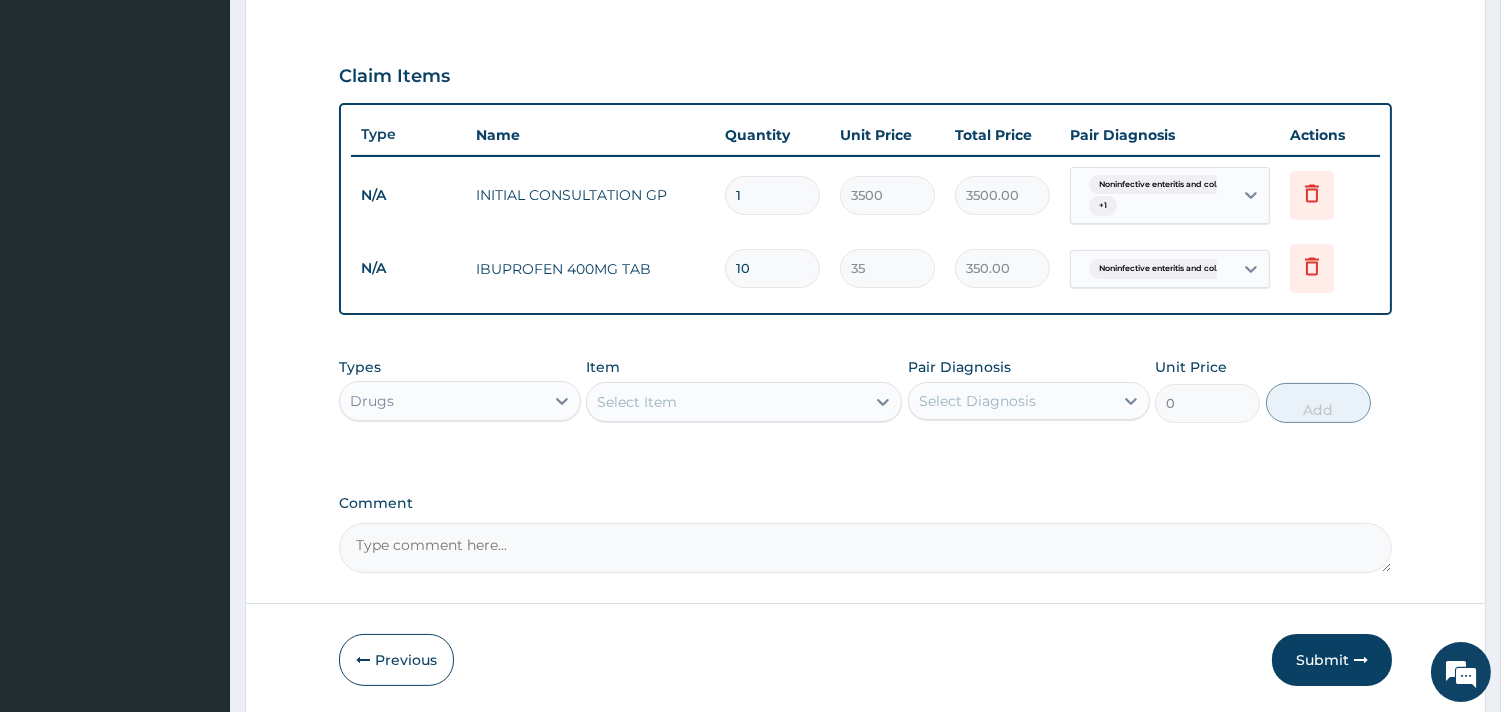 click on "Select Item" at bounding box center (726, 402) 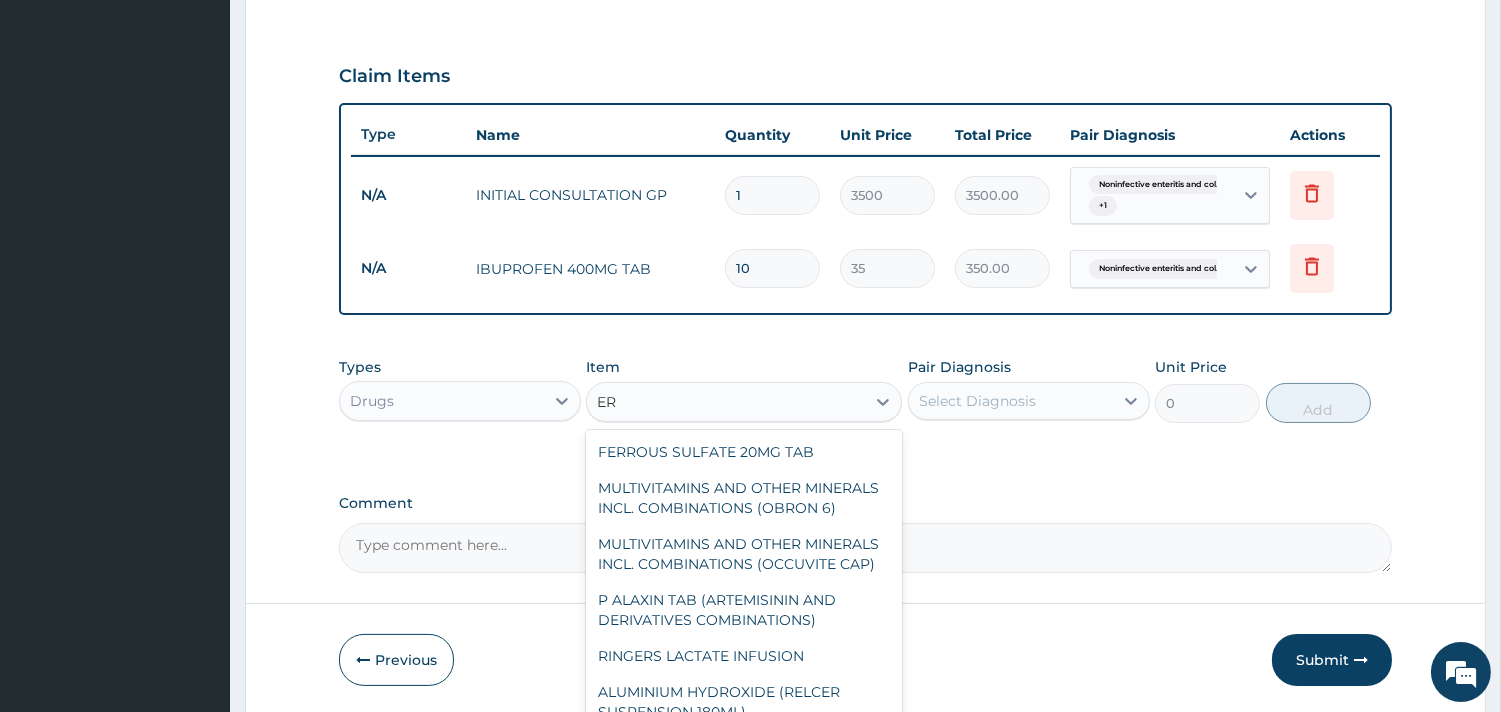 type on "ERY" 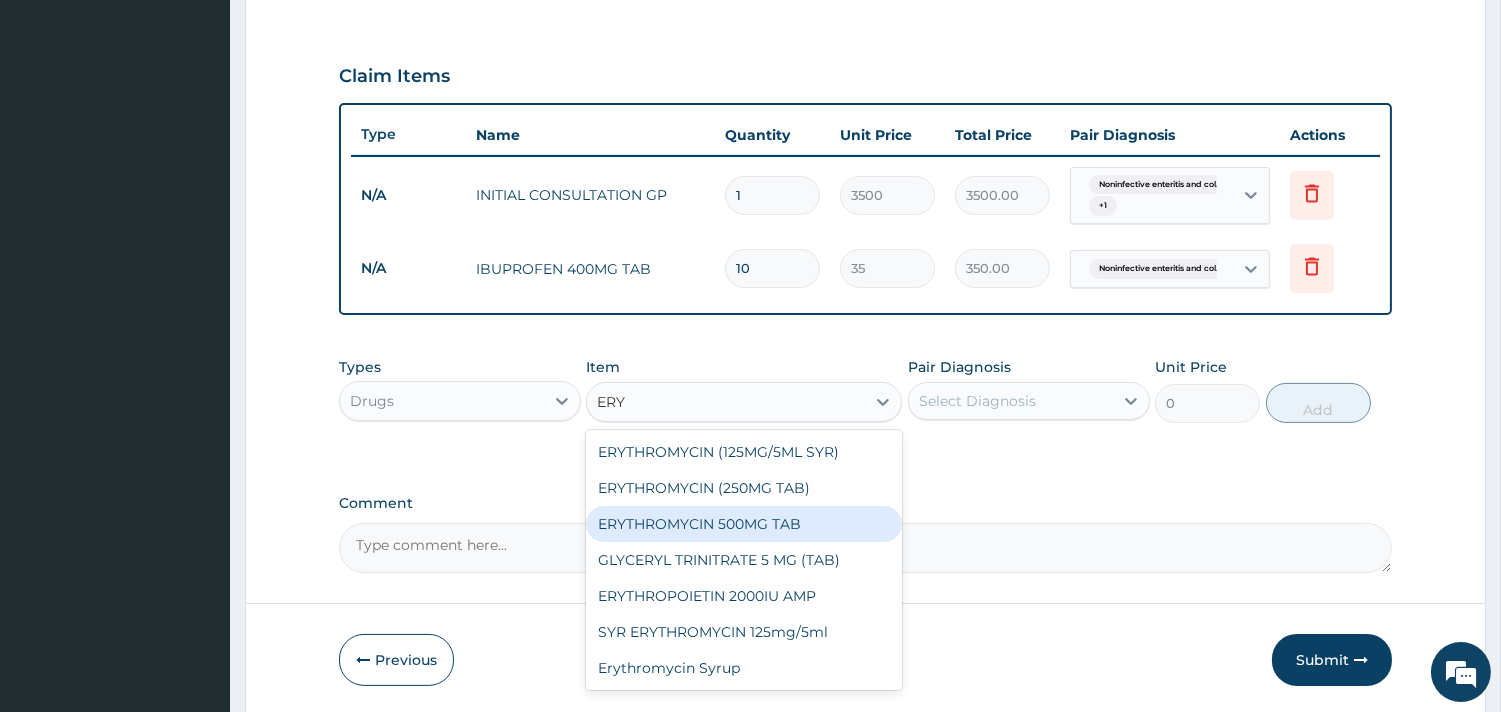click on "ERYTHROMYCIN 500MG TAB" at bounding box center (744, 524) 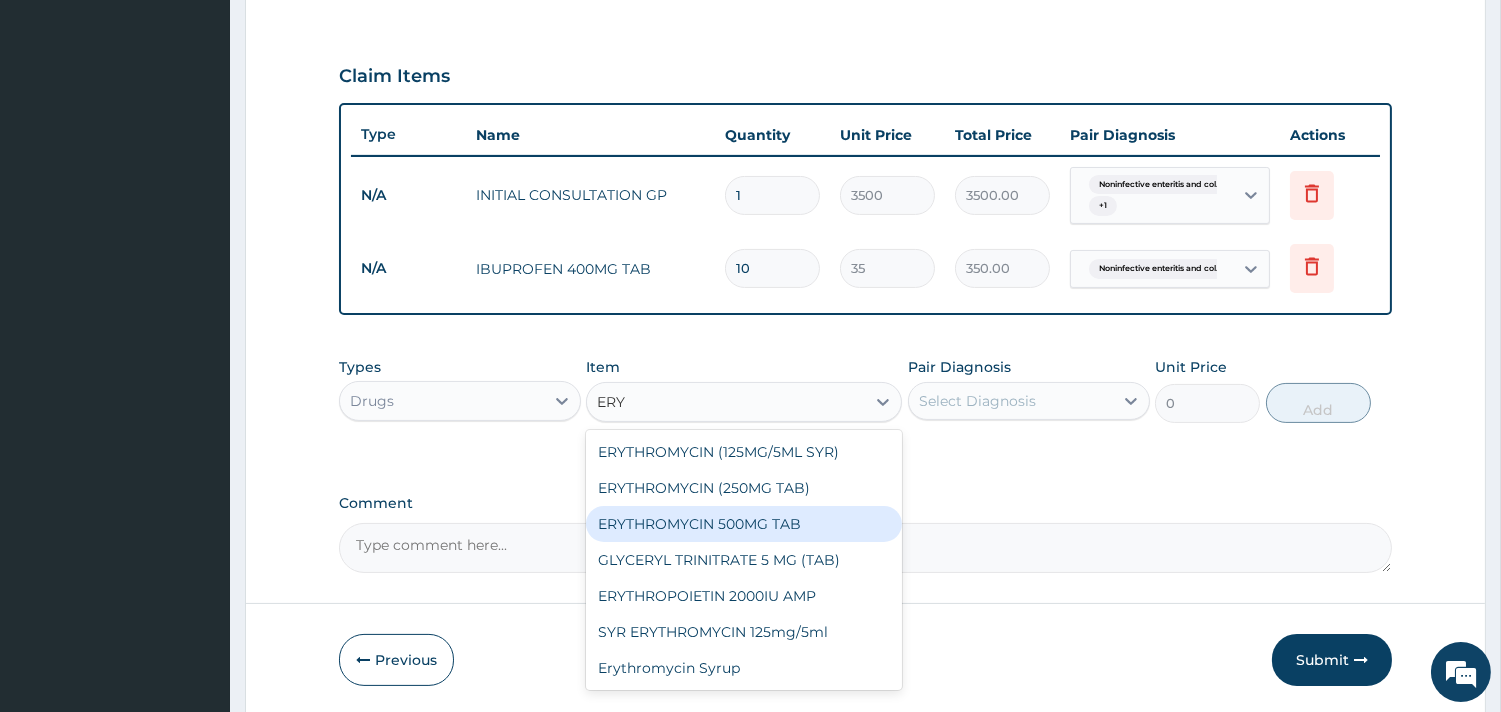 type 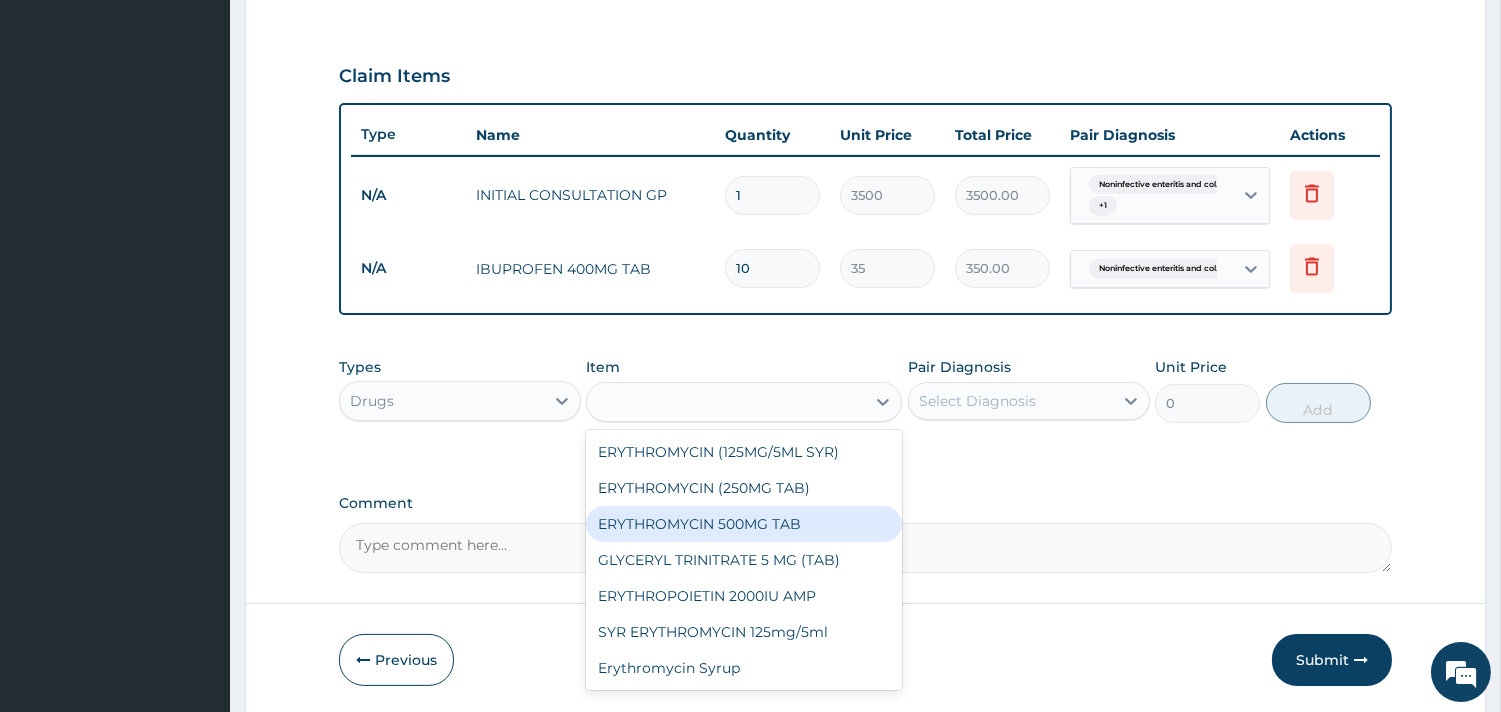 type on "80" 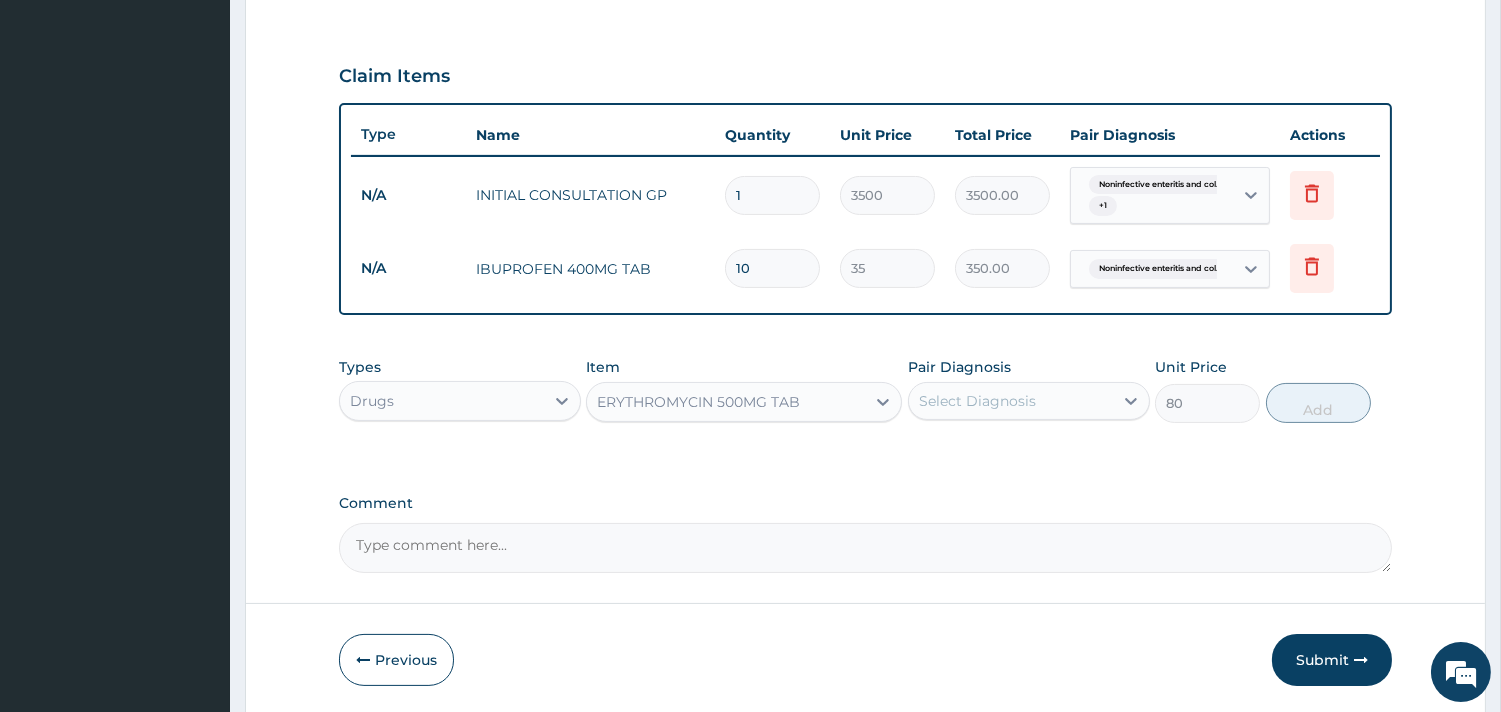 click on "Select Diagnosis" at bounding box center [1011, 401] 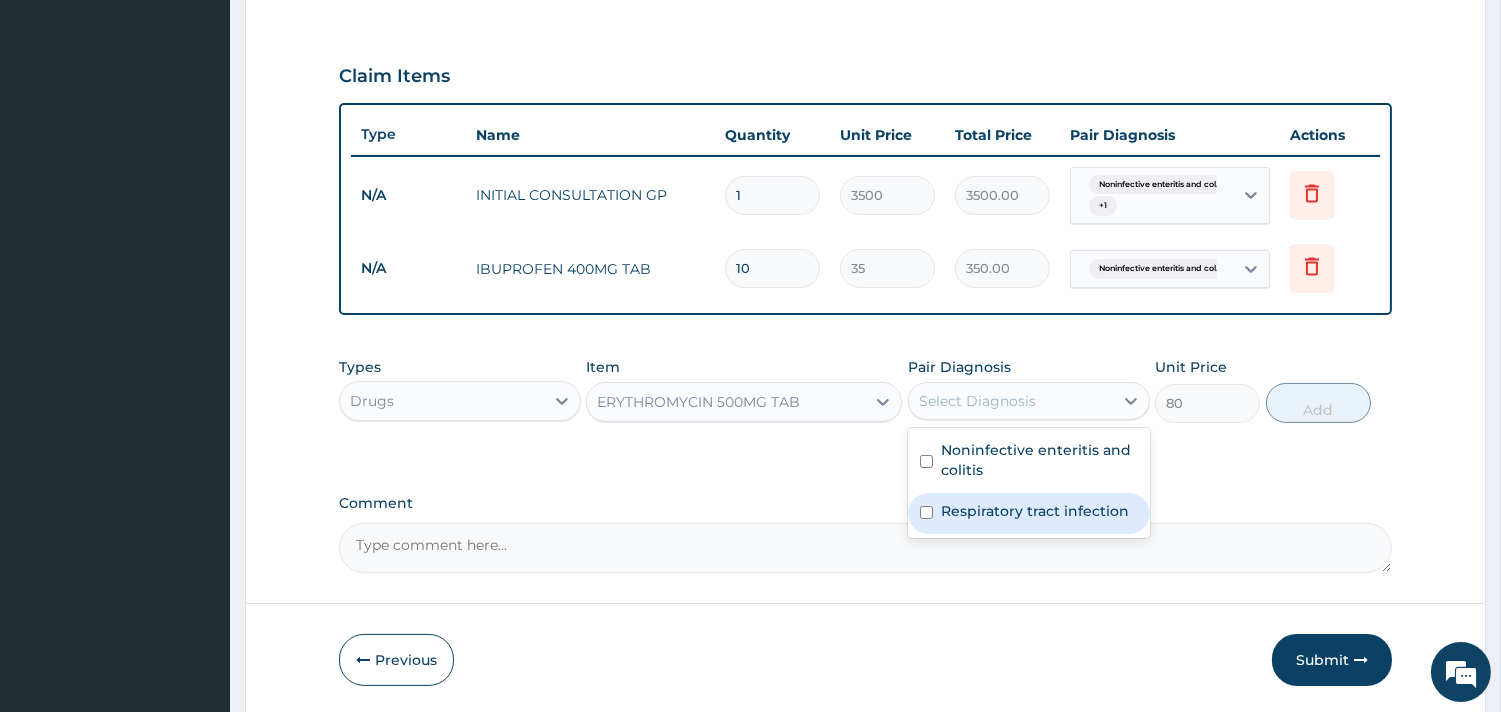 click on "Respiratory tract infection" at bounding box center (1035, 511) 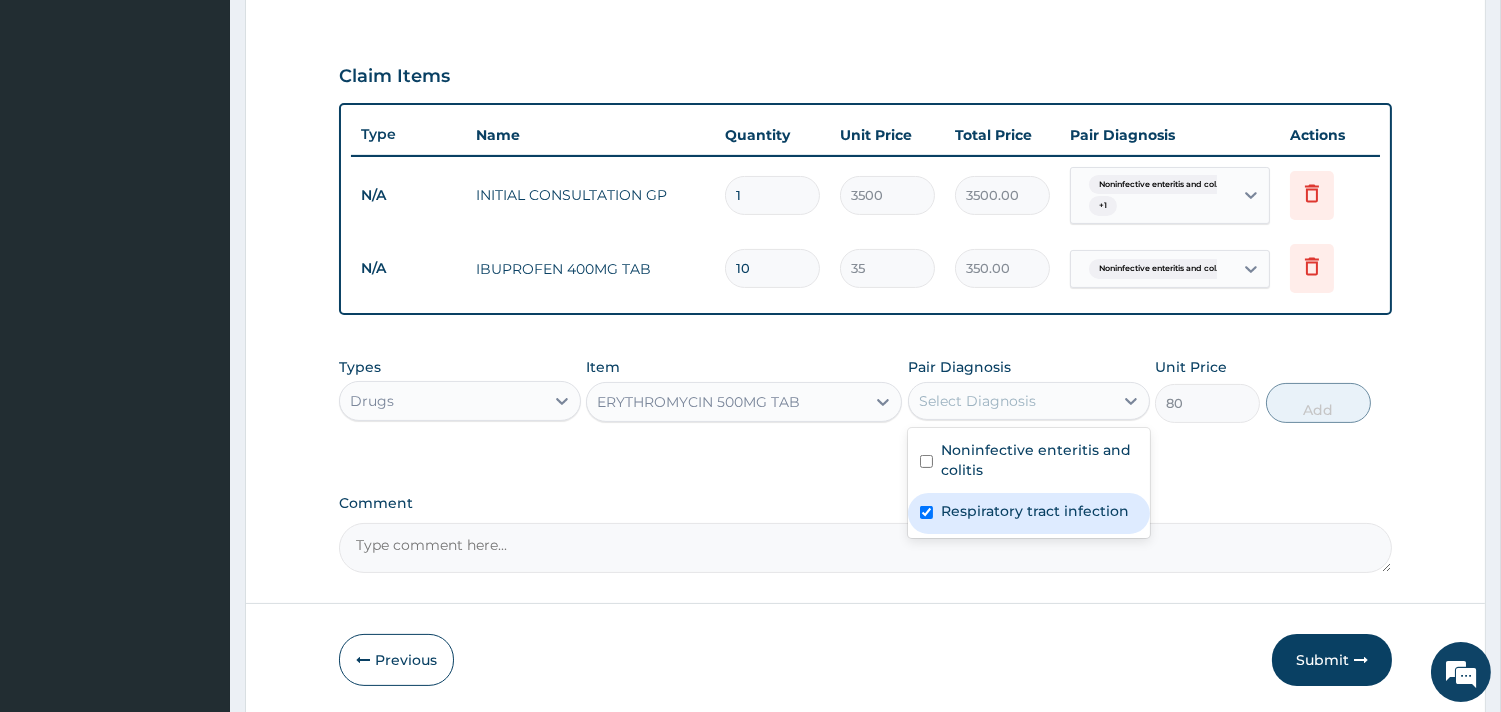checkbox on "true" 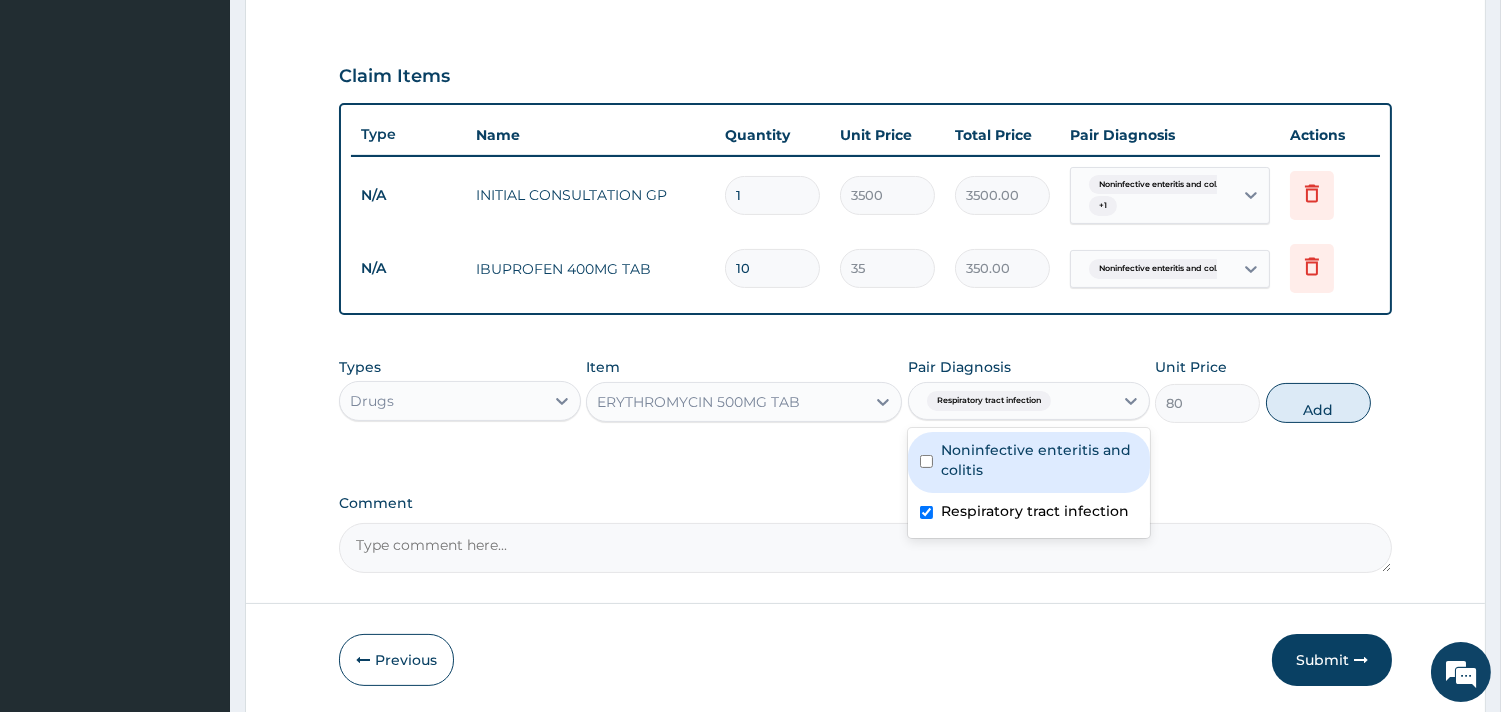 click on "ERYTHROMYCIN 500MG TAB" at bounding box center (726, 402) 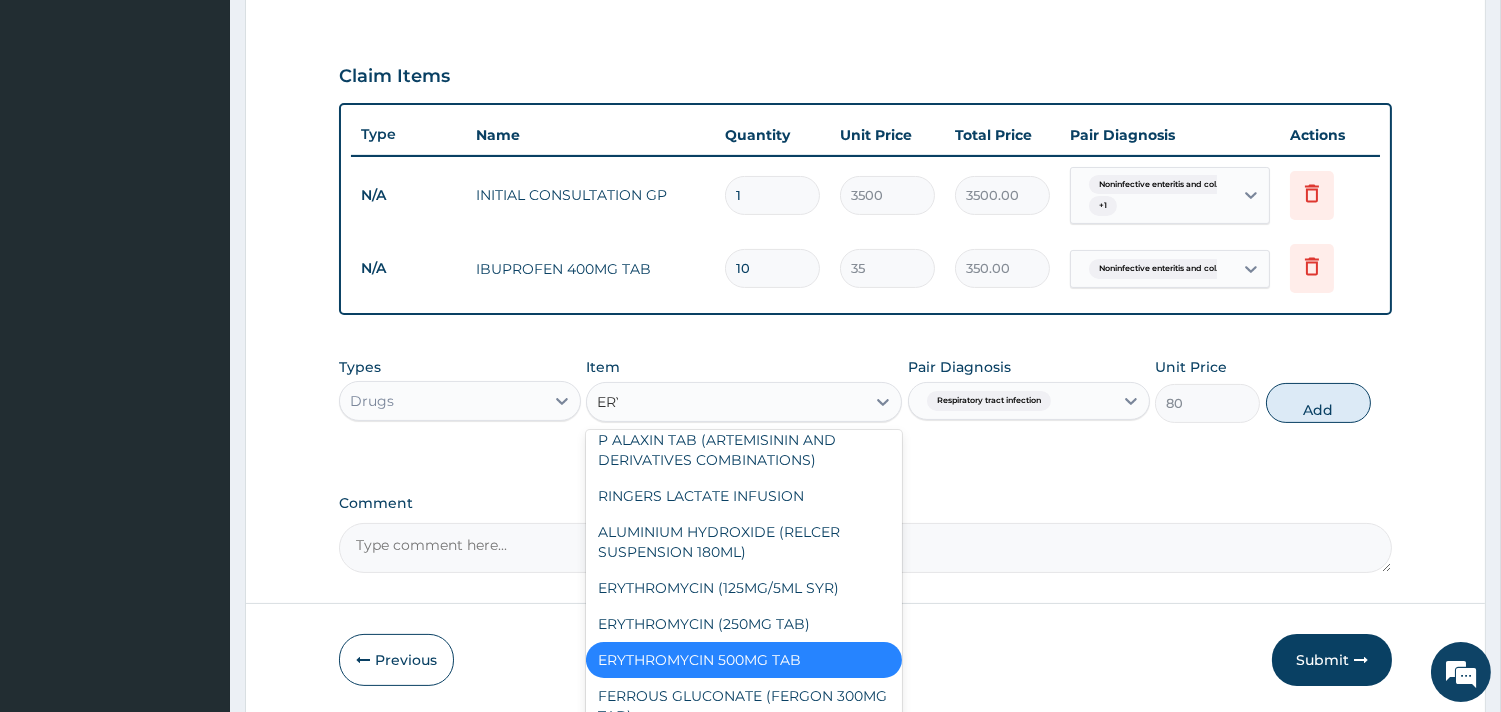scroll, scrollTop: 0, scrollLeft: 0, axis: both 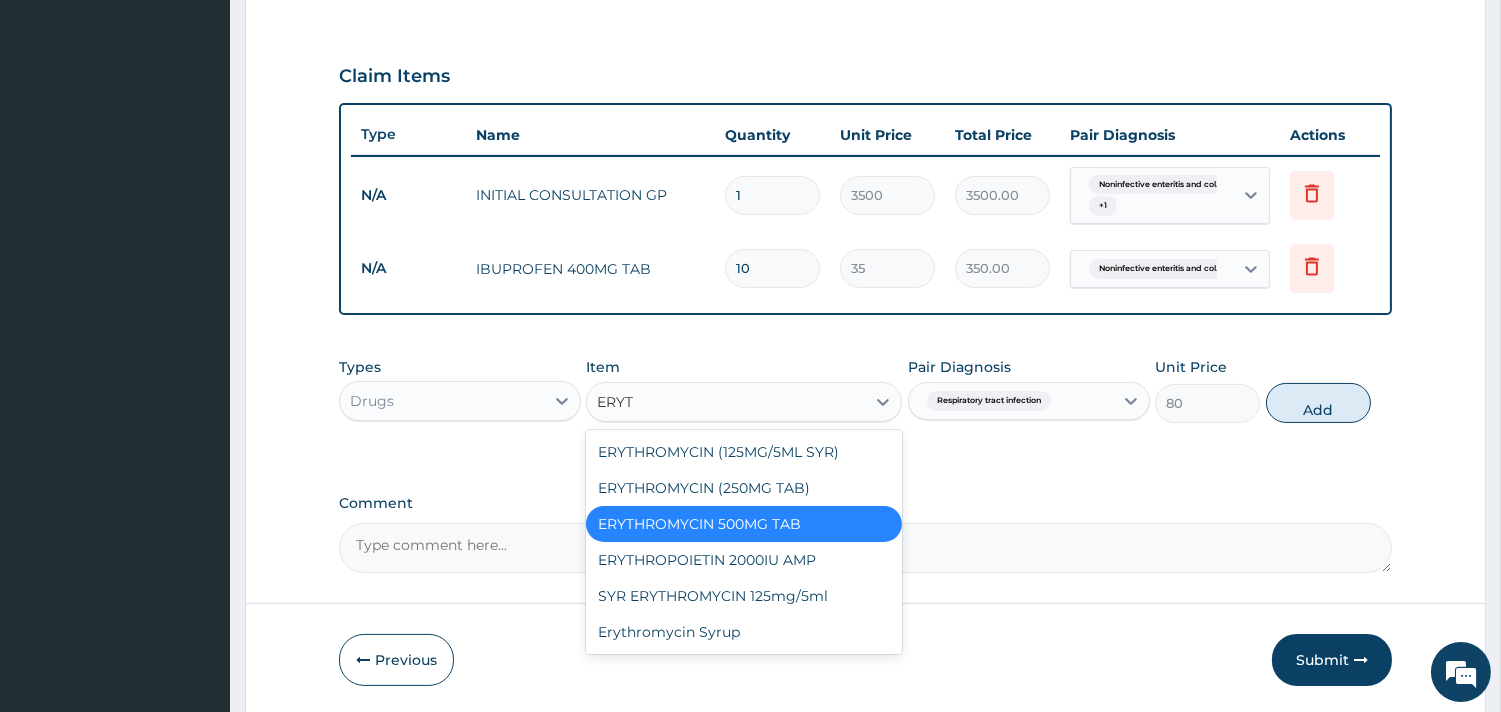type on "ERYTH" 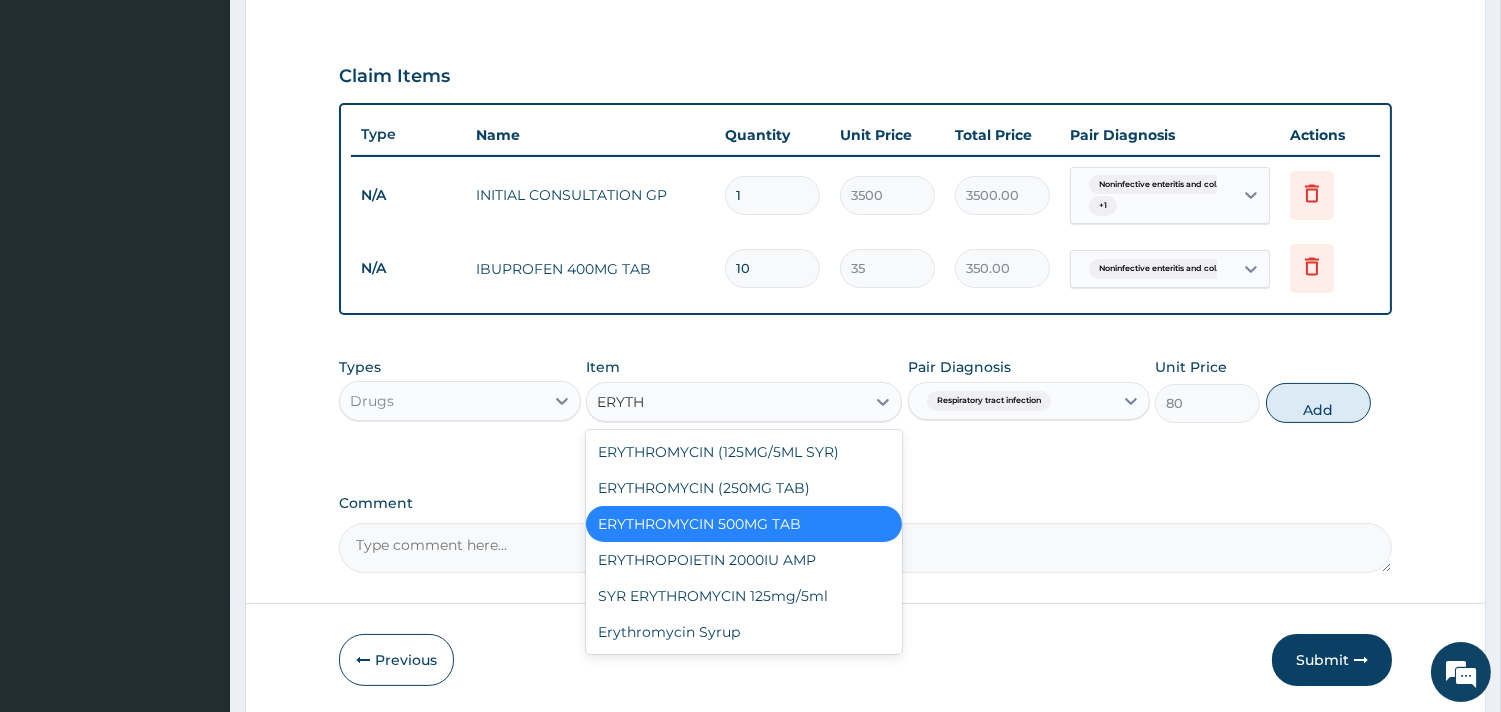 click on "ERYTHROMYCIN 500MG TAB" at bounding box center [744, 524] 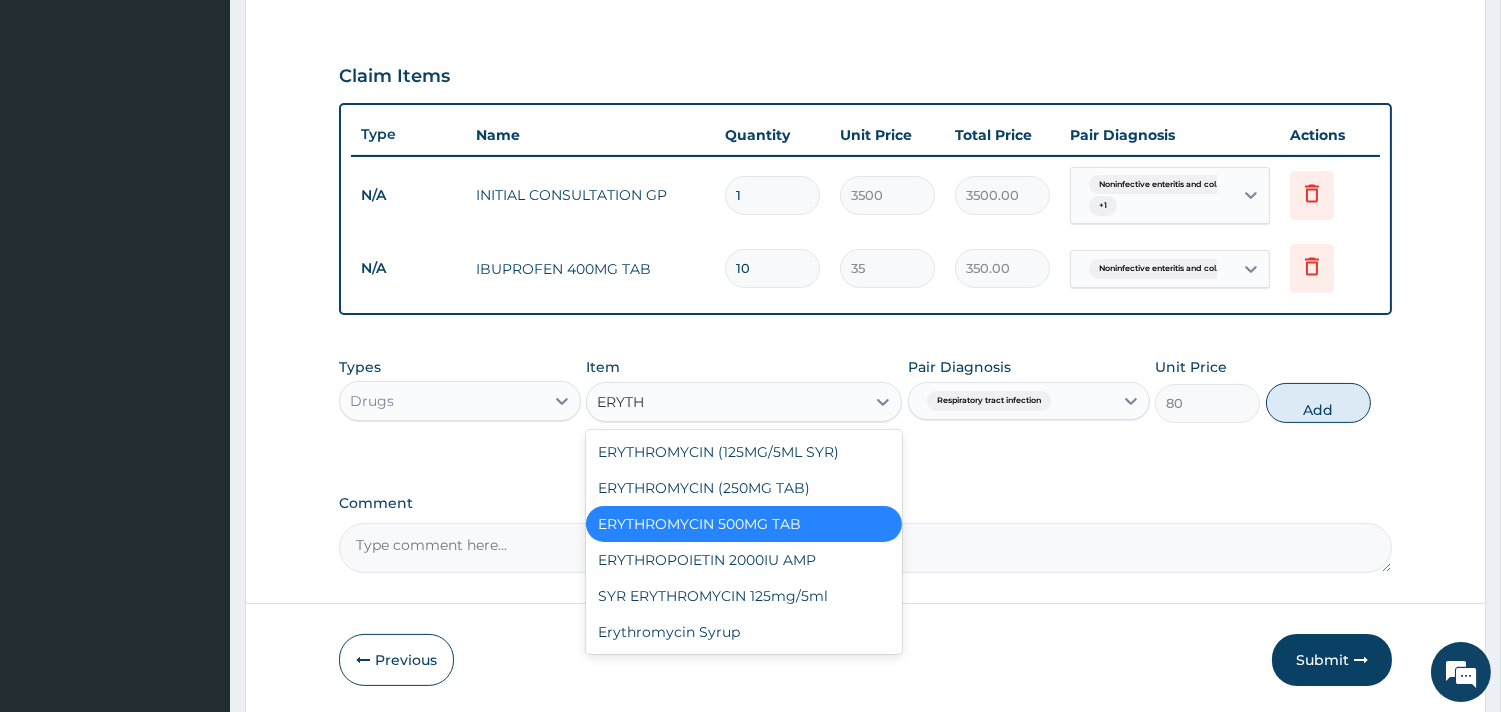 type 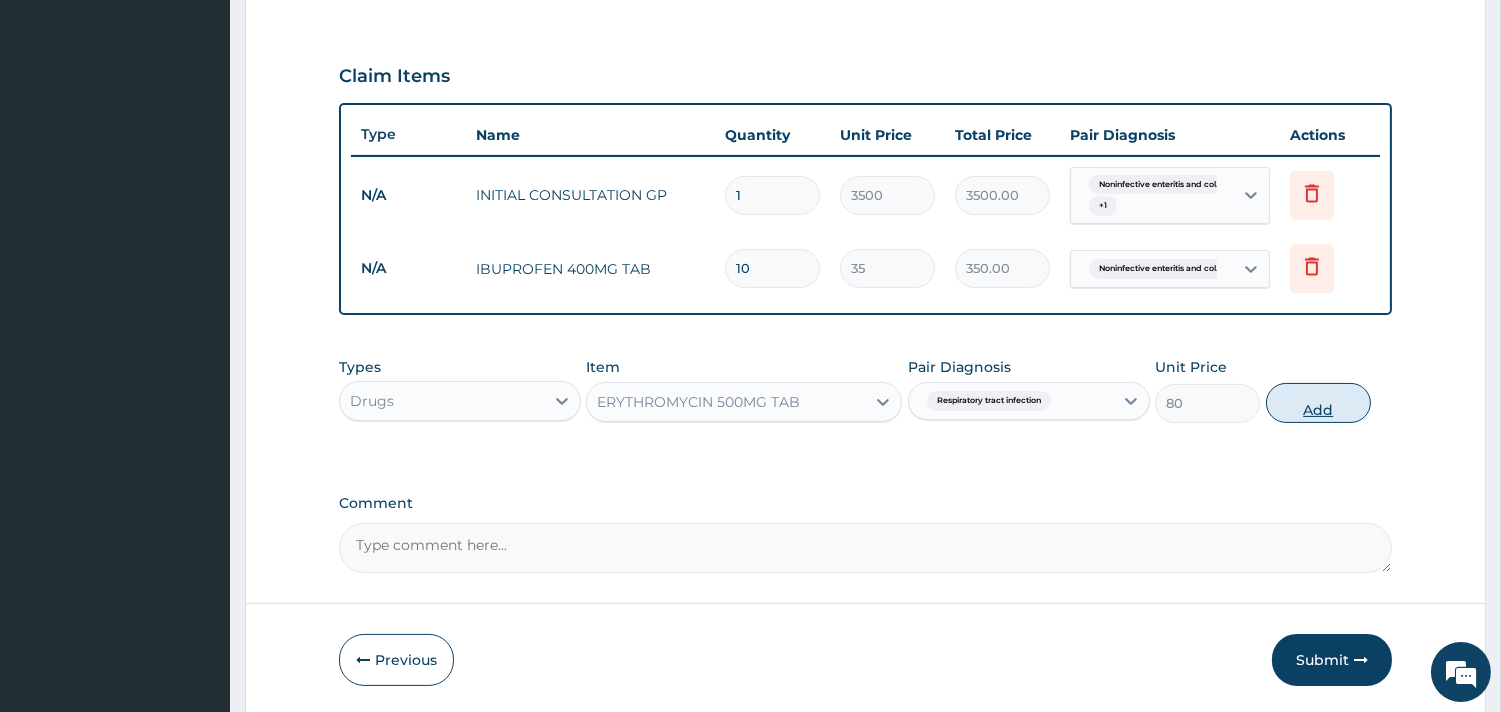 click on "Add" at bounding box center [1318, 403] 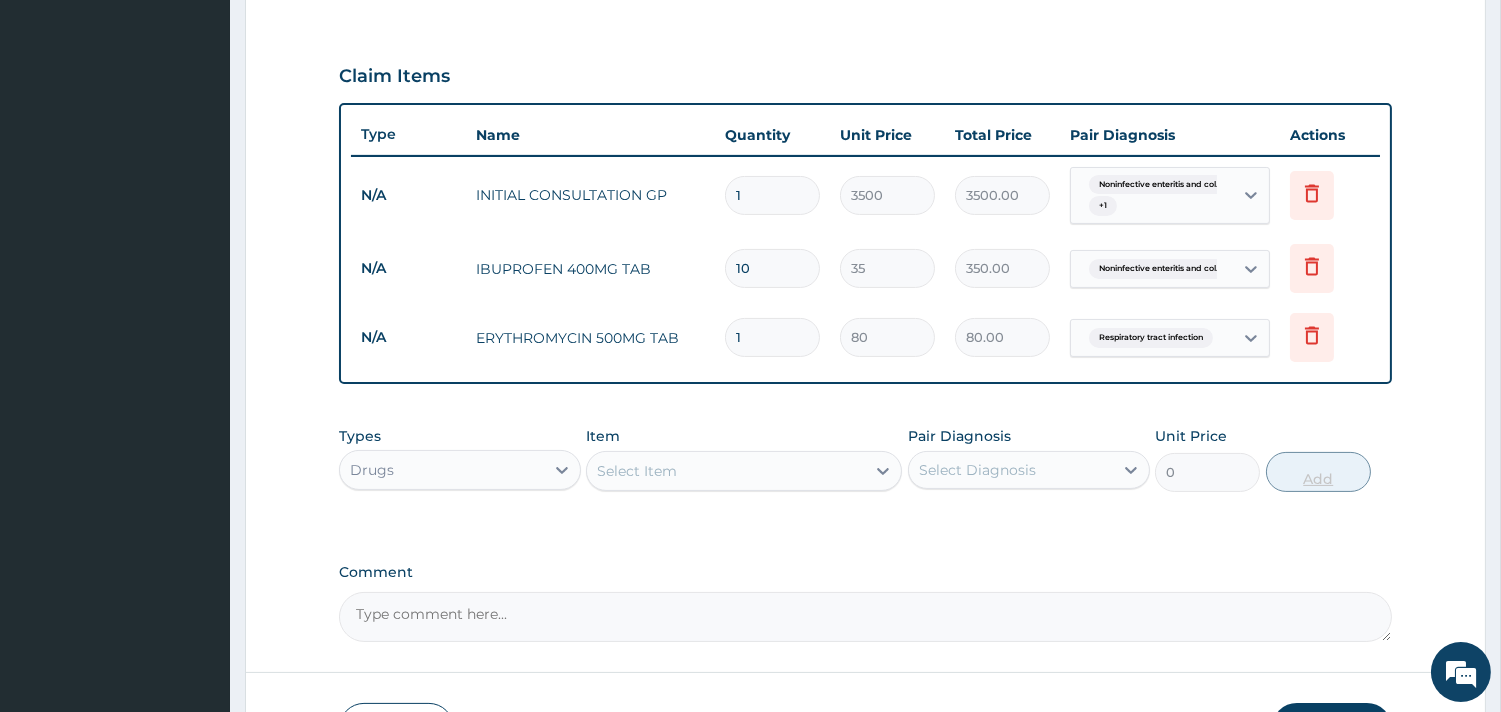 type on "10" 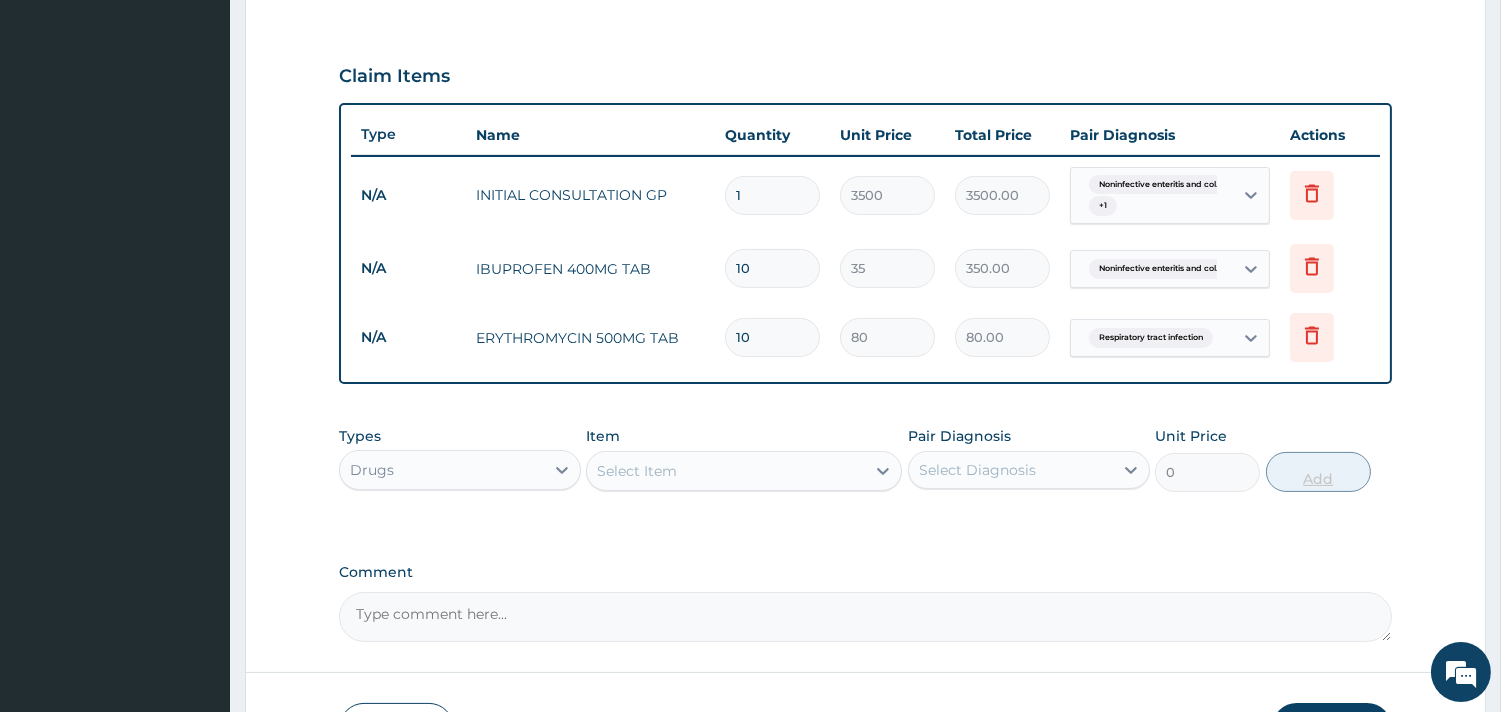type on "800.00" 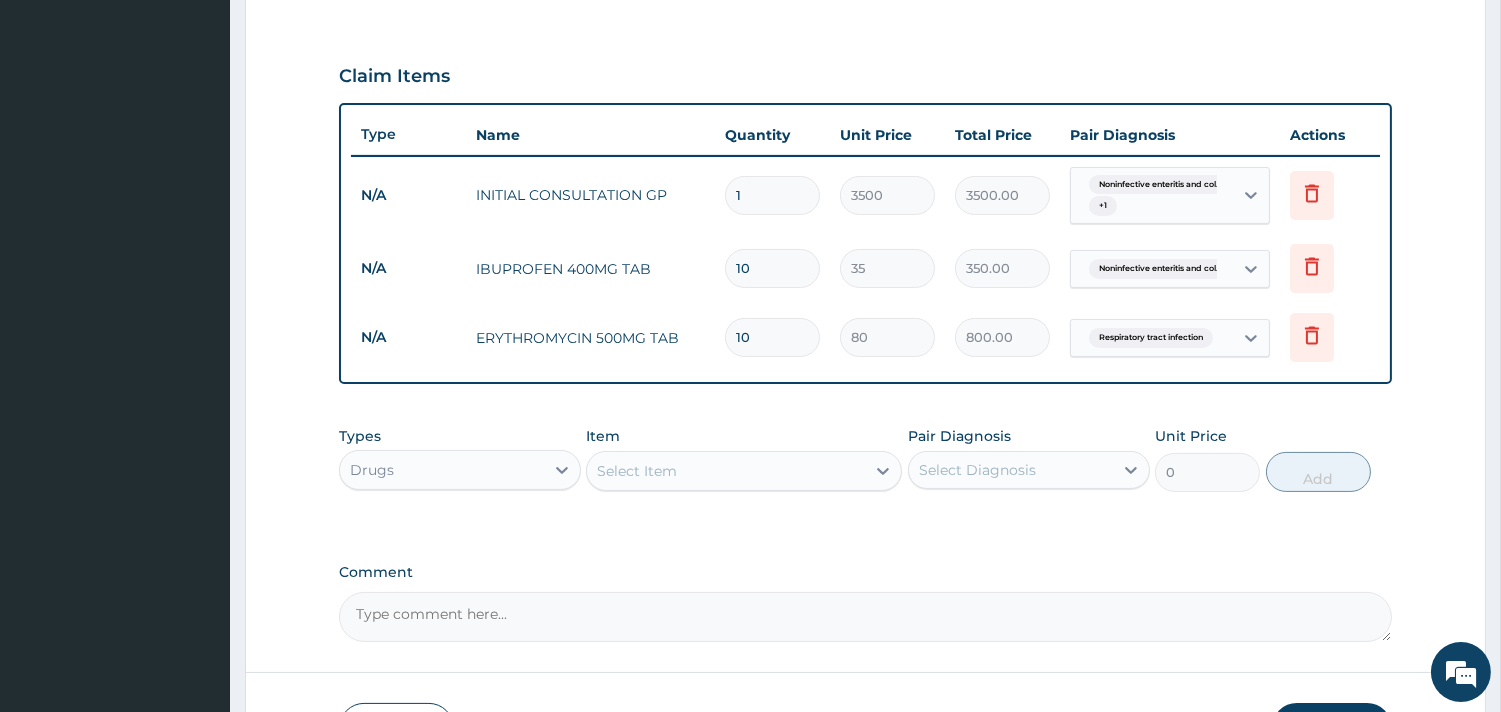 type on "10" 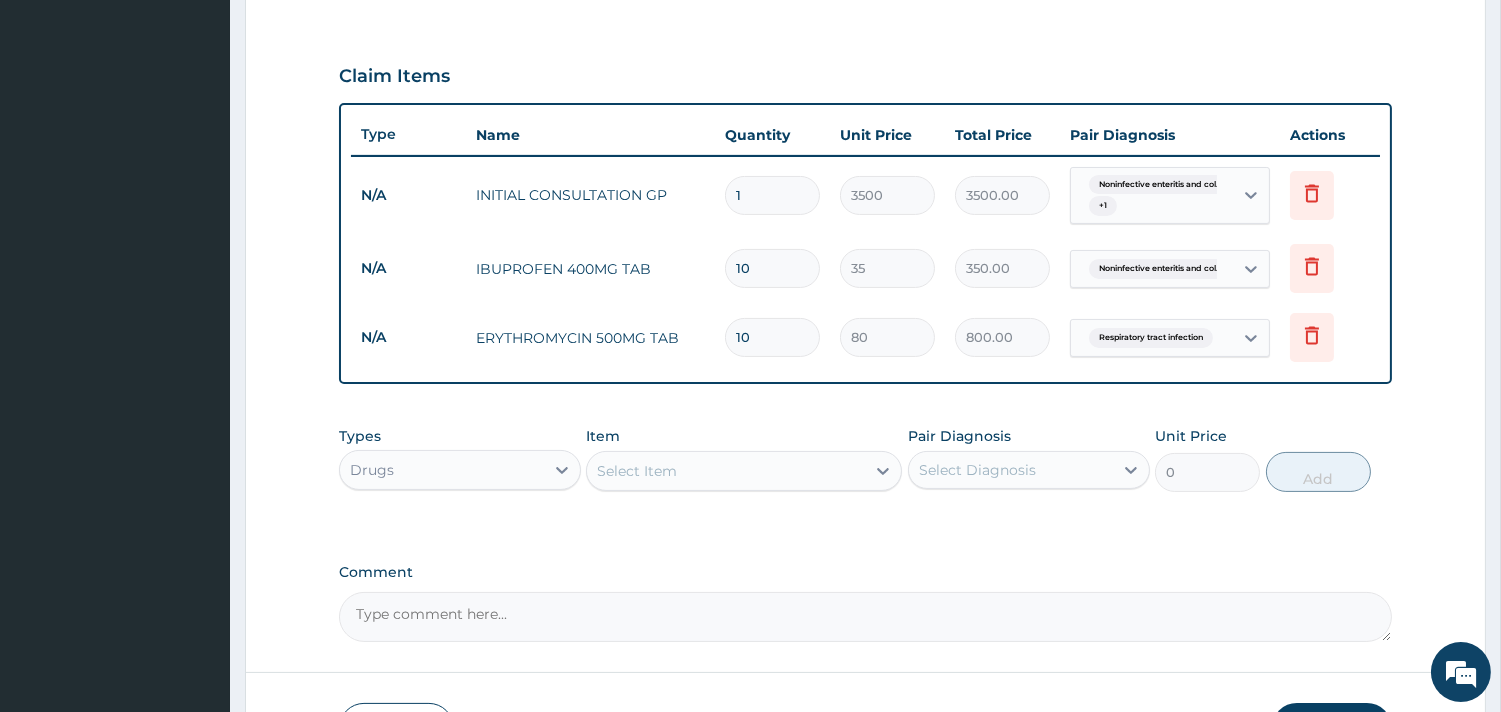 click on "Select Item" at bounding box center (637, 471) 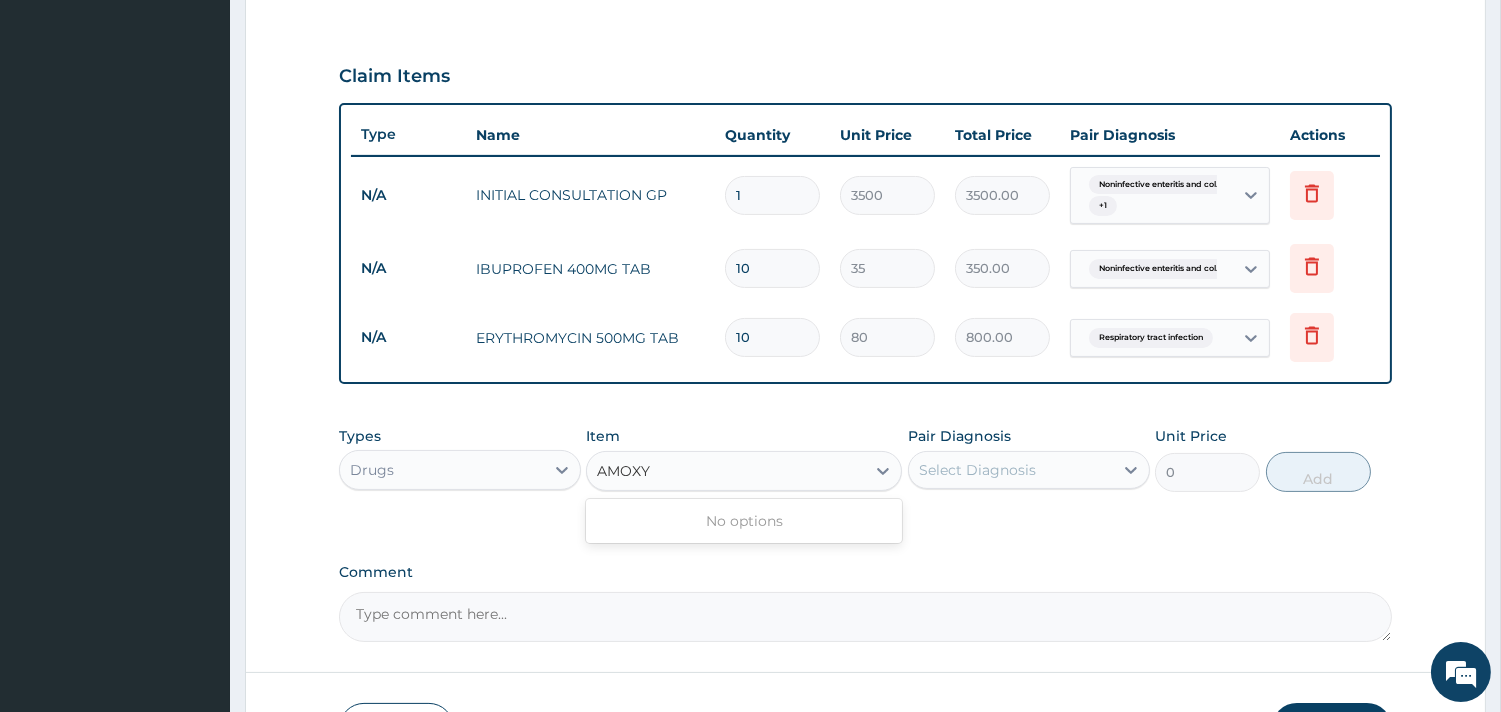 type on "AMOX" 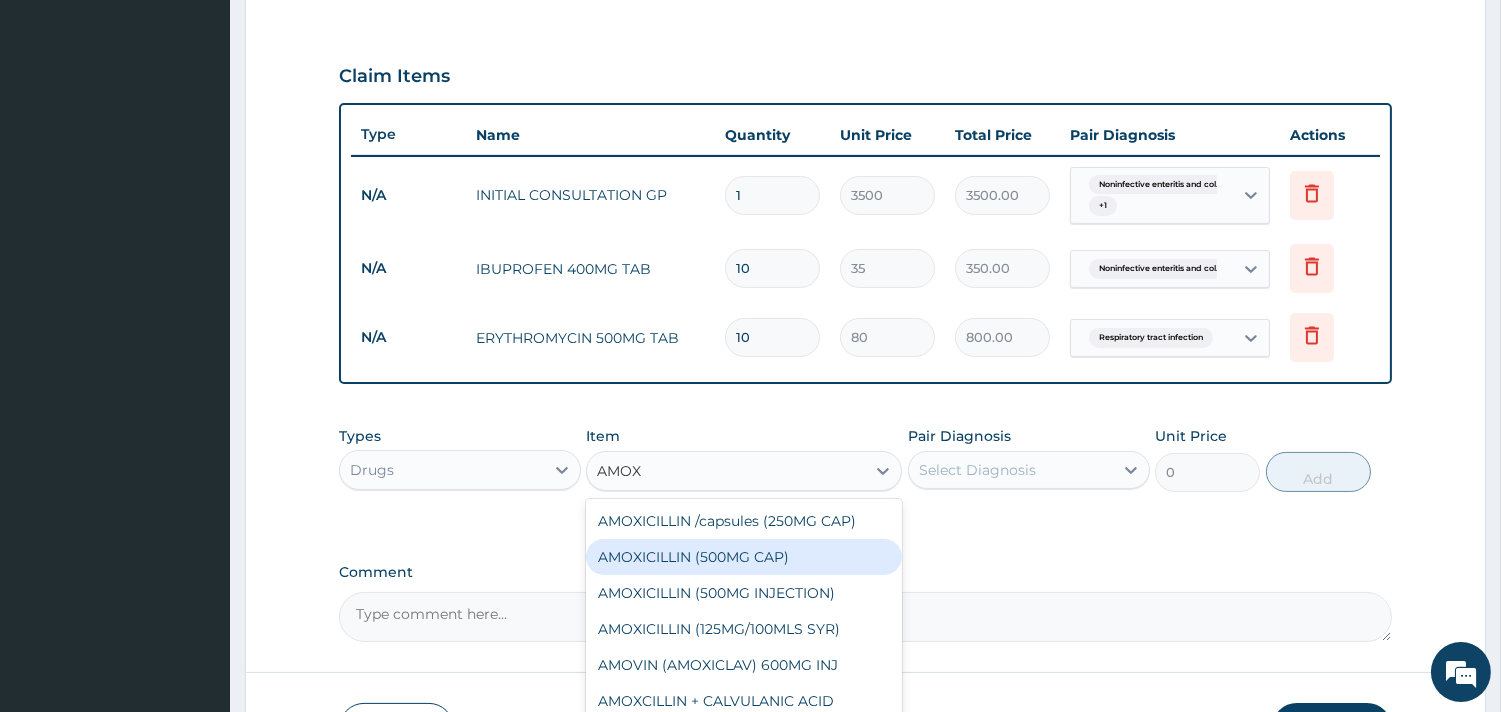 click on "AMOXICILLIN (500MG CAP)" at bounding box center (744, 557) 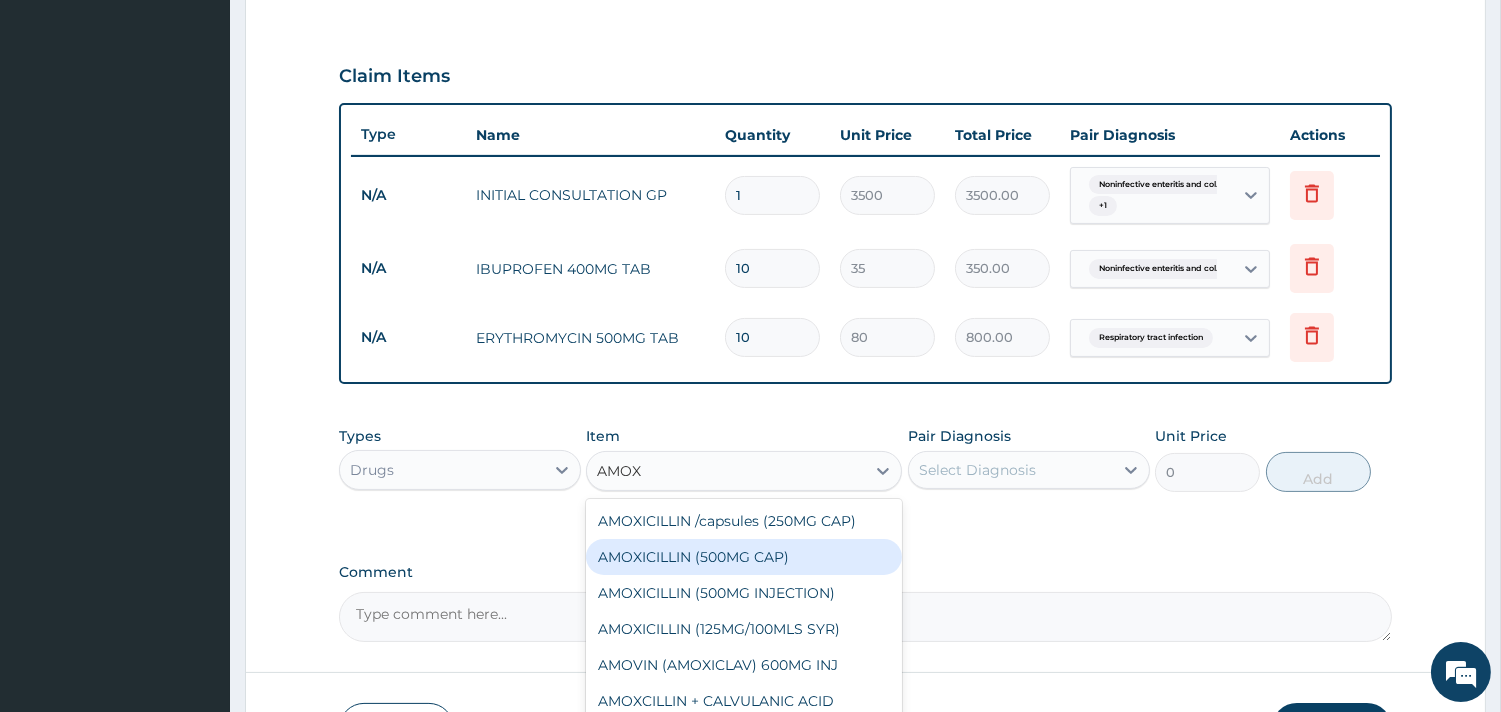 type 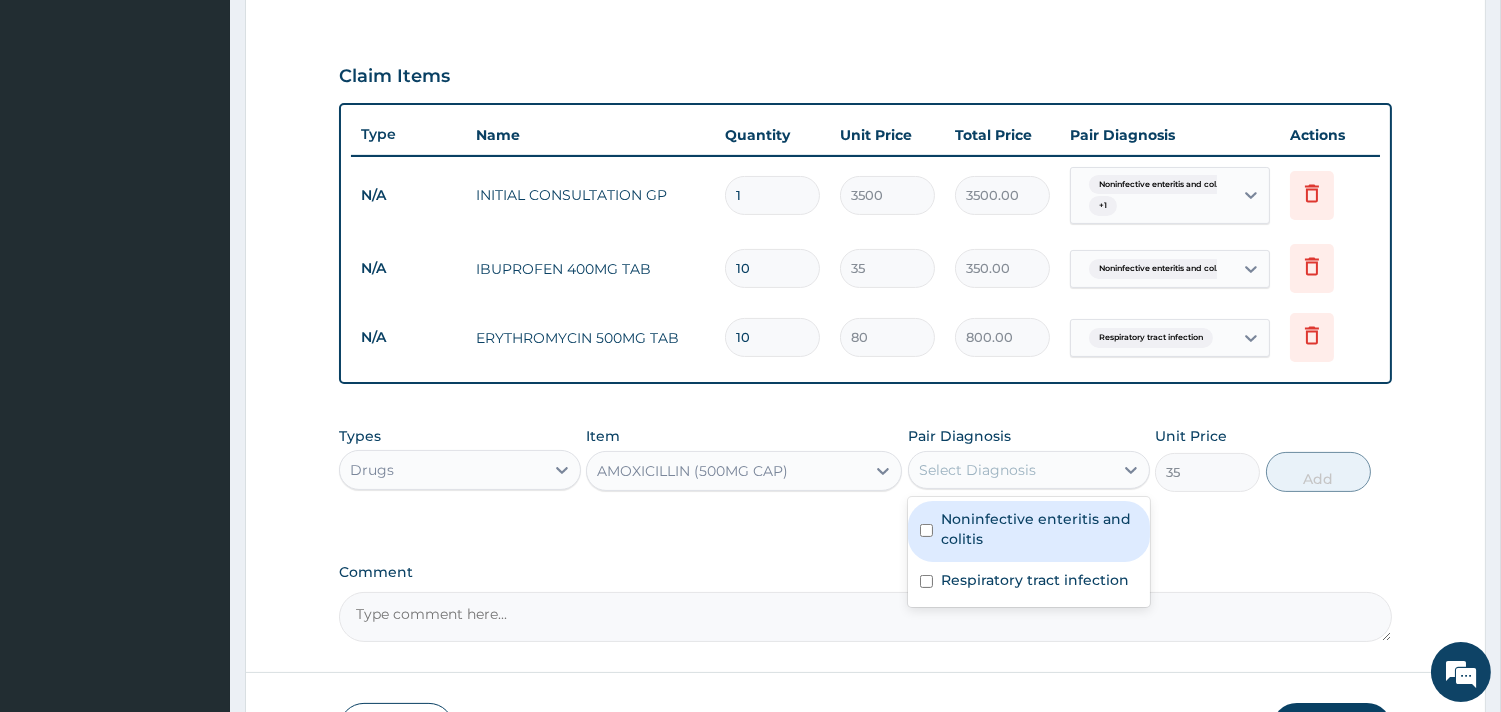 click on "Select Diagnosis" at bounding box center (1011, 470) 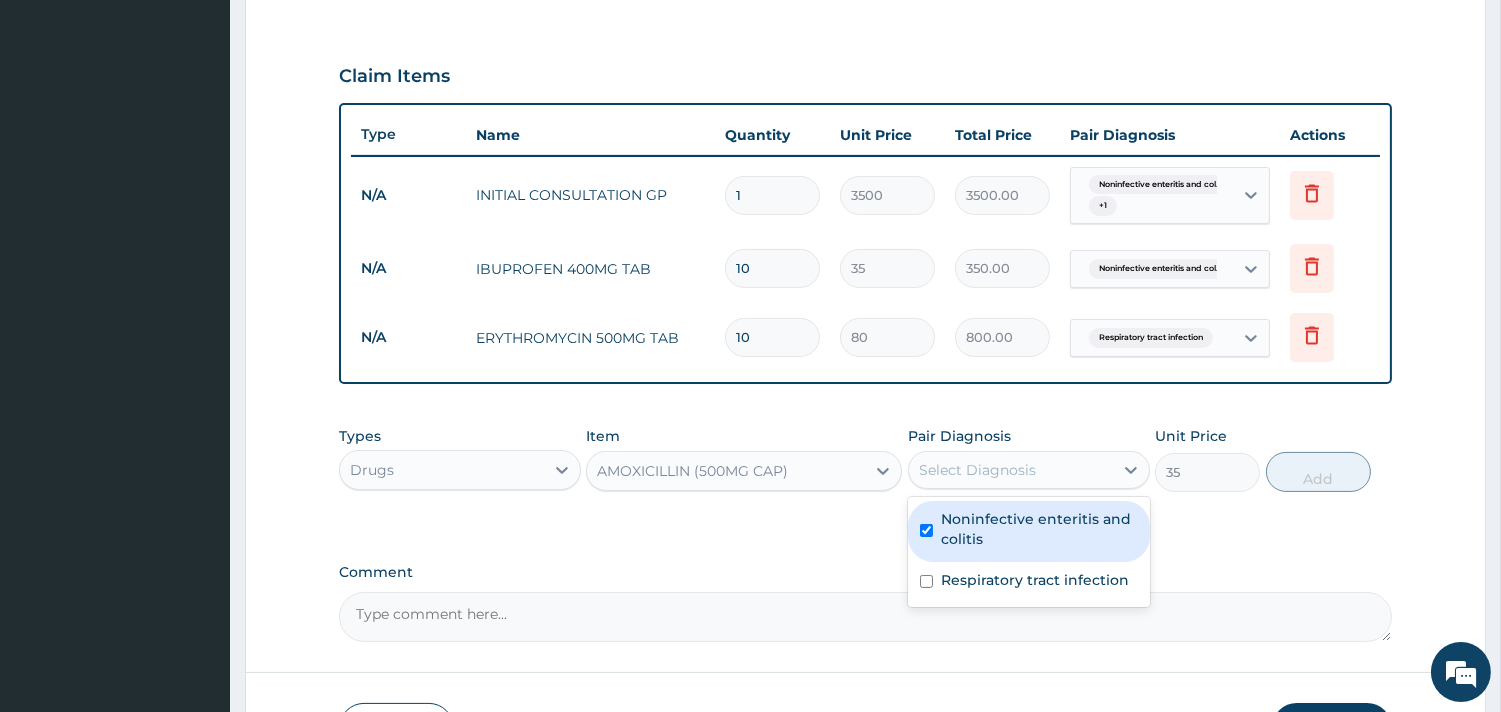 checkbox on "true" 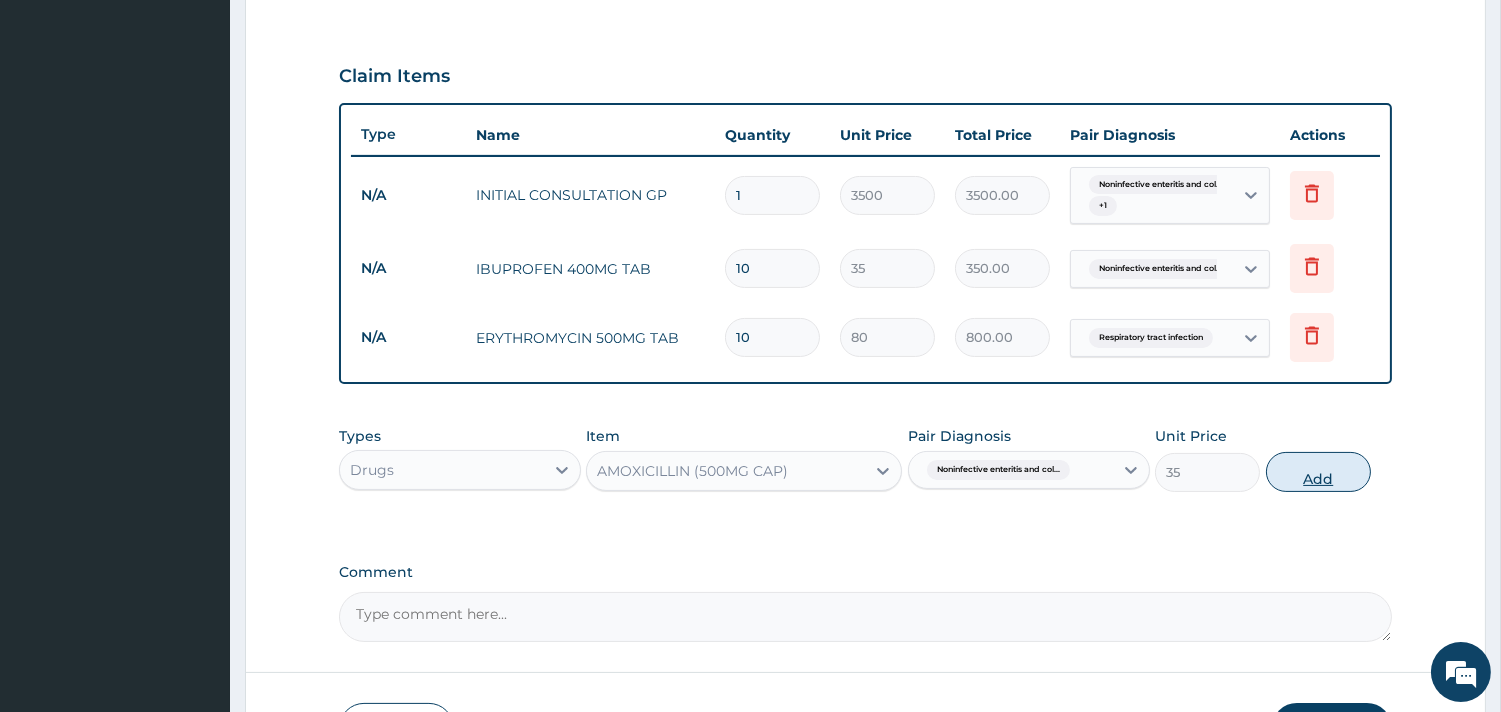 click on "Add" at bounding box center [1318, 472] 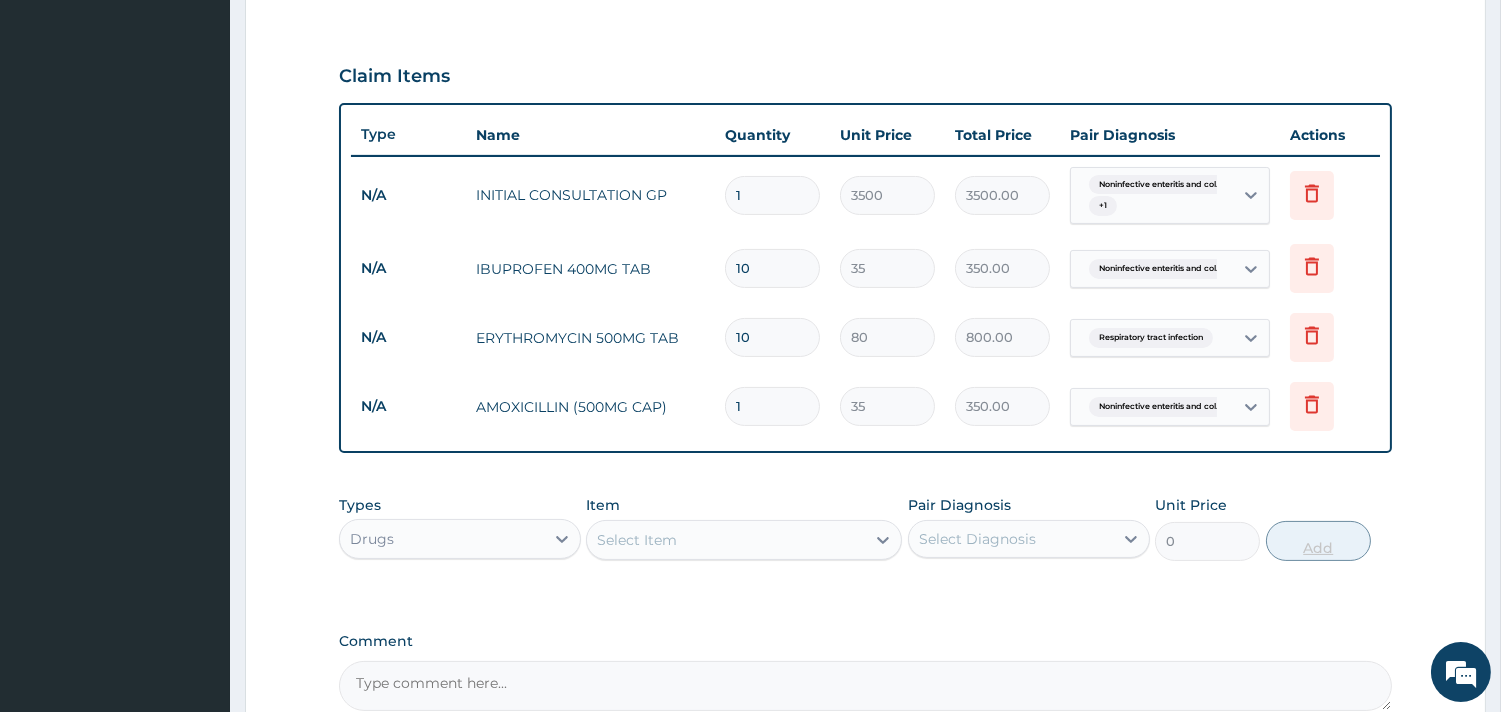 type on "10" 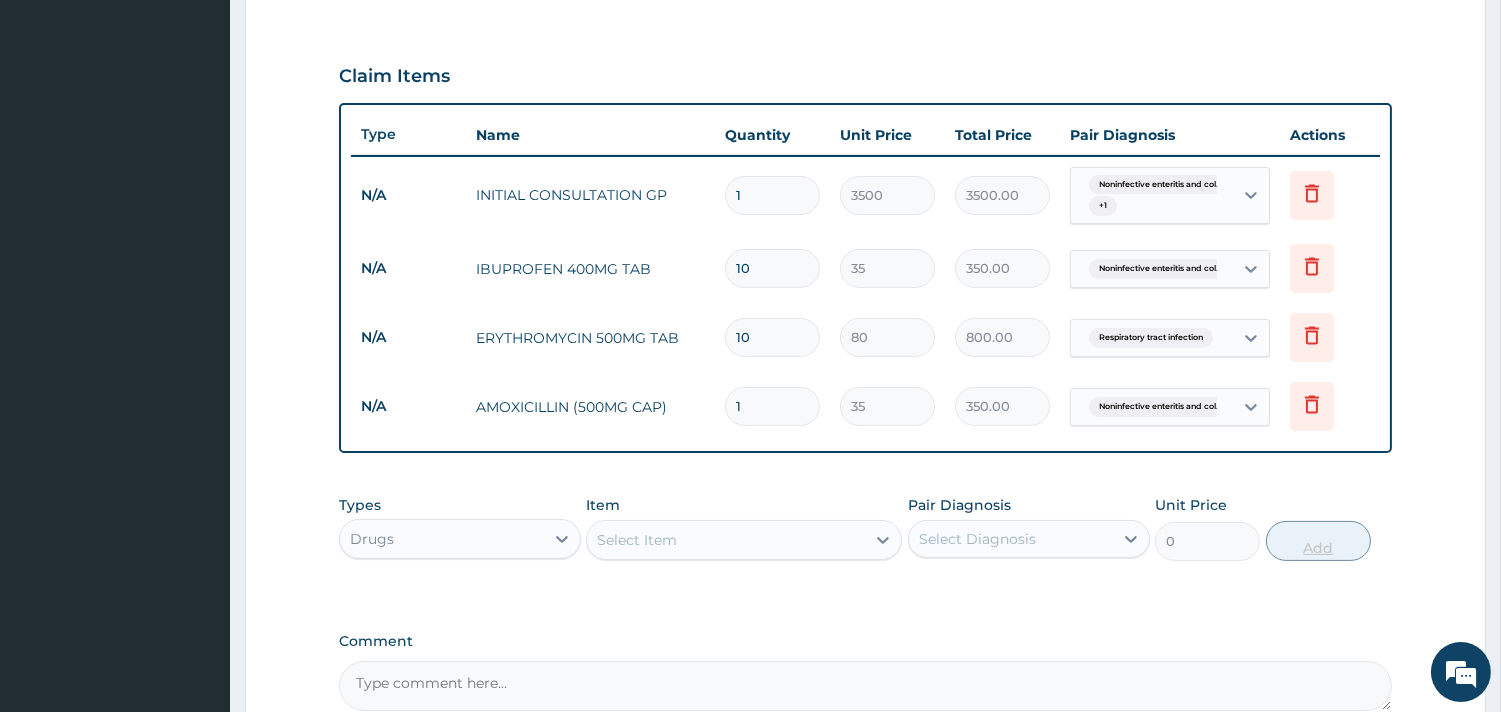 type on "350.00" 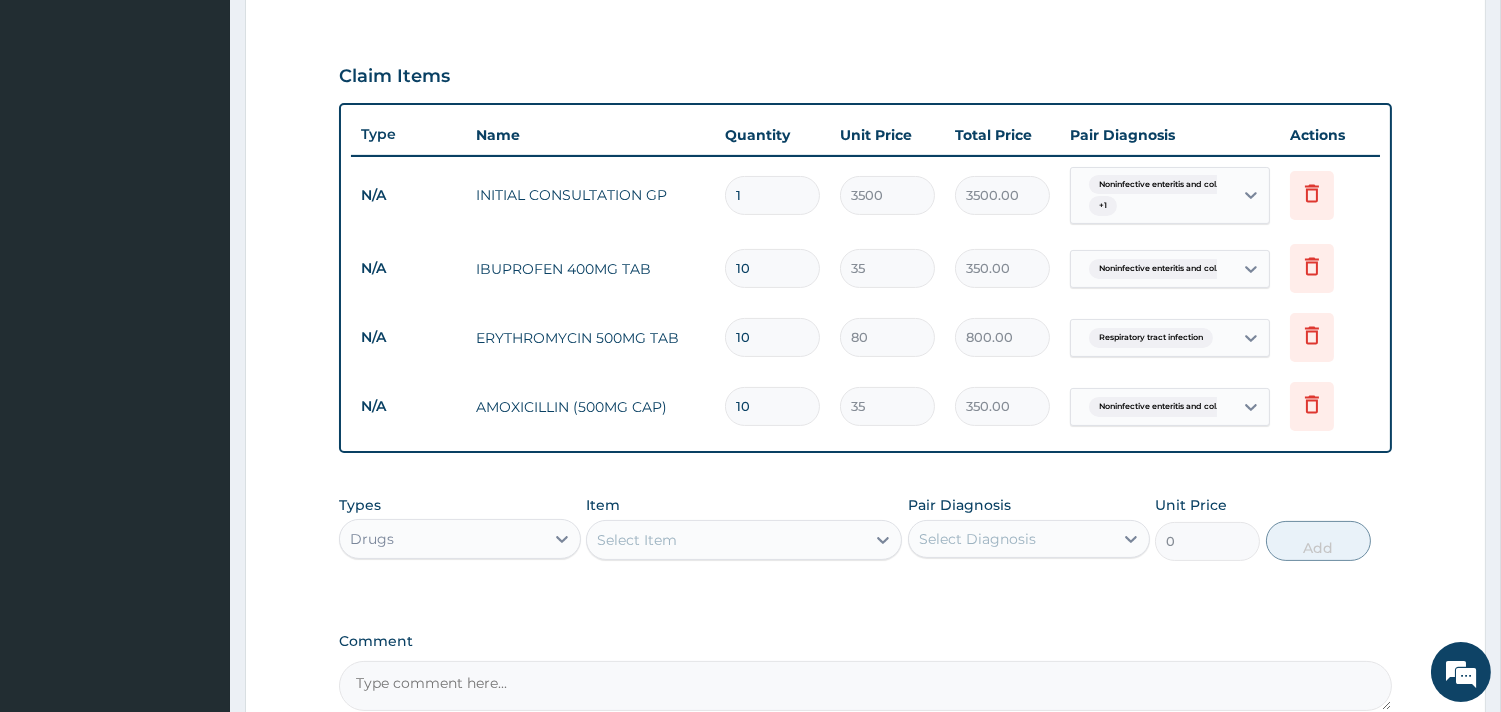 type on "10" 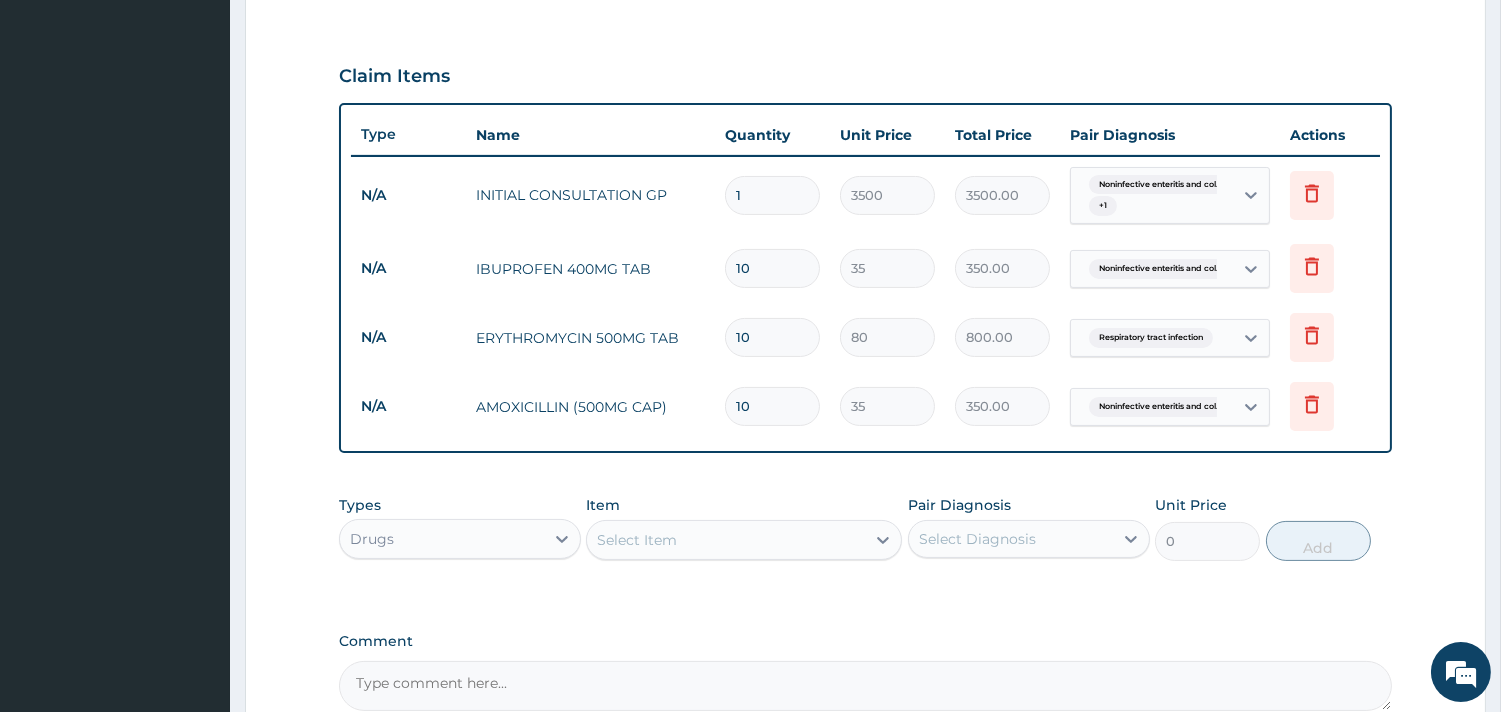 click on "Select Item" at bounding box center (726, 540) 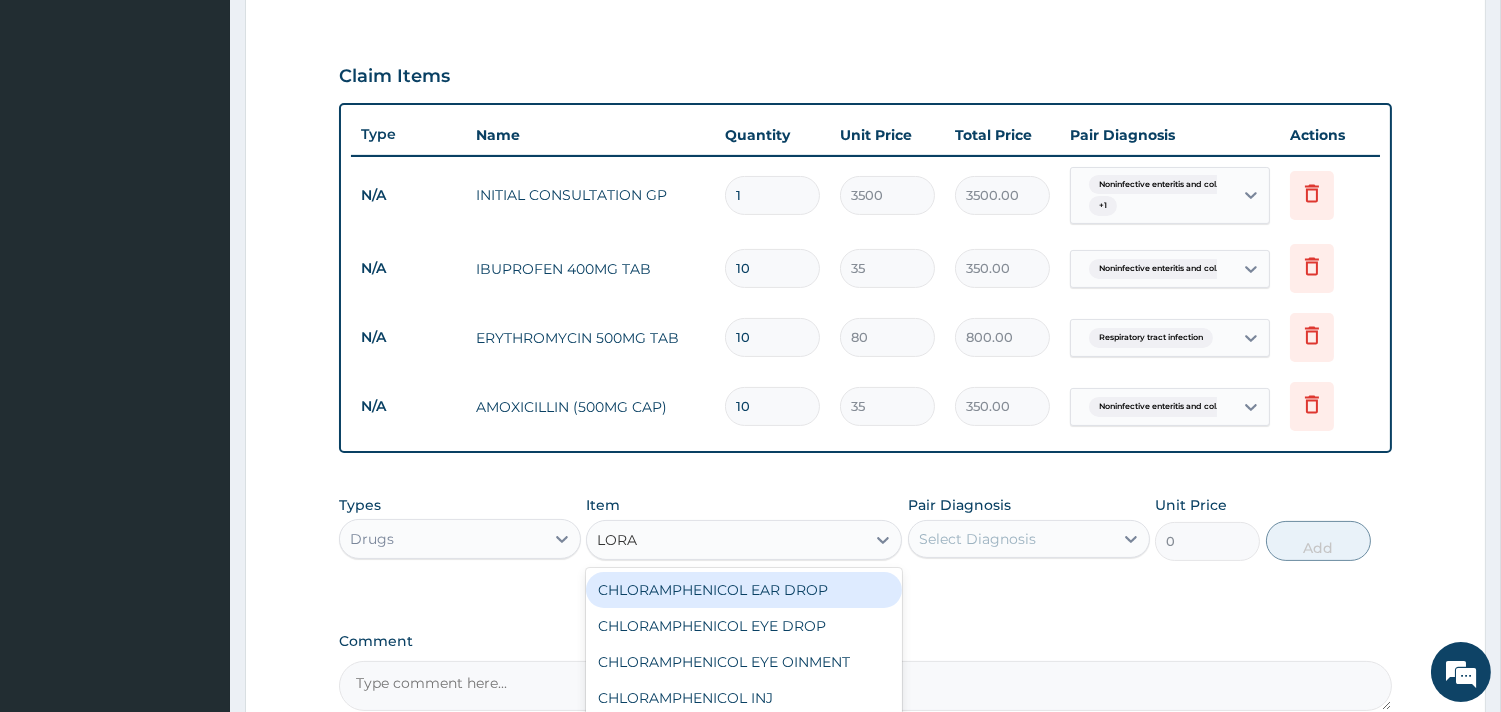 type on "LORAT" 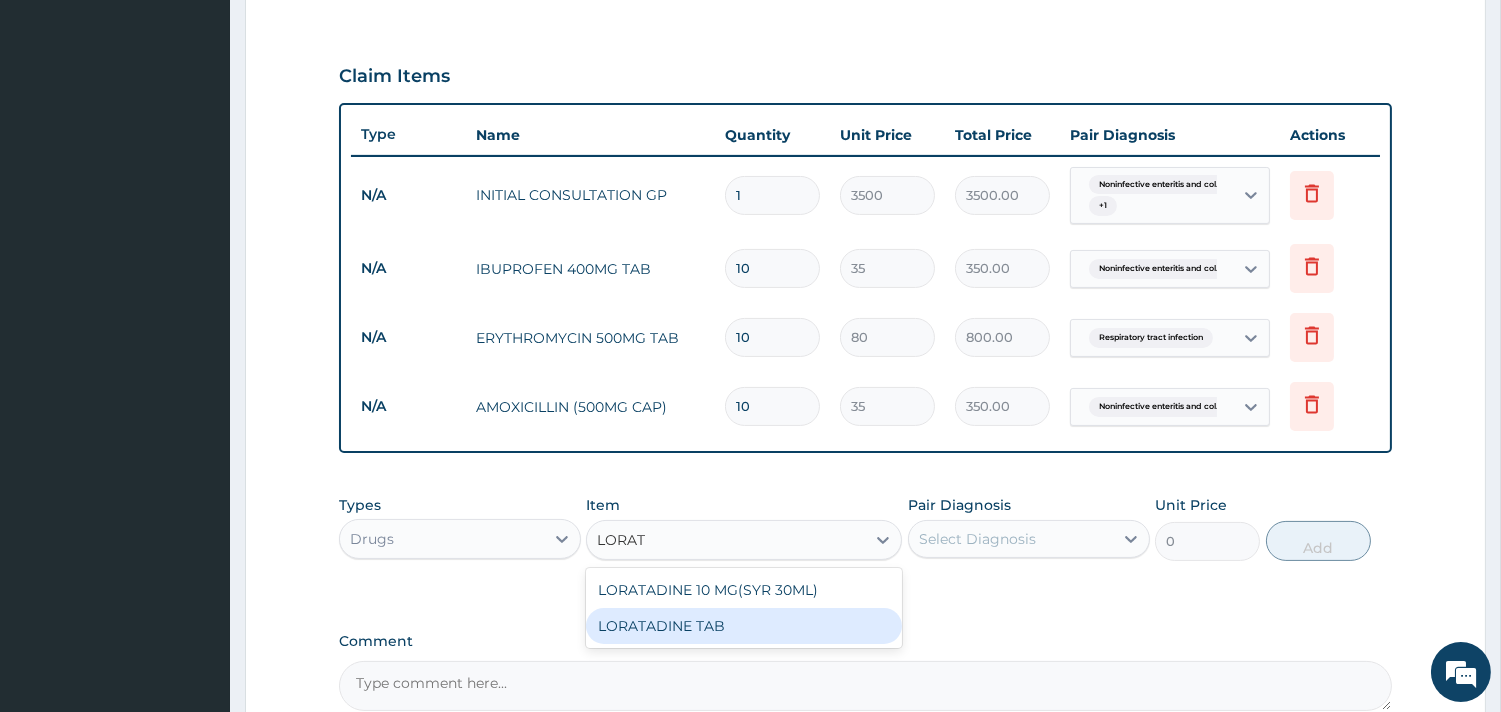 click on "LORATADINE TAB" at bounding box center [744, 626] 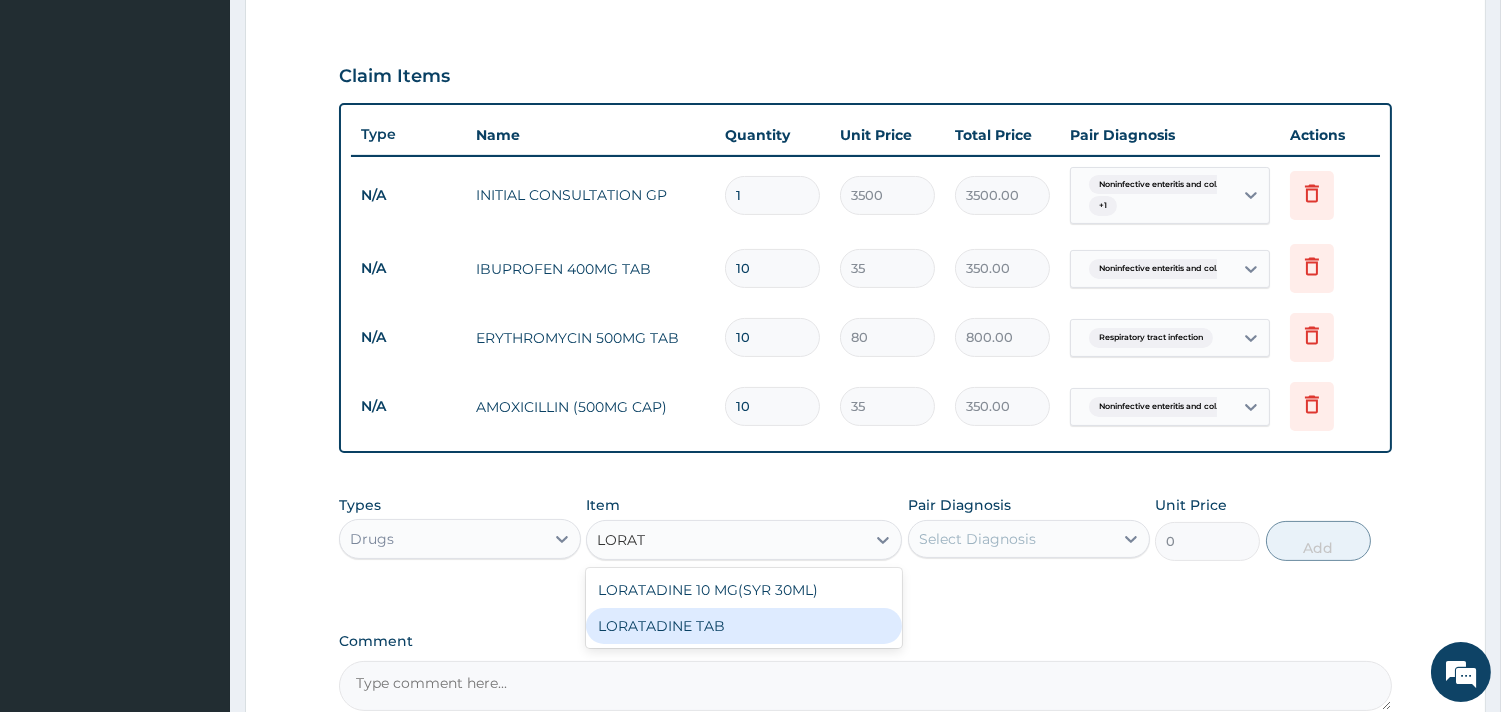 type 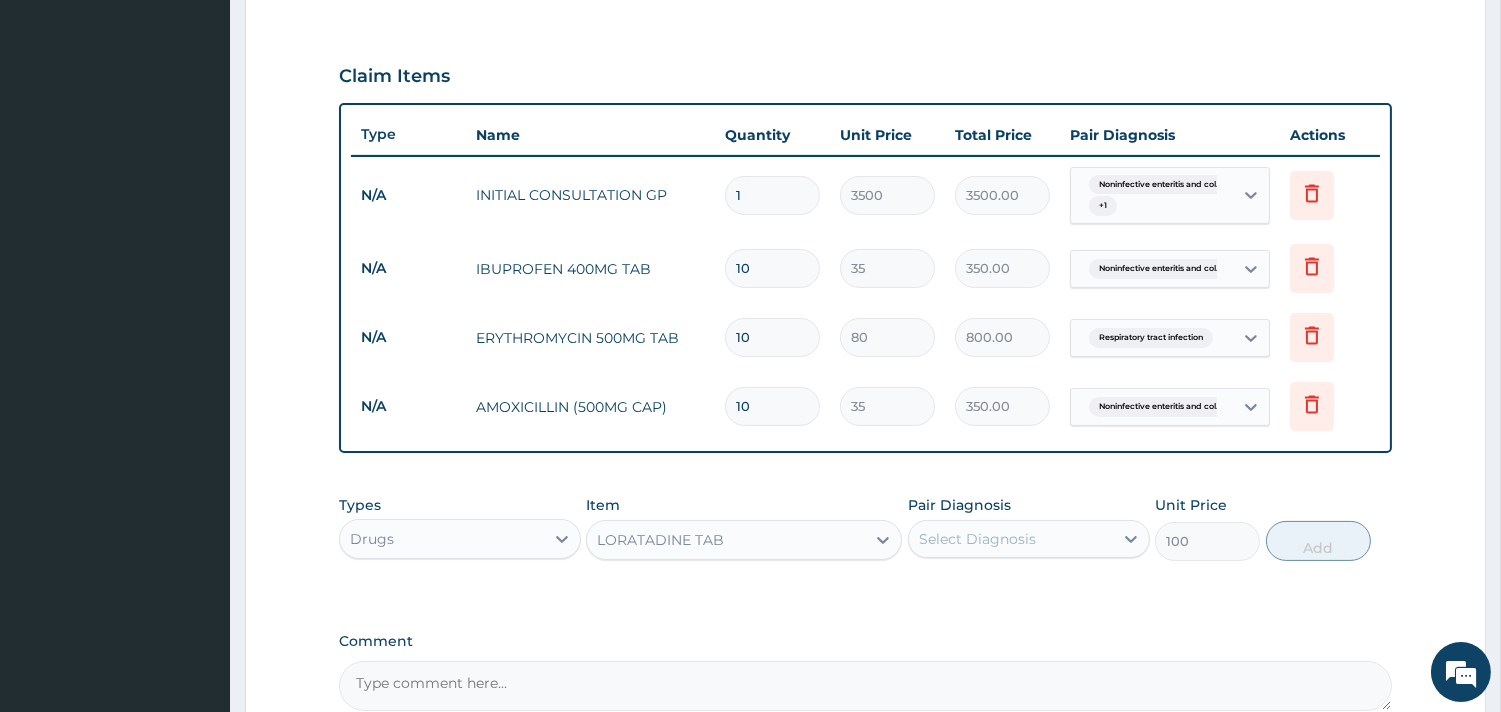 click on "Select Diagnosis" at bounding box center (977, 539) 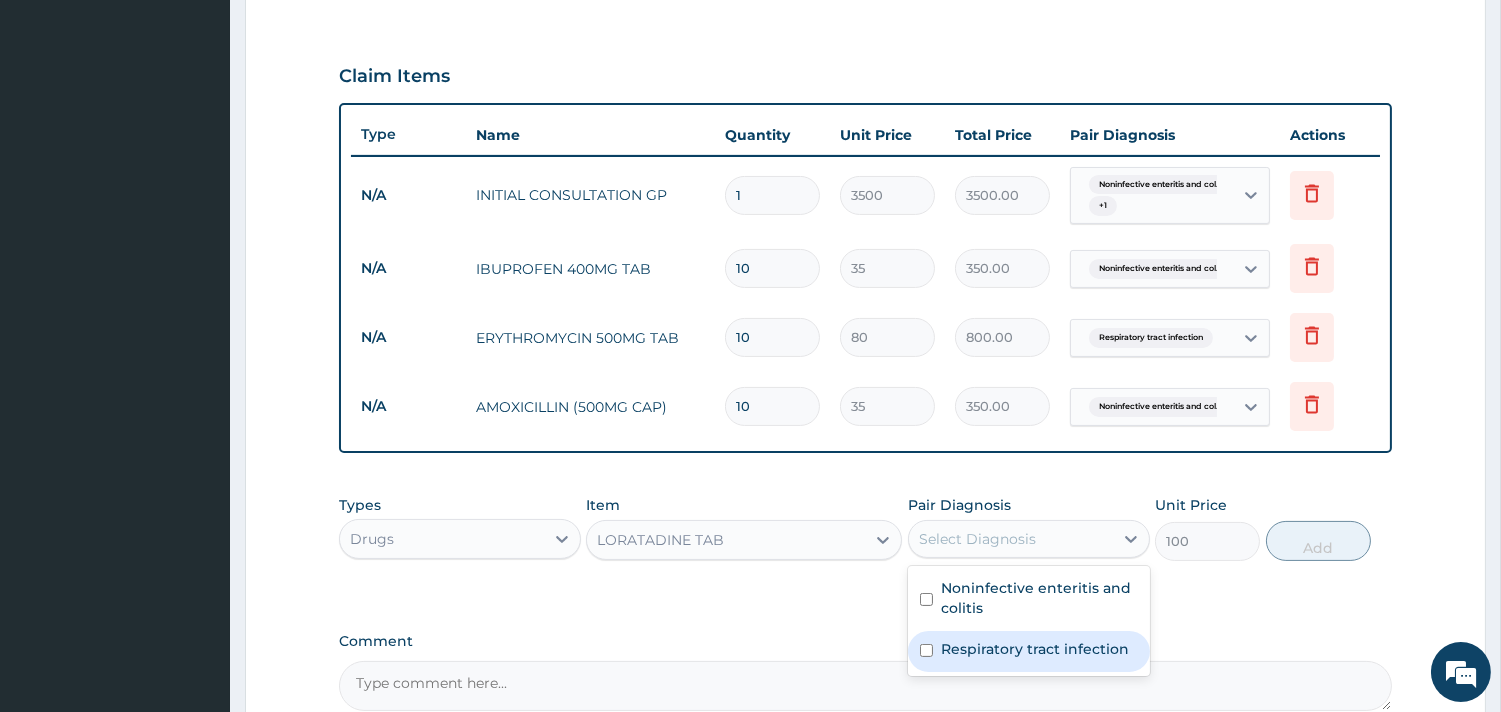 click on "Respiratory tract infection" at bounding box center [1035, 649] 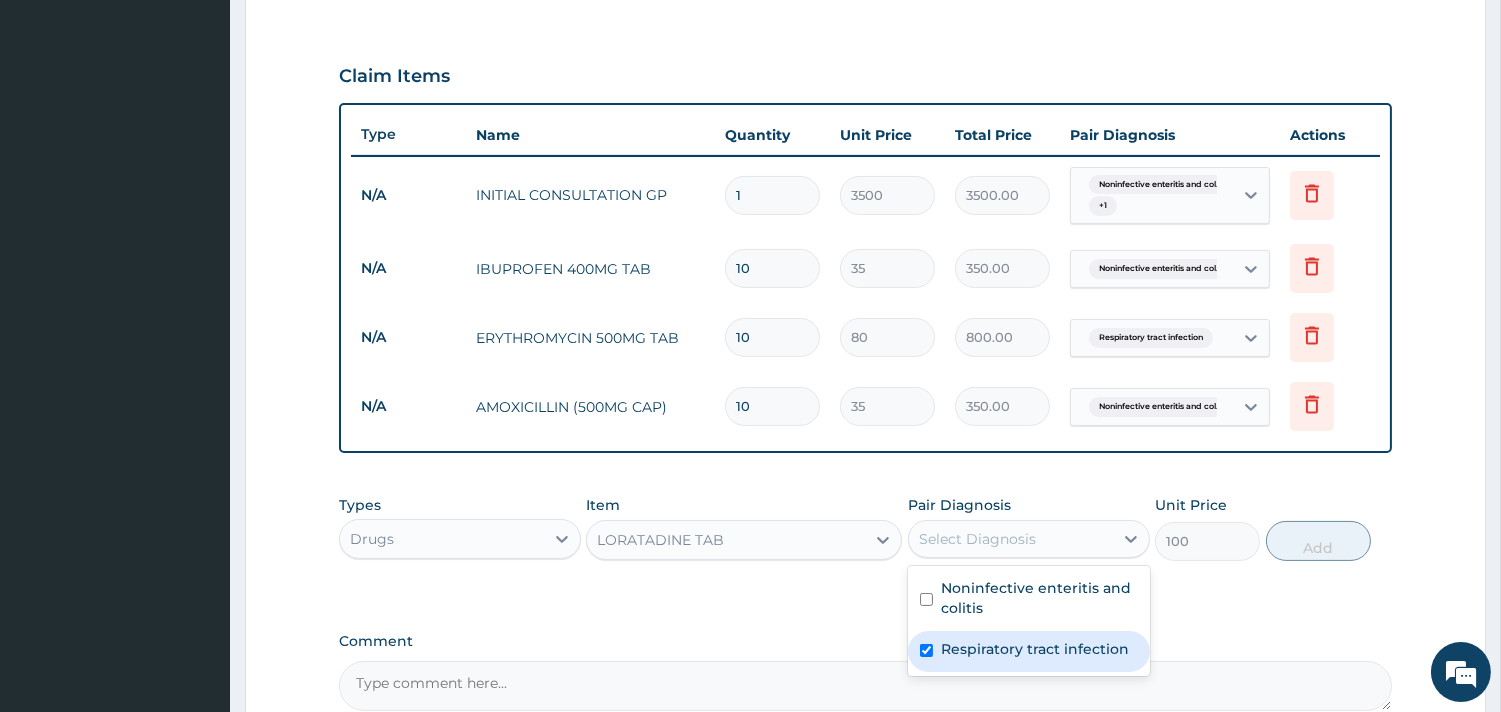 checkbox on "true" 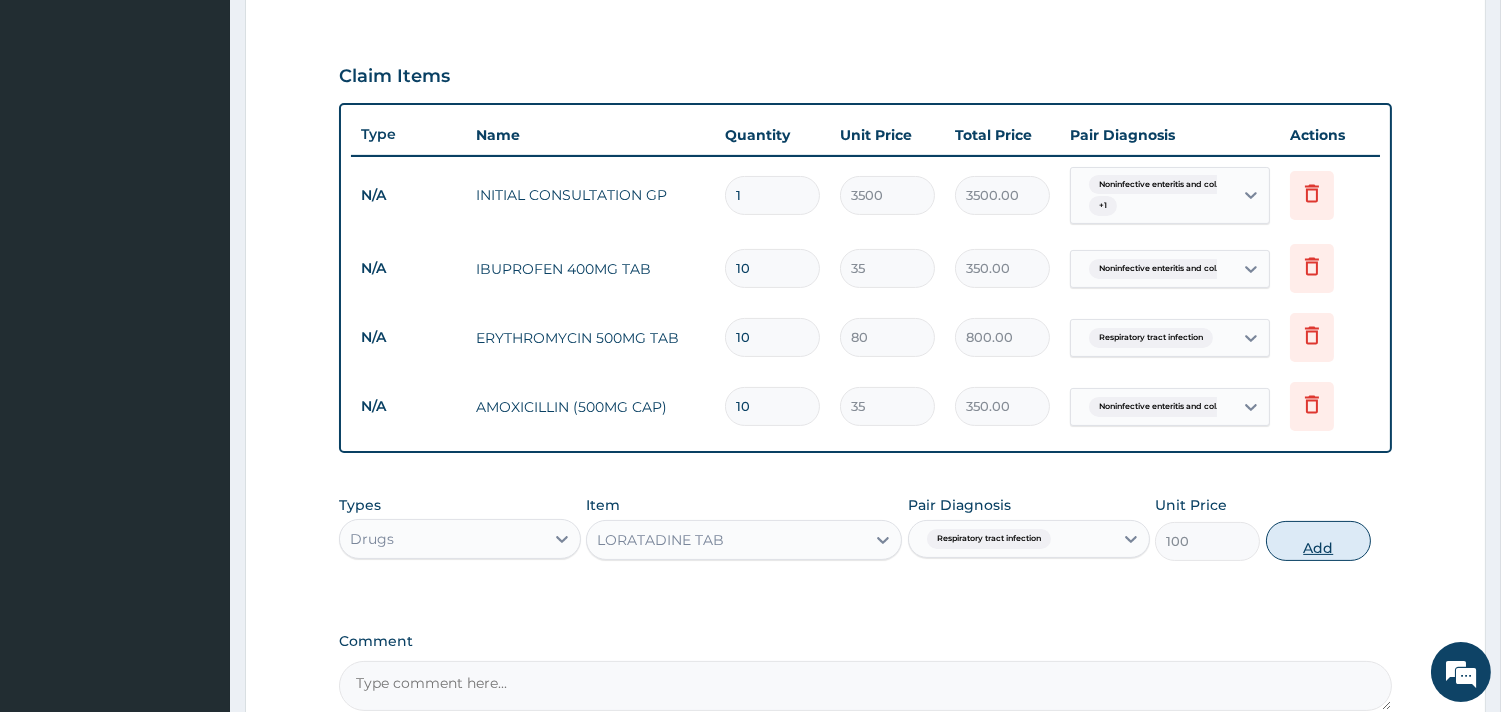 click on "Add" at bounding box center (1318, 541) 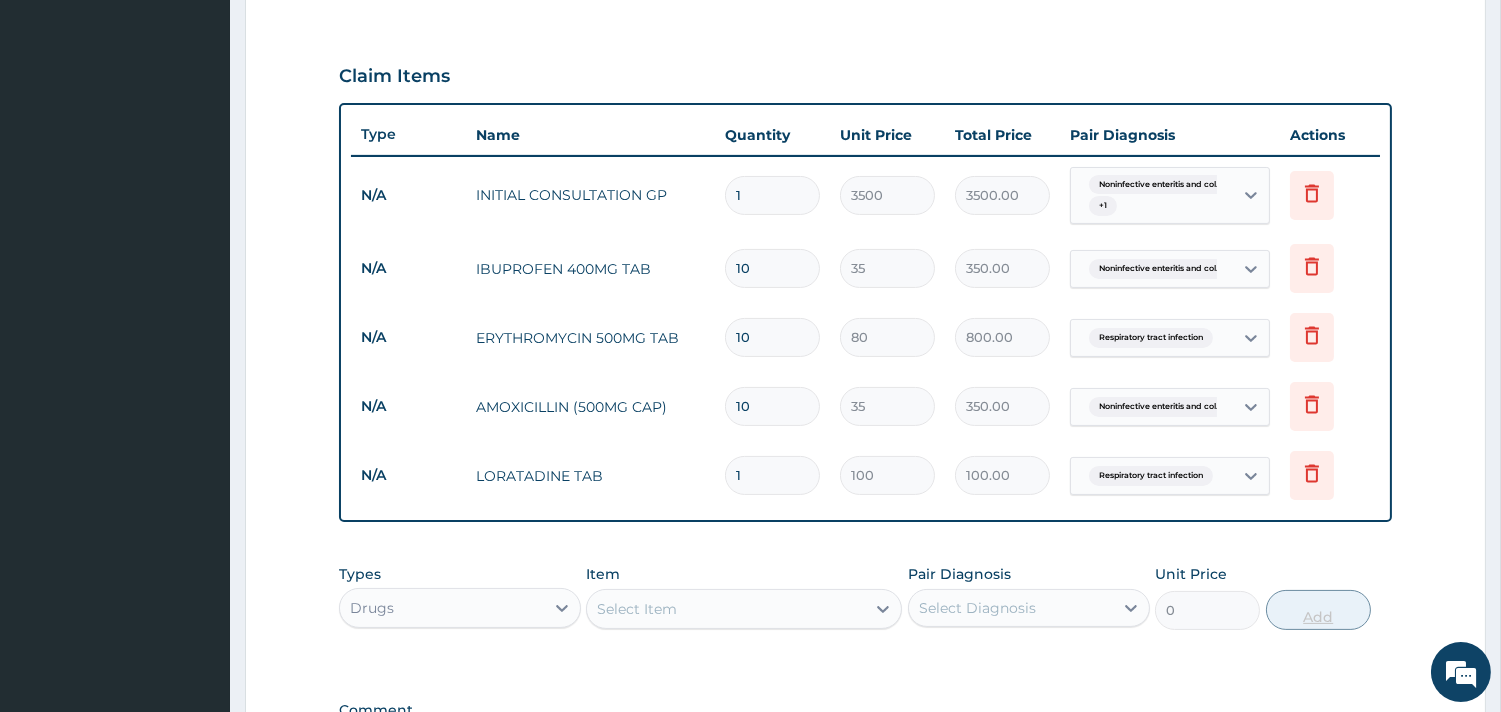 type 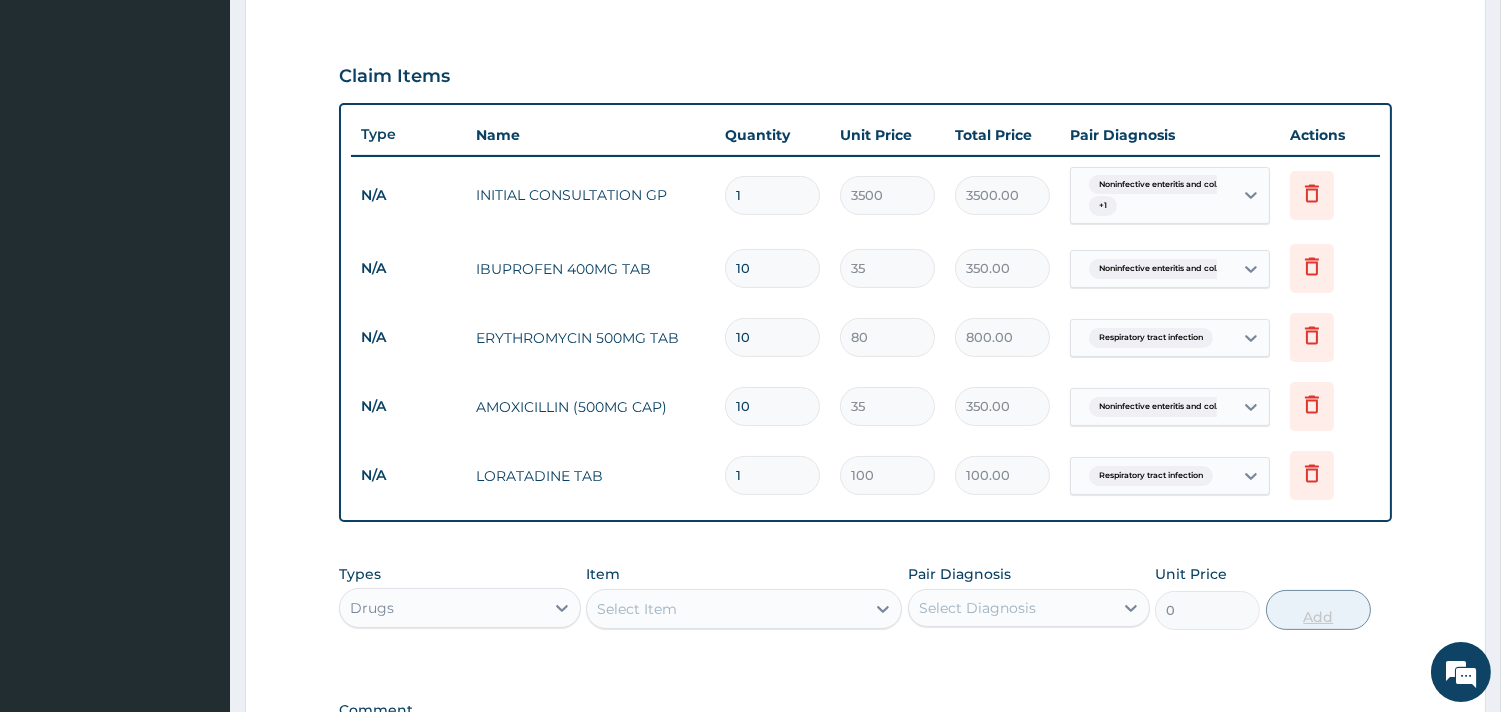 type on "0.00" 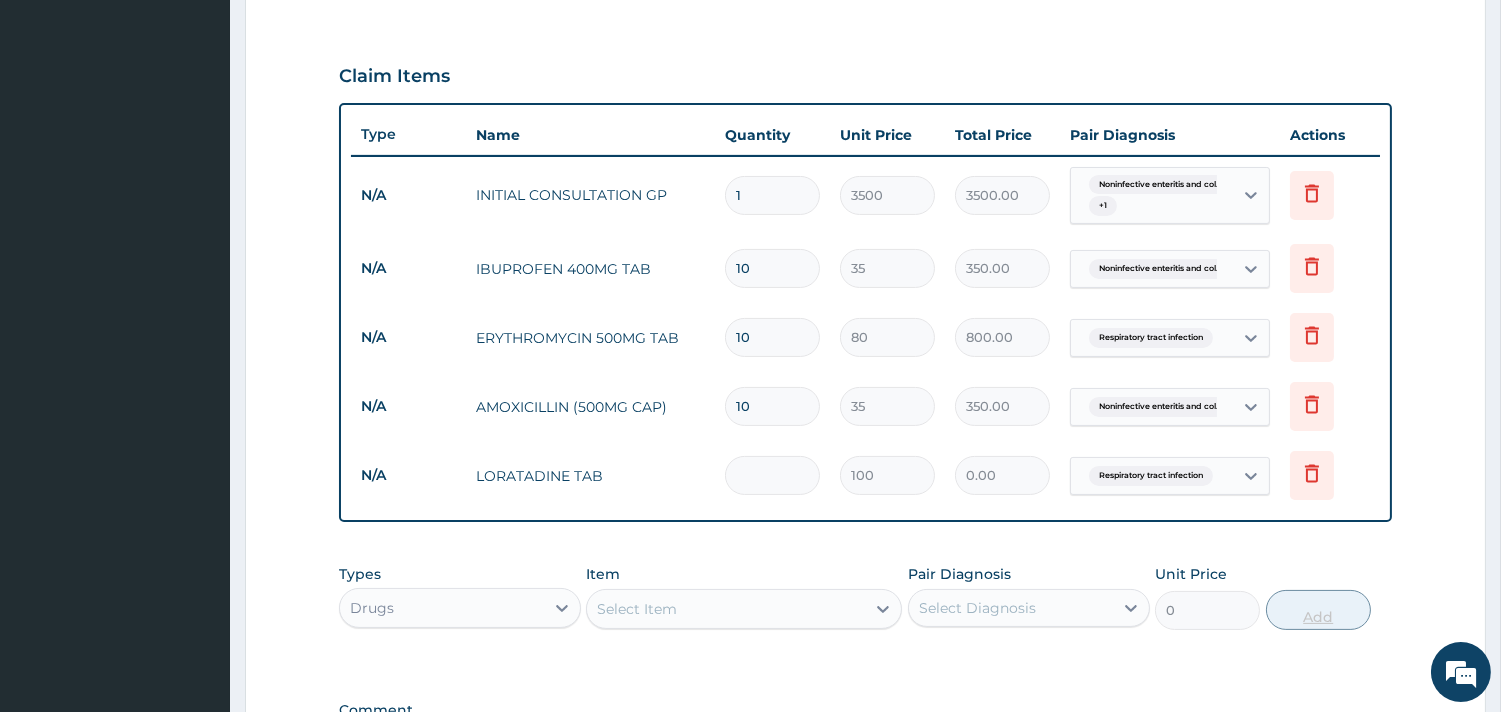 type on "5" 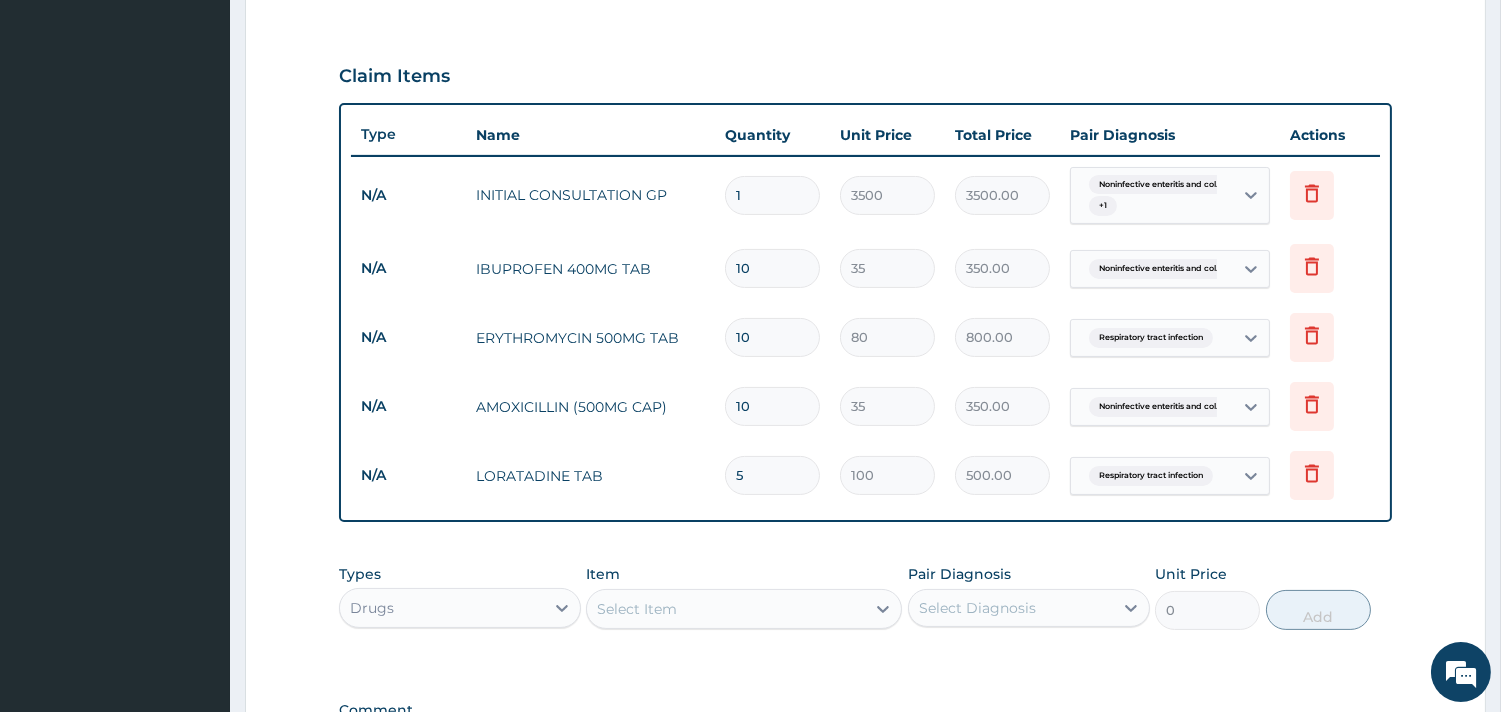 type on "5" 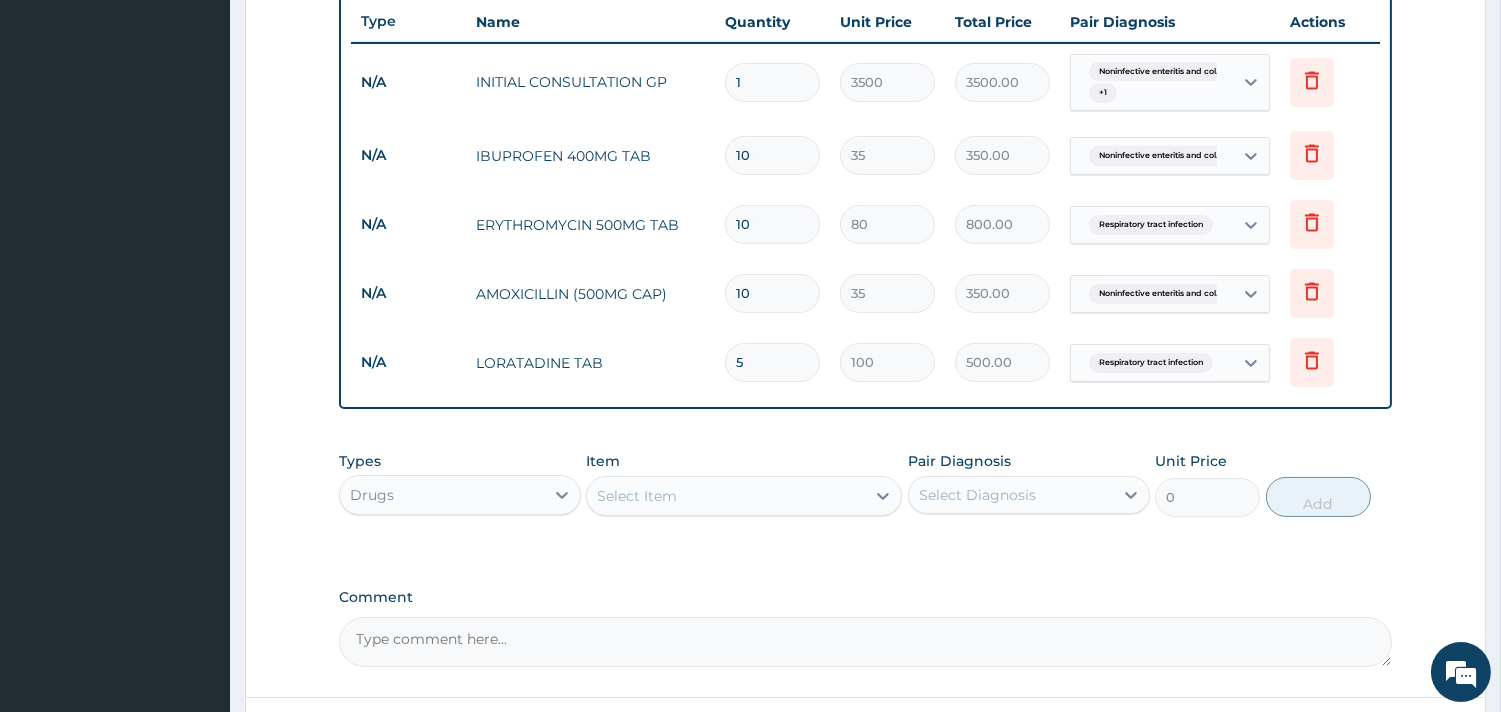 scroll, scrollTop: 767, scrollLeft: 0, axis: vertical 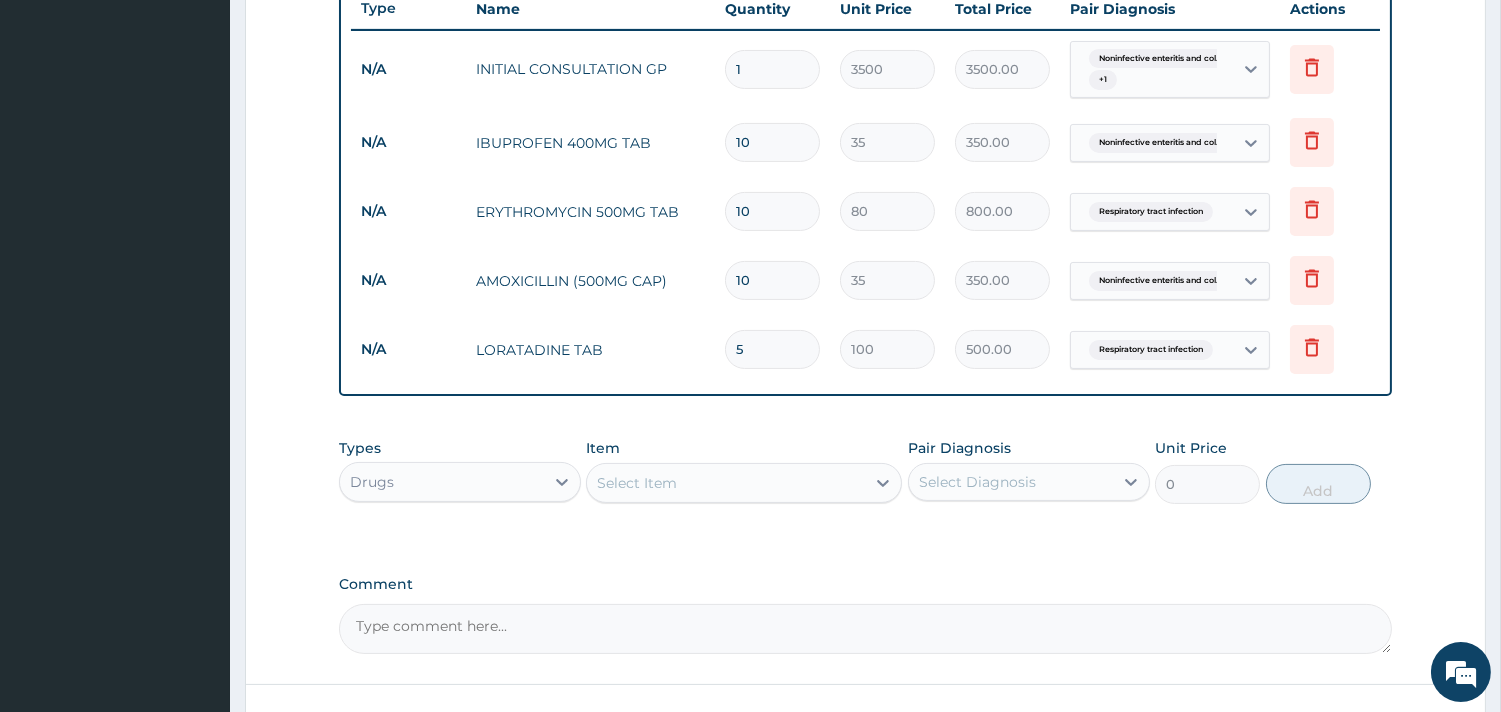 click on "Select Item" at bounding box center (726, 483) 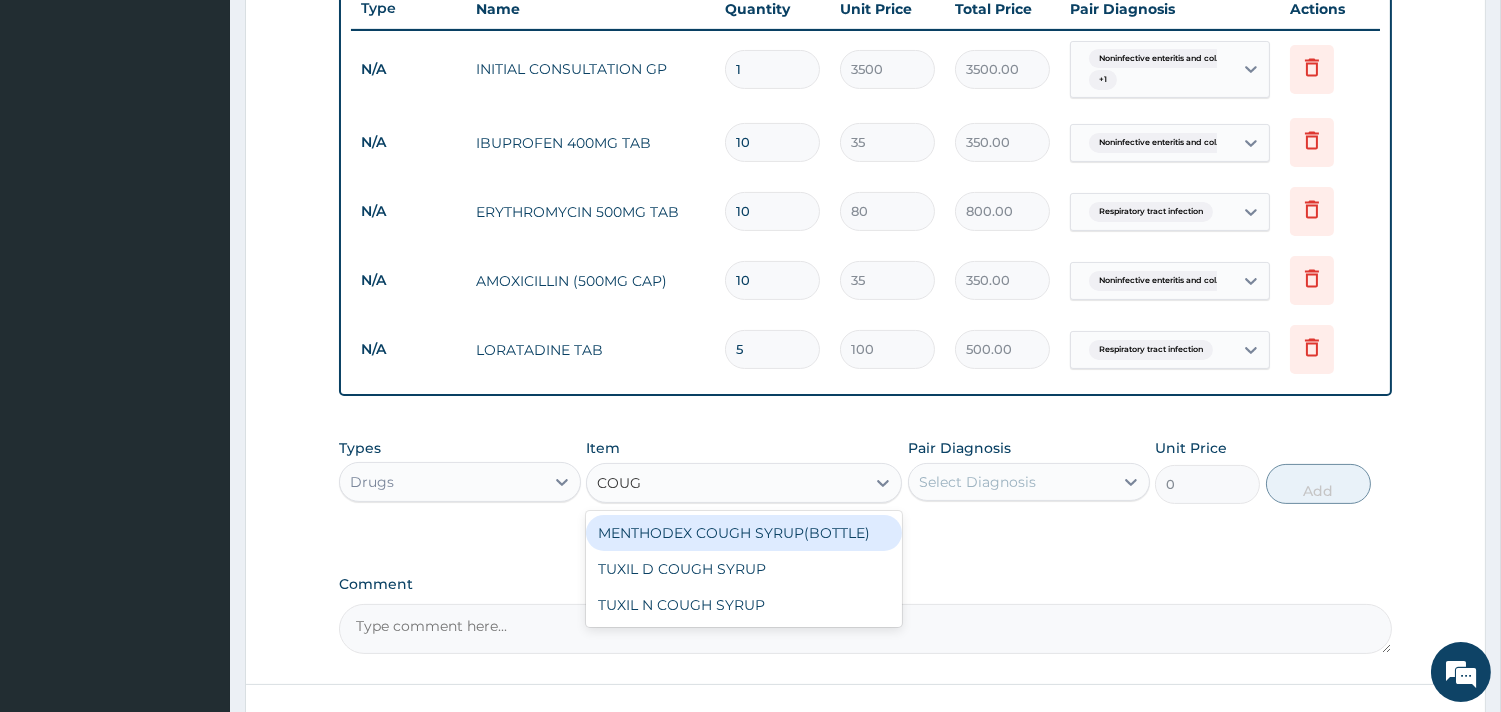 type on "COUGH" 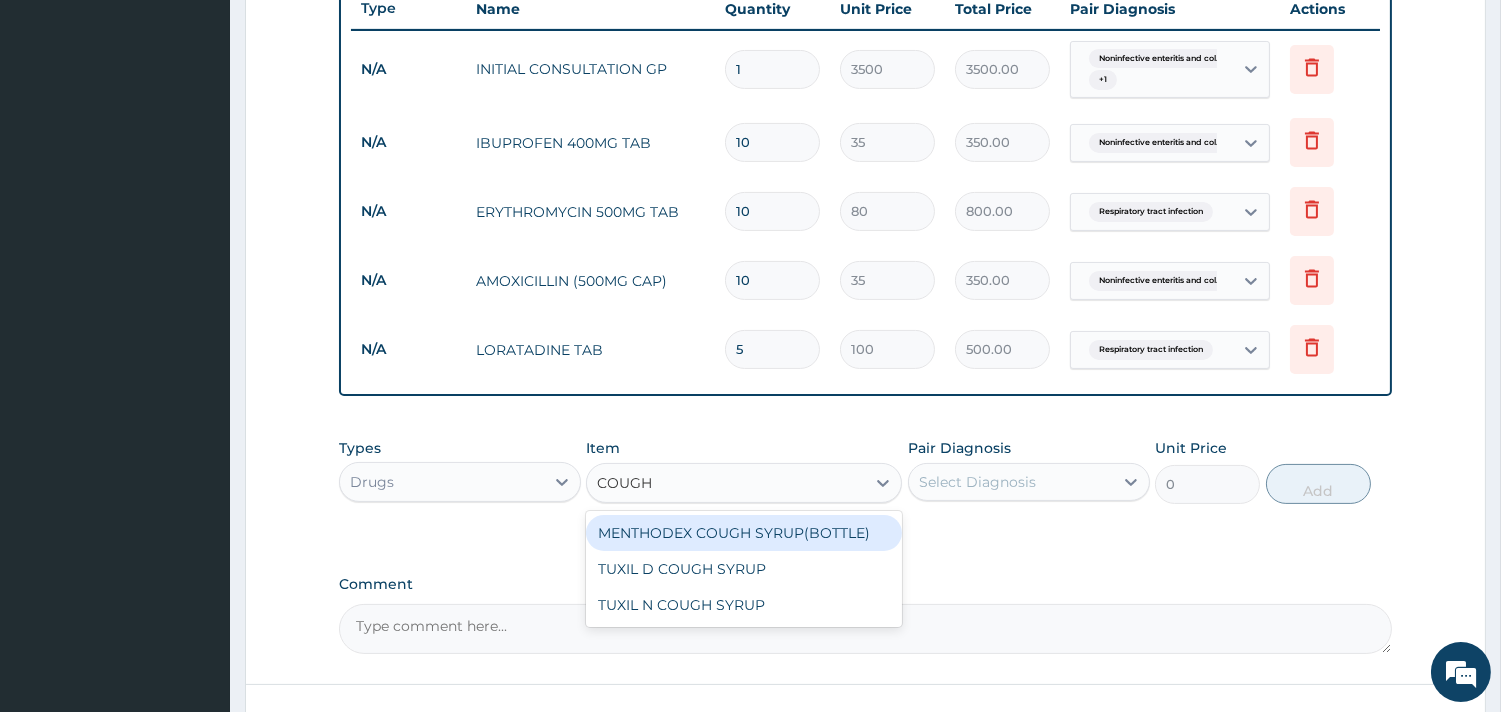 click on "MENTHODEX COUGH SYRUP(BOTTLE)" at bounding box center (744, 533) 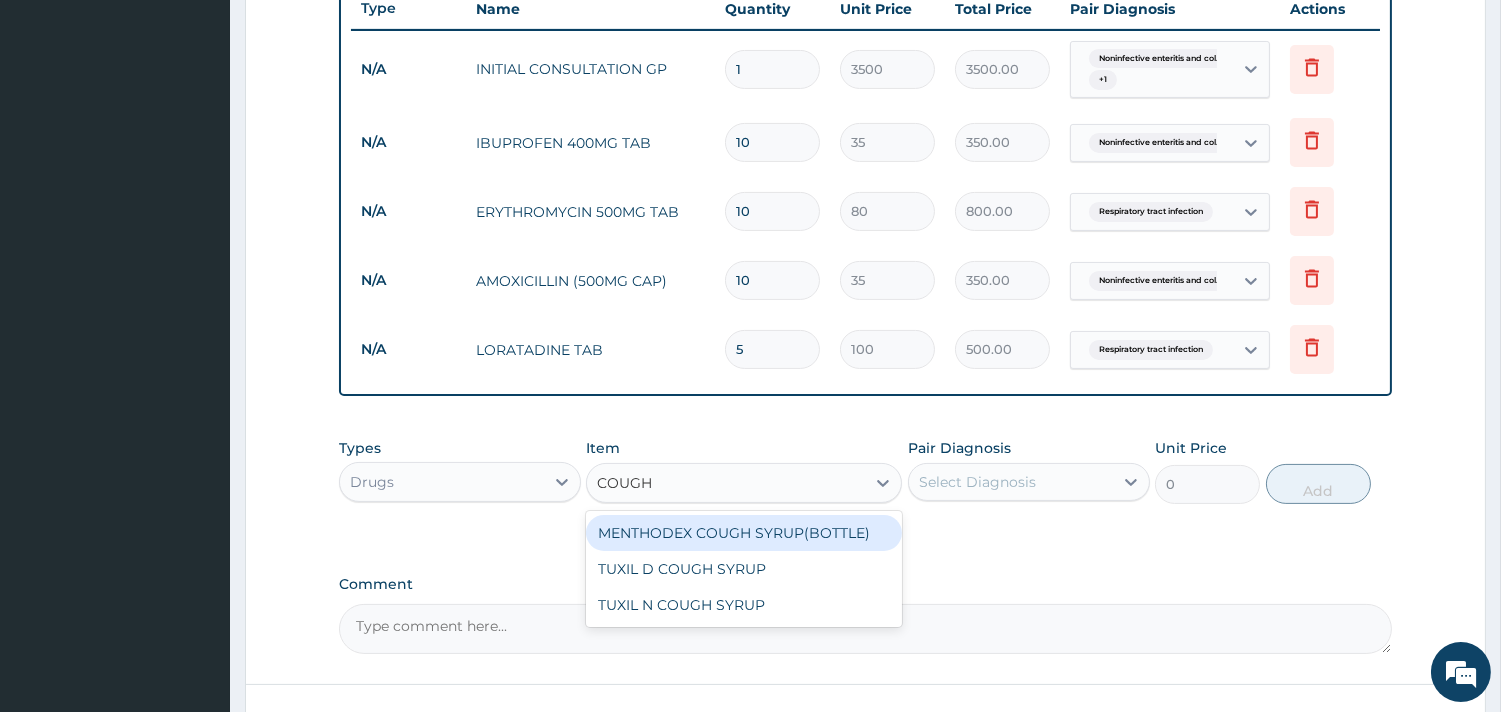 type 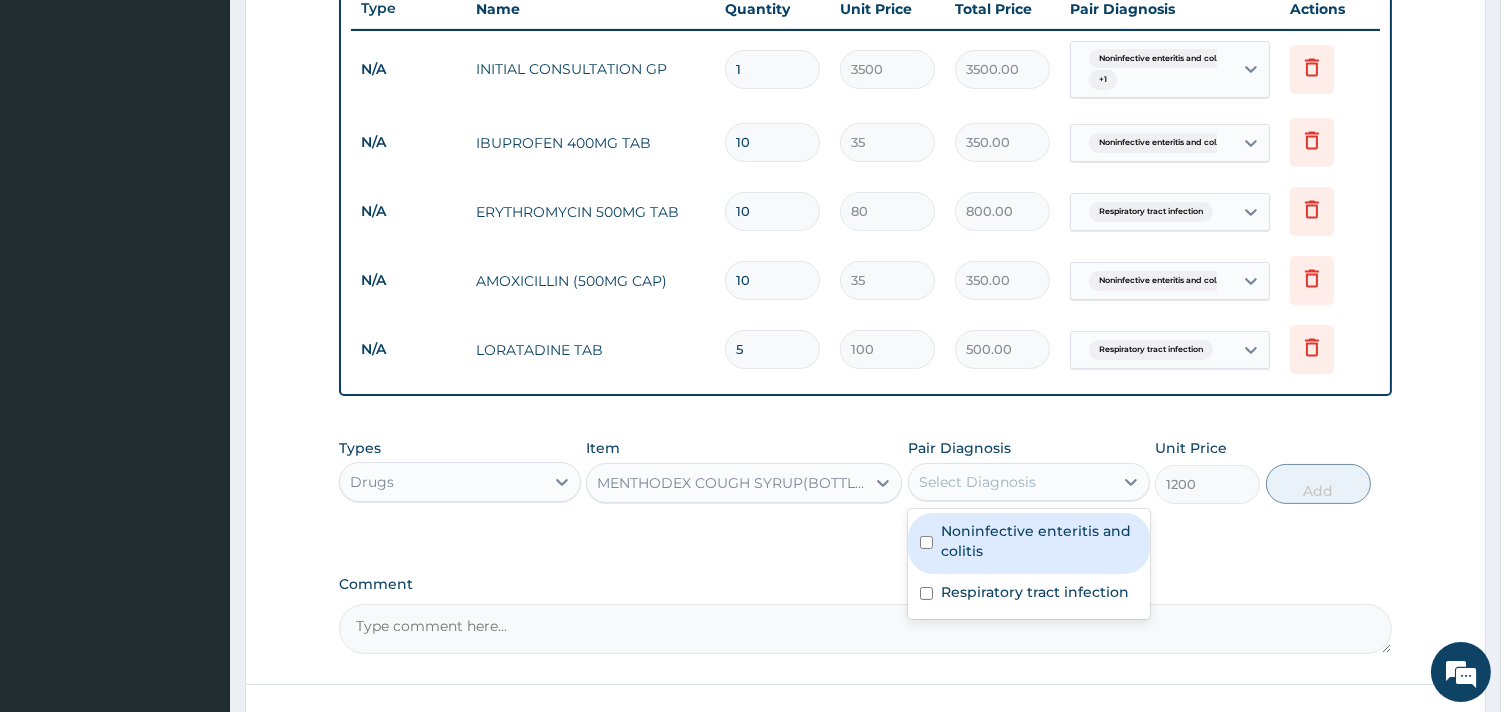 click on "Select Diagnosis" at bounding box center [1011, 482] 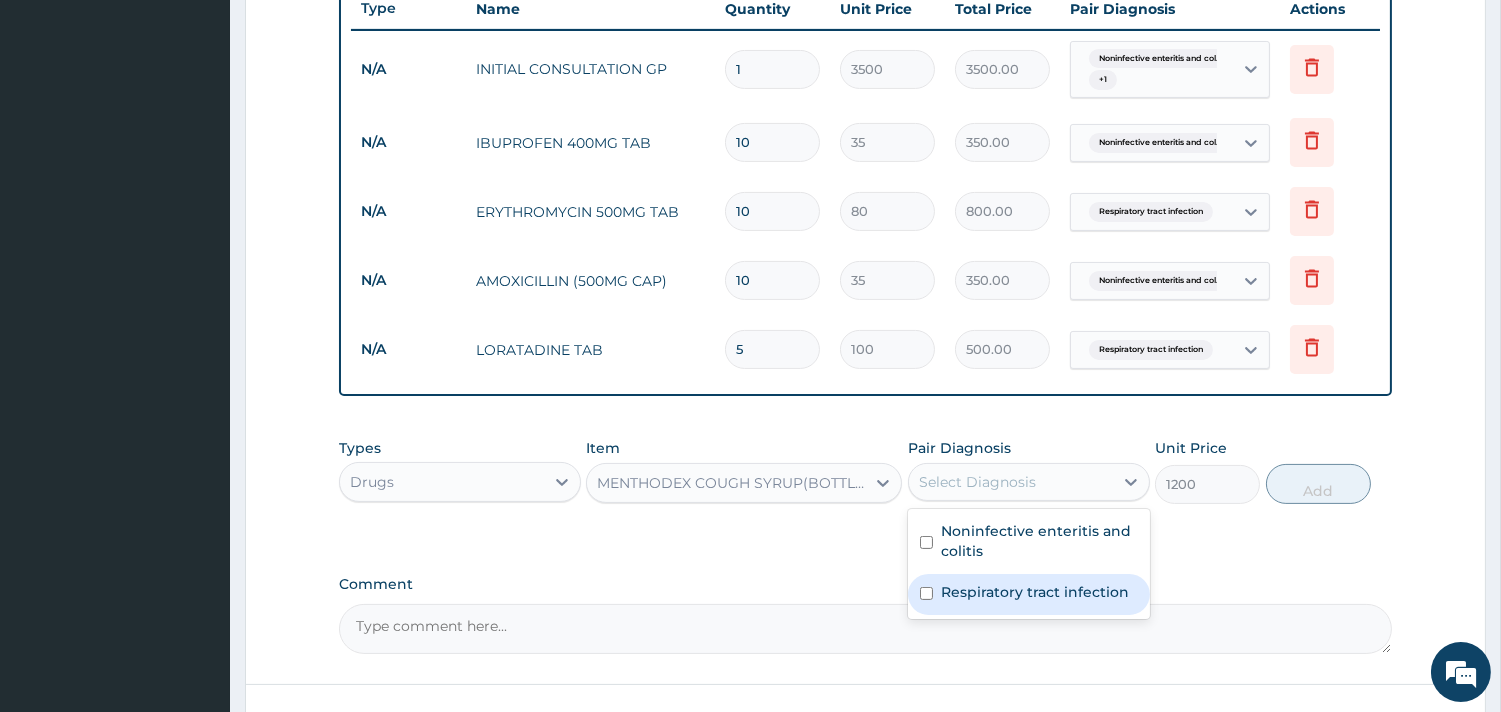 click on "Respiratory tract infection" at bounding box center [1035, 592] 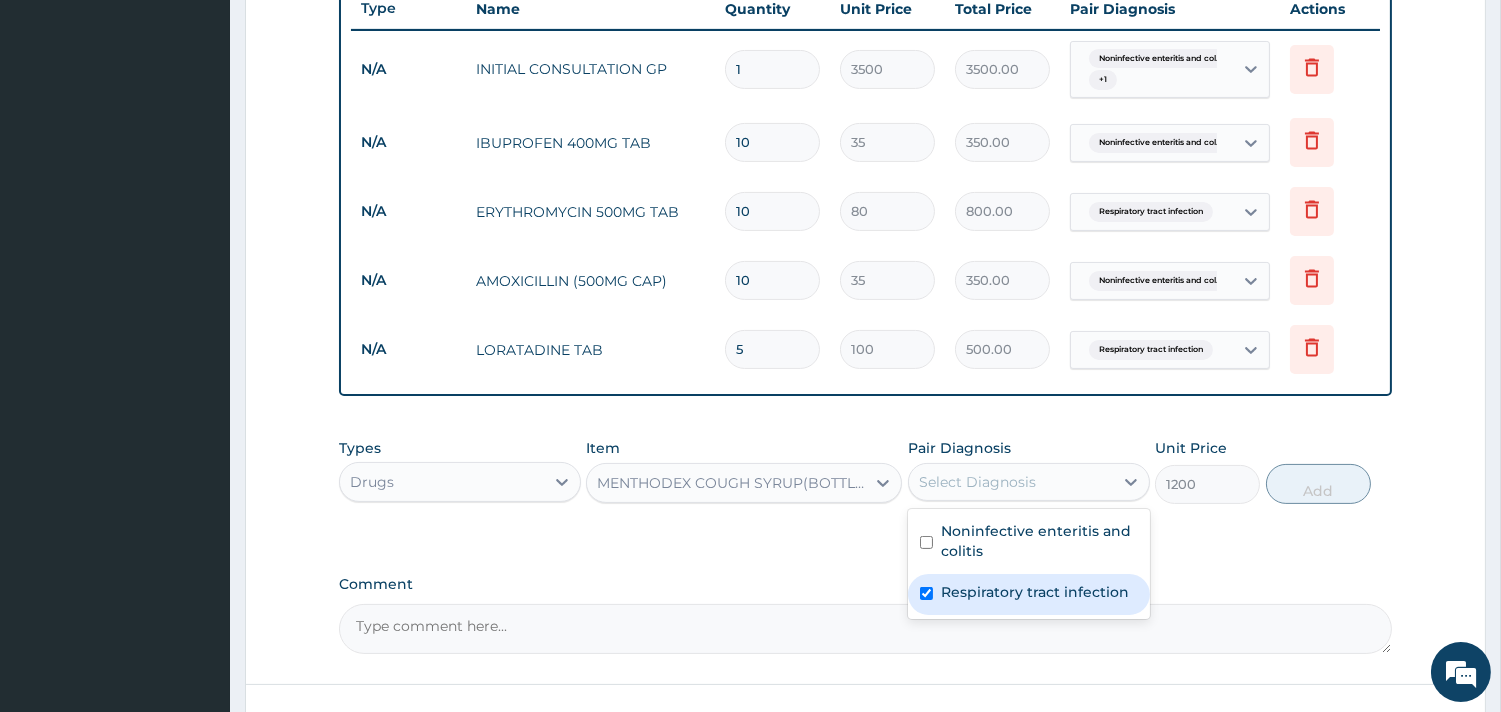 checkbox on "true" 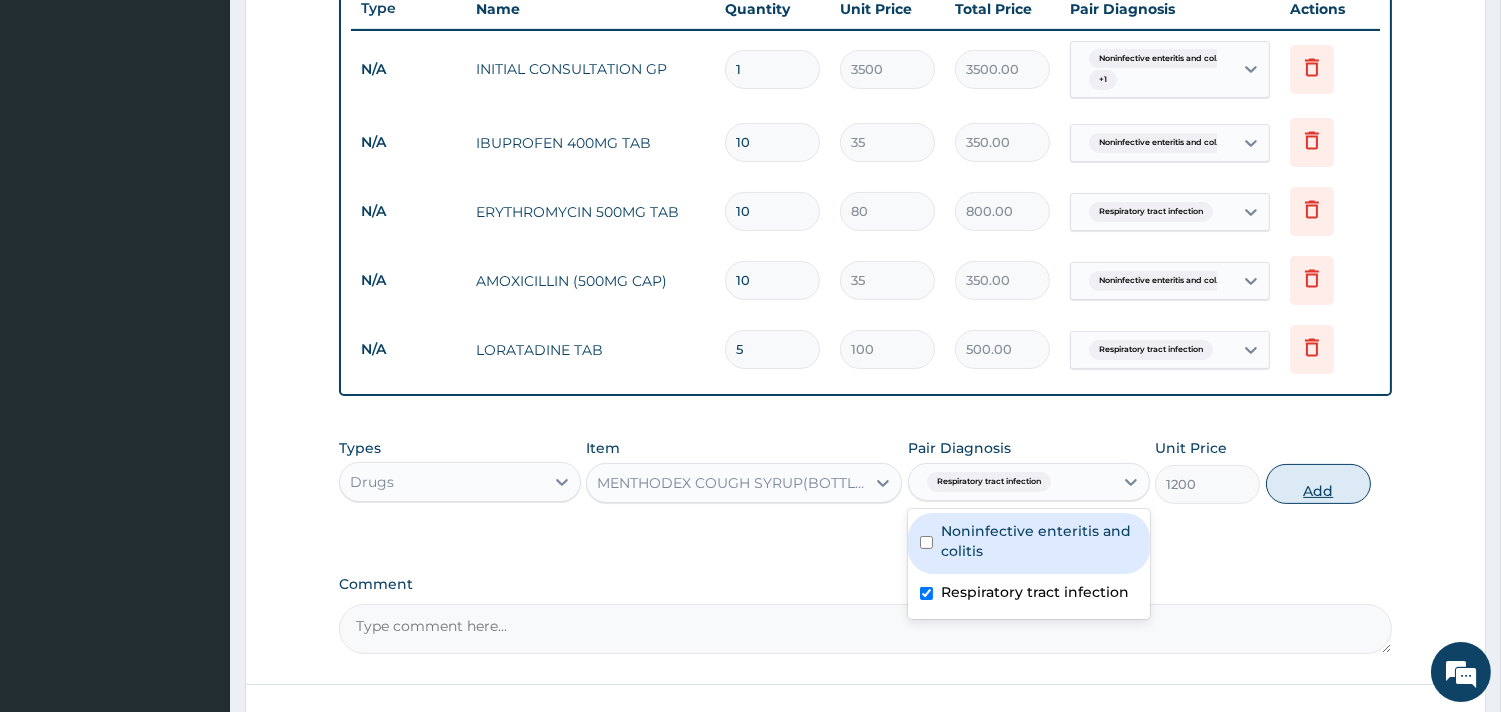 click on "Add" at bounding box center [1318, 484] 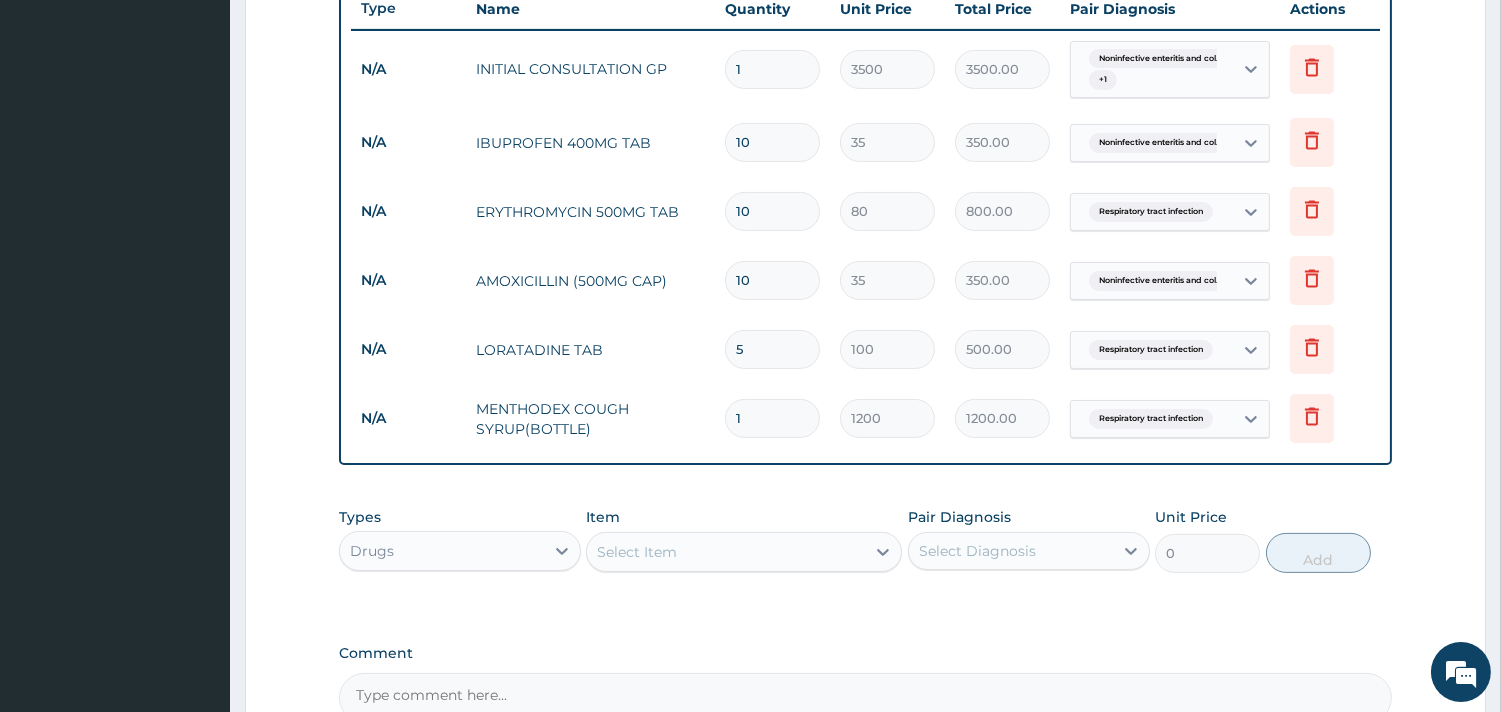 scroll, scrollTop: 988, scrollLeft: 0, axis: vertical 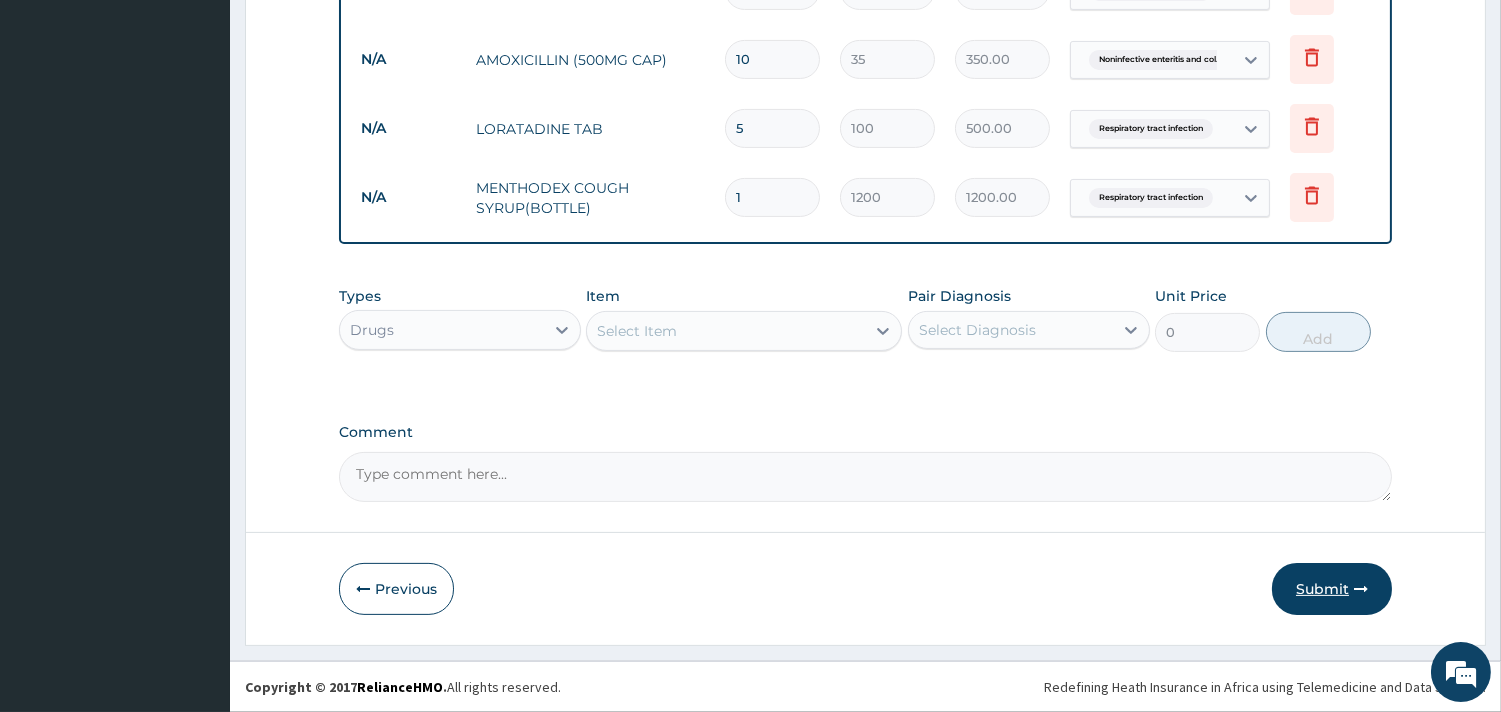 click on "Submit" at bounding box center (1332, 589) 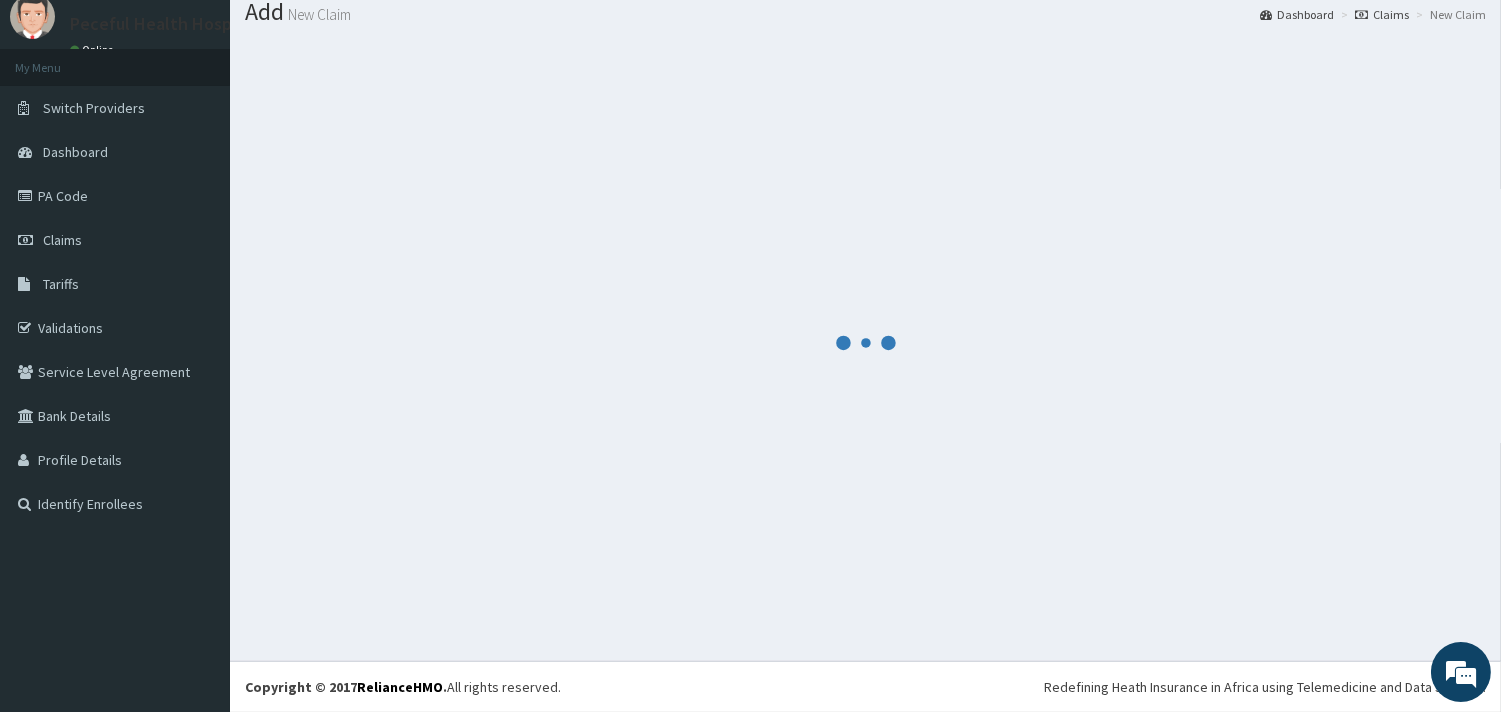scroll, scrollTop: 65, scrollLeft: 0, axis: vertical 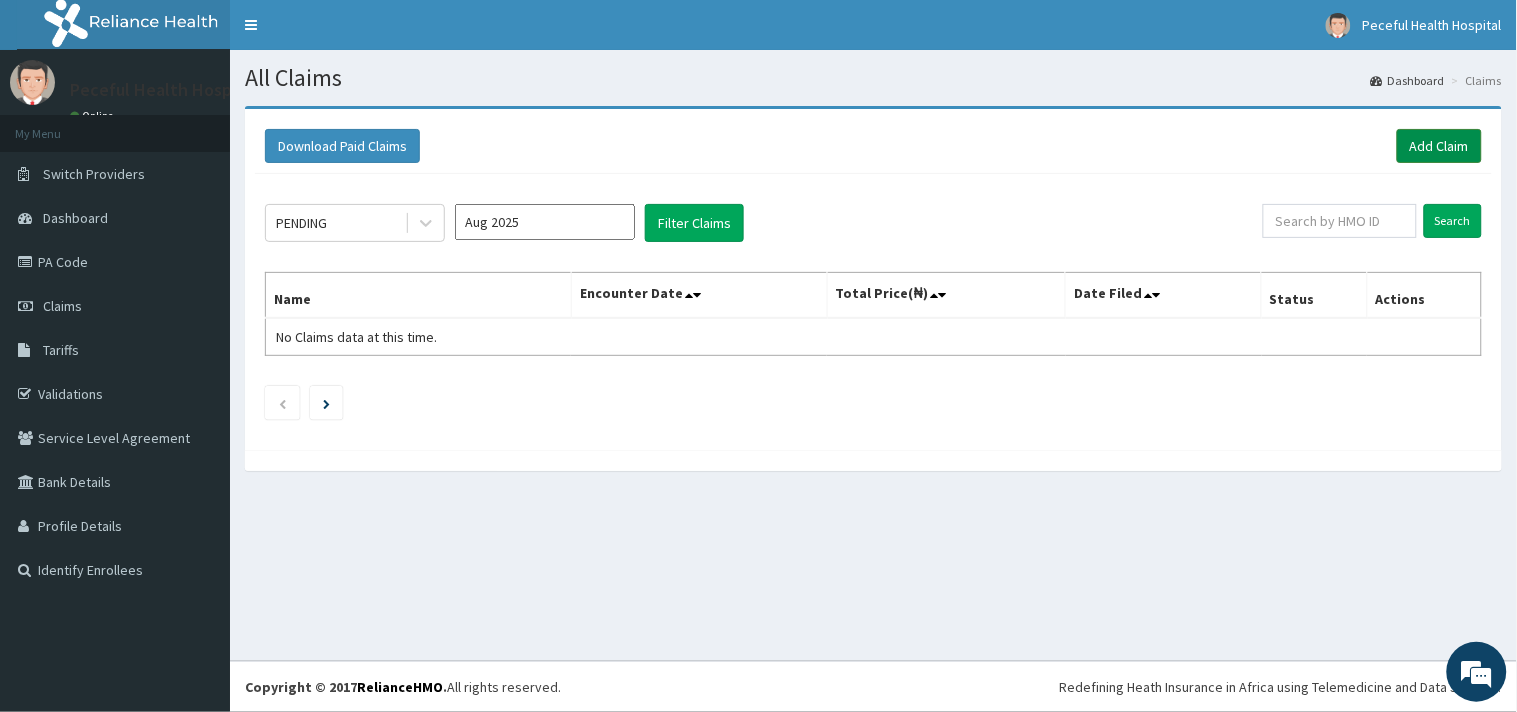 click on "Add Claim" at bounding box center (1439, 146) 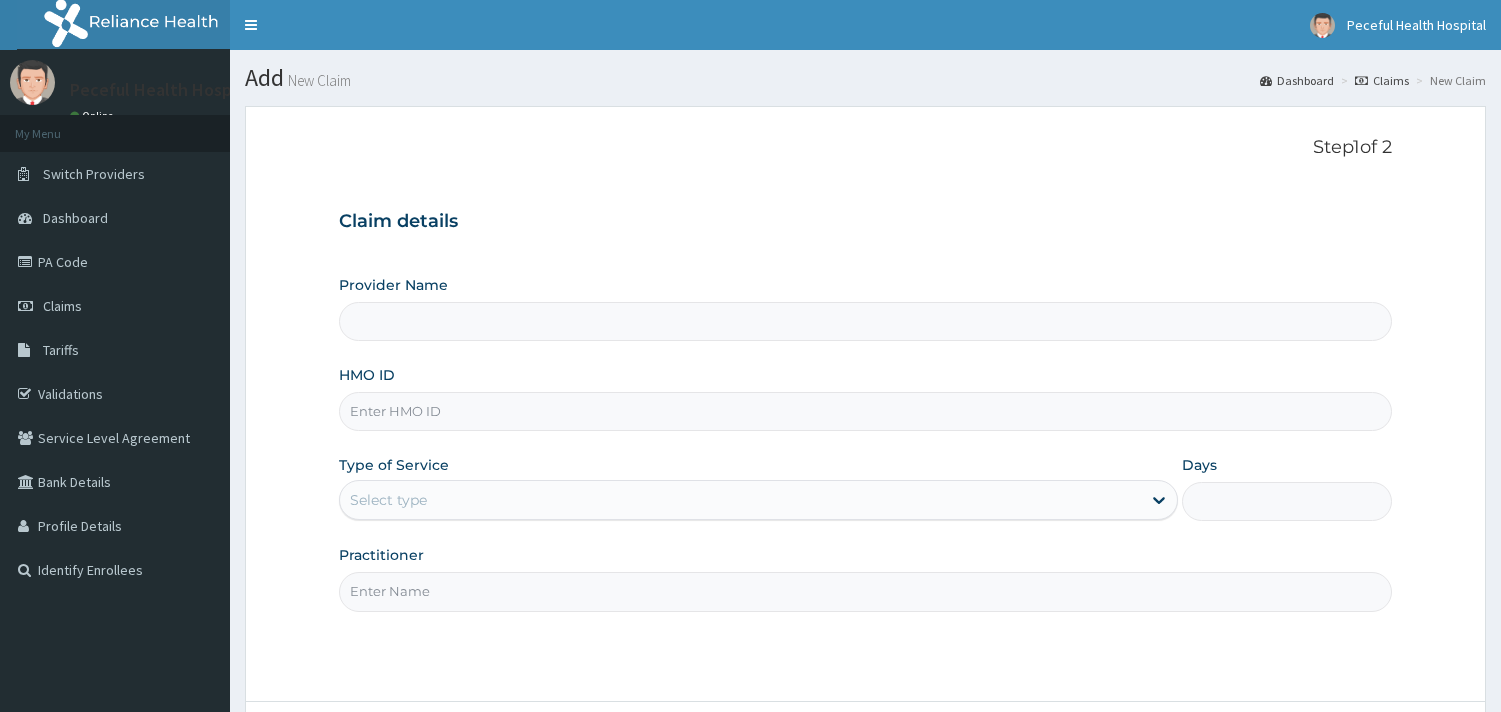 scroll, scrollTop: 0, scrollLeft: 0, axis: both 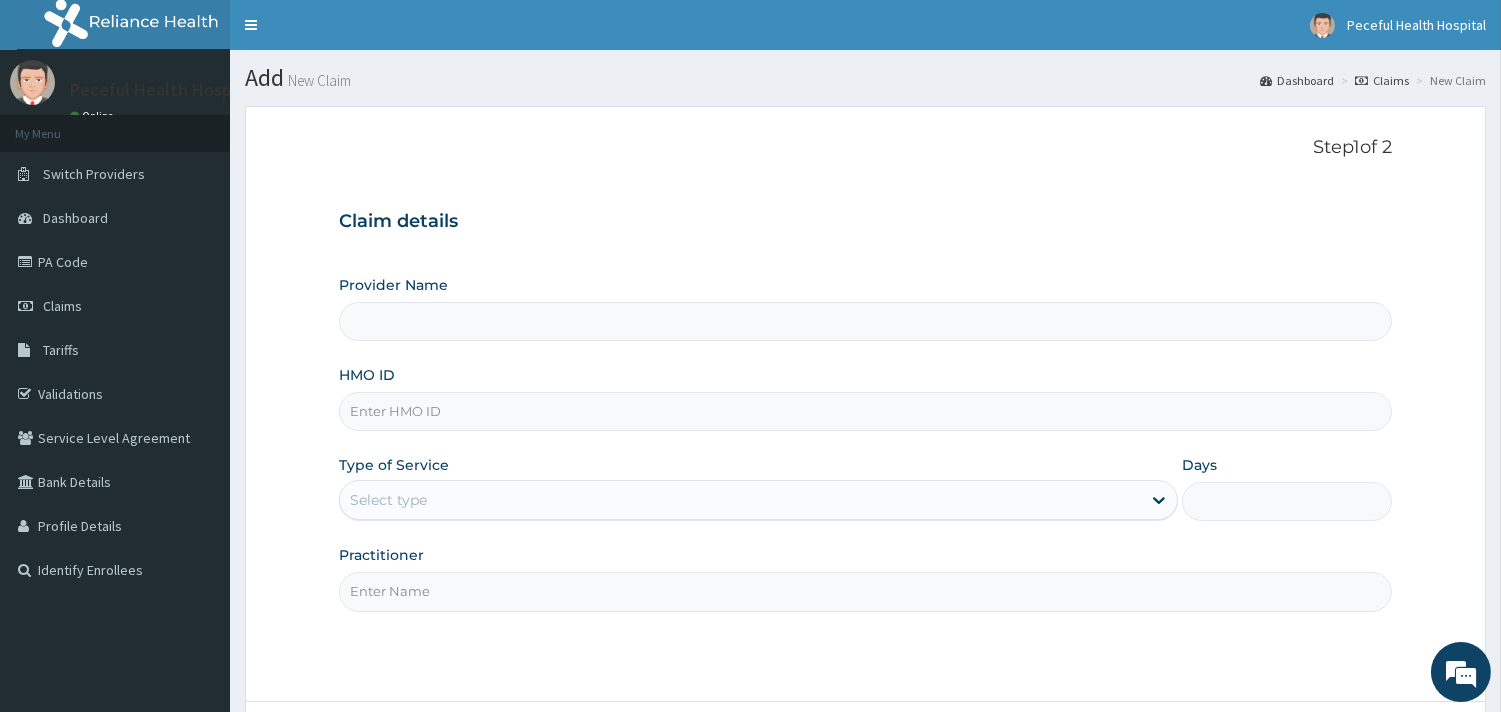 click on "HMO ID" at bounding box center (865, 411) 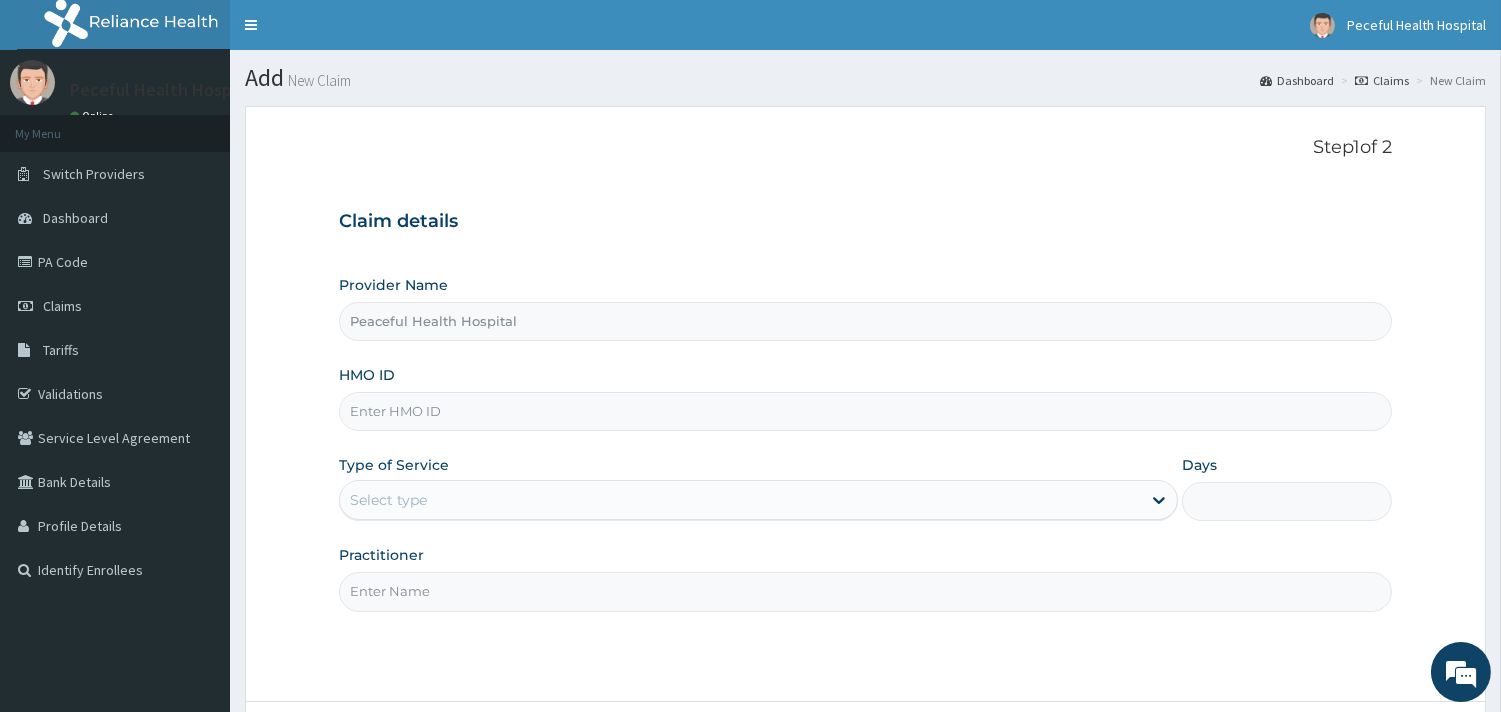 paste on "IBL/10075/B" 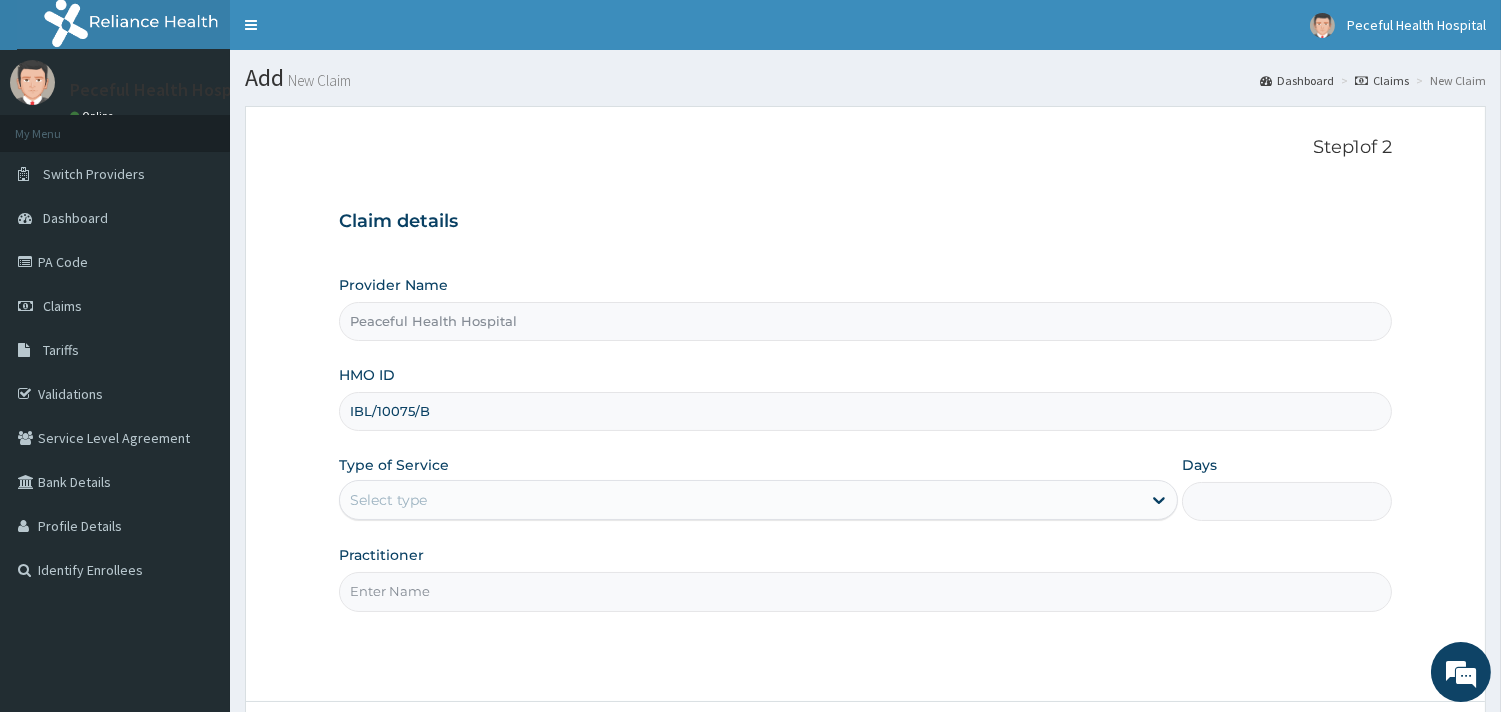 type on "IBL/10075/B" 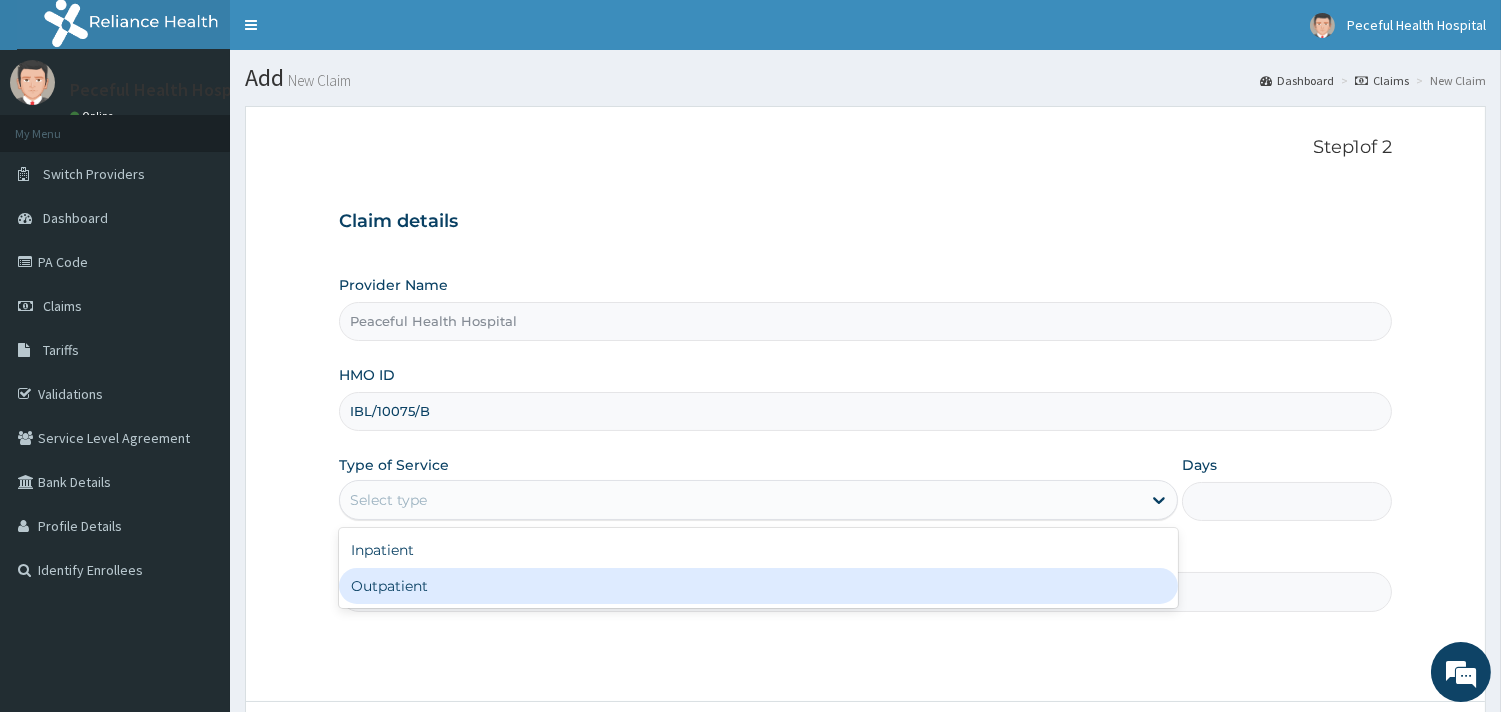 click on "Outpatient" at bounding box center (758, 586) 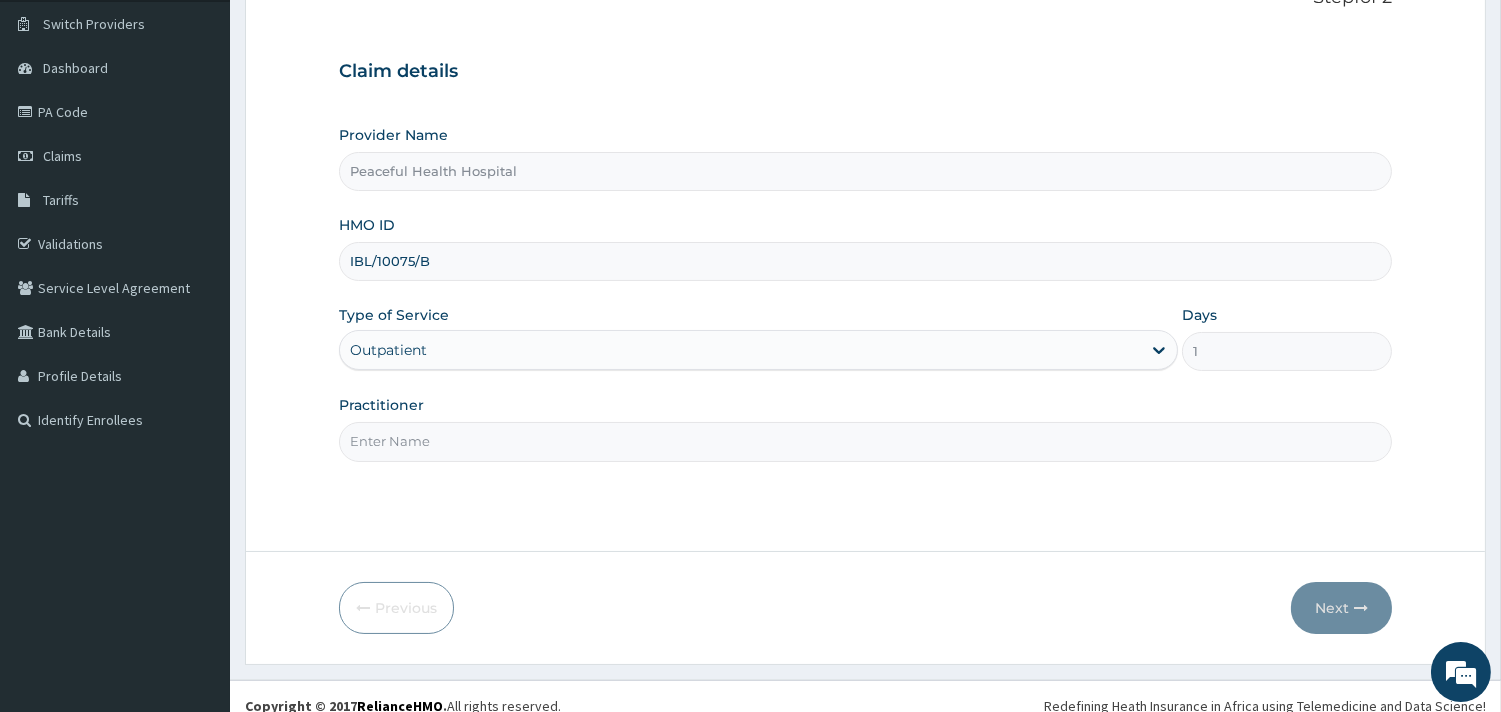 scroll, scrollTop: 170, scrollLeft: 0, axis: vertical 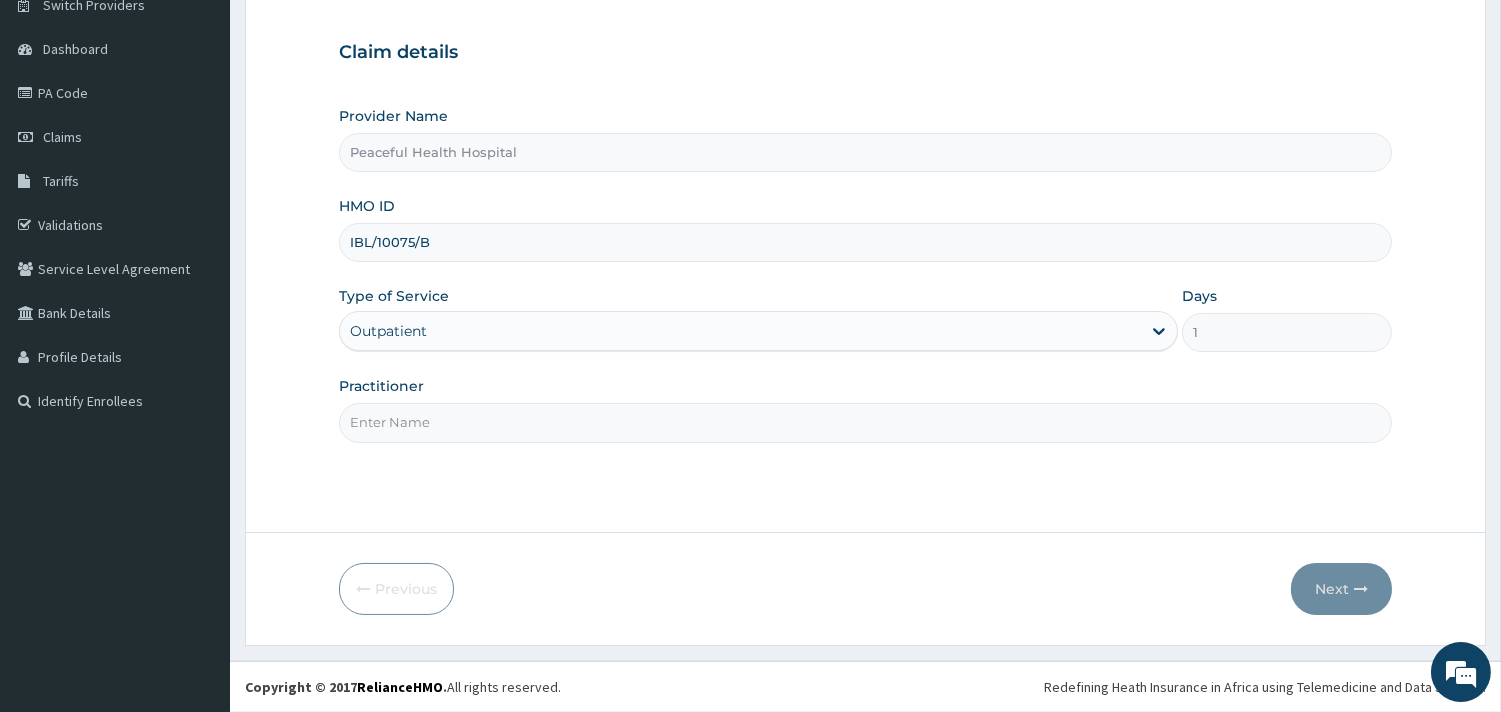 click on "Practitioner" at bounding box center (865, 422) 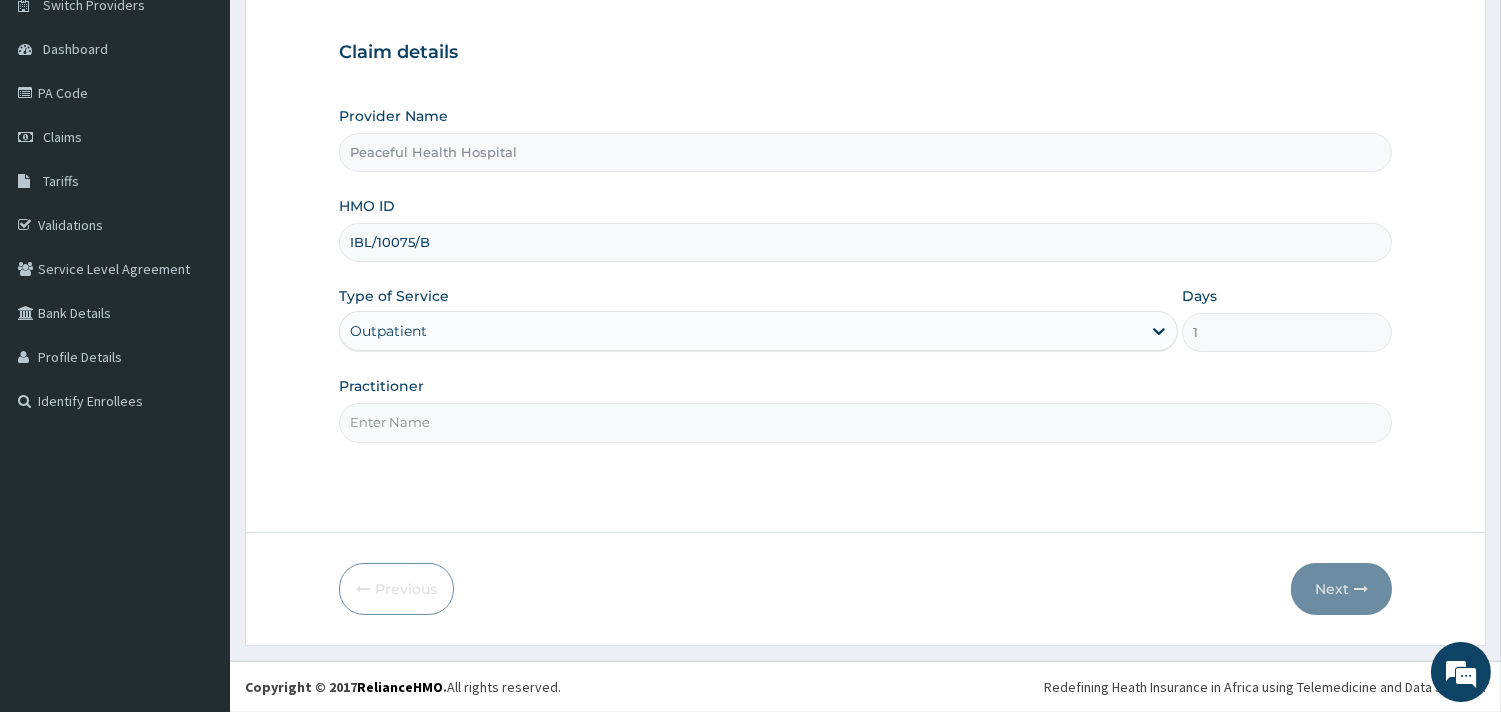 type on "DR ADENIYI" 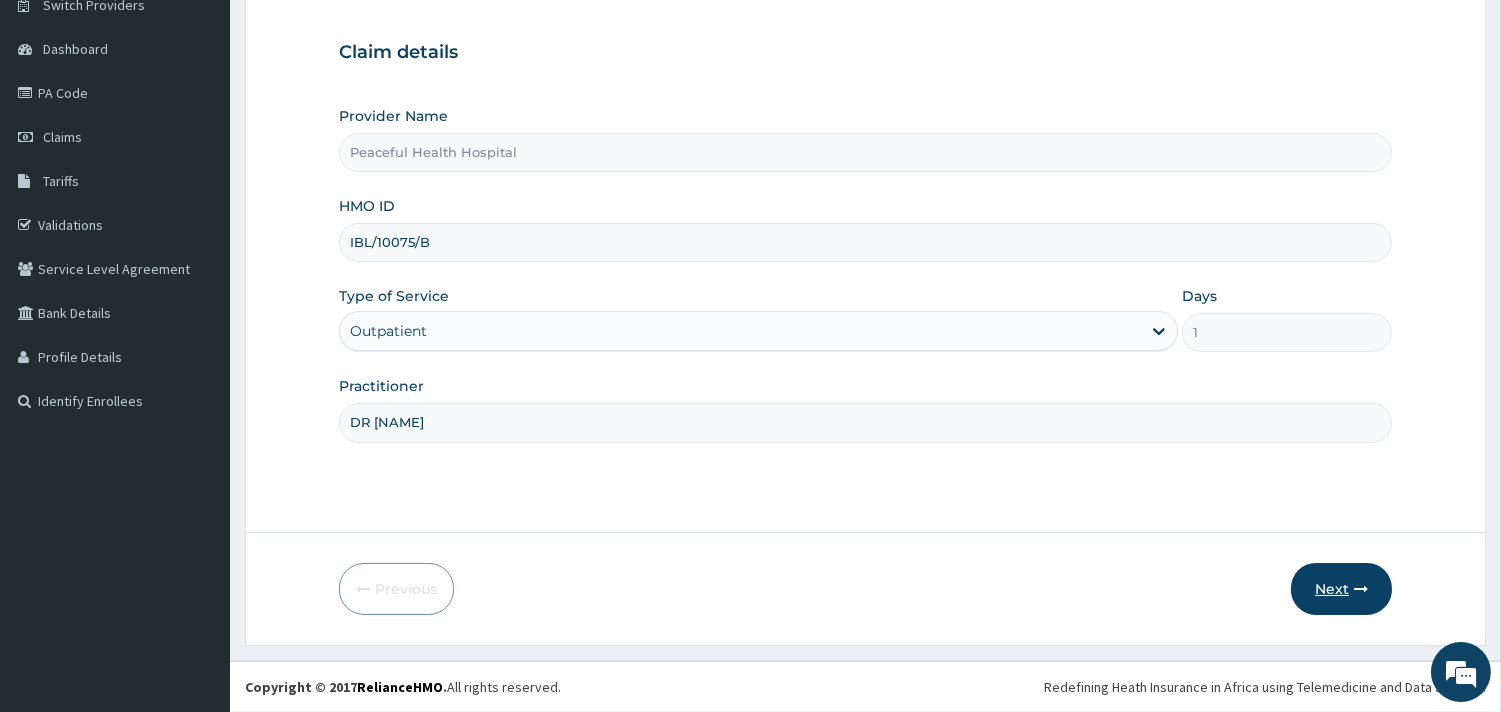 click on "Next" at bounding box center (1341, 589) 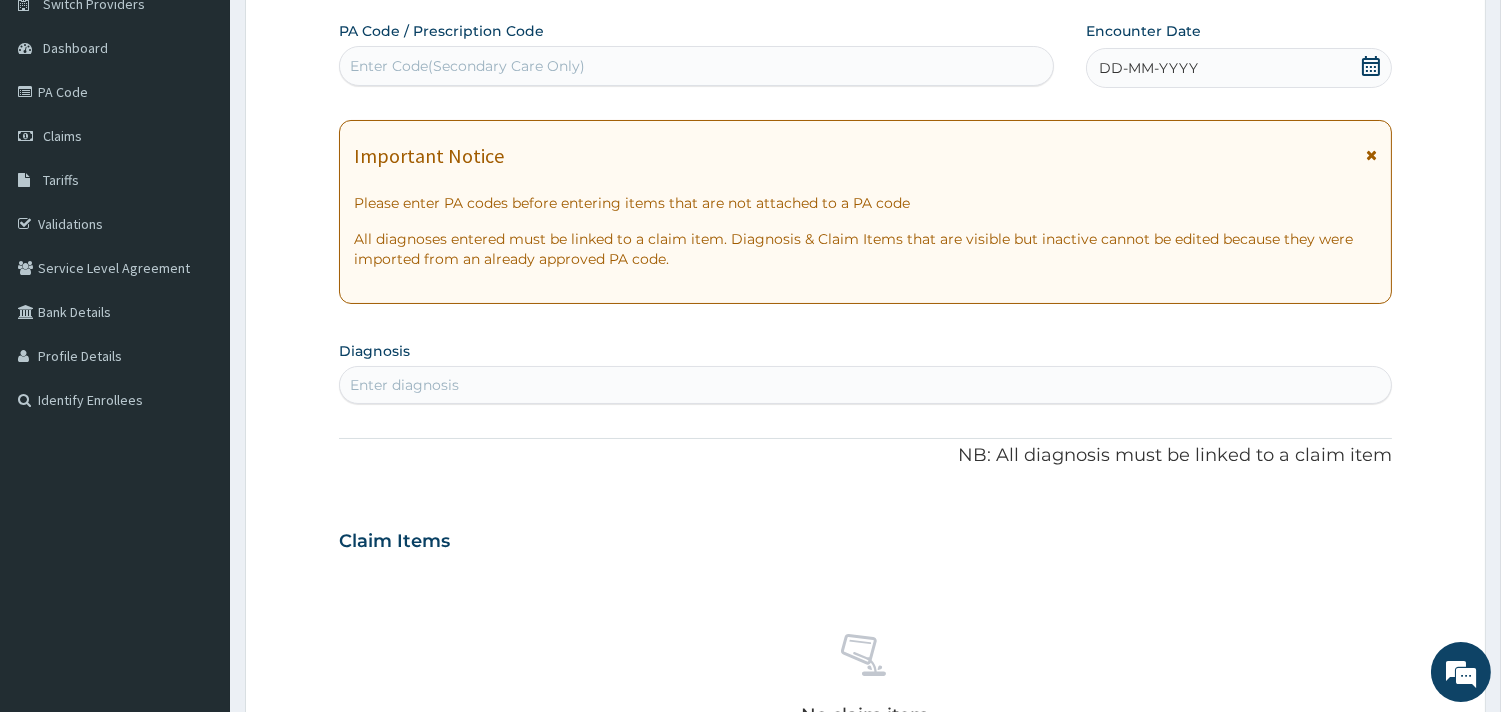 click 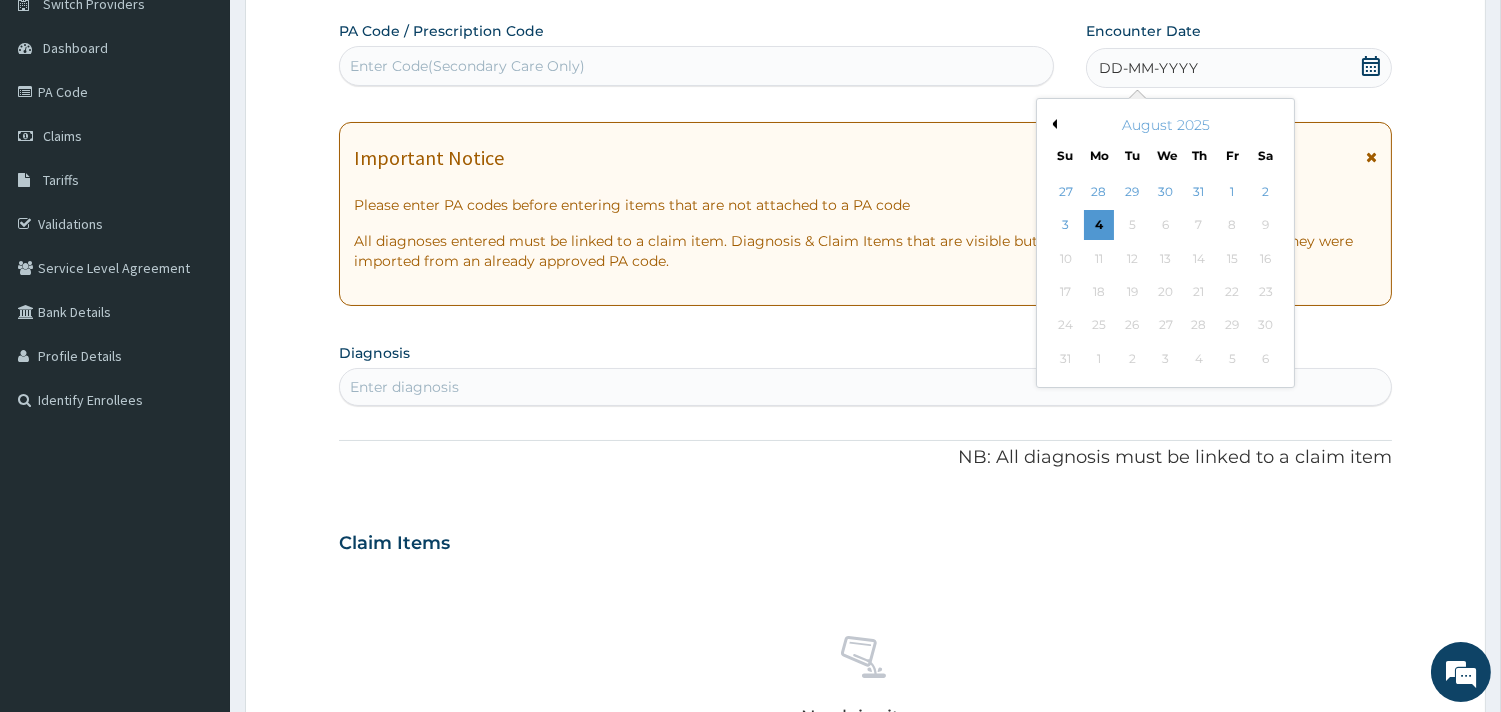 scroll, scrollTop: 0, scrollLeft: 0, axis: both 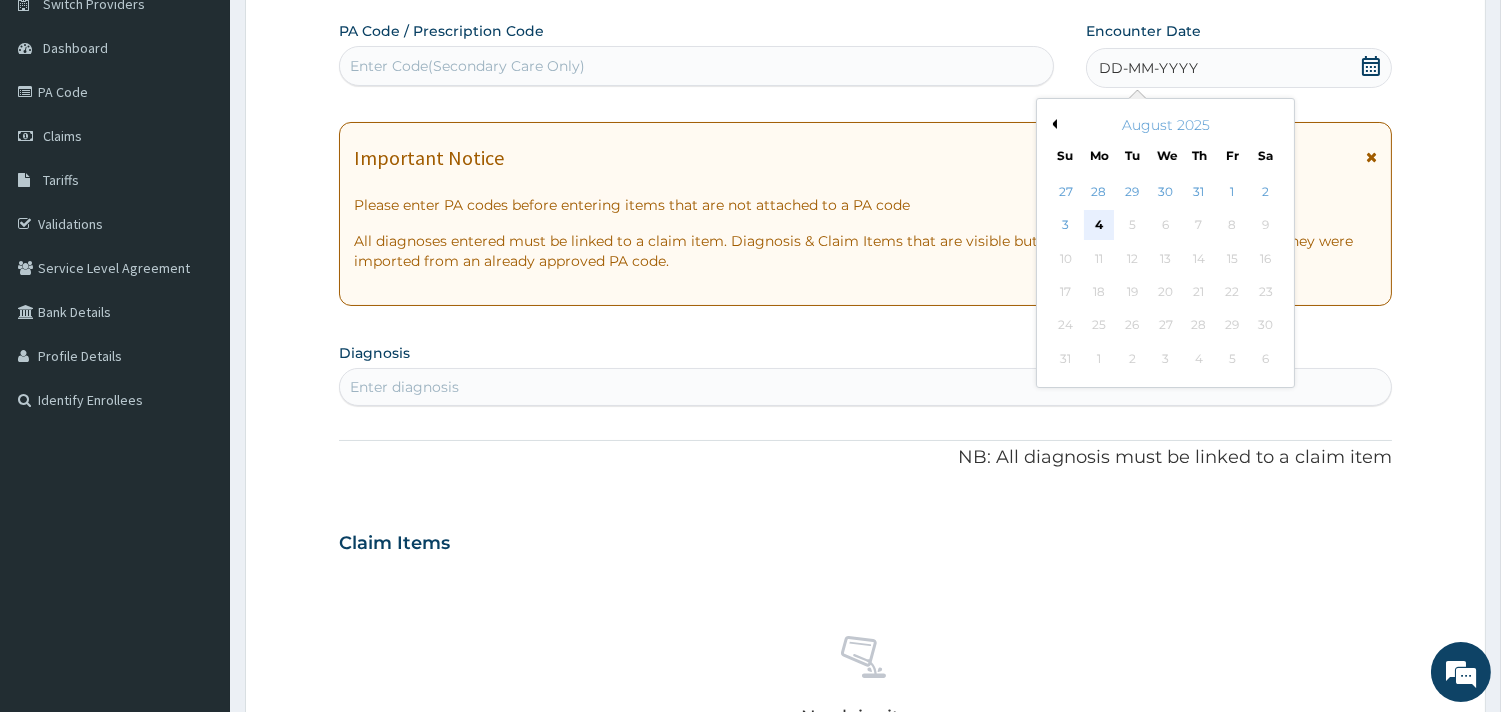 click on "4" at bounding box center (1099, 226) 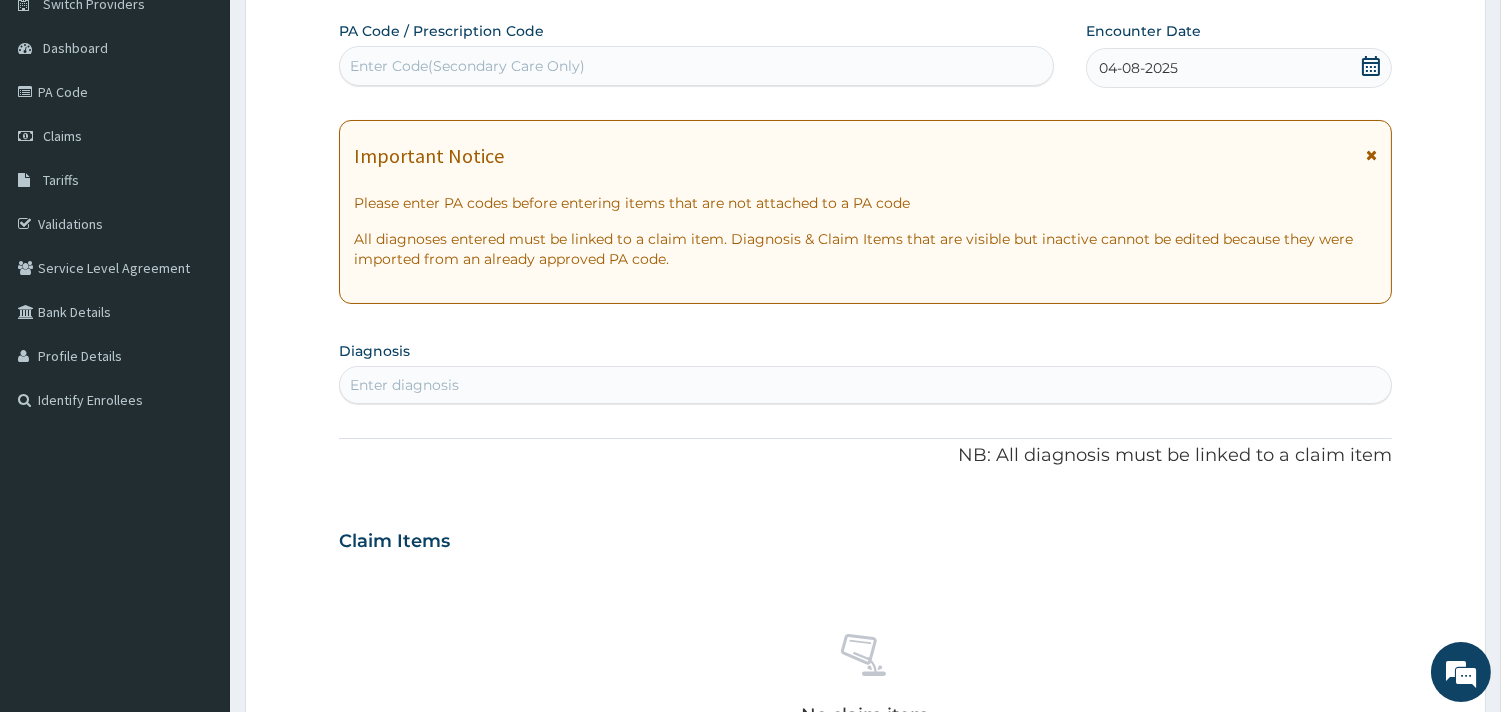 click on "Enter diagnosis" at bounding box center (865, 385) 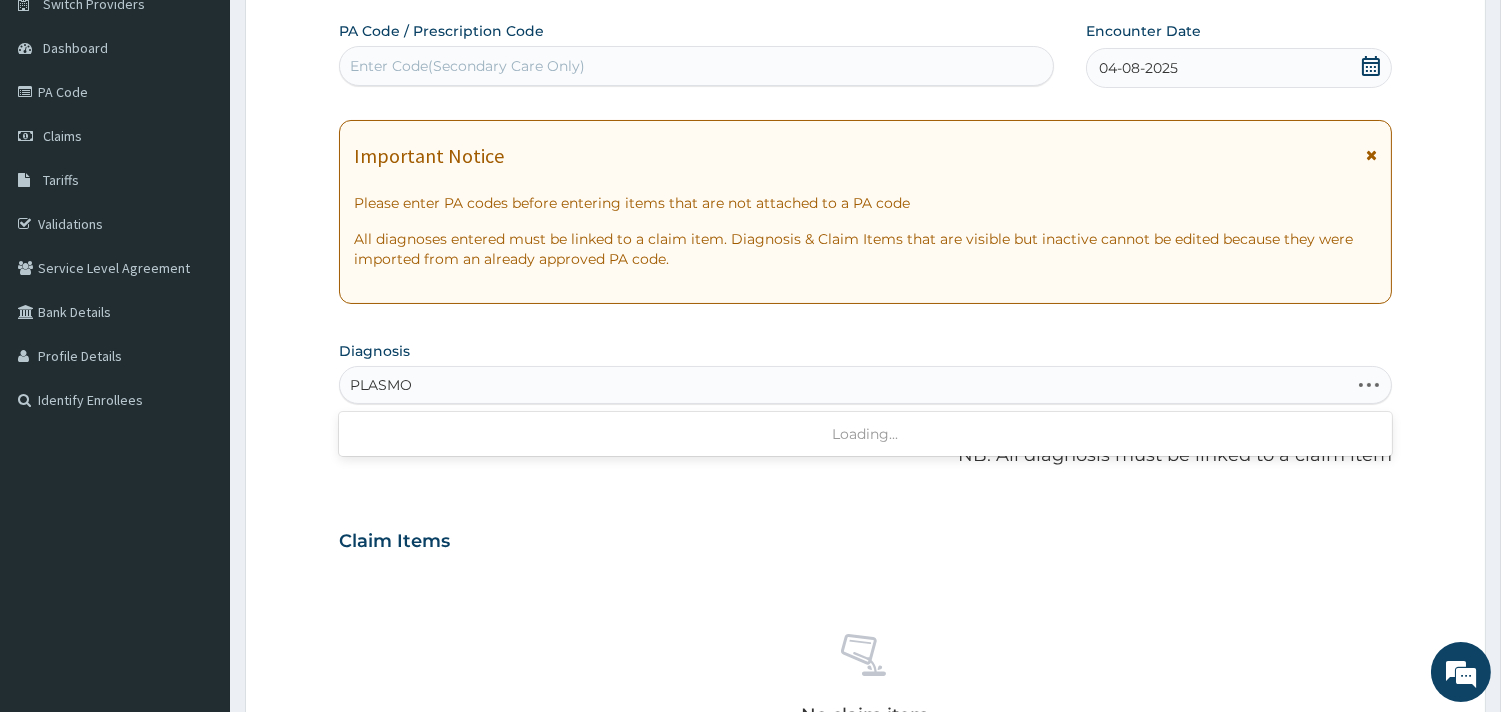 type on "PLASMOD" 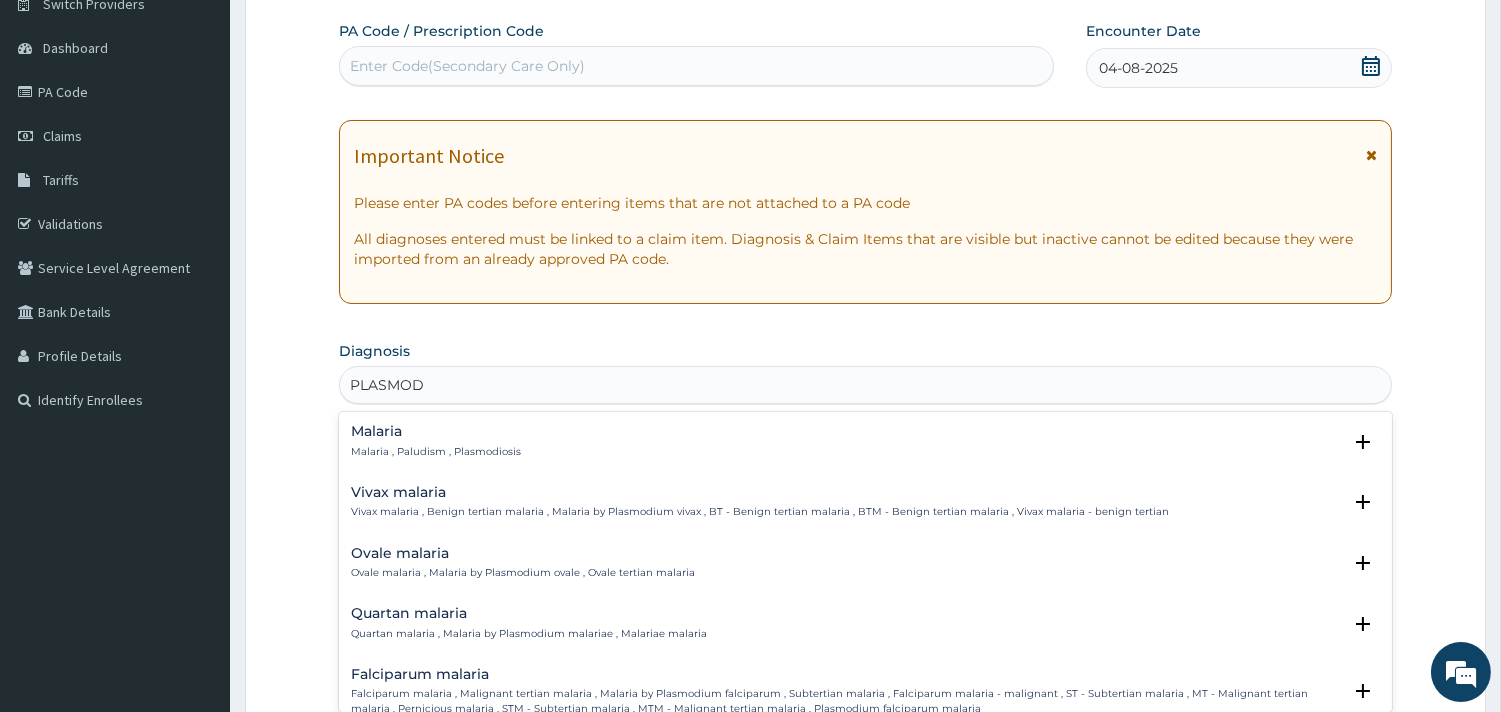 click on "Malaria" at bounding box center (436, 431) 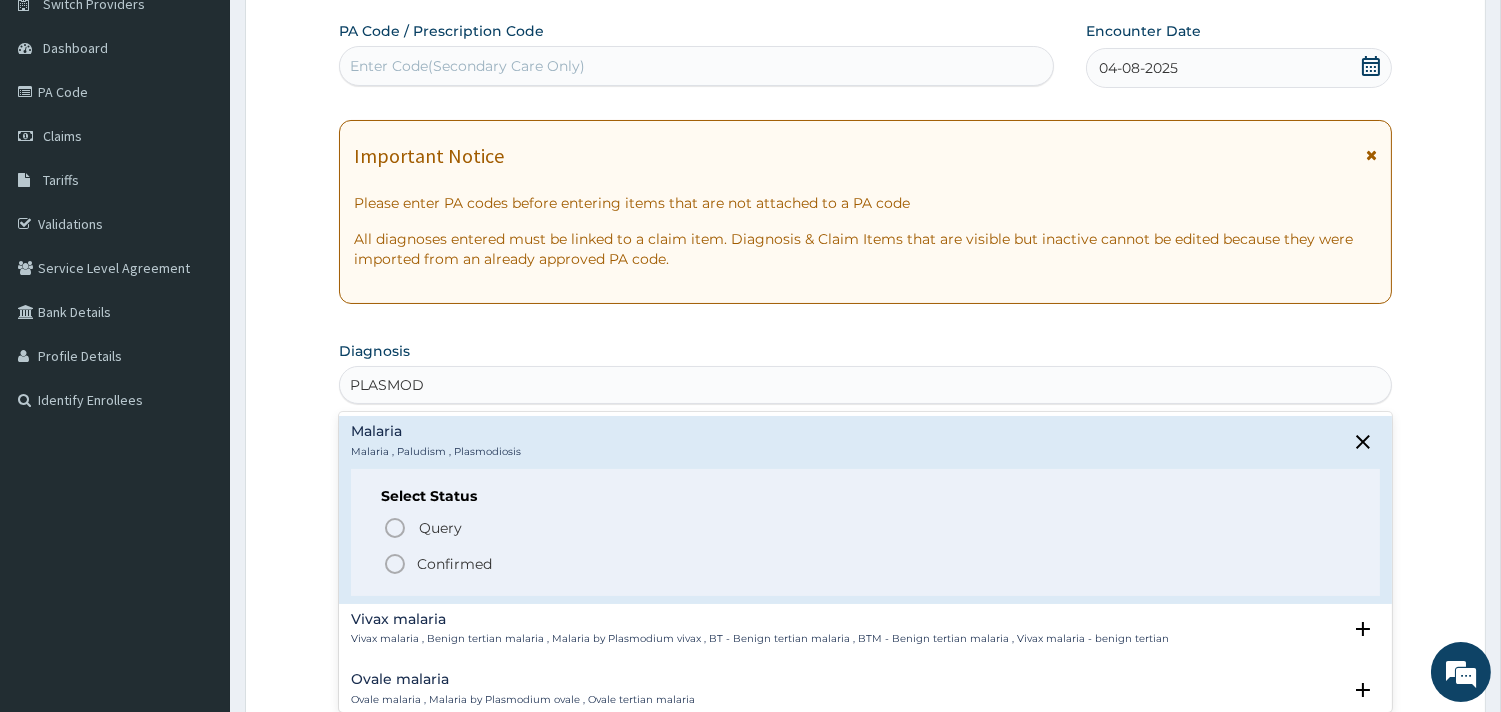 click 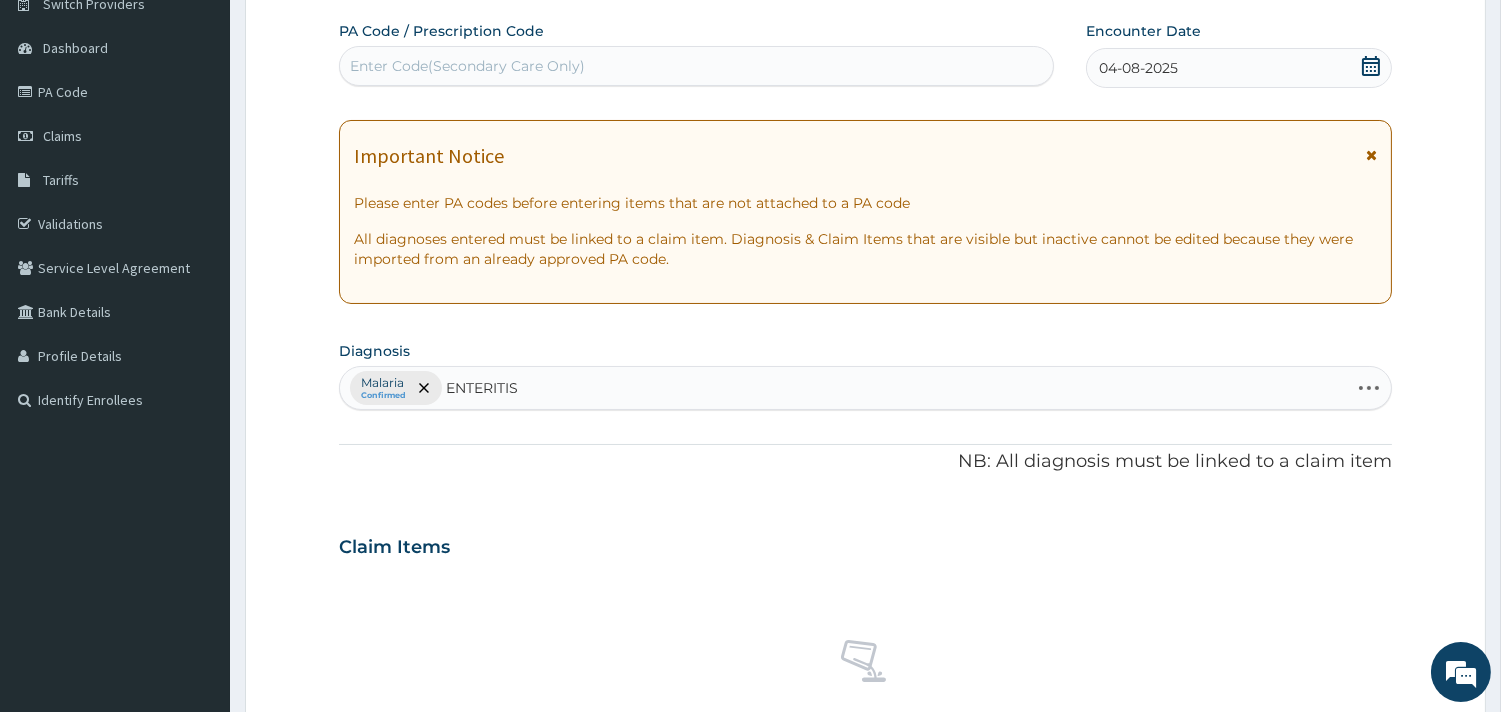 type on "ENTERITIS" 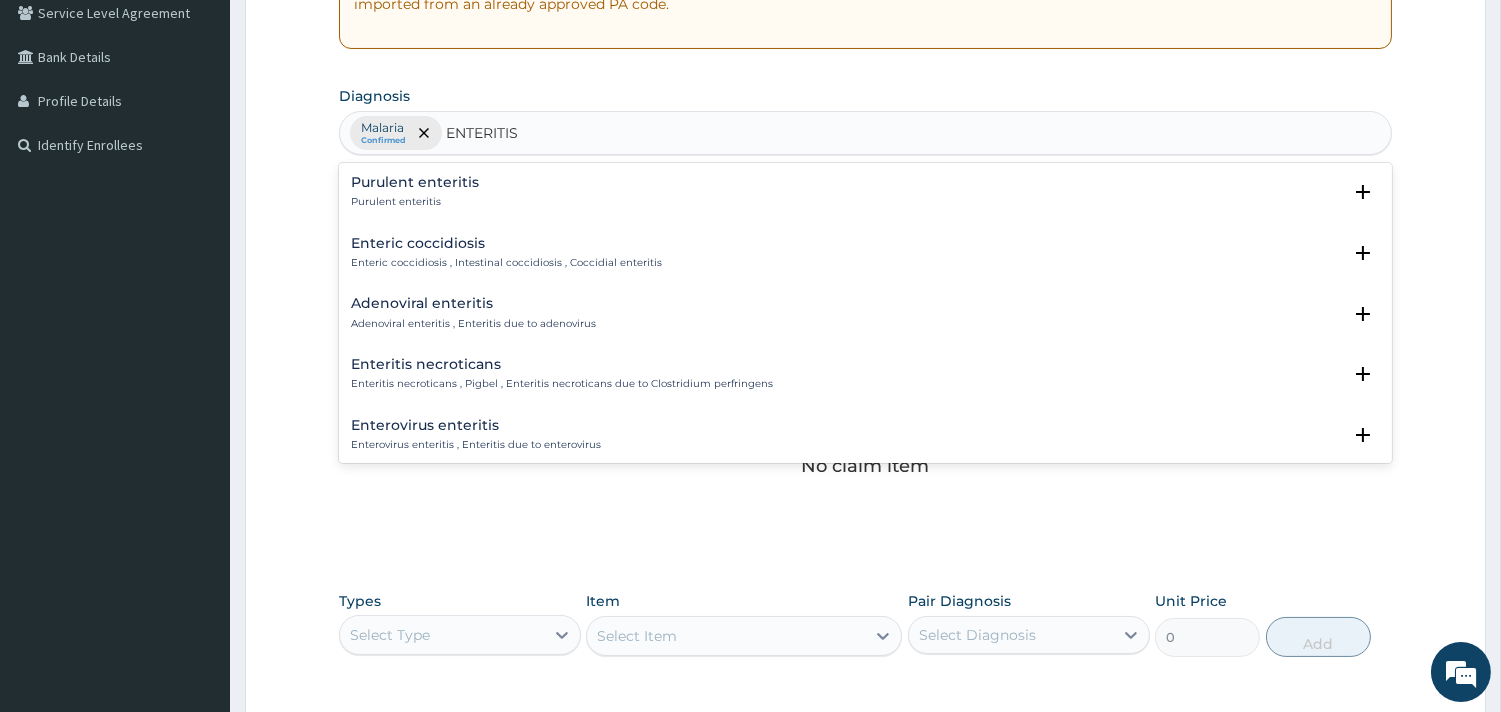 scroll, scrollTop: 430, scrollLeft: 0, axis: vertical 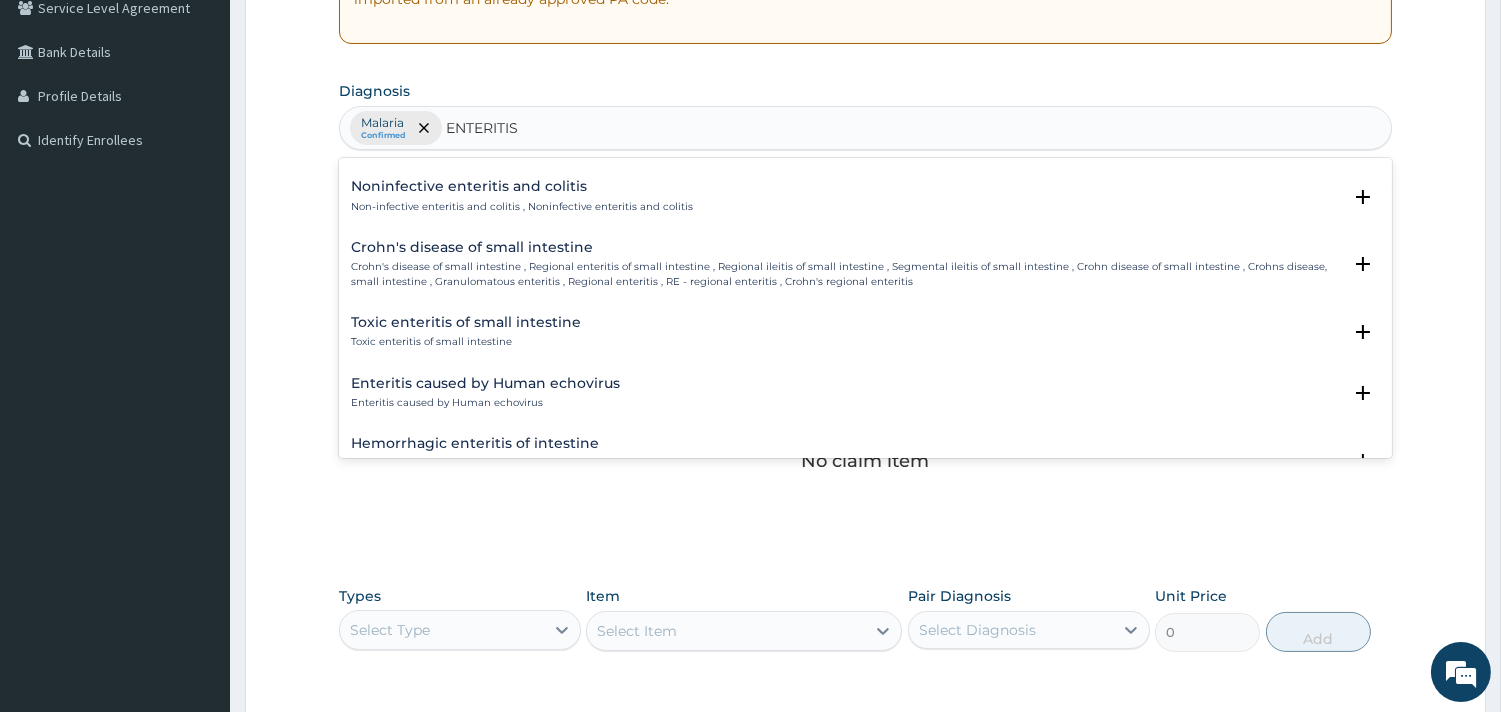 click on "Noninfective enteritis and colitis" at bounding box center (522, 186) 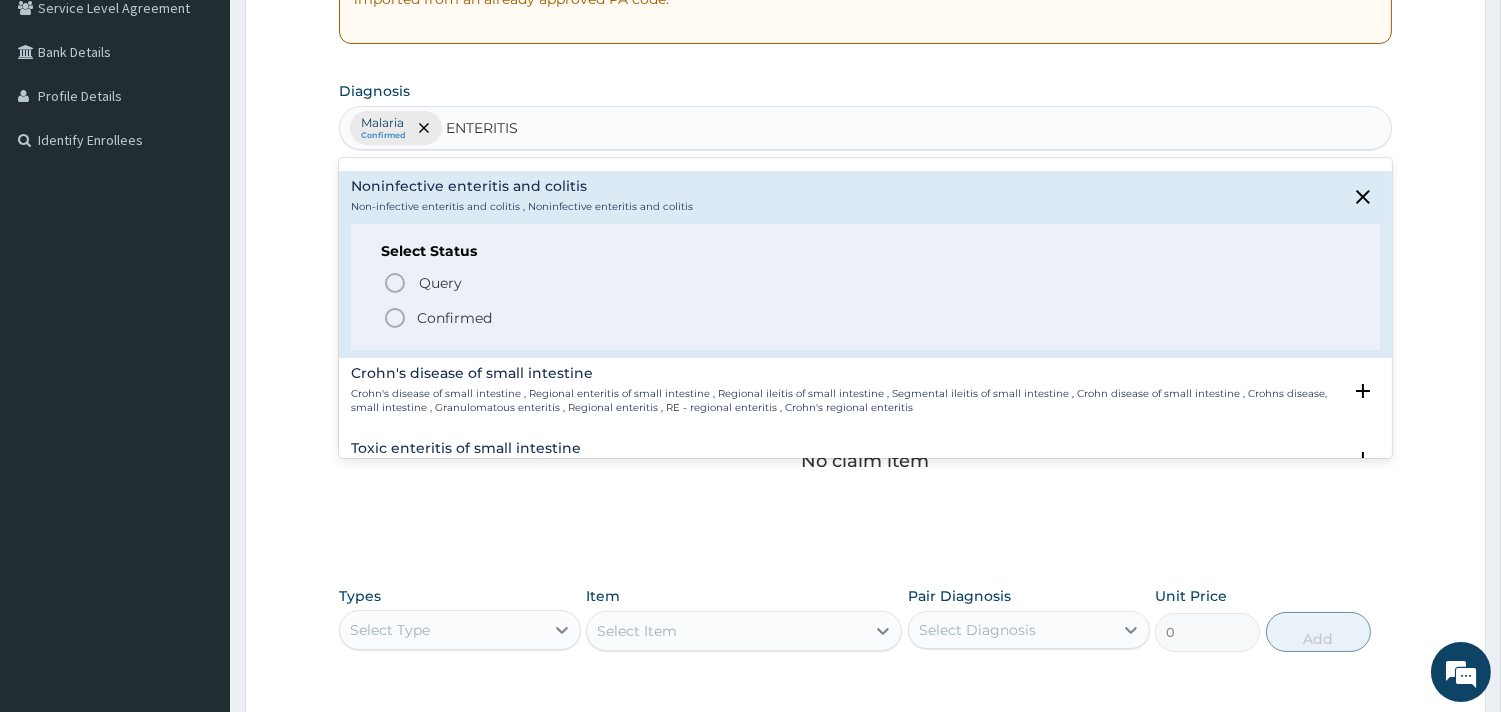 click on "Confirmed" at bounding box center (454, 318) 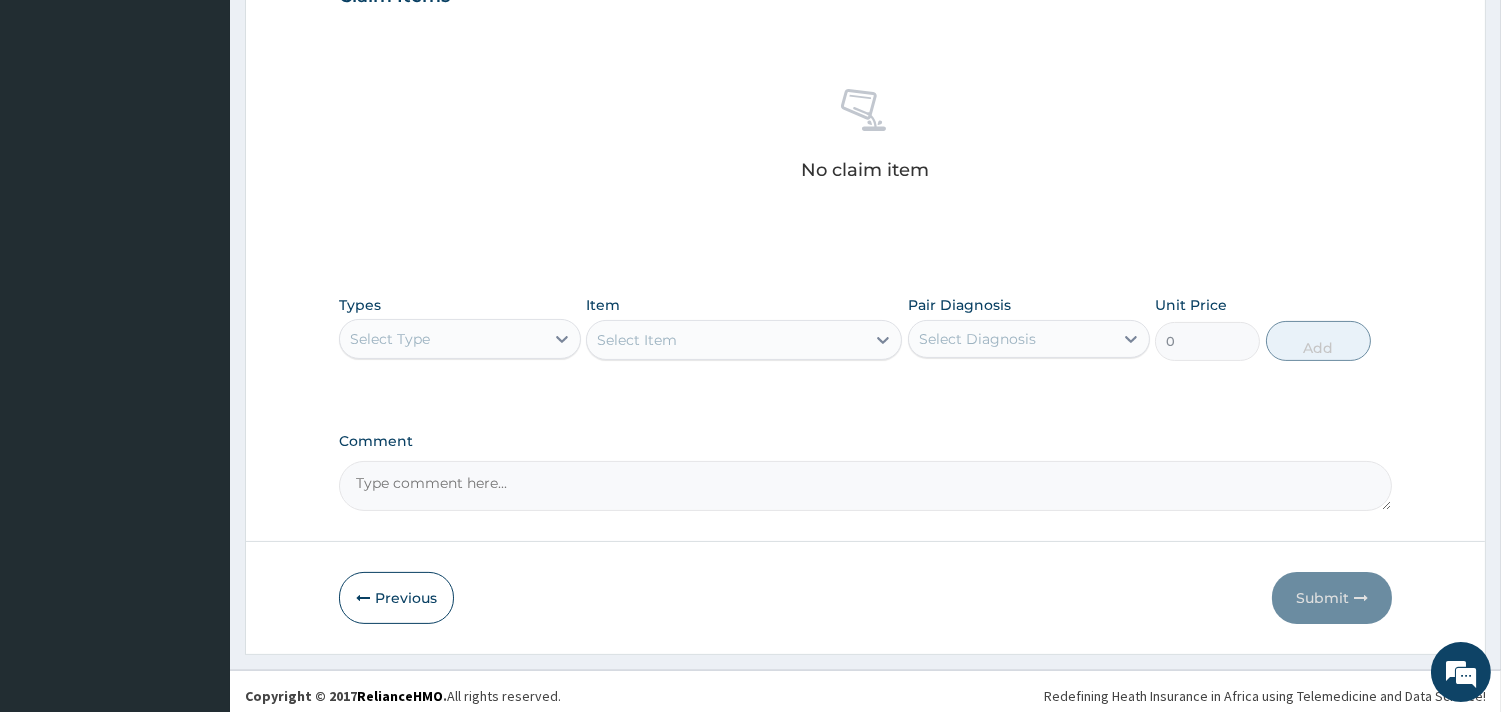 scroll, scrollTop: 727, scrollLeft: 0, axis: vertical 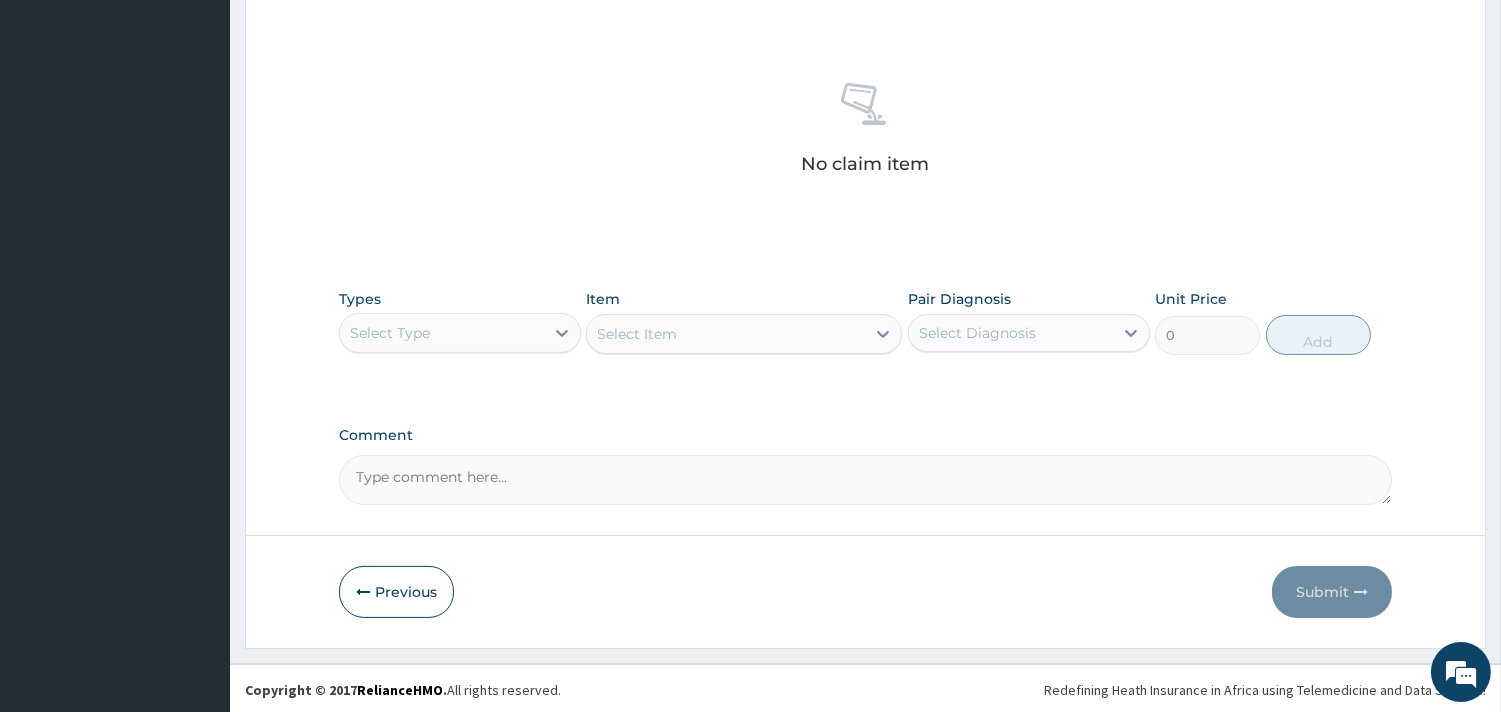 click on "Select Type" at bounding box center [442, 333] 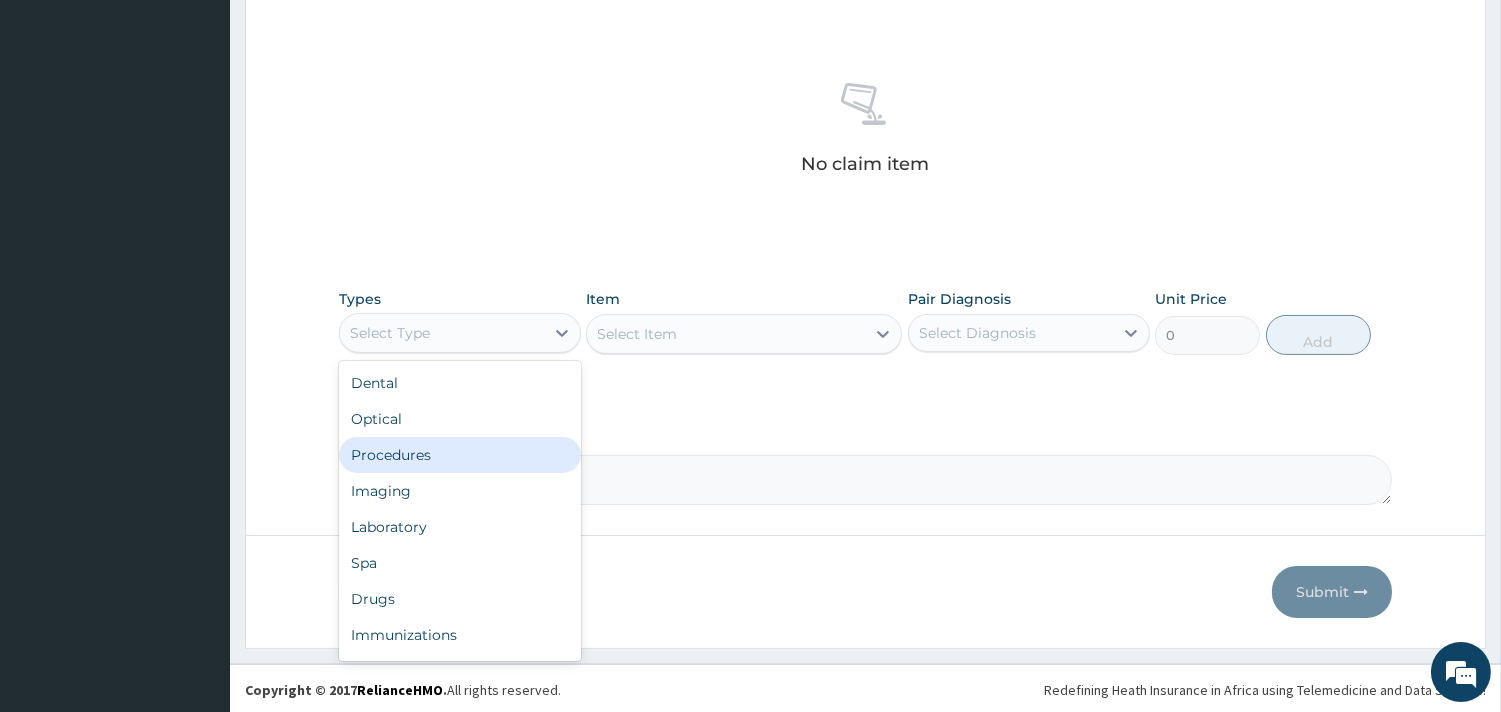 click on "Procedures" at bounding box center (460, 455) 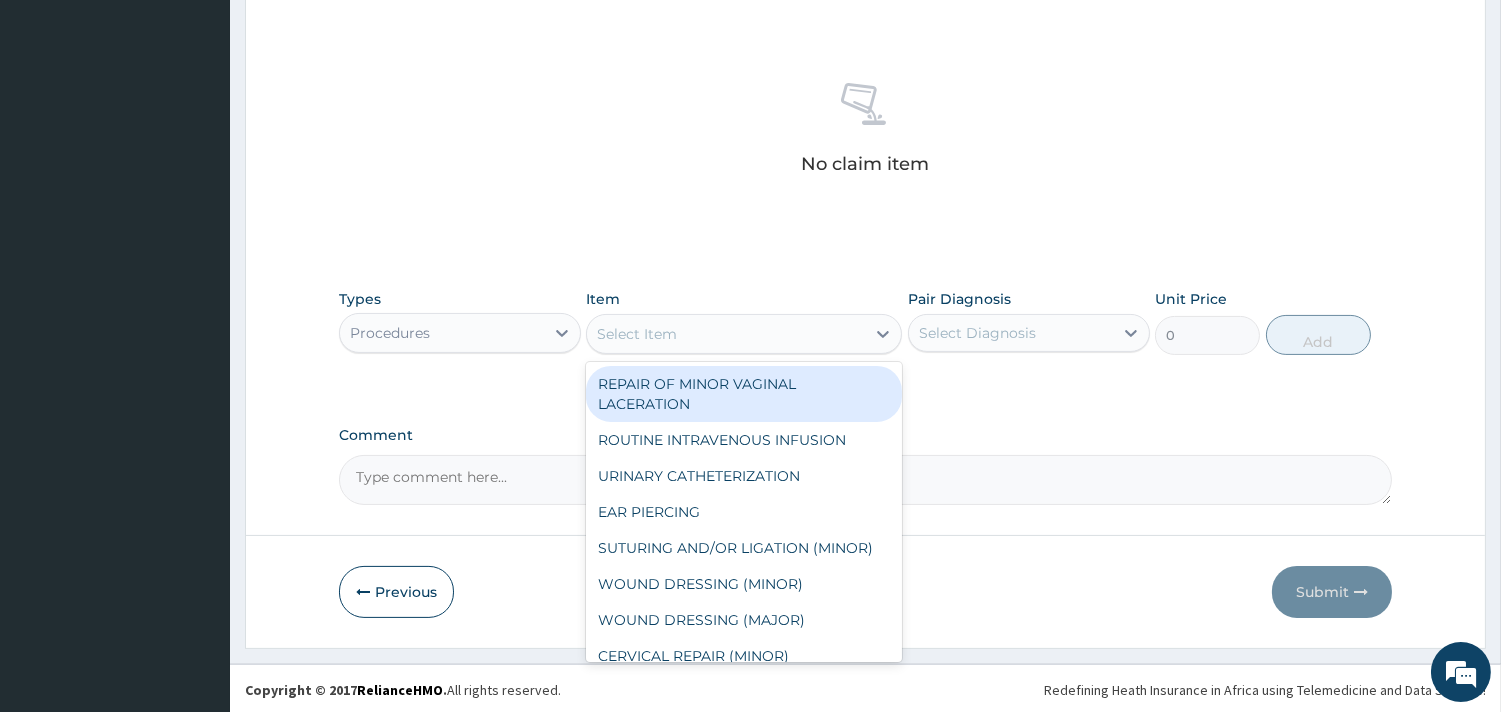 click on "Select Item" at bounding box center [726, 334] 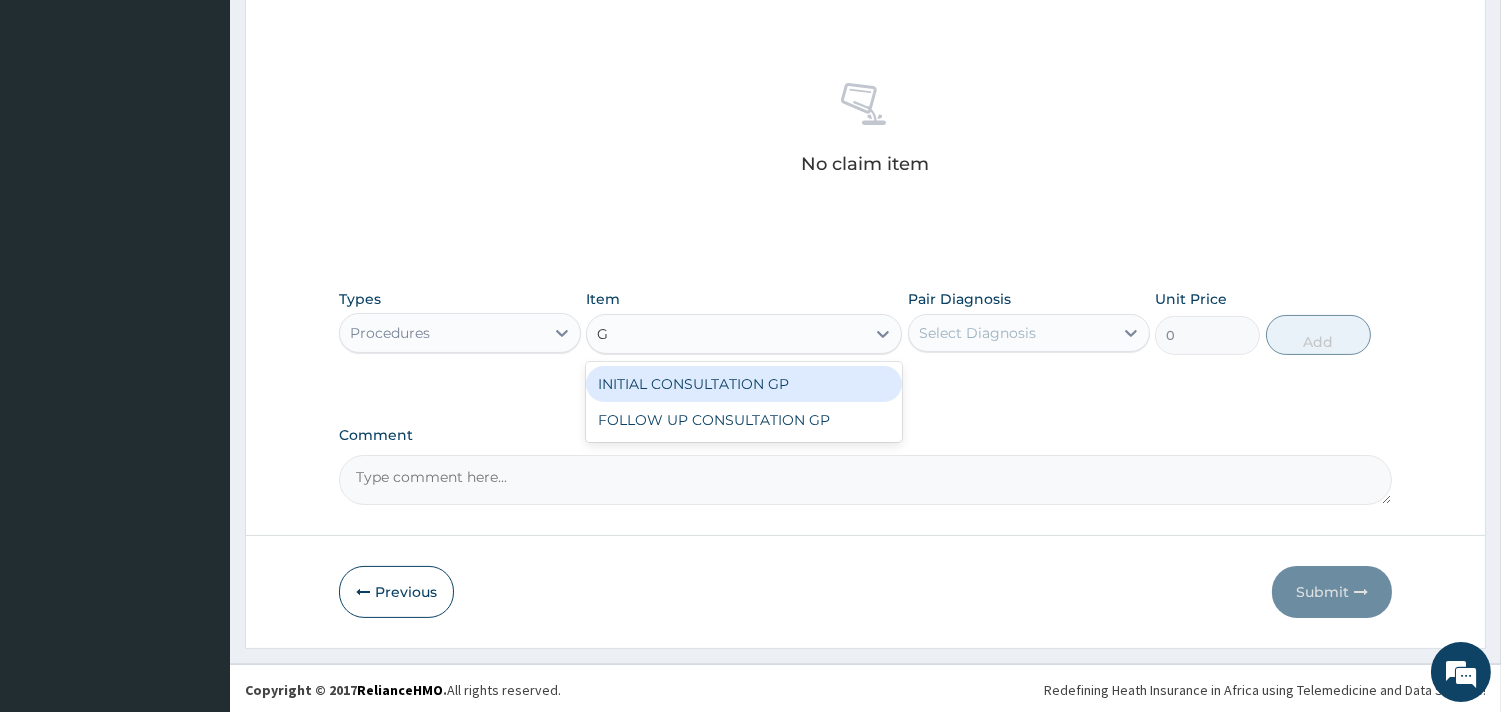 type on "GP" 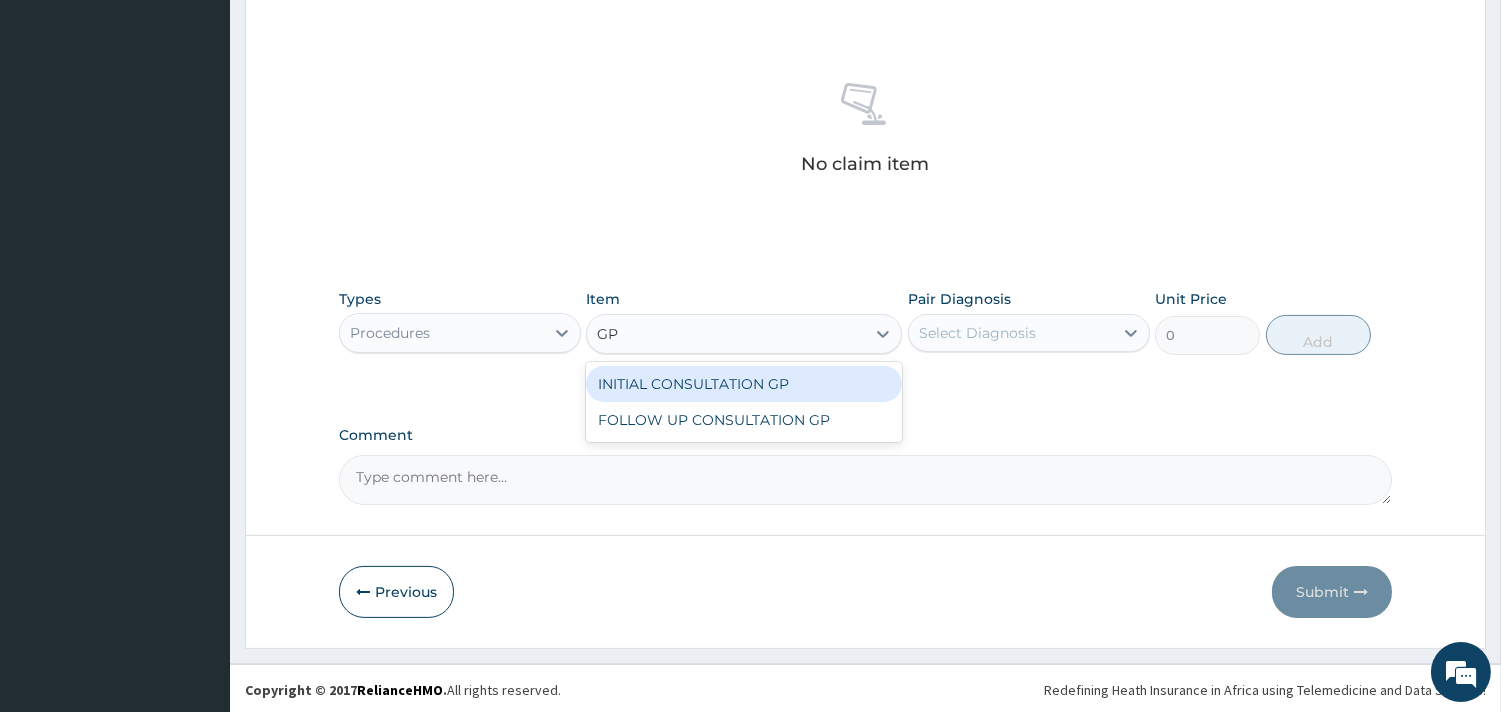click on "INITIAL CONSULTATION GP" at bounding box center [744, 384] 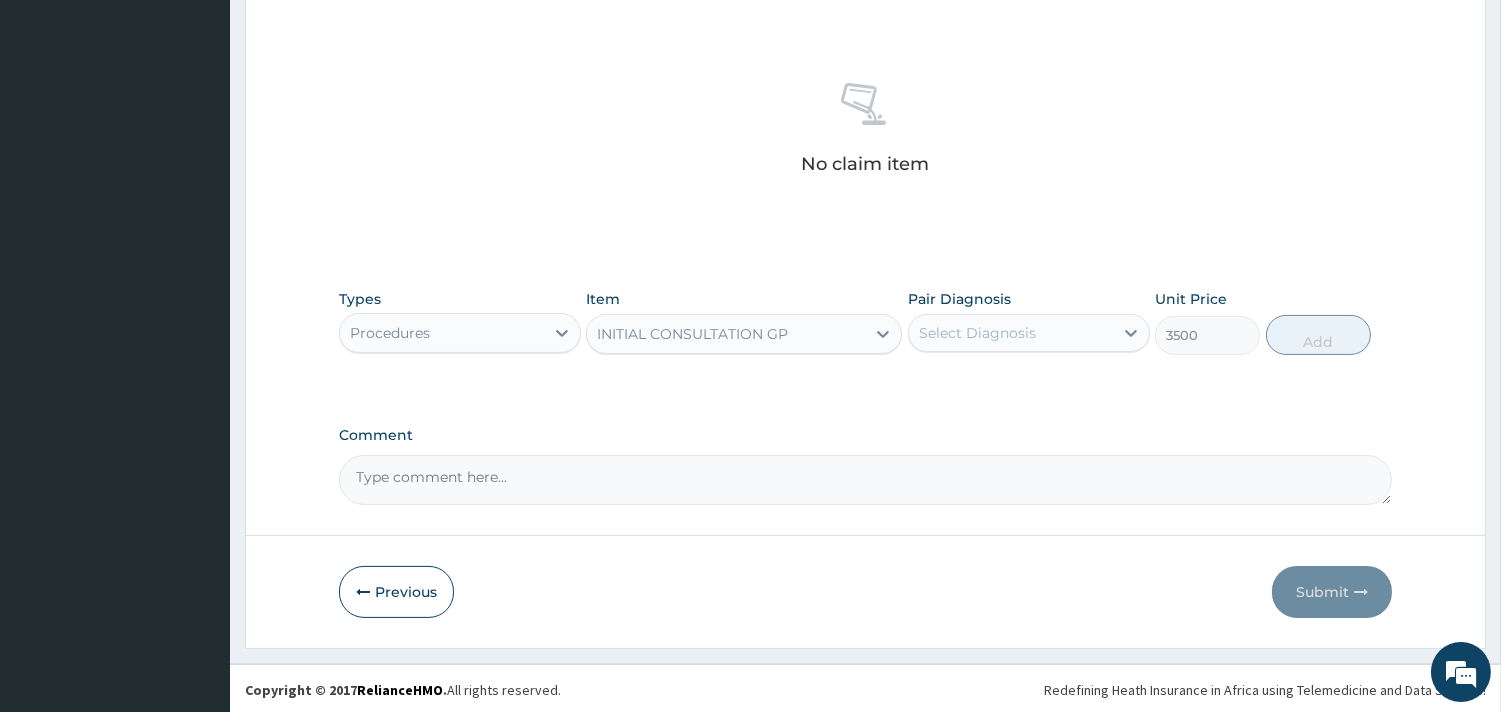 type 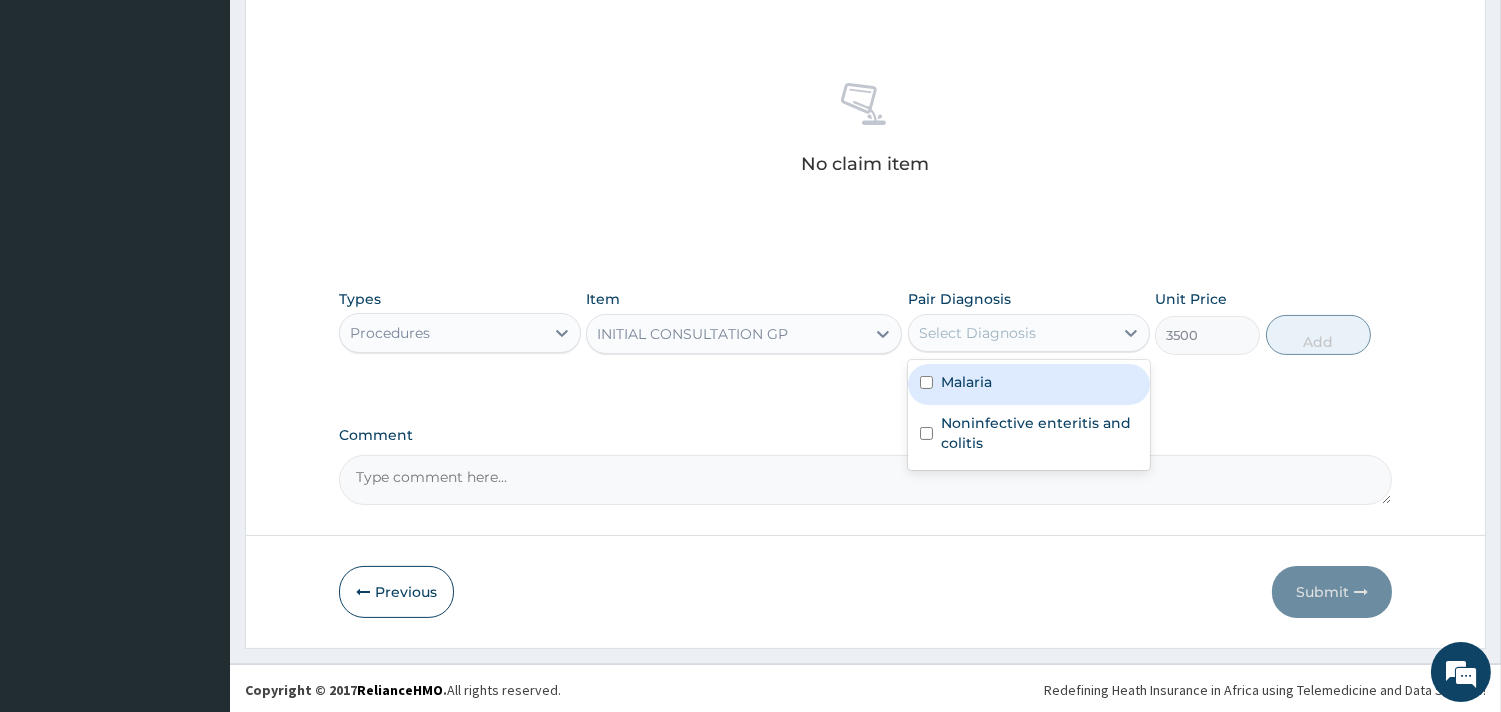 click on "Malaria" at bounding box center (966, 382) 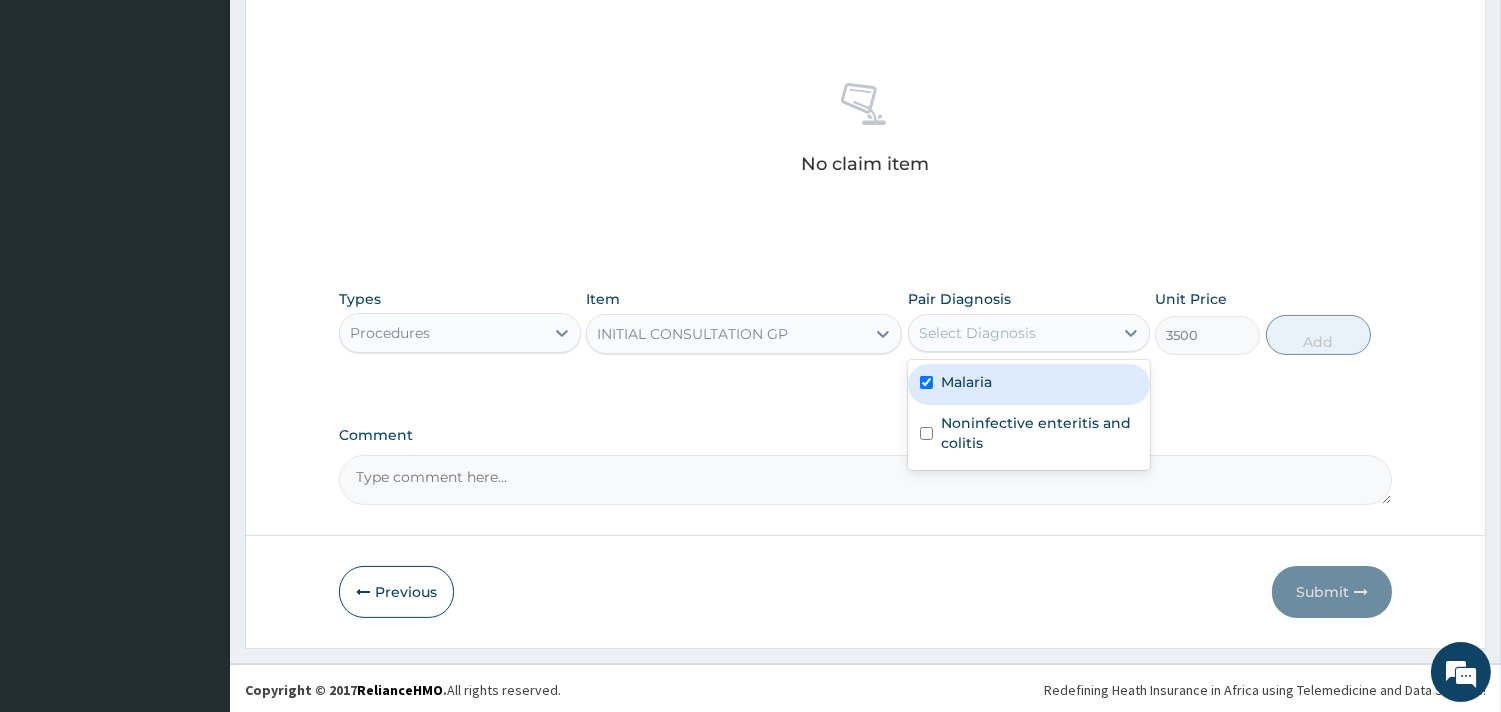checkbox on "true" 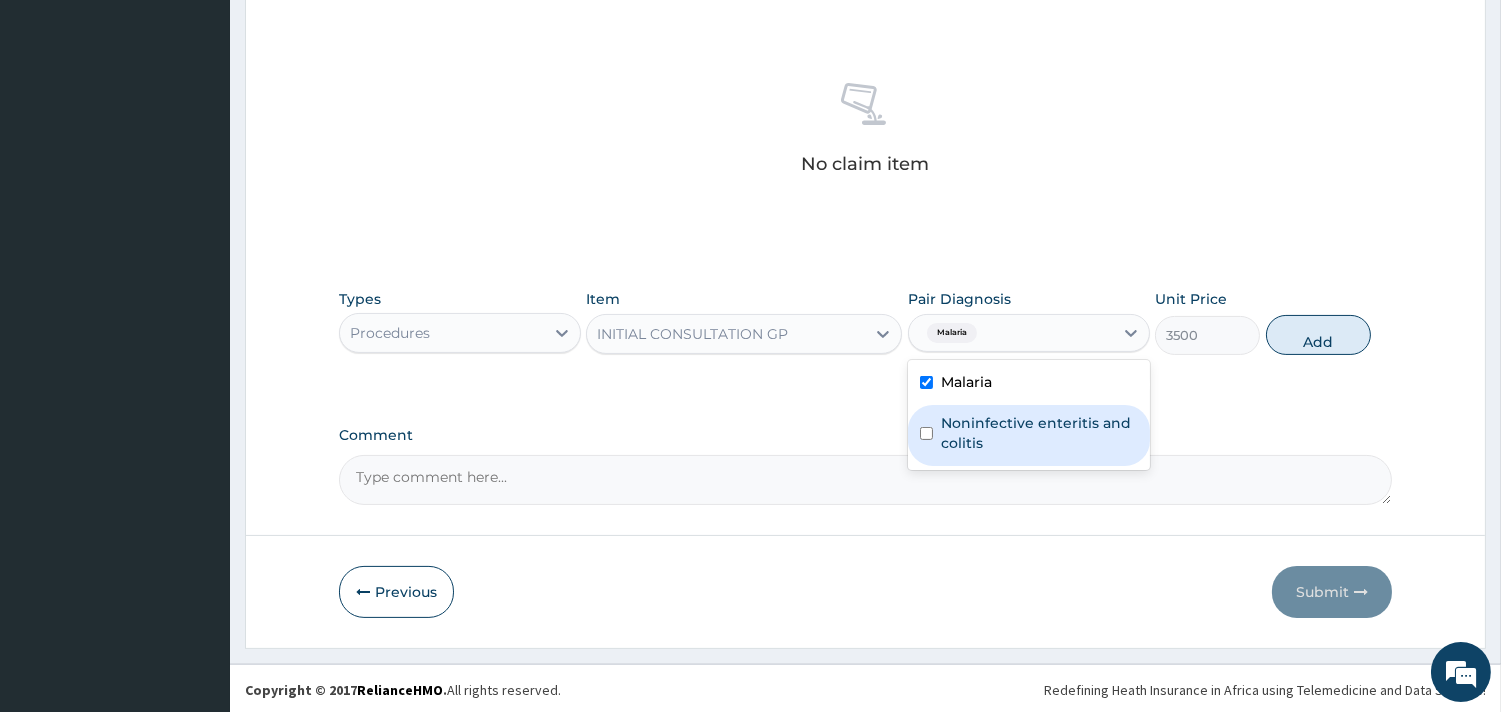 click on "Noninfective enteritis and colitis" at bounding box center (1039, 433) 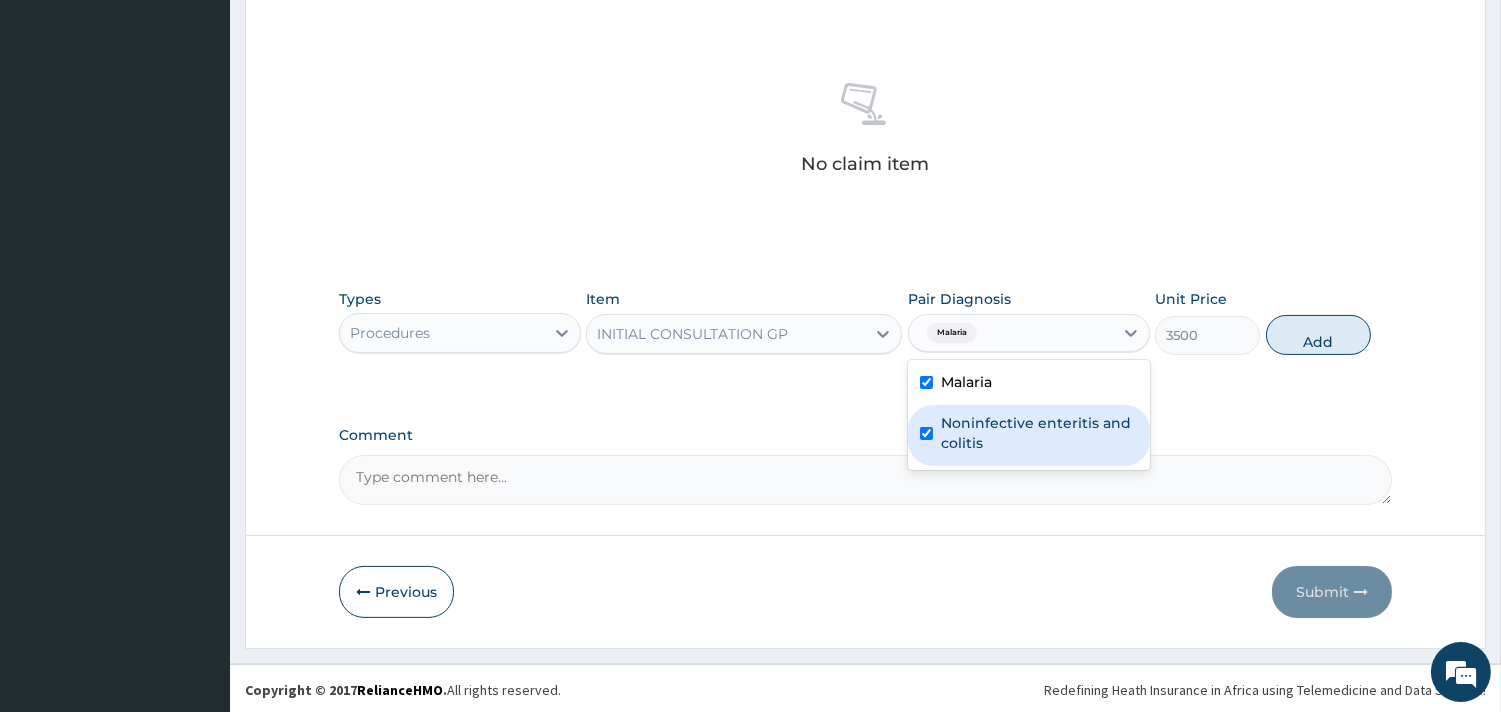 checkbox on "true" 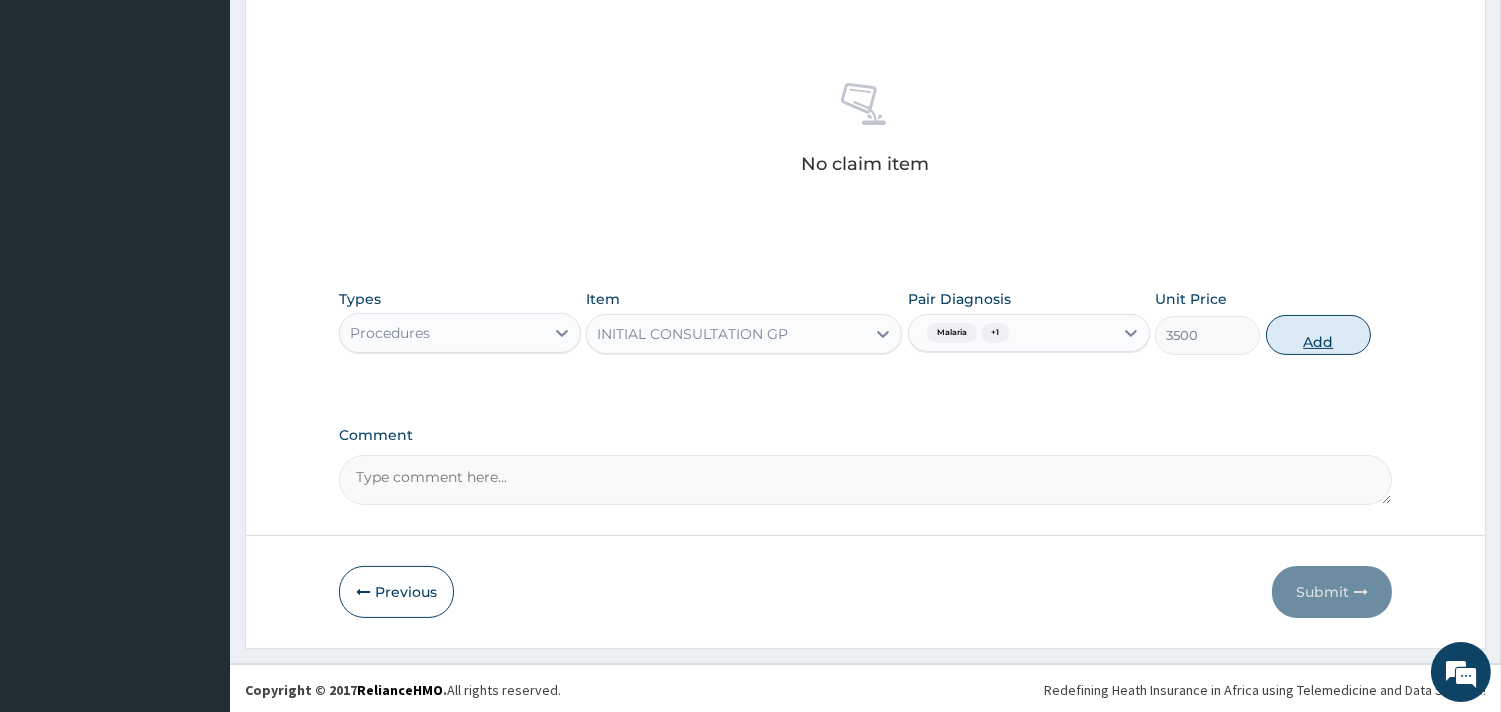 click on "Add" at bounding box center (1318, 335) 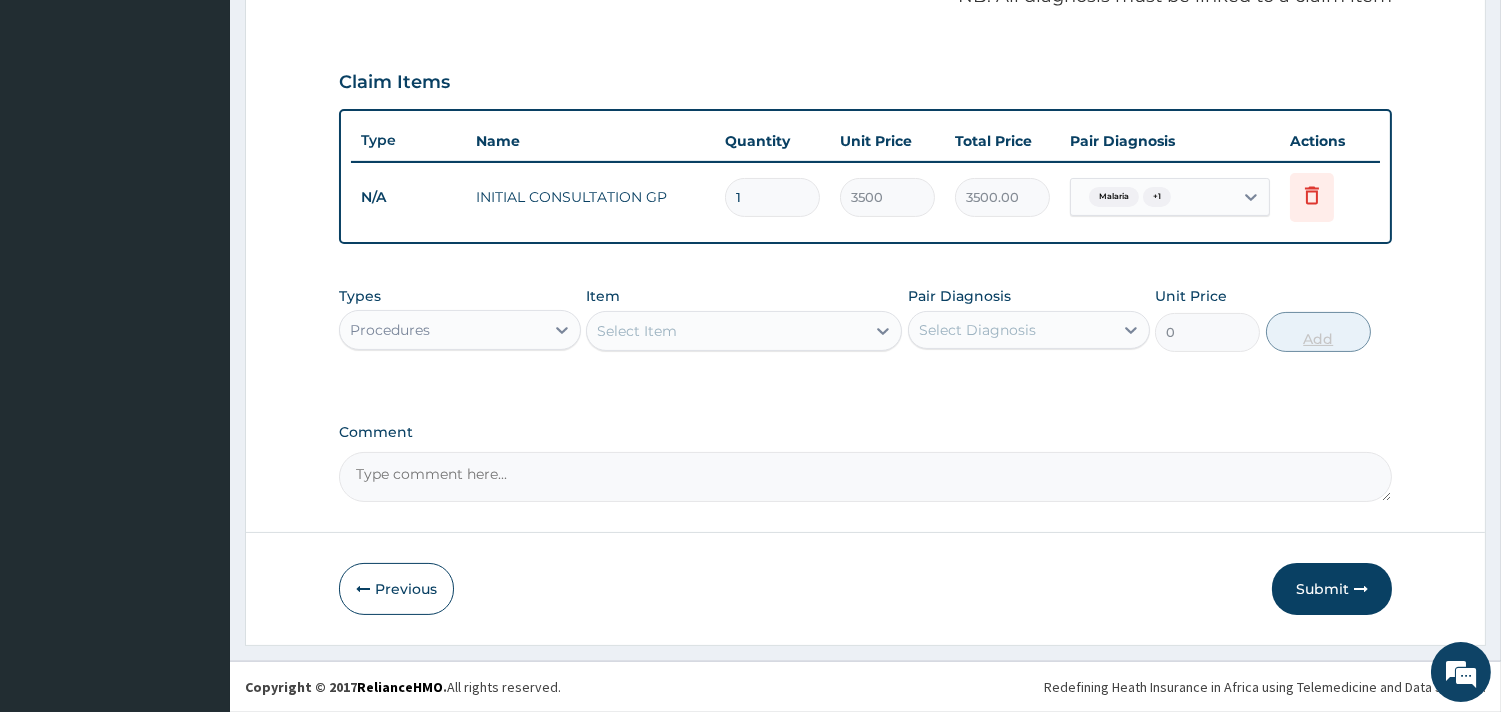 scroll, scrollTop: 633, scrollLeft: 0, axis: vertical 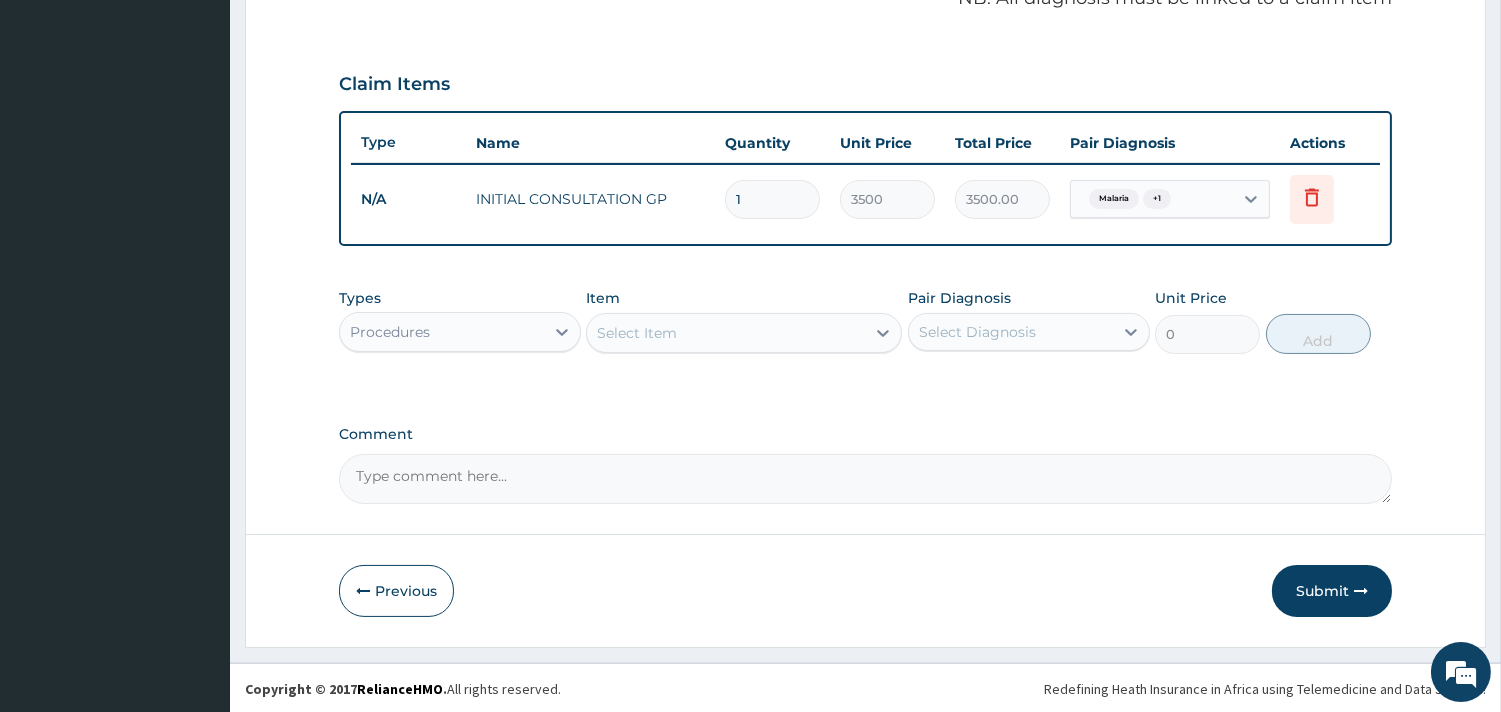 click on "Procedures" at bounding box center (442, 332) 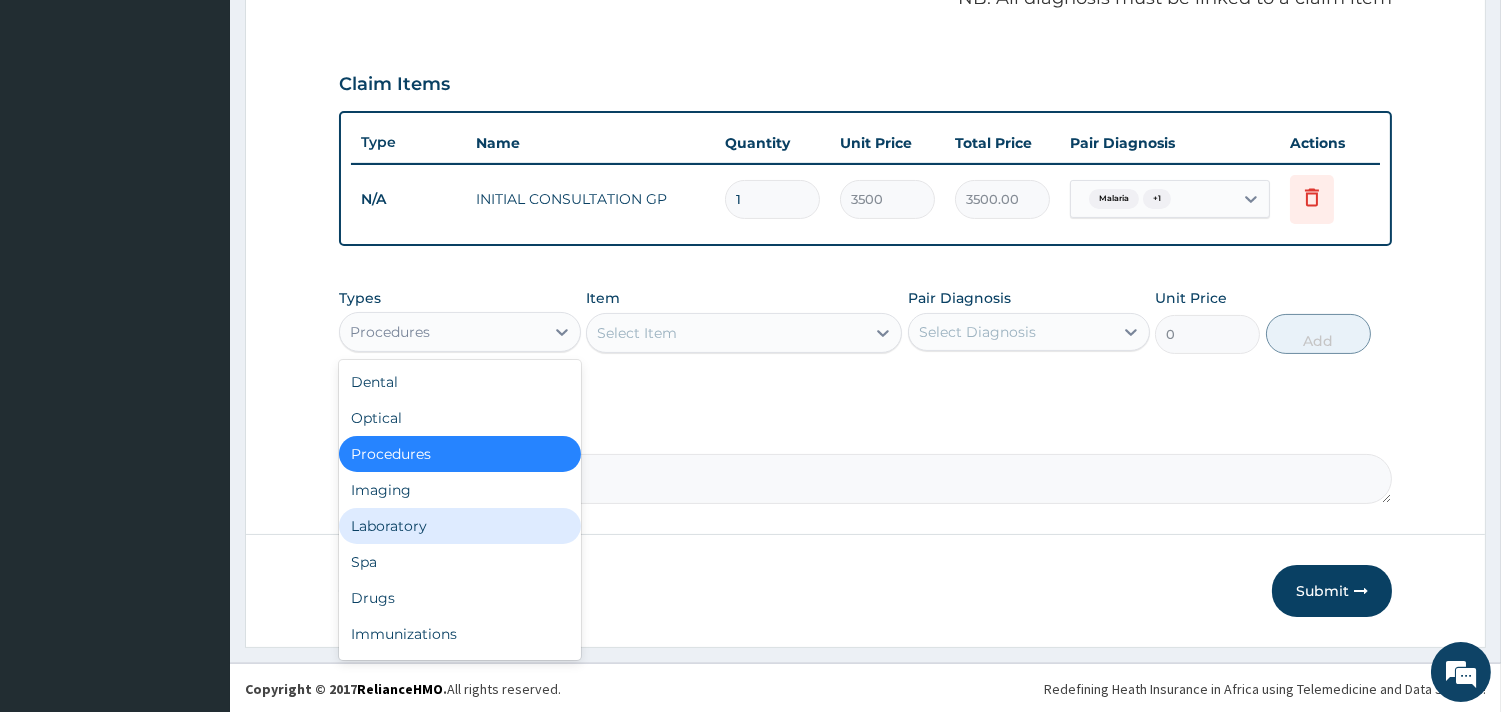 click on "Laboratory" at bounding box center [460, 526] 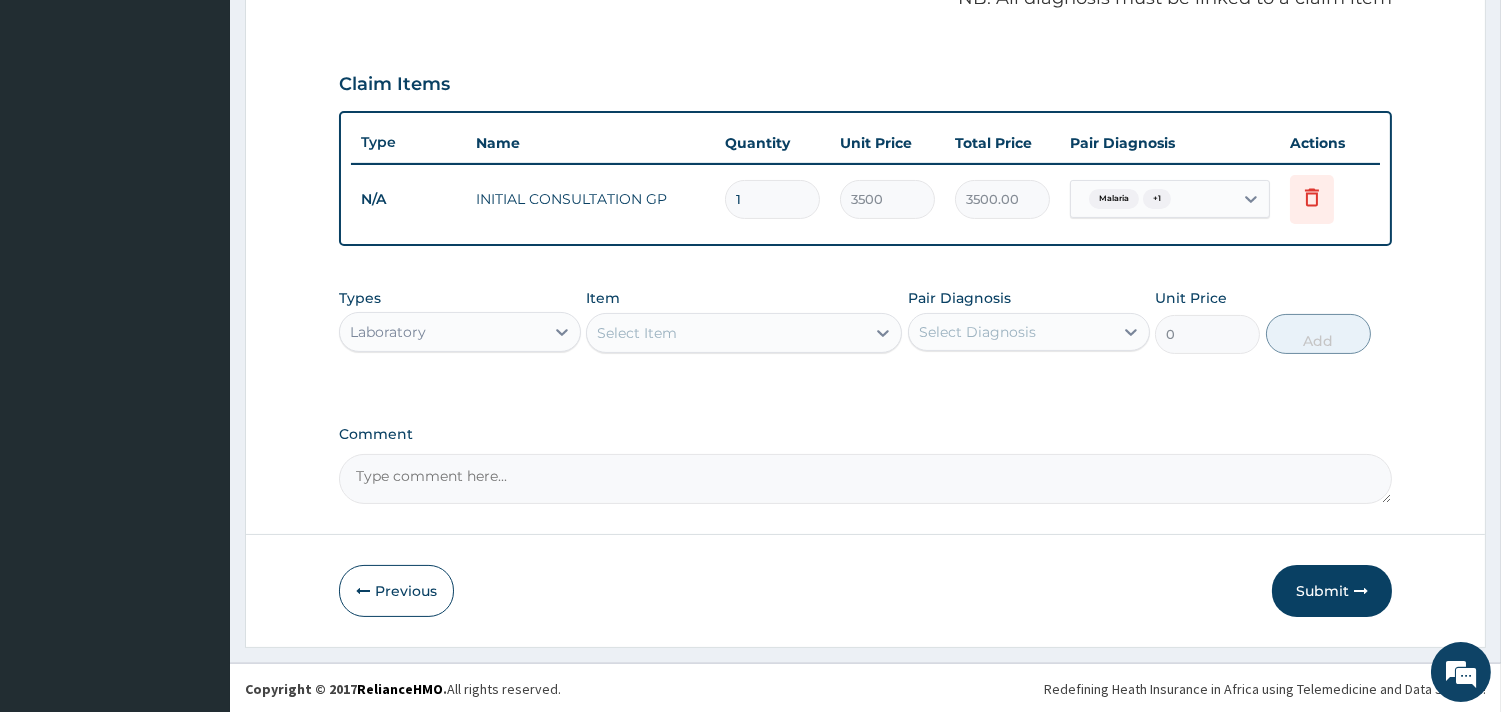 click on "Select Item" at bounding box center [637, 333] 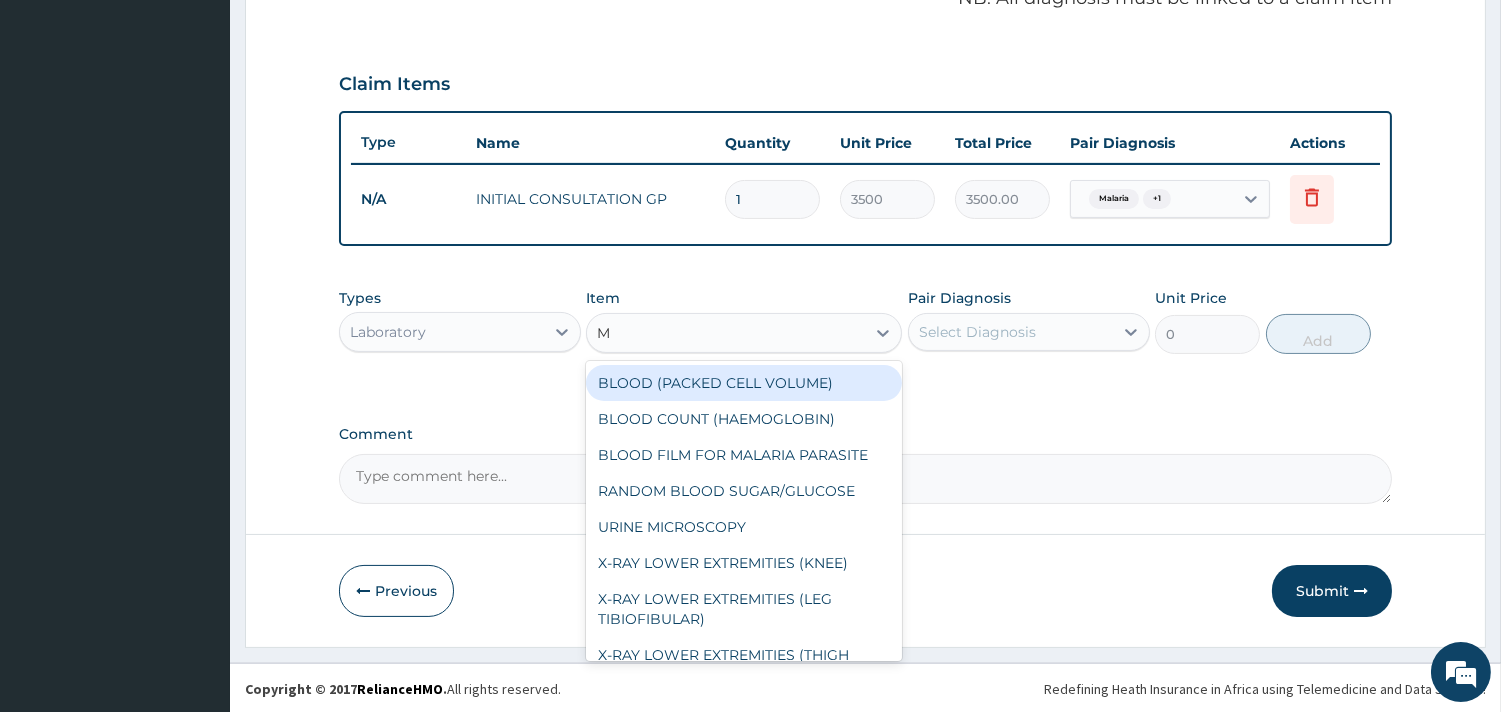 type on "MA" 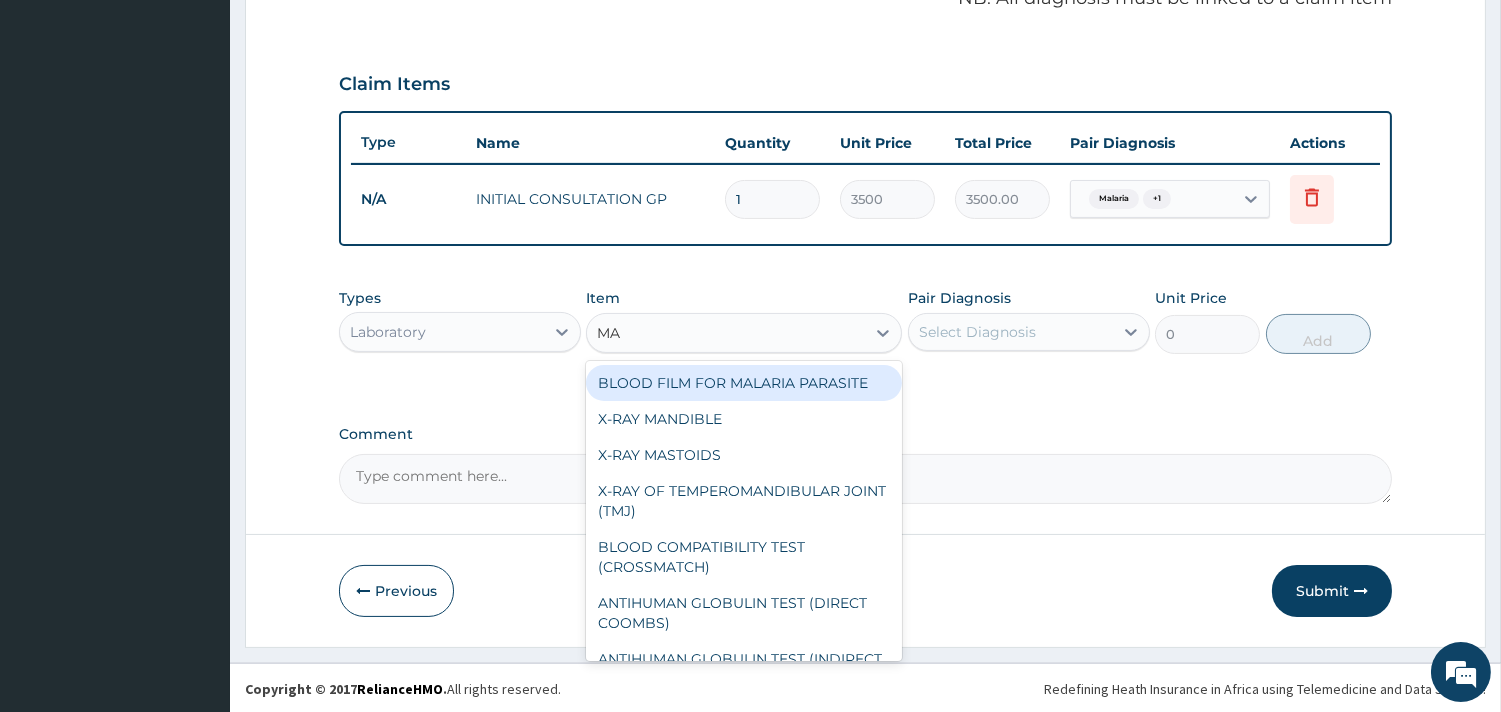 click on "BLOOD FILM FOR MALARIA PARASITE" at bounding box center (744, 383) 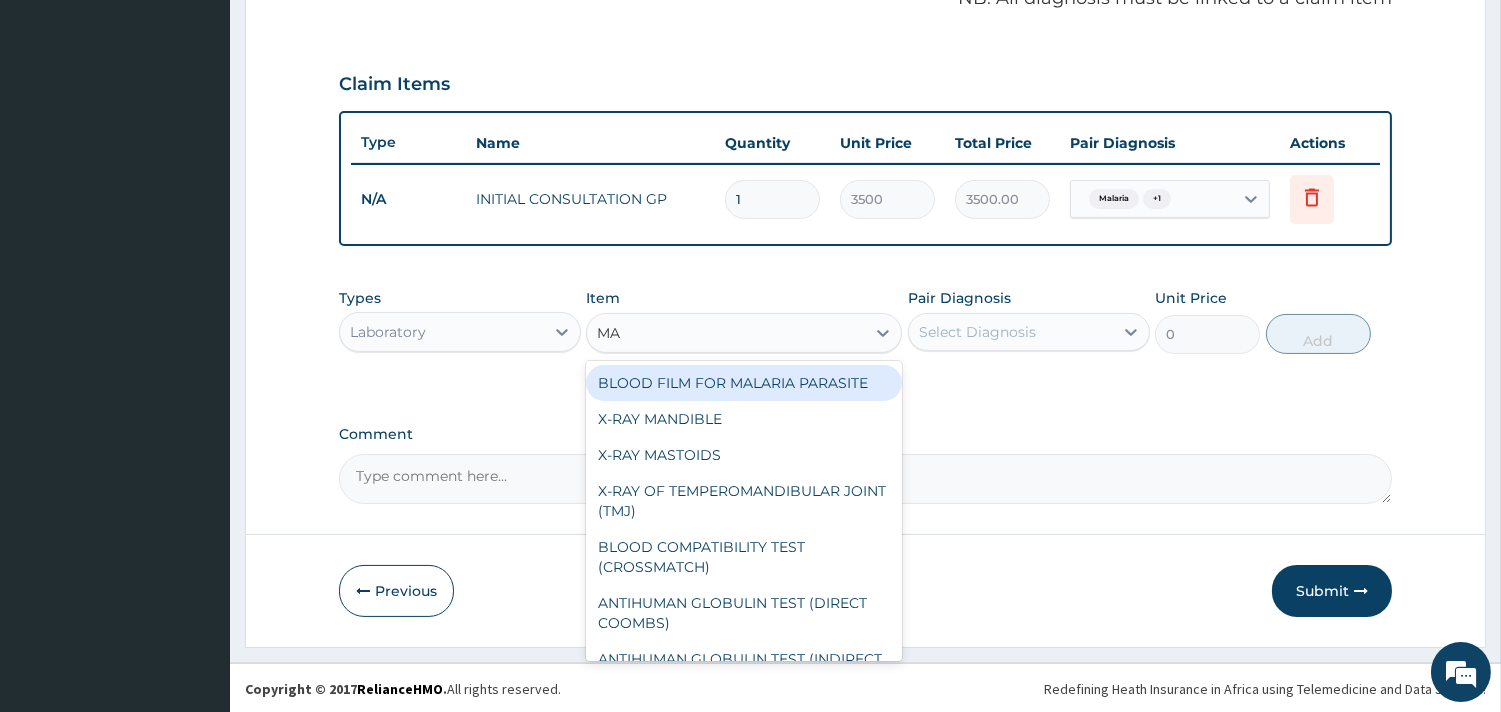 type 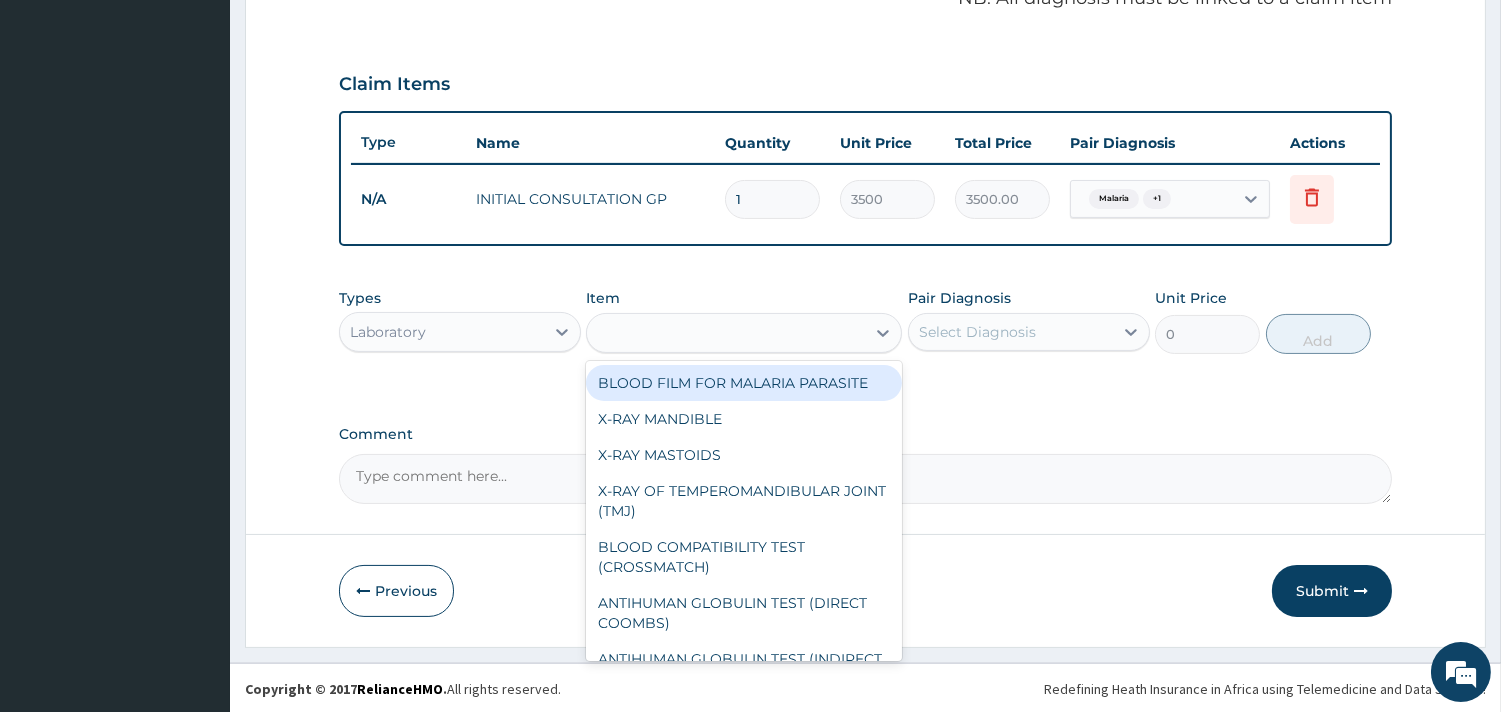 type on "2200" 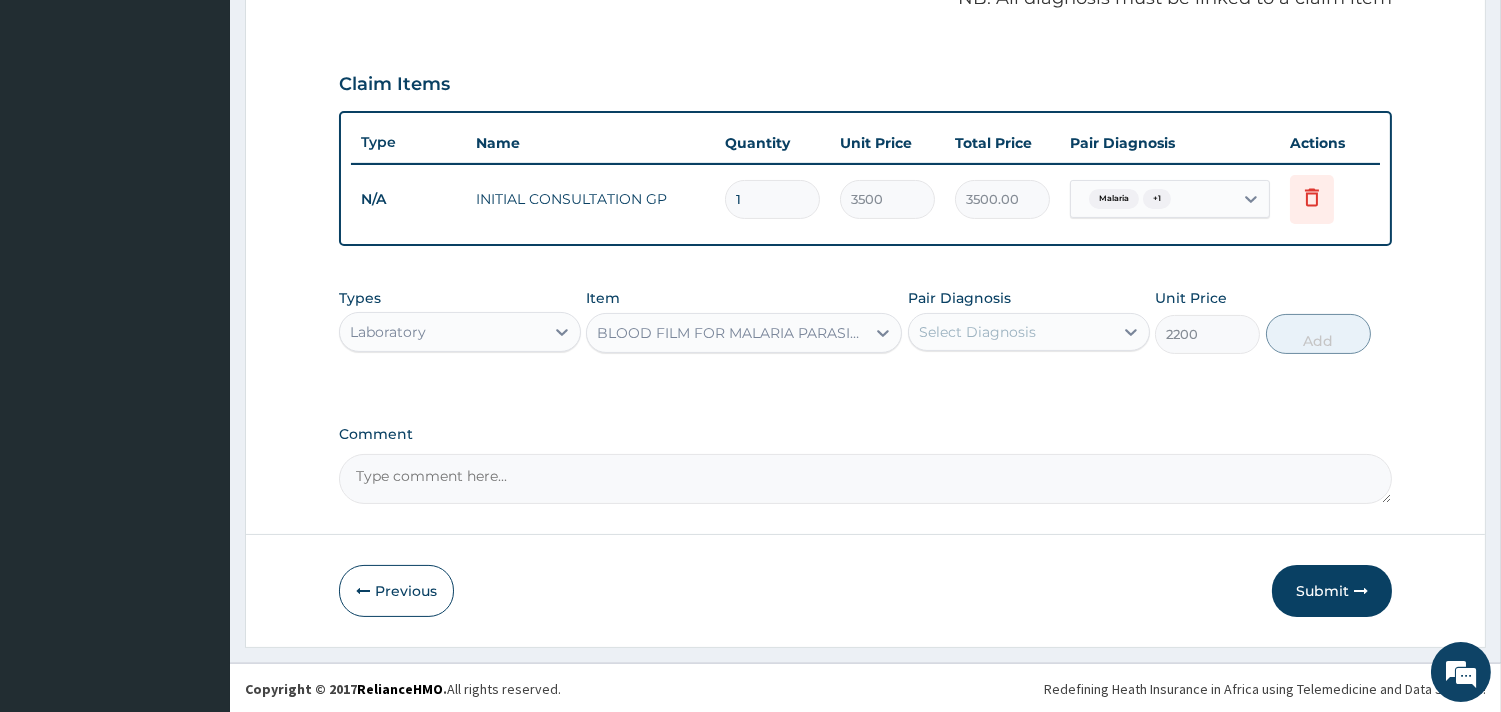 click on "Select Diagnosis" at bounding box center [1011, 332] 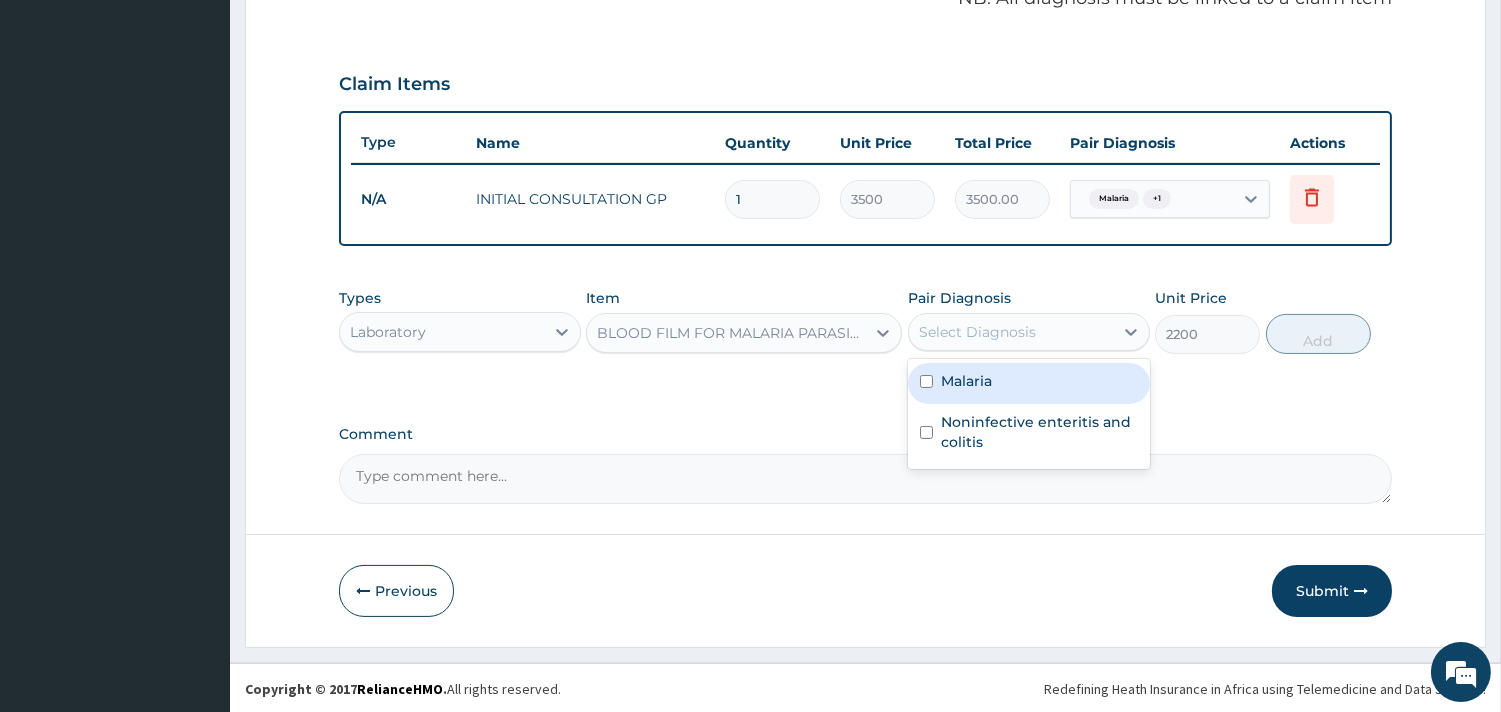 click on "Malaria" at bounding box center (1029, 383) 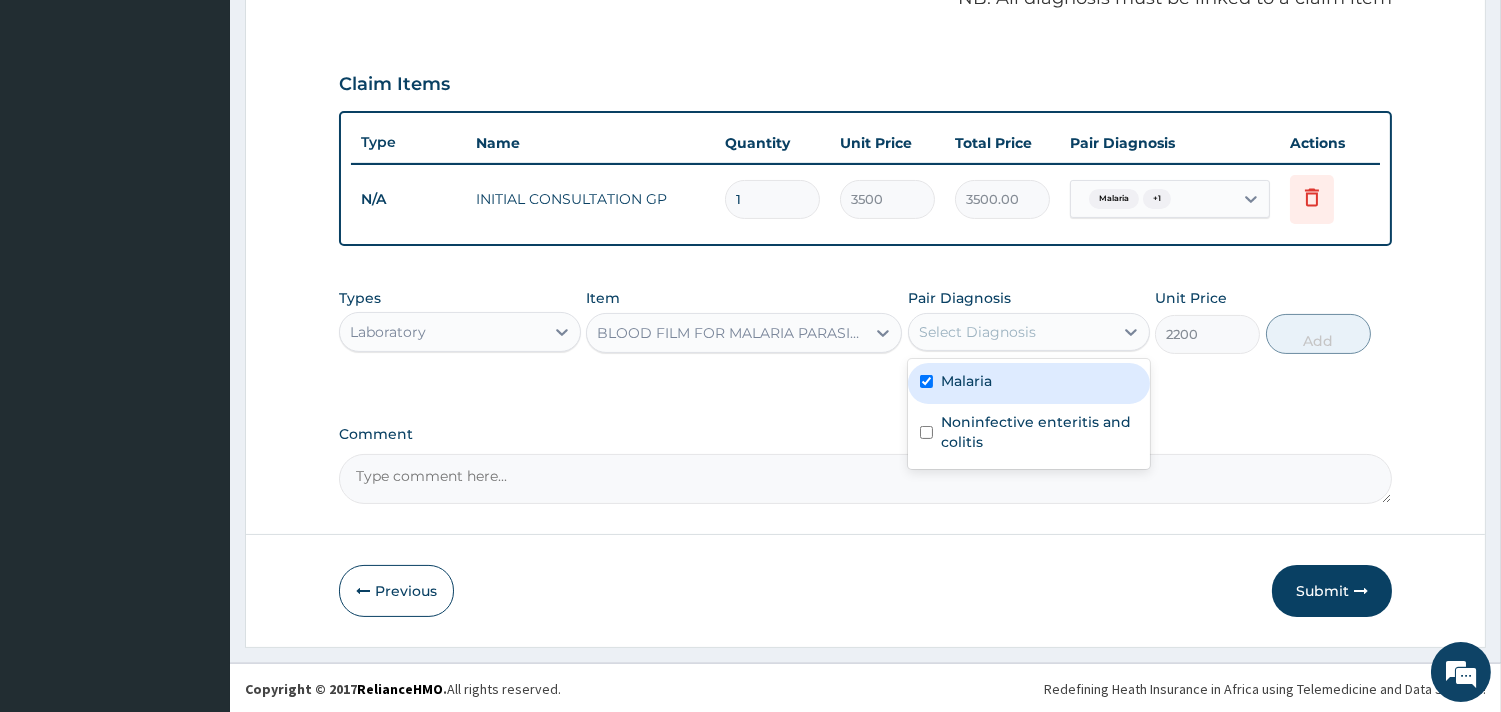 checkbox on "true" 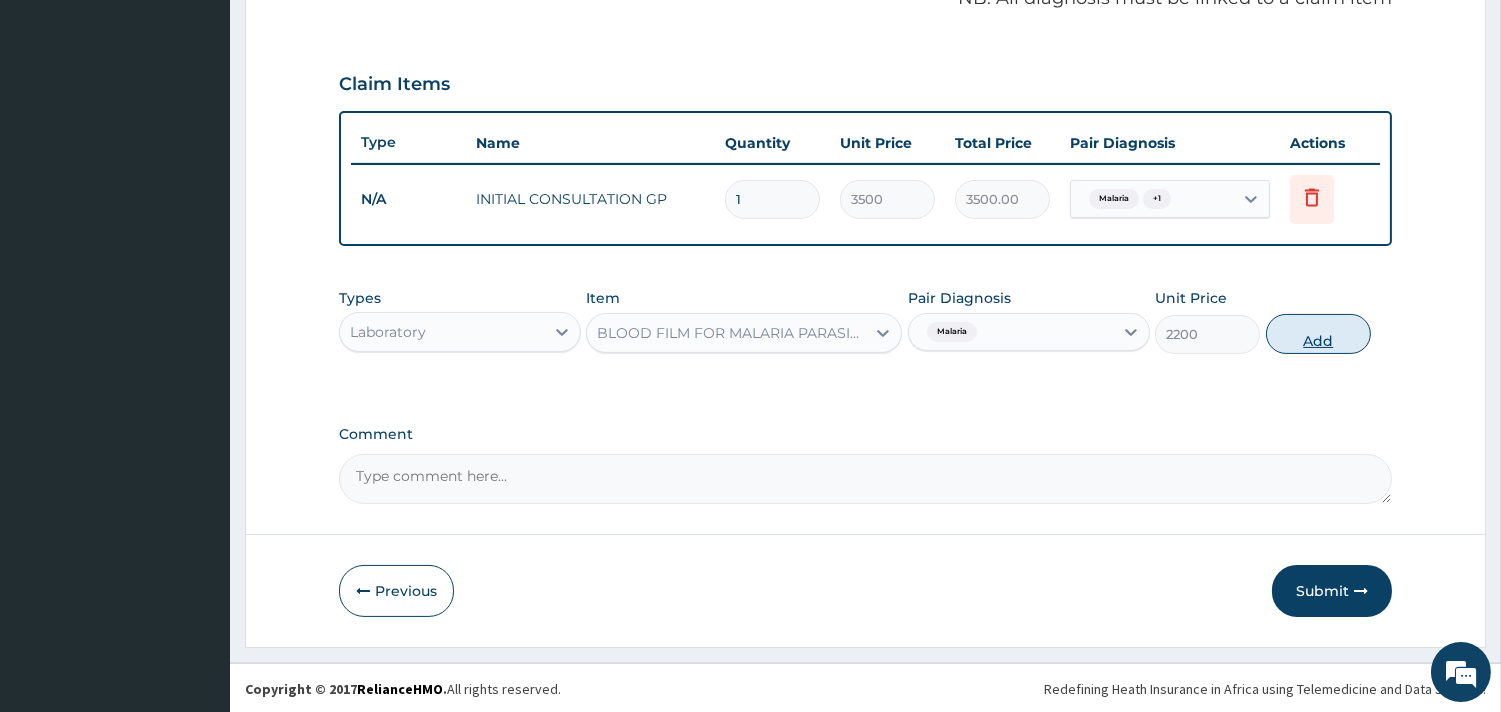 click on "Add" at bounding box center [1318, 334] 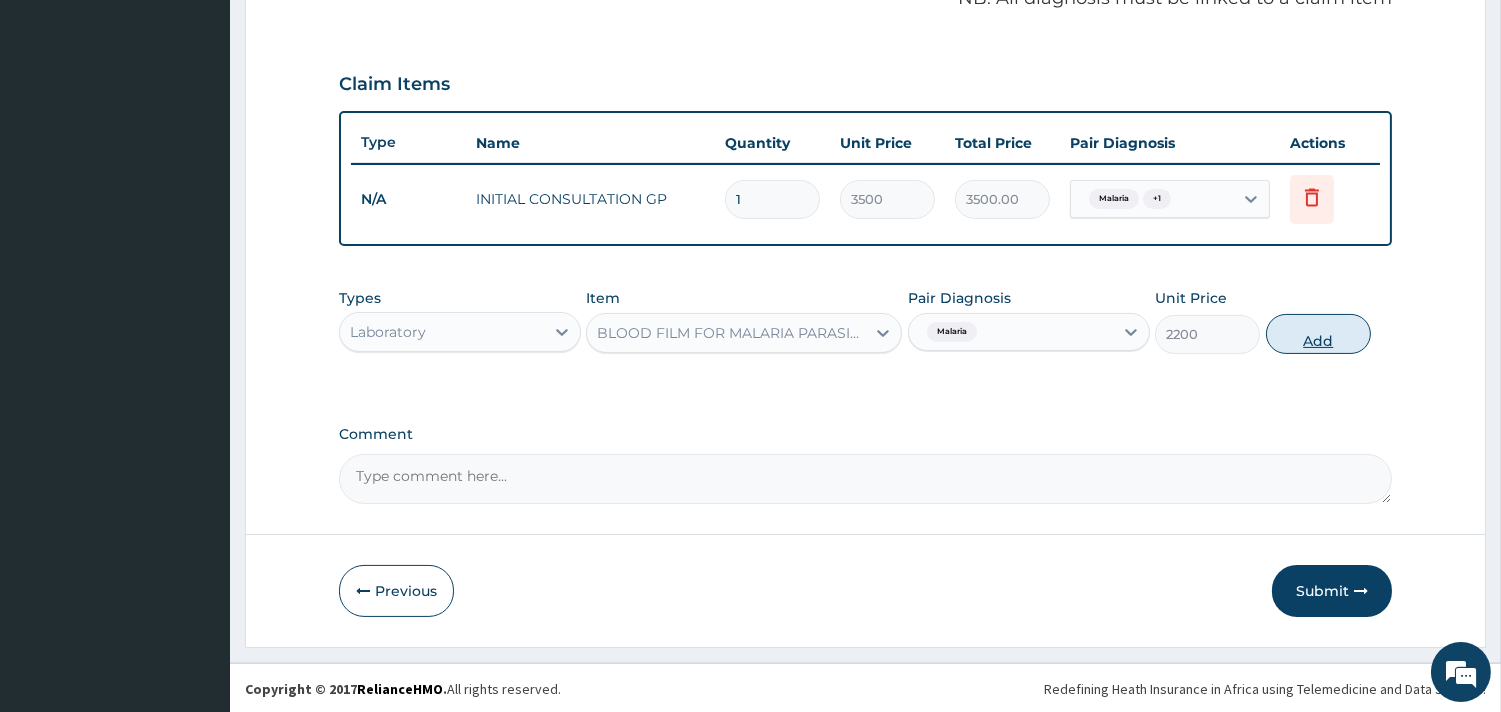 type on "0" 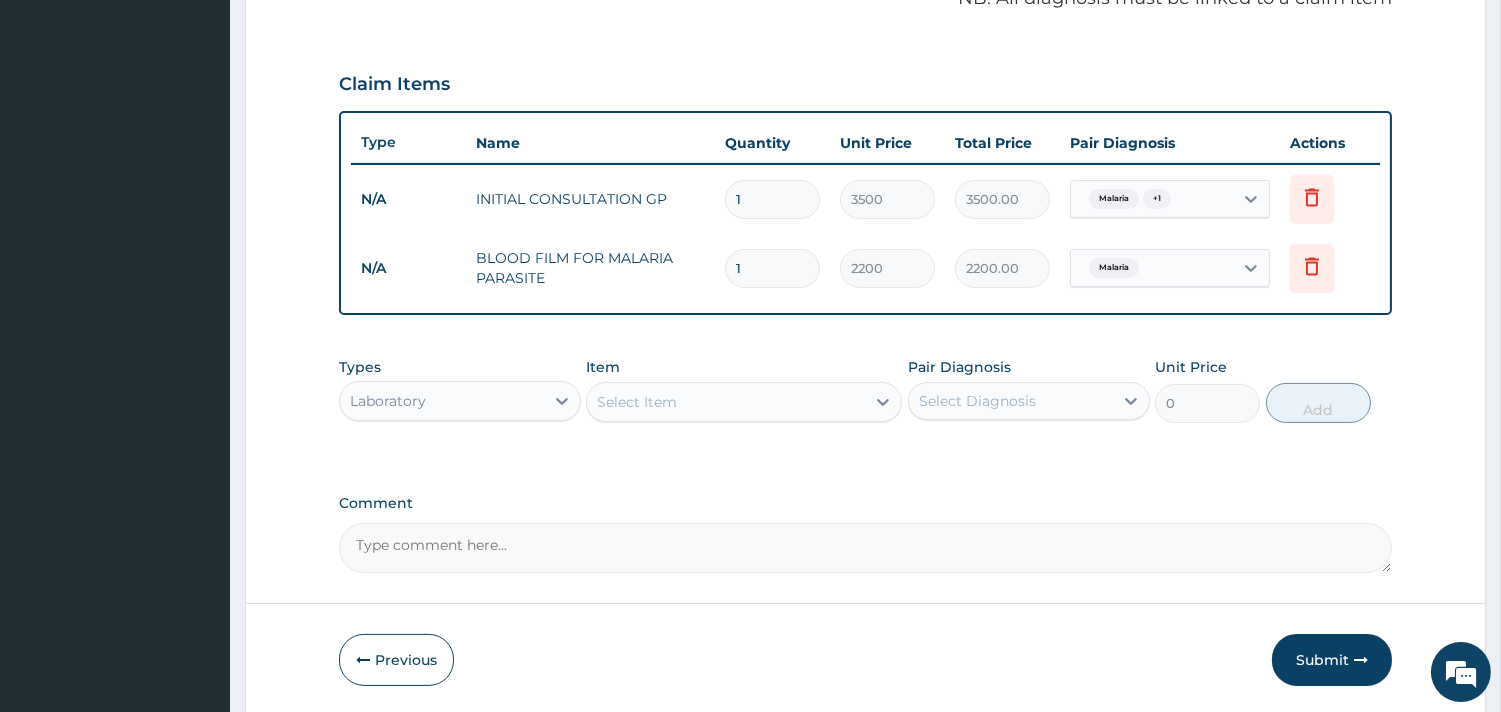 scroll, scrollTop: 702, scrollLeft: 0, axis: vertical 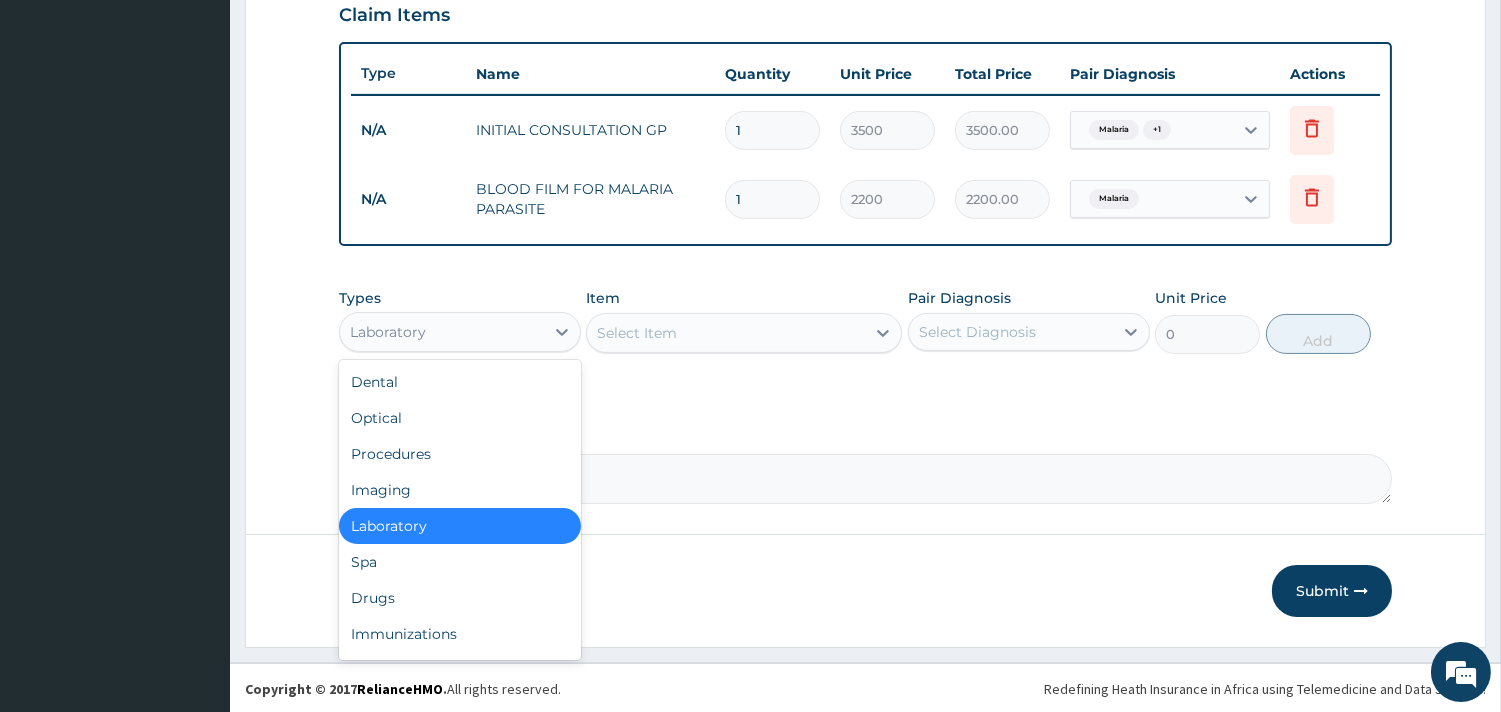 click on "Laboratory" at bounding box center [442, 332] 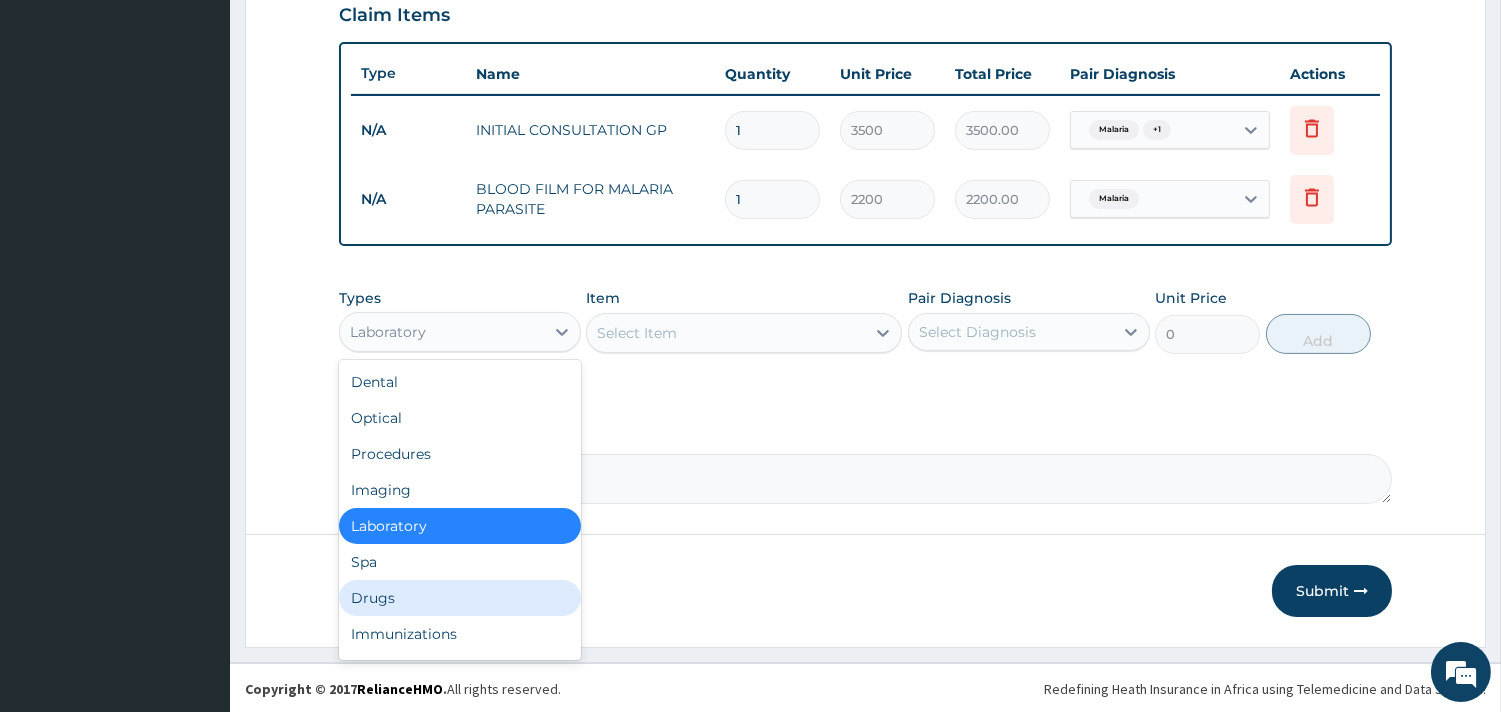 click on "Drugs" at bounding box center (460, 598) 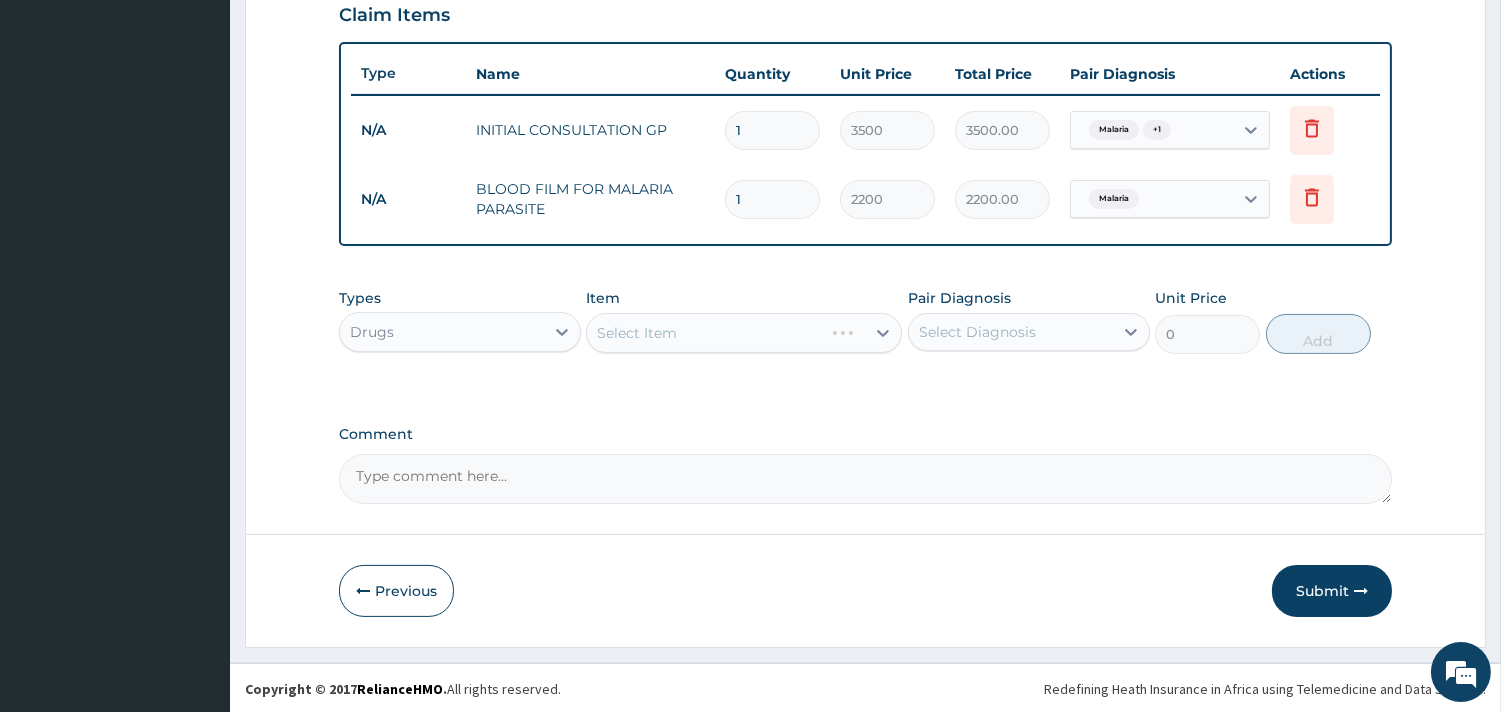 click on "Select Item" at bounding box center [744, 333] 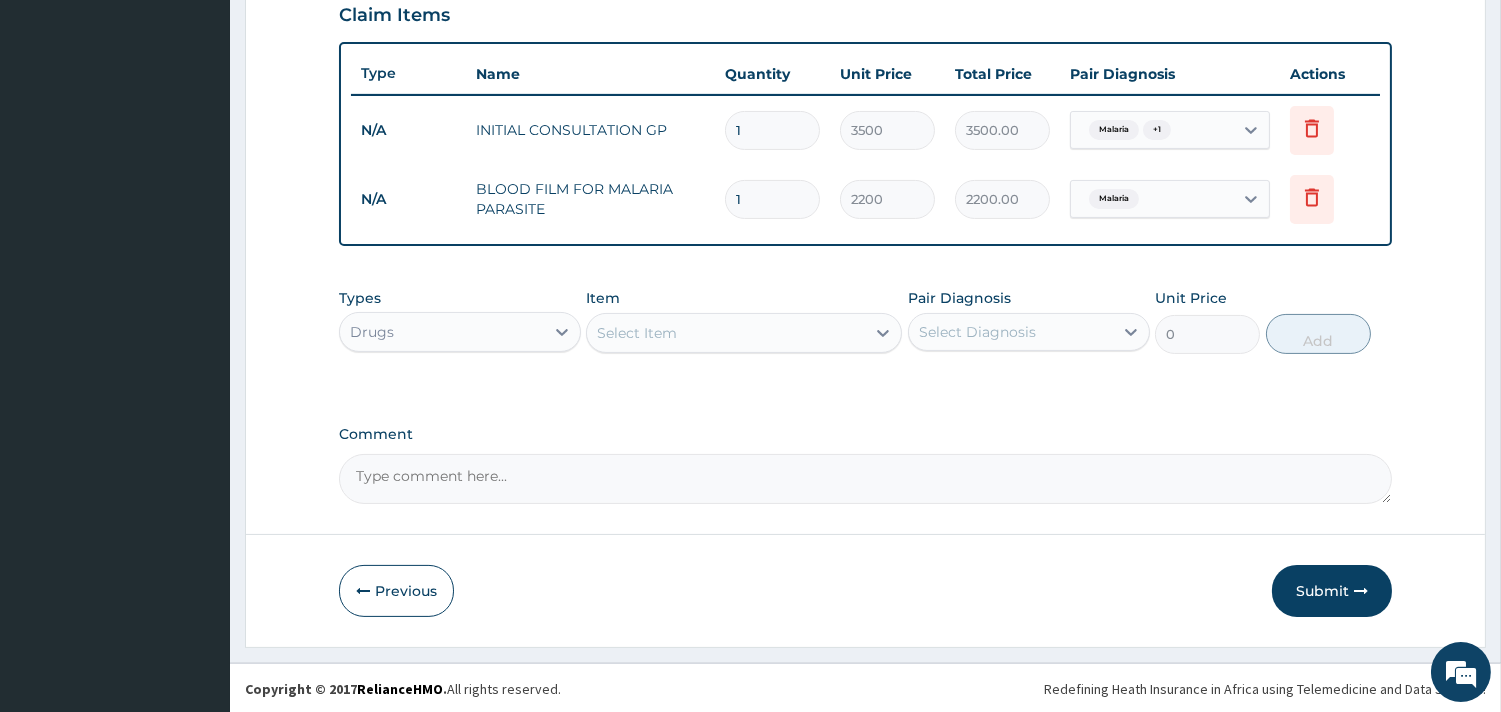 click on "Select Item" at bounding box center (726, 333) 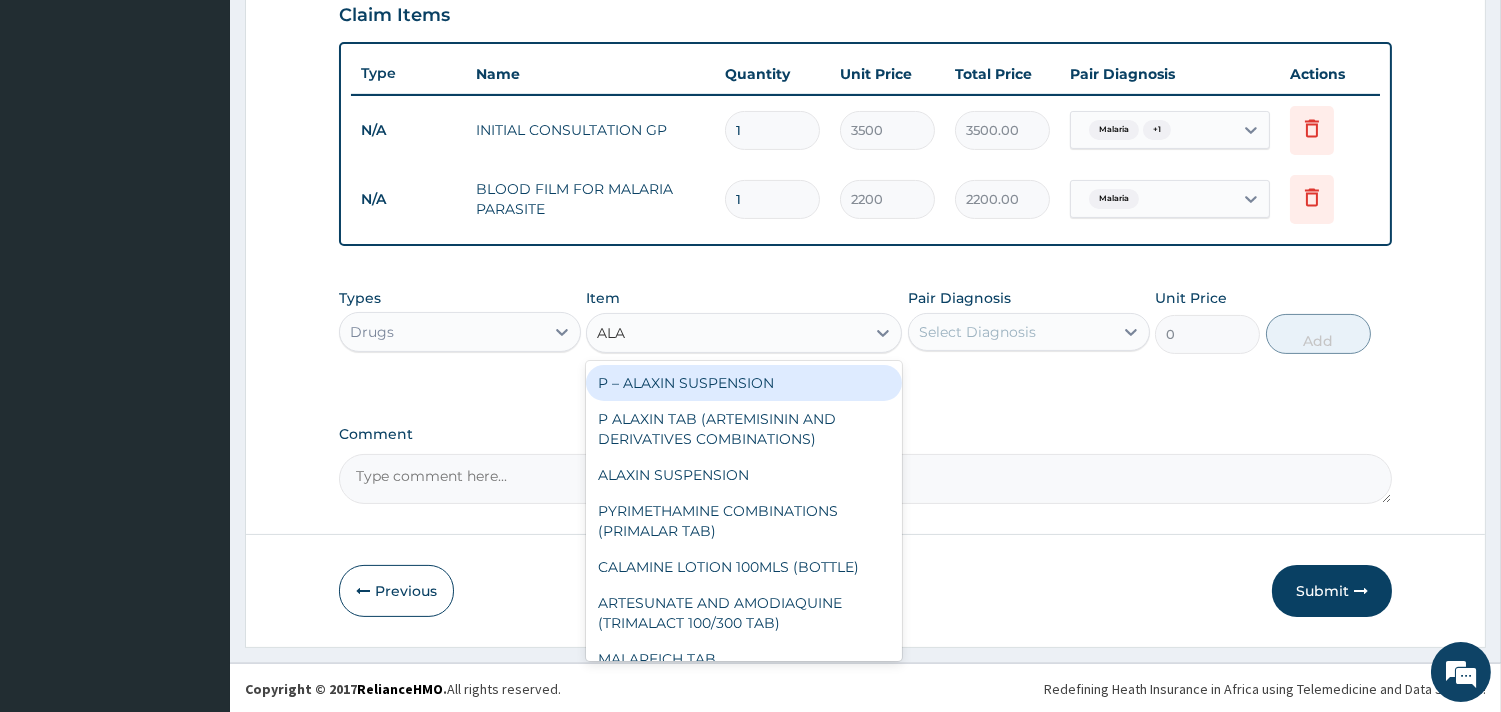 type on "ALAX" 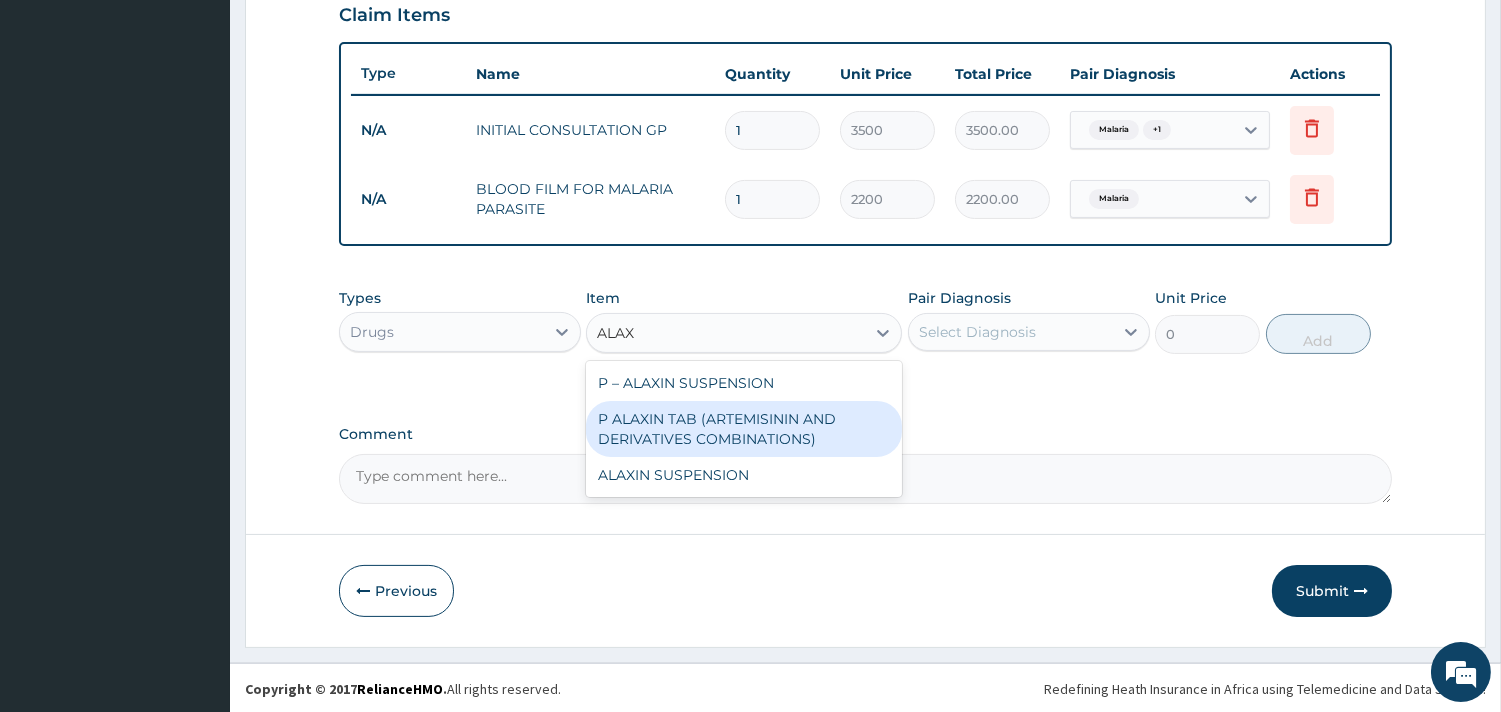 click on "P ALAXIN TAB (ARTEMISININ AND DERIVATIVES COMBINATIONS)" at bounding box center [744, 429] 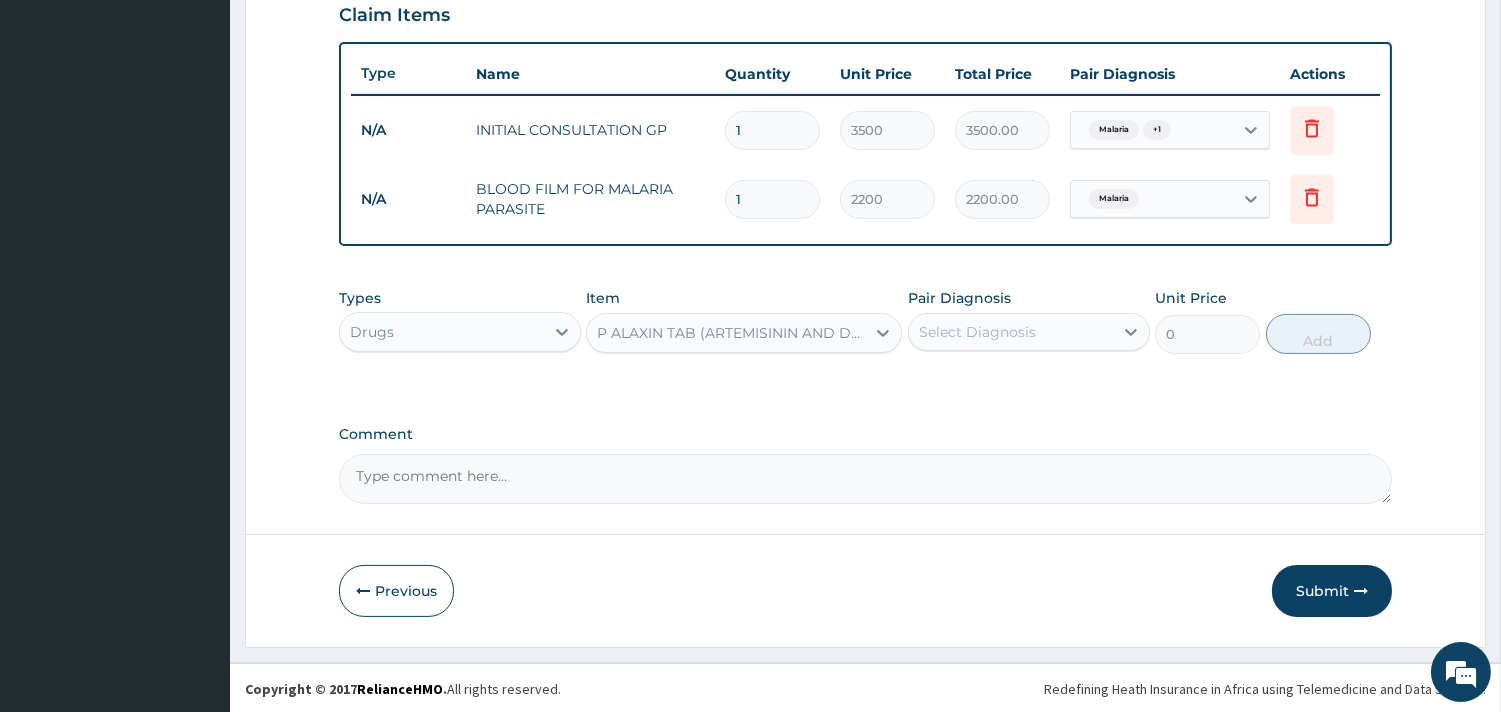 type 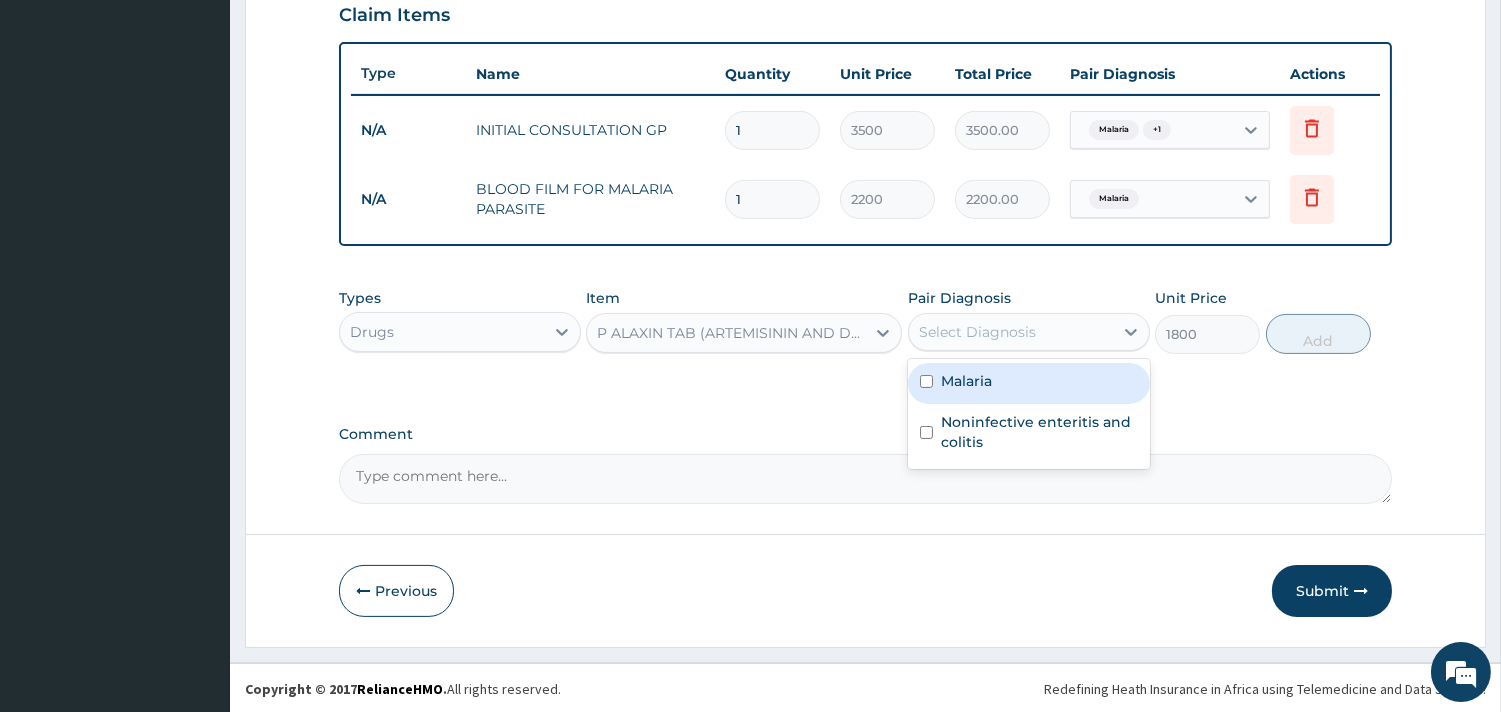 click on "Select Diagnosis" at bounding box center [977, 332] 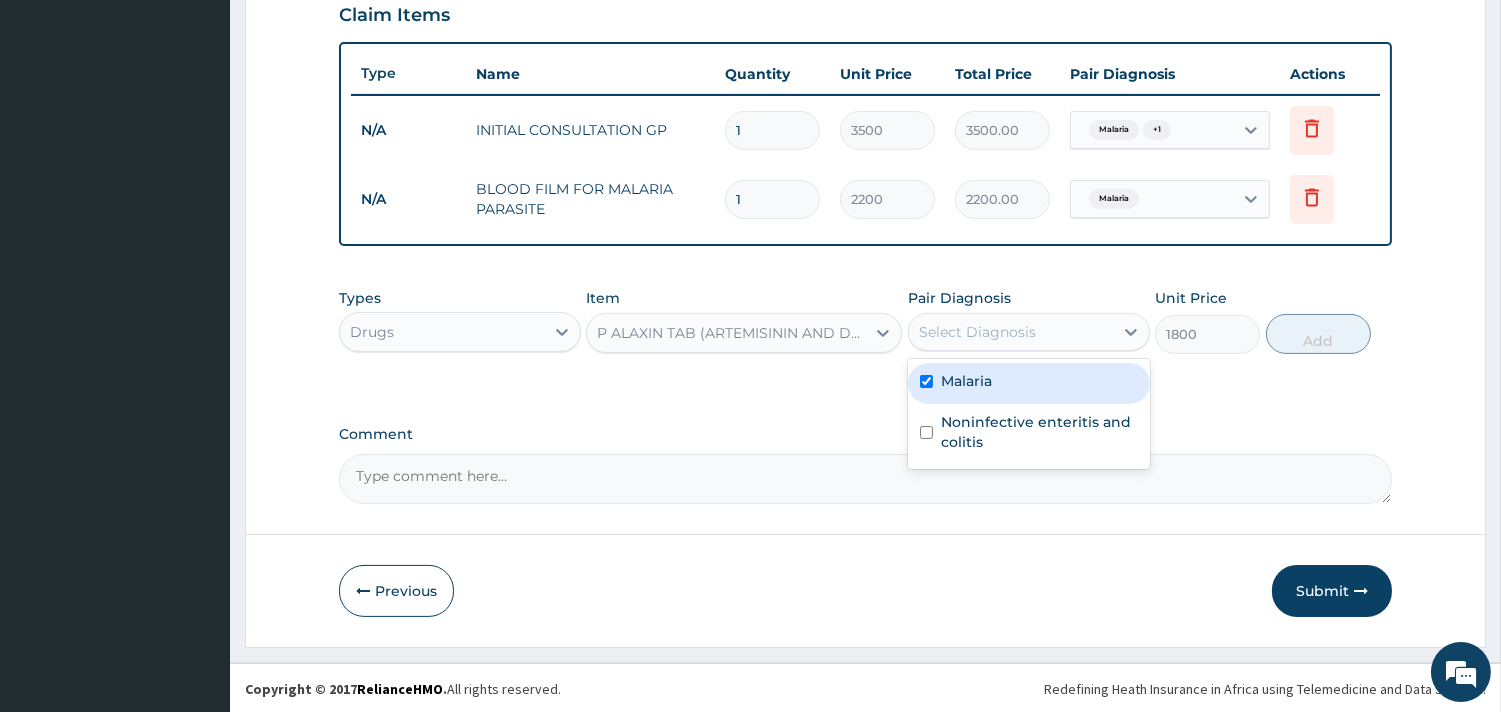 checkbox on "true" 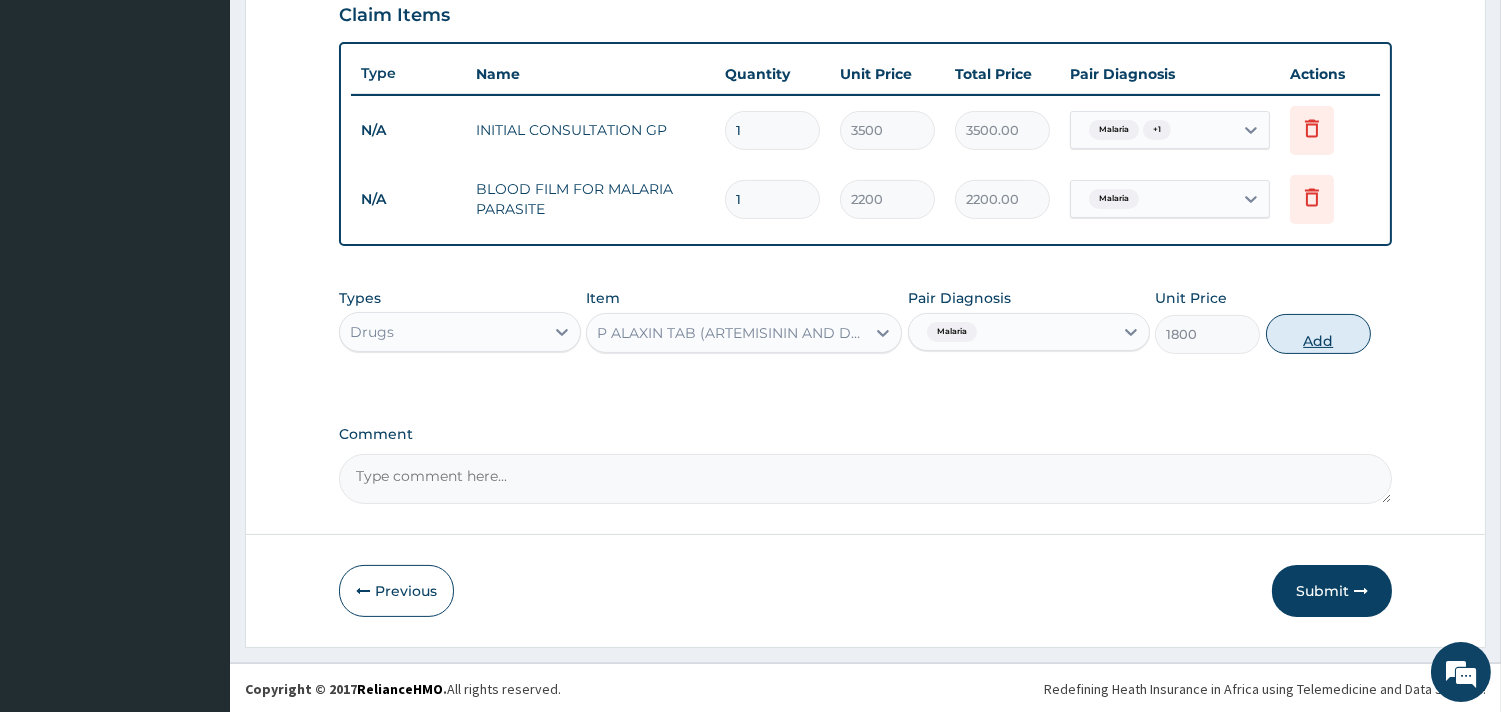 click on "Add" at bounding box center (1318, 334) 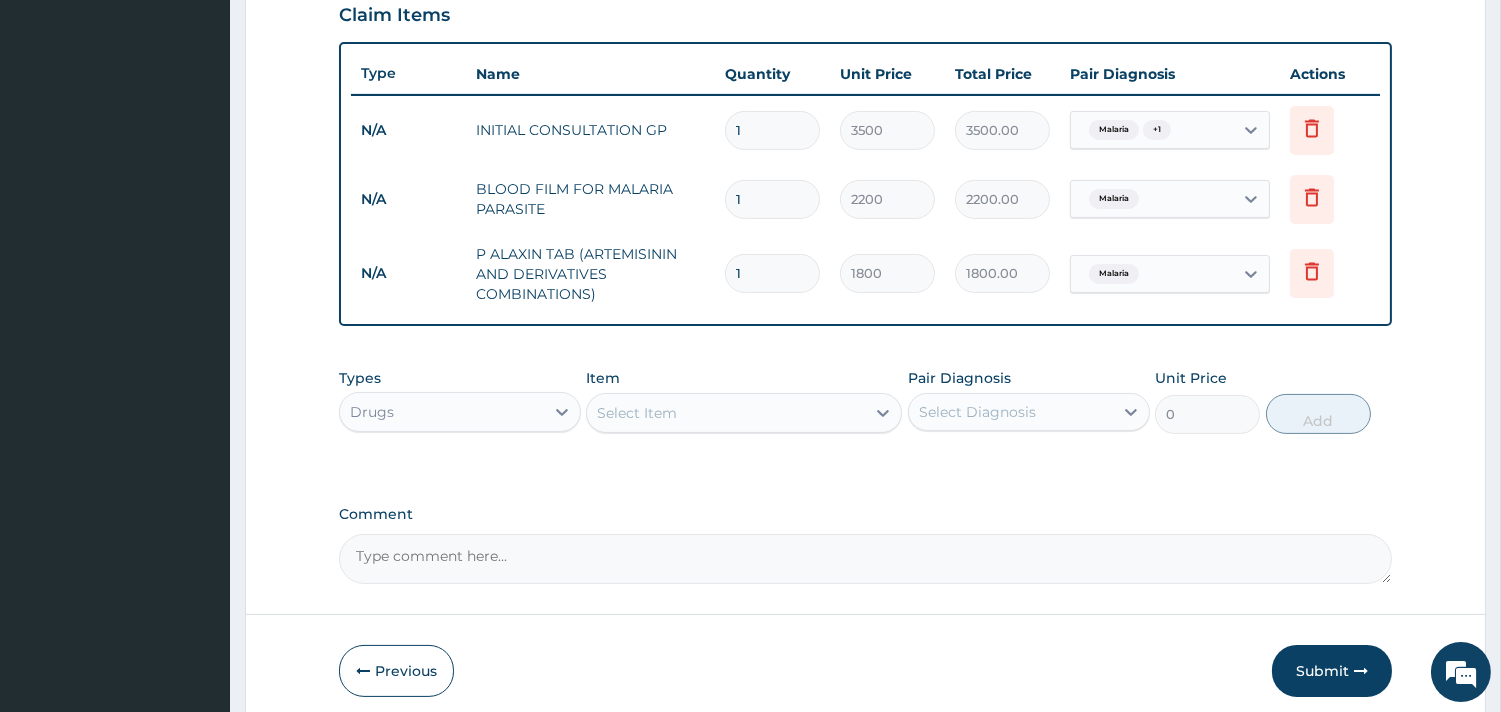 click on "Select Item" at bounding box center (637, 413) 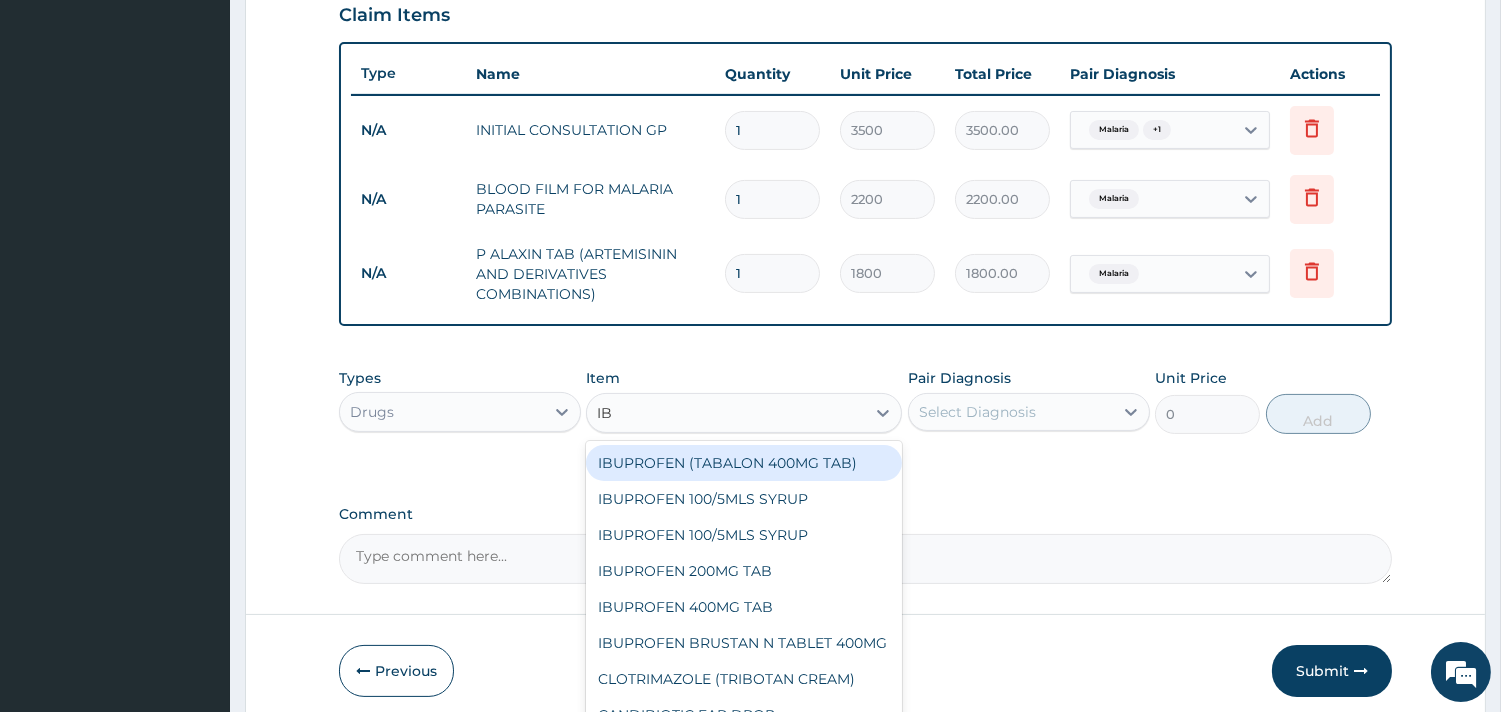 type on "IBU" 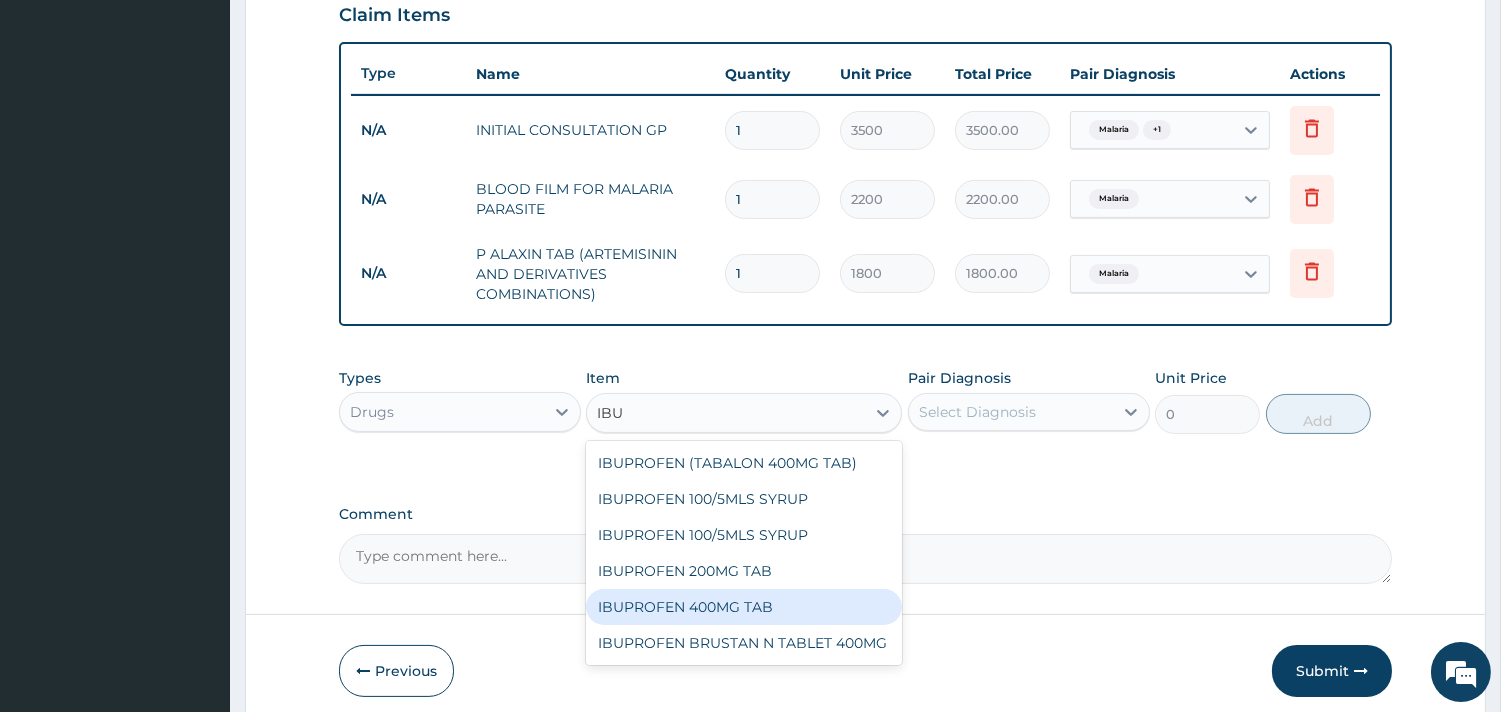 click on "IBUPROFEN 400MG TAB" at bounding box center [744, 607] 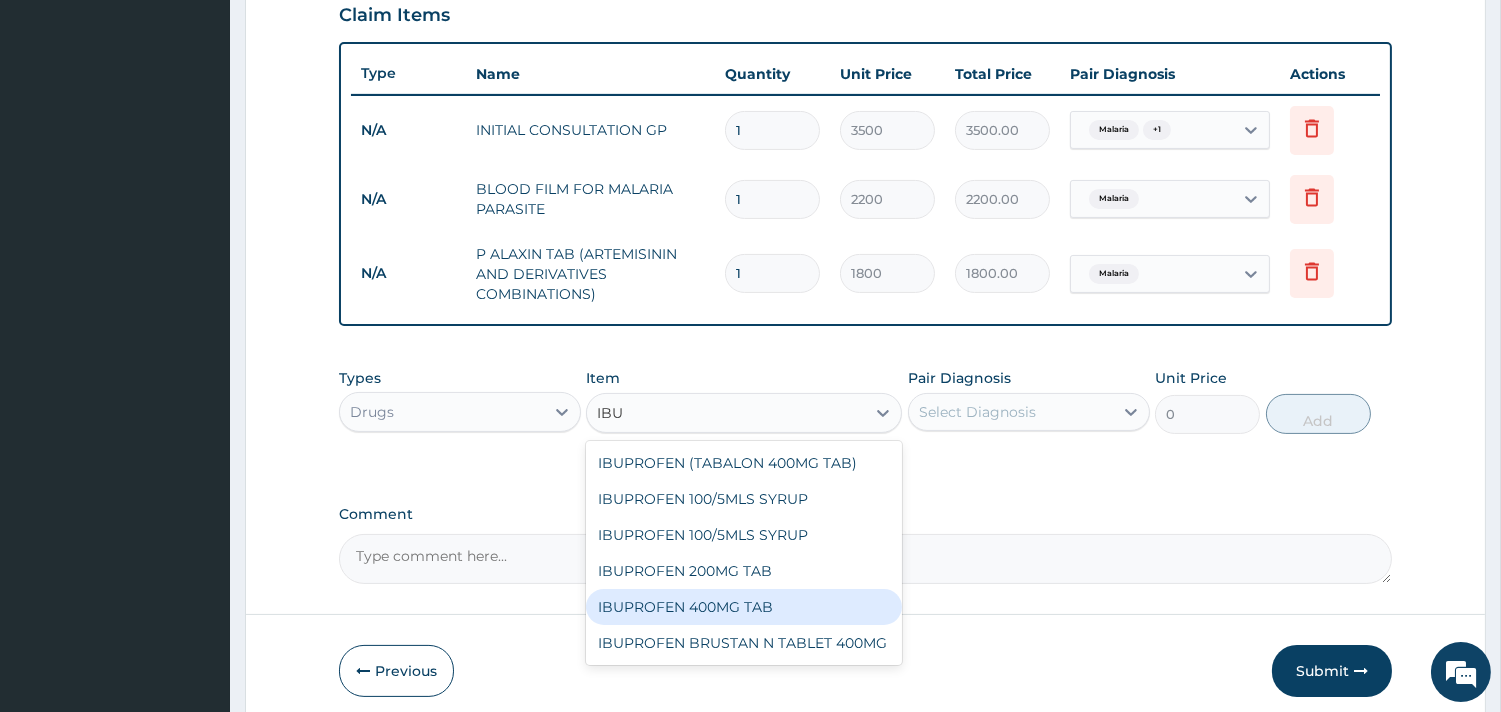 type 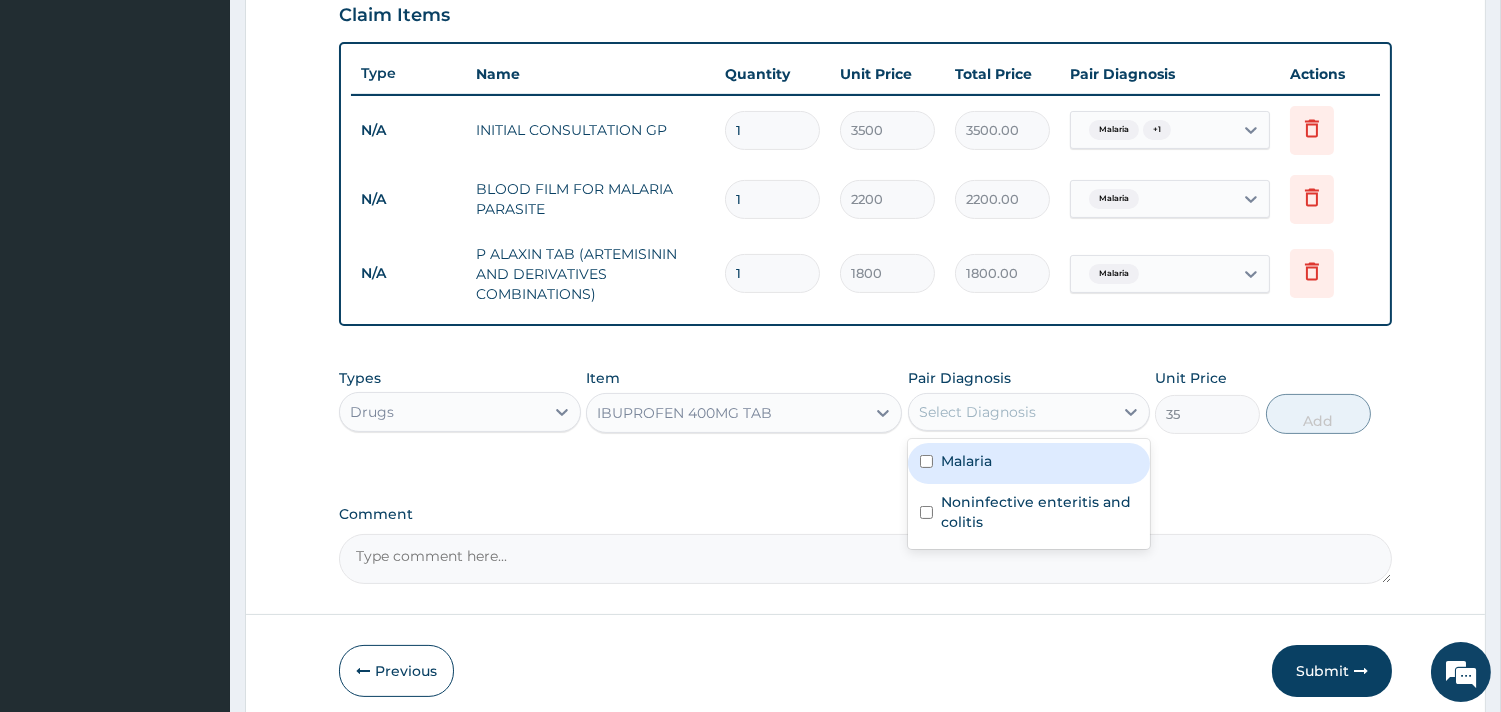 click on "Select Diagnosis" at bounding box center [1011, 412] 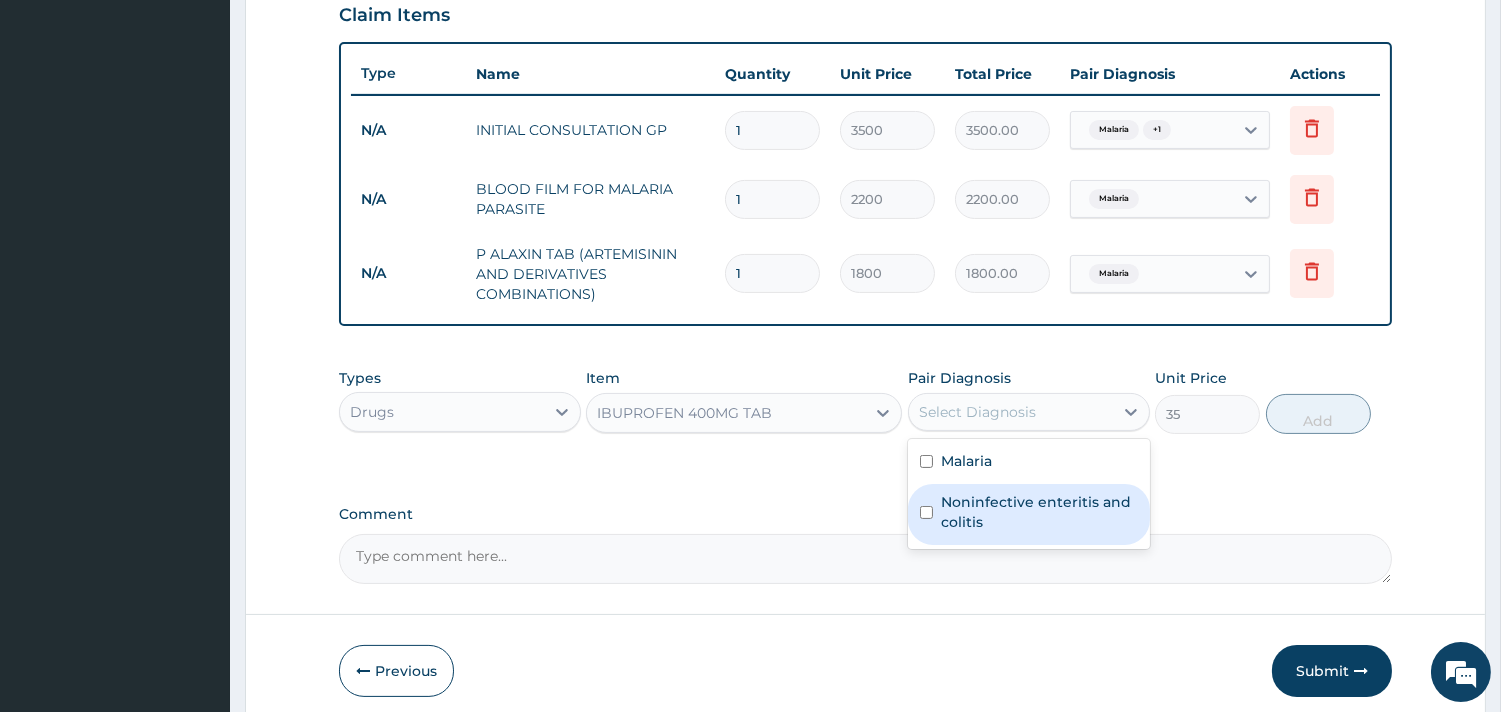 click on "Noninfective enteritis and colitis" at bounding box center [1029, 514] 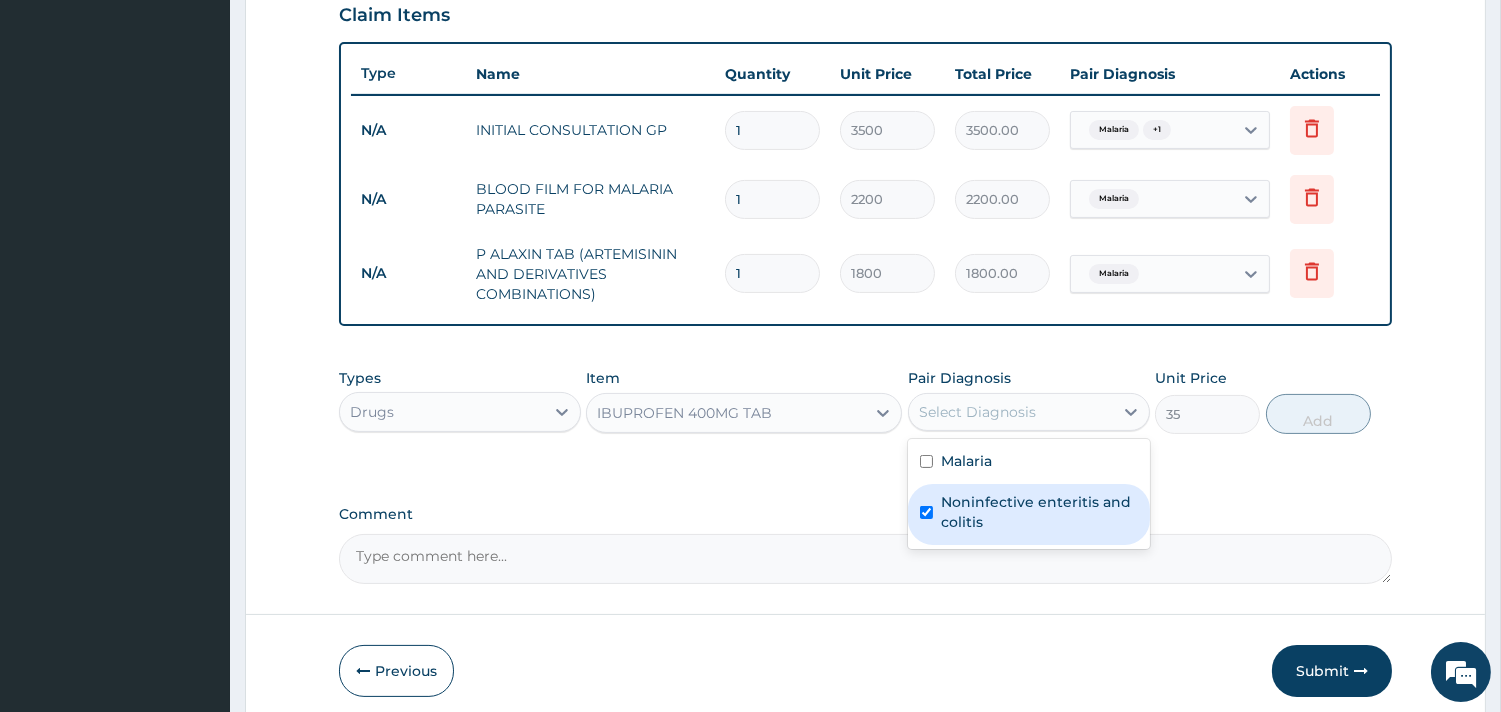 checkbox on "true" 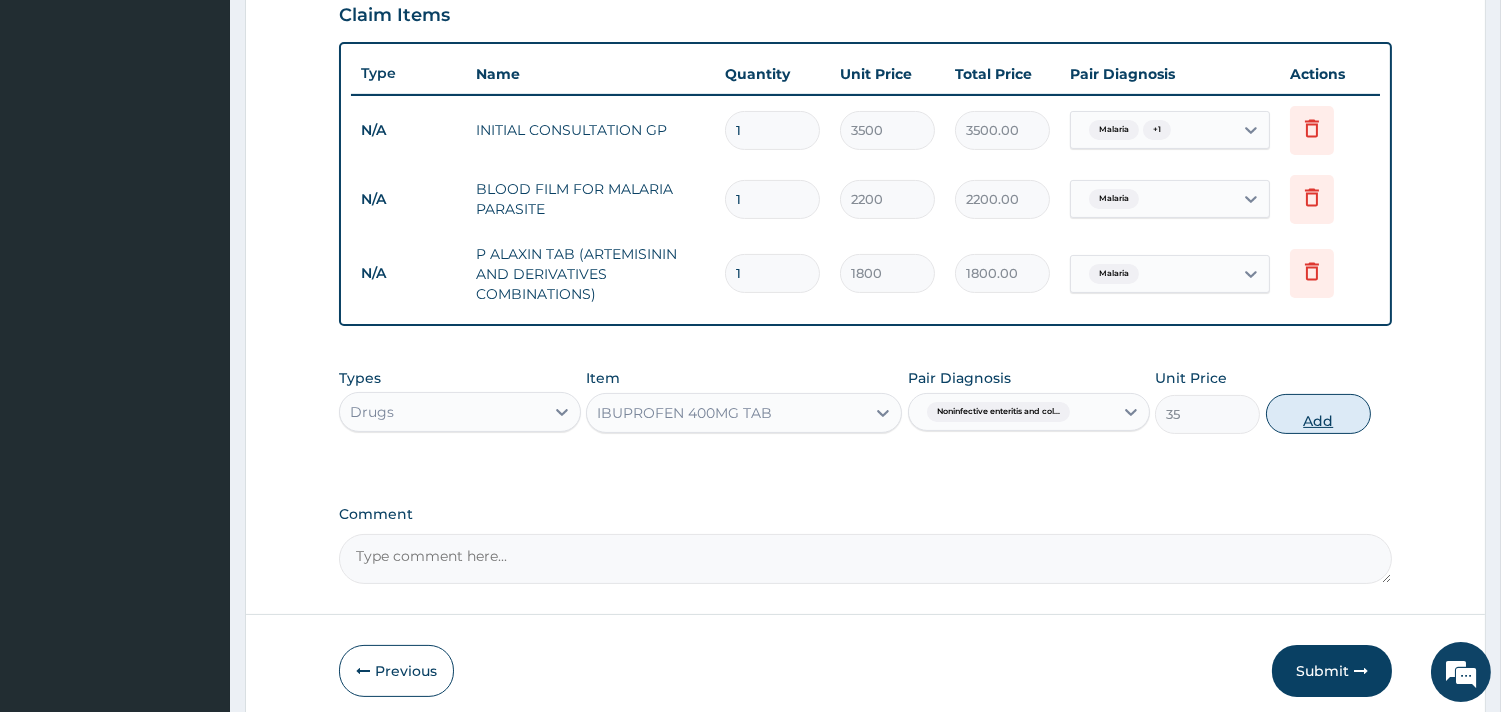 click on "Add" at bounding box center [1318, 414] 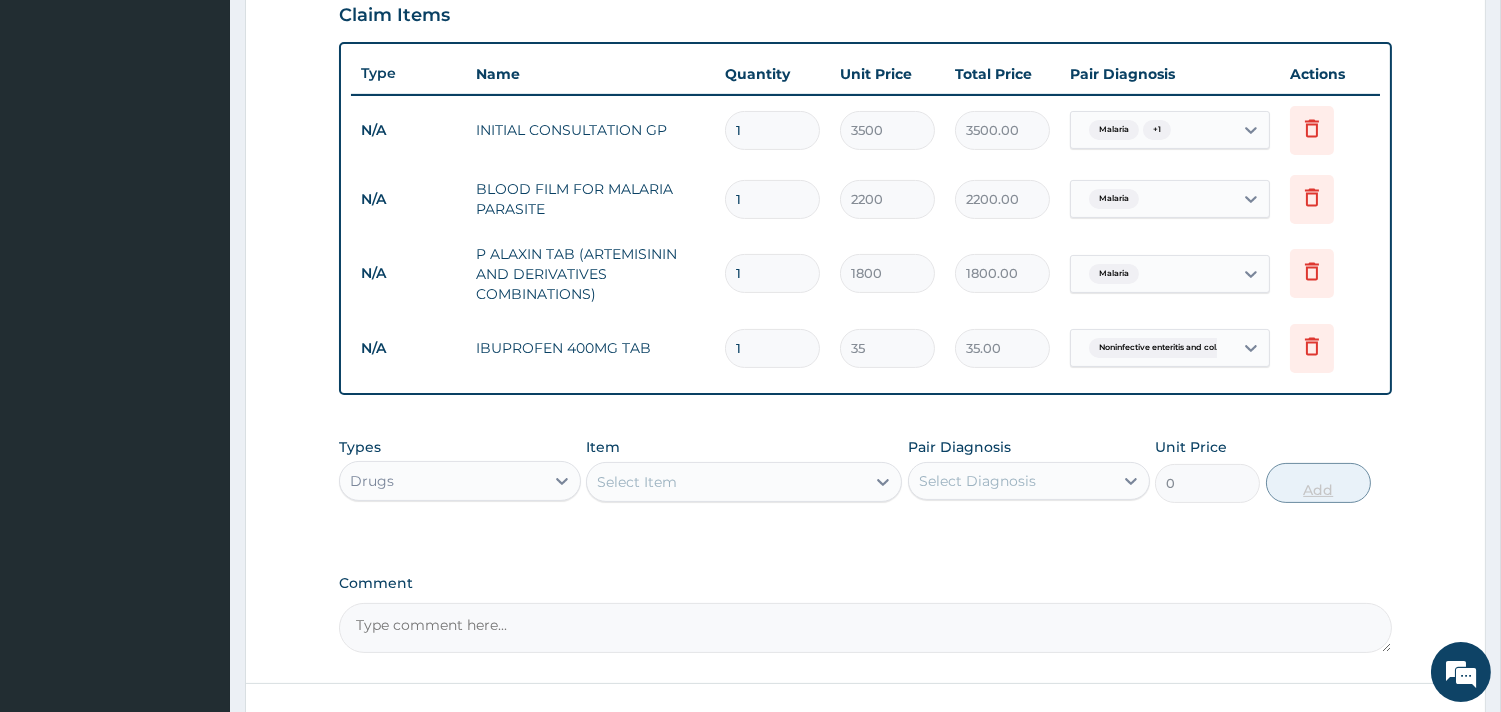 type on "10" 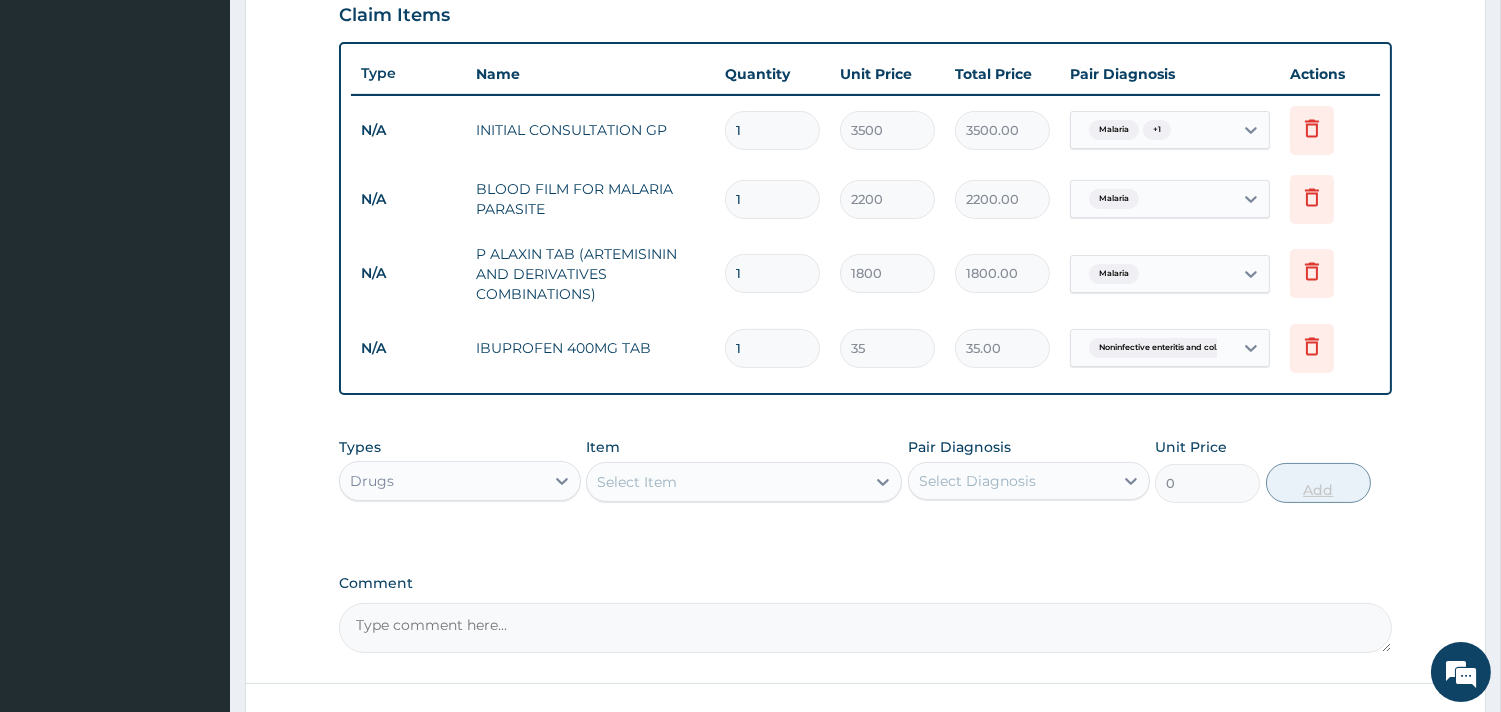 type on "350.00" 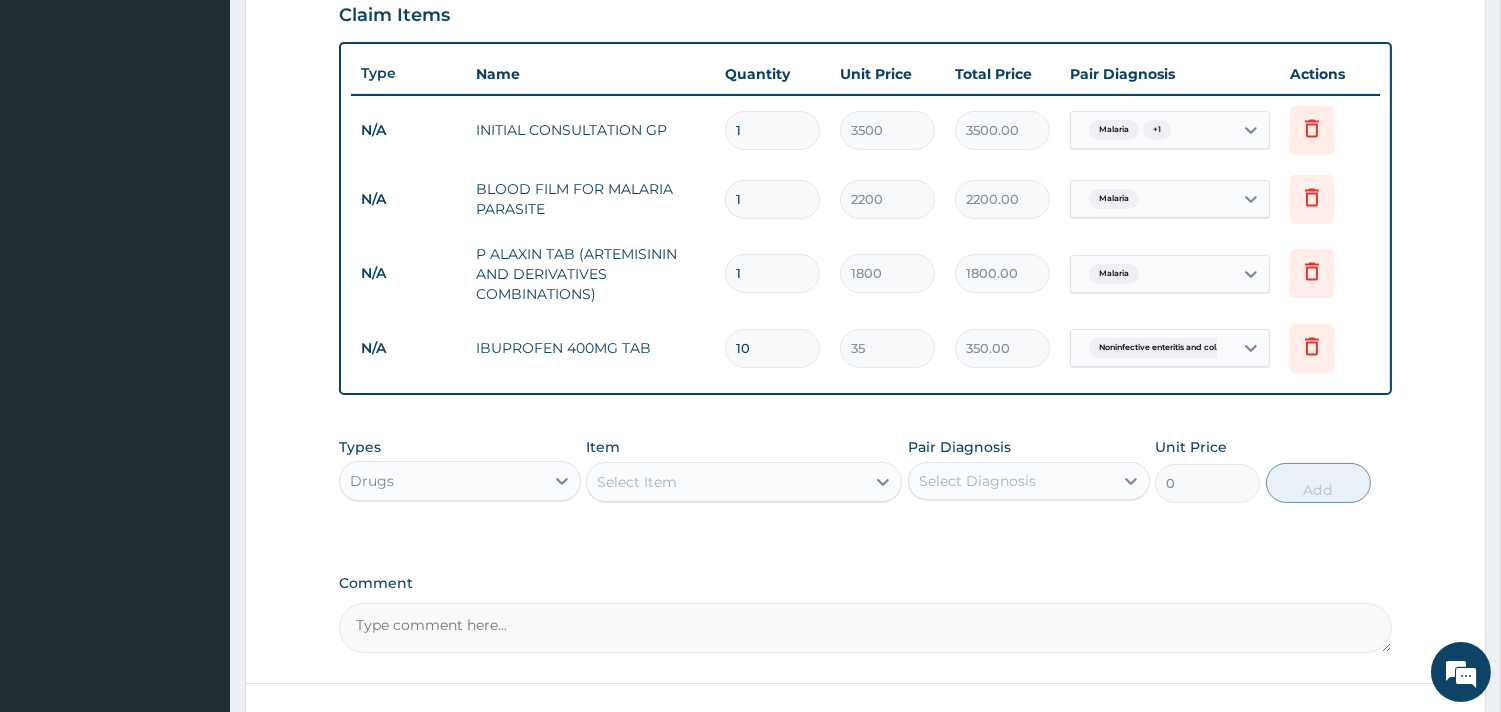 scroll, scrollTop: 831, scrollLeft: 0, axis: vertical 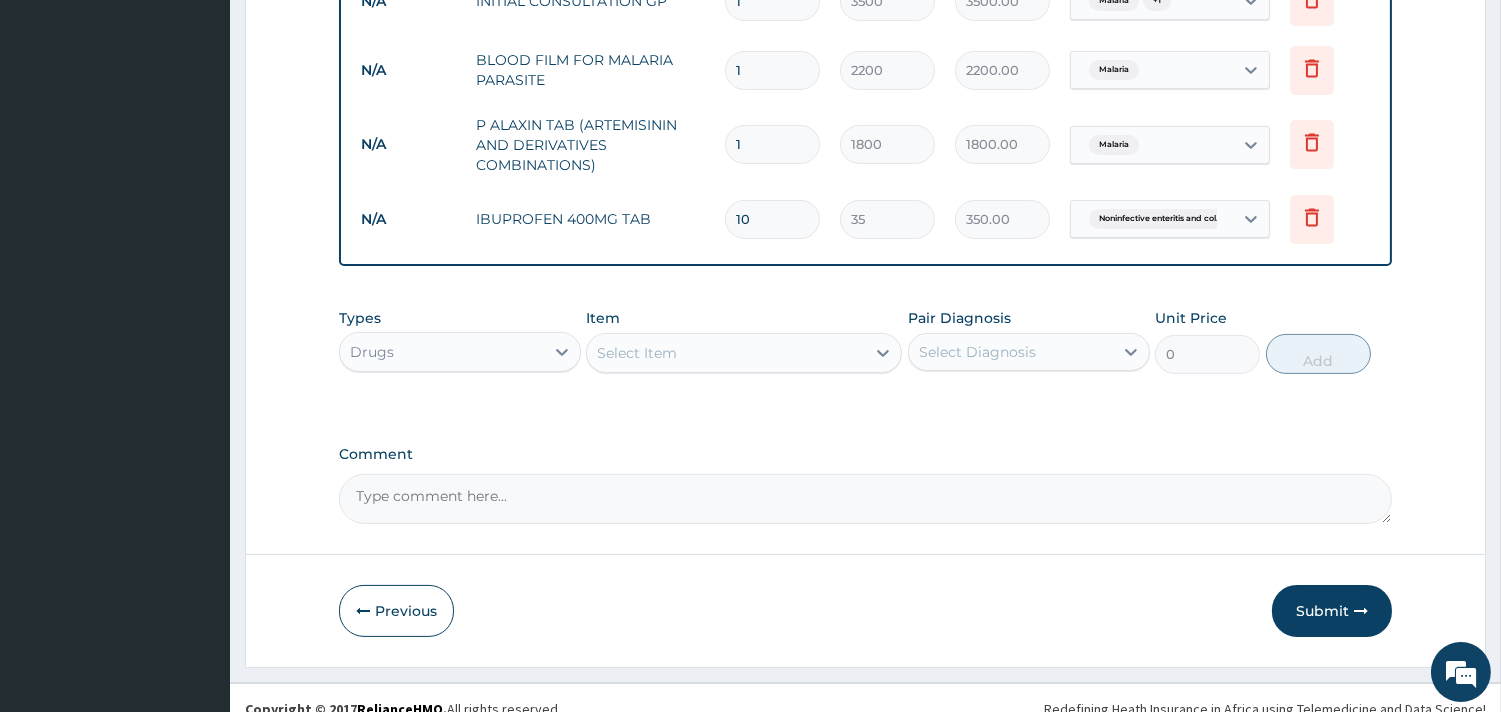 type on "10" 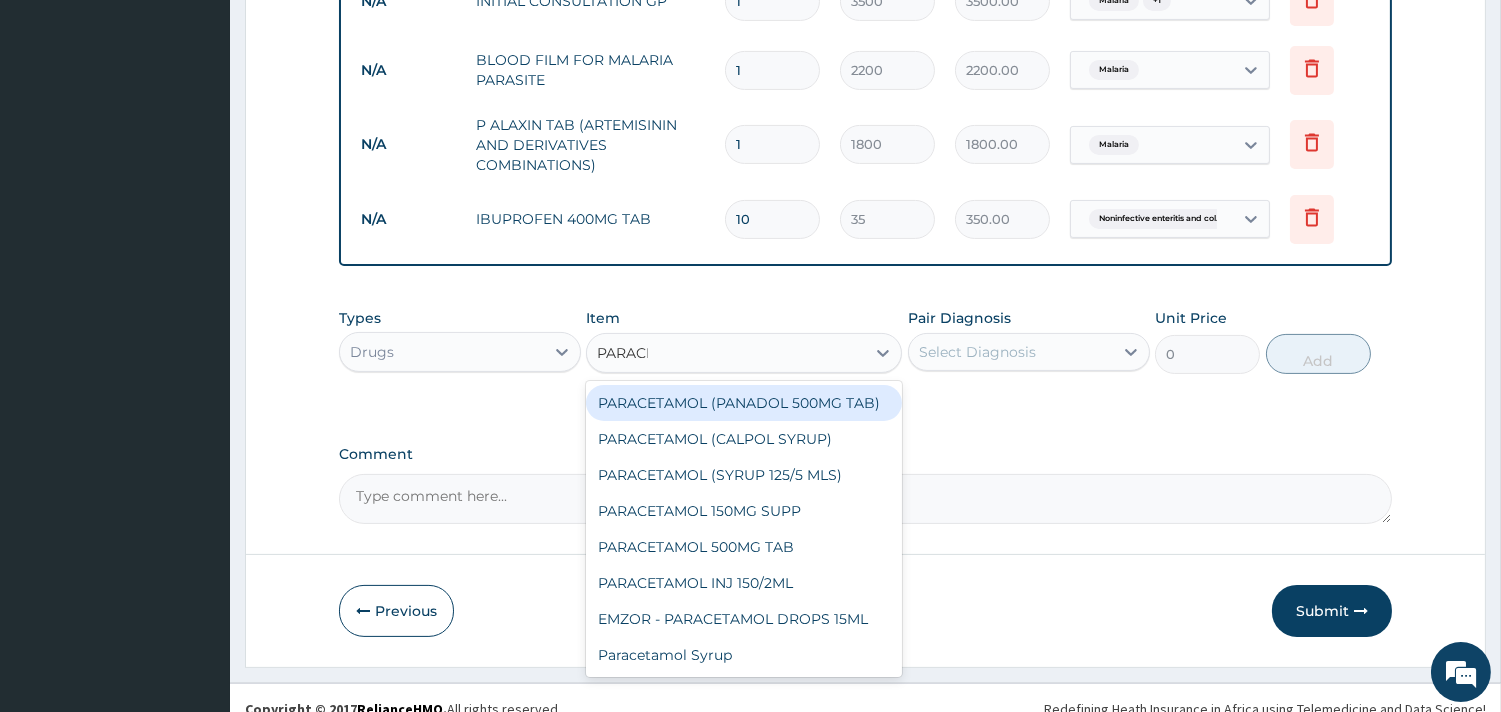 type on "PARACET" 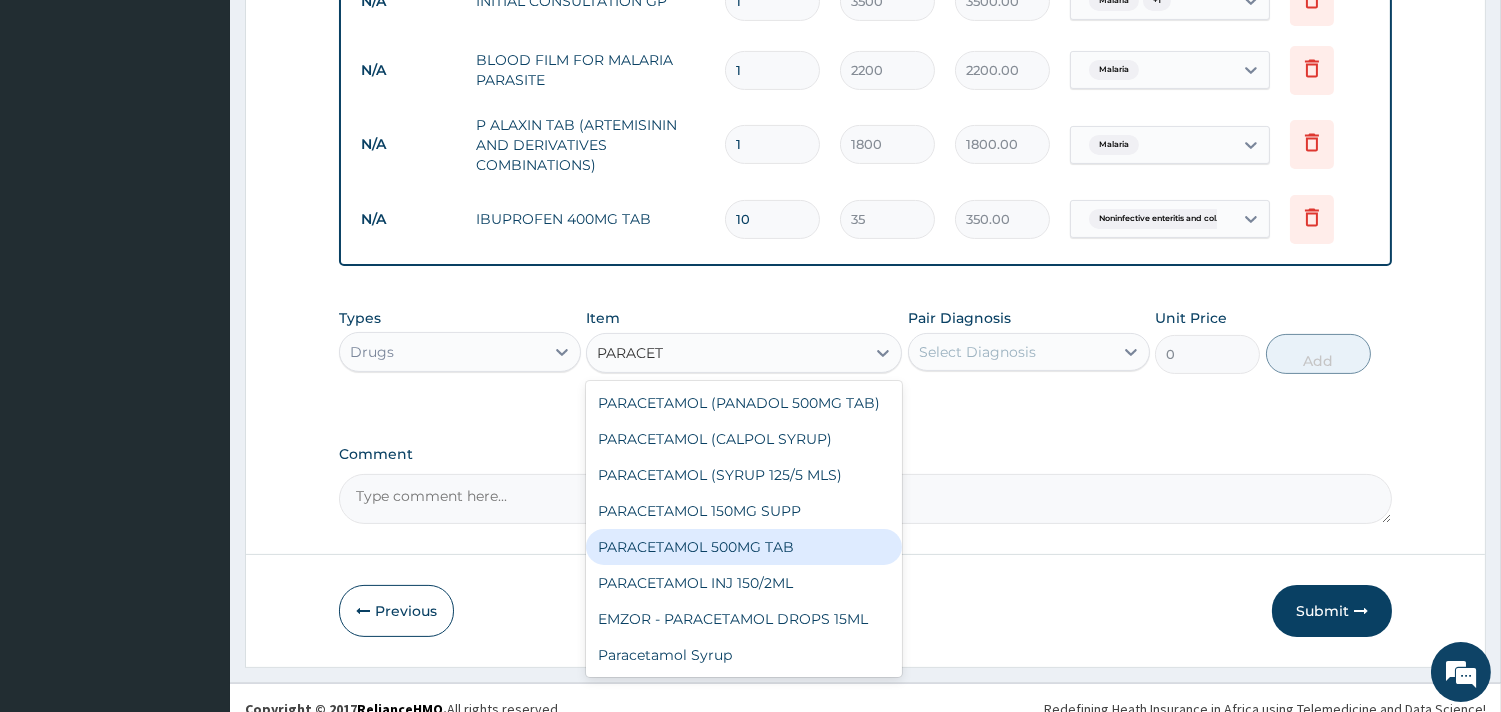 click on "PARACETAMOL 500MG TAB" at bounding box center [744, 547] 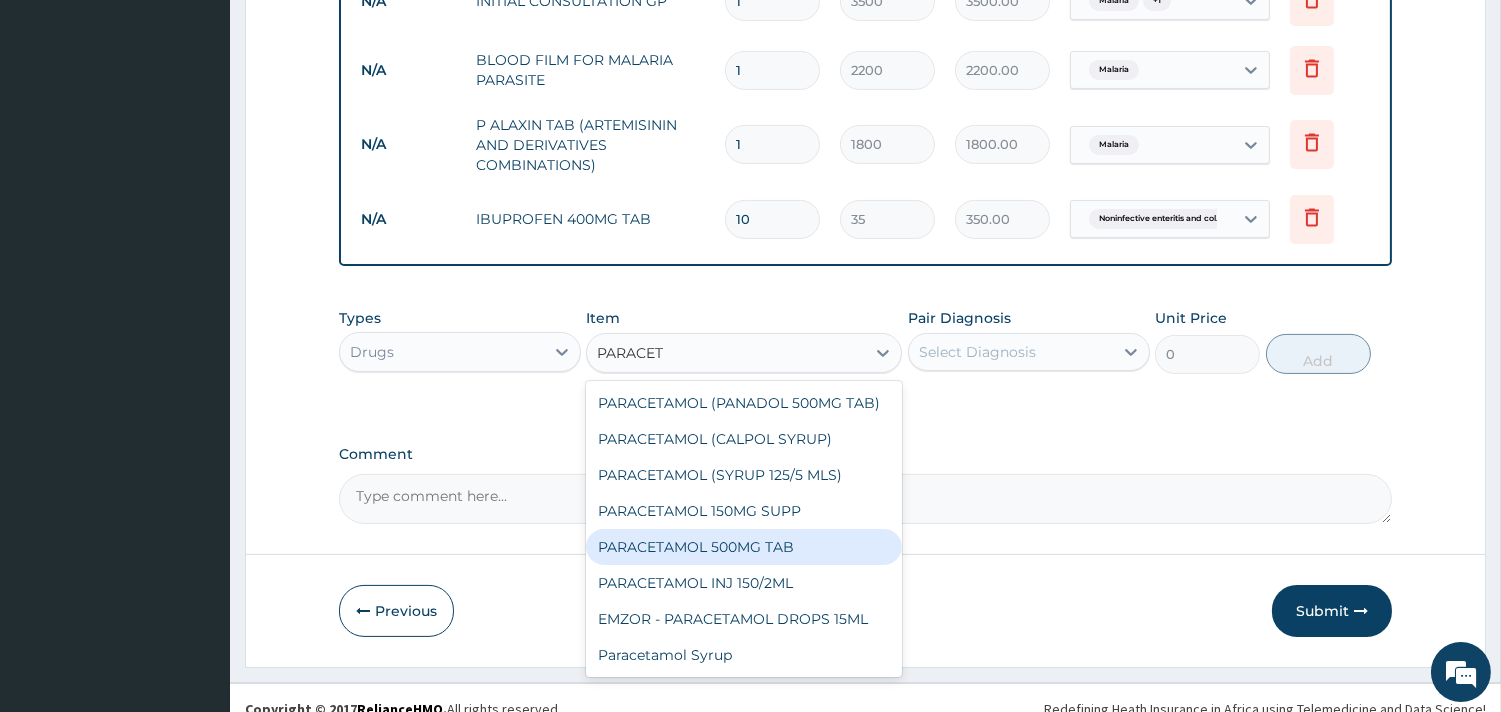 type 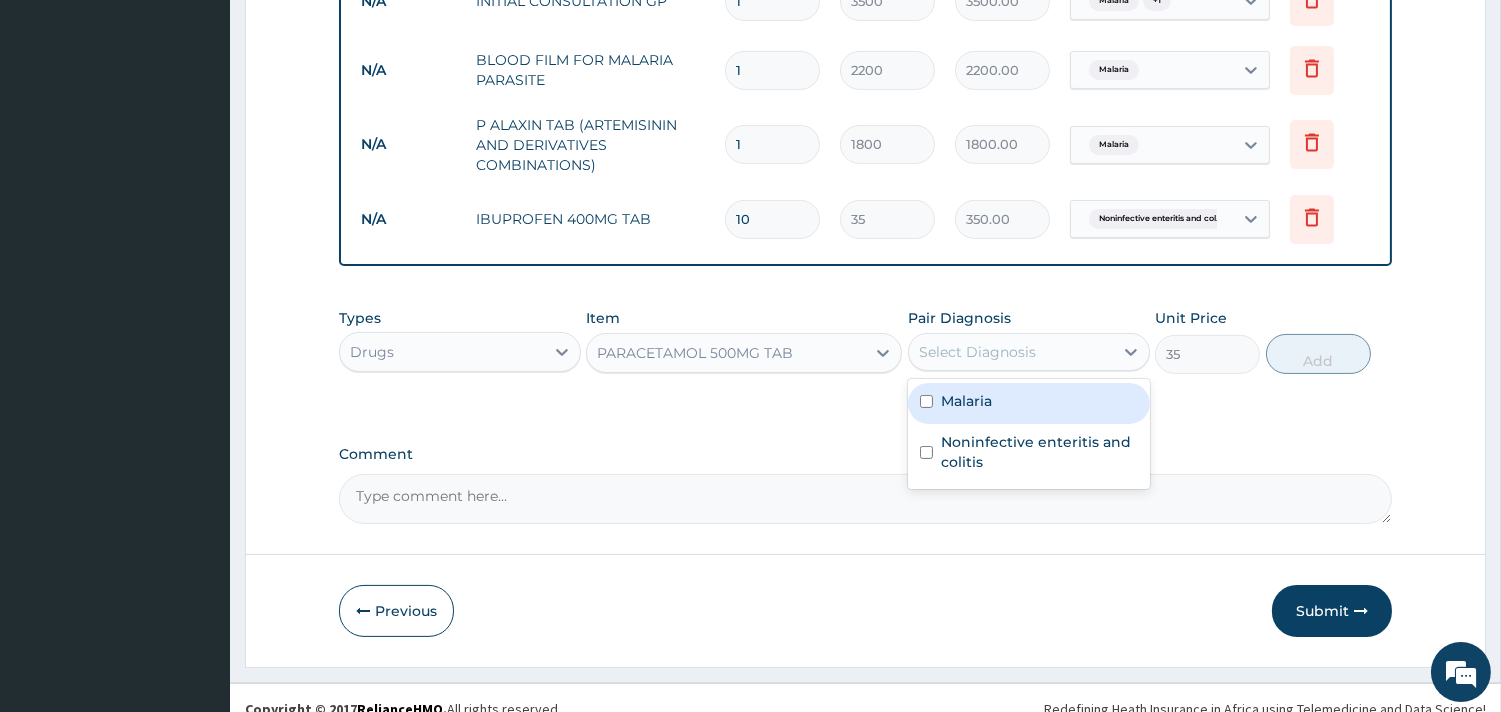 click on "Select Diagnosis" at bounding box center [977, 352] 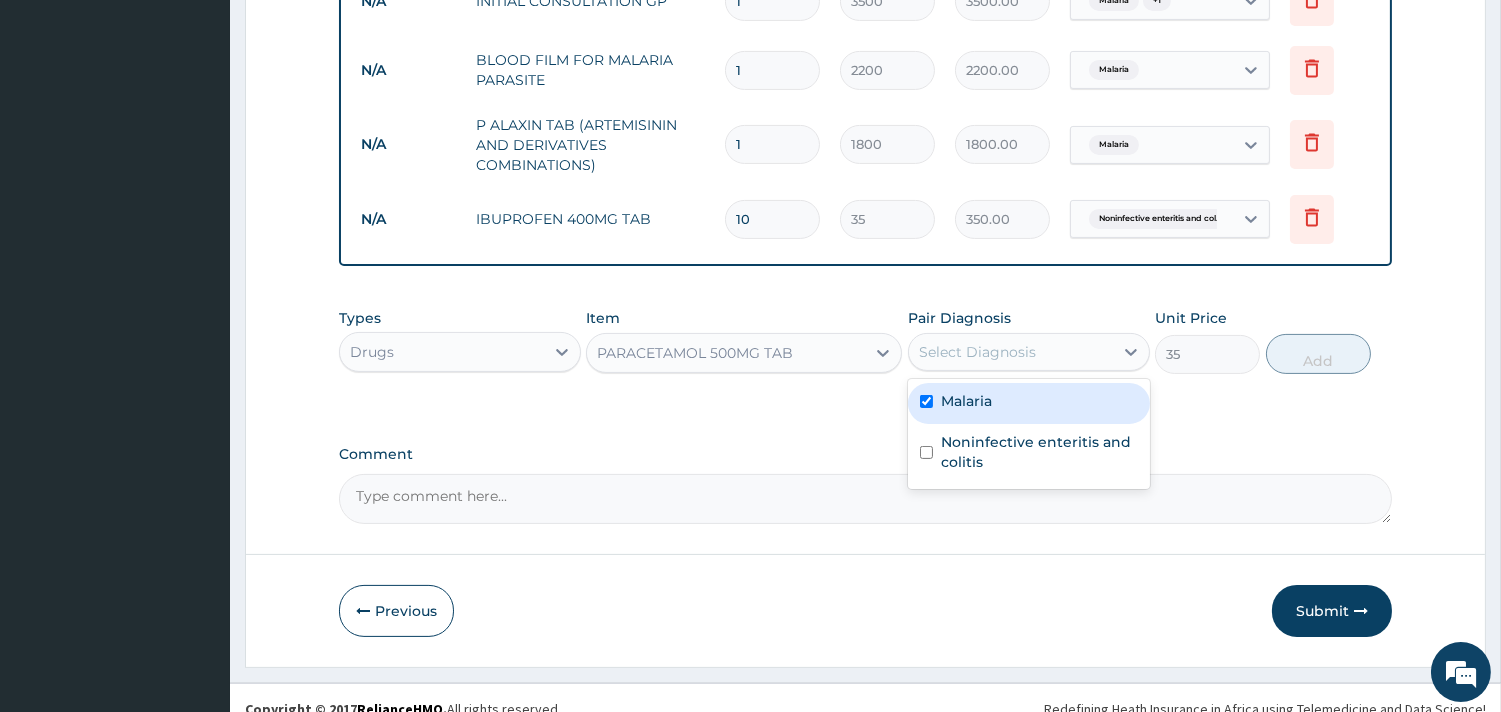checkbox on "true" 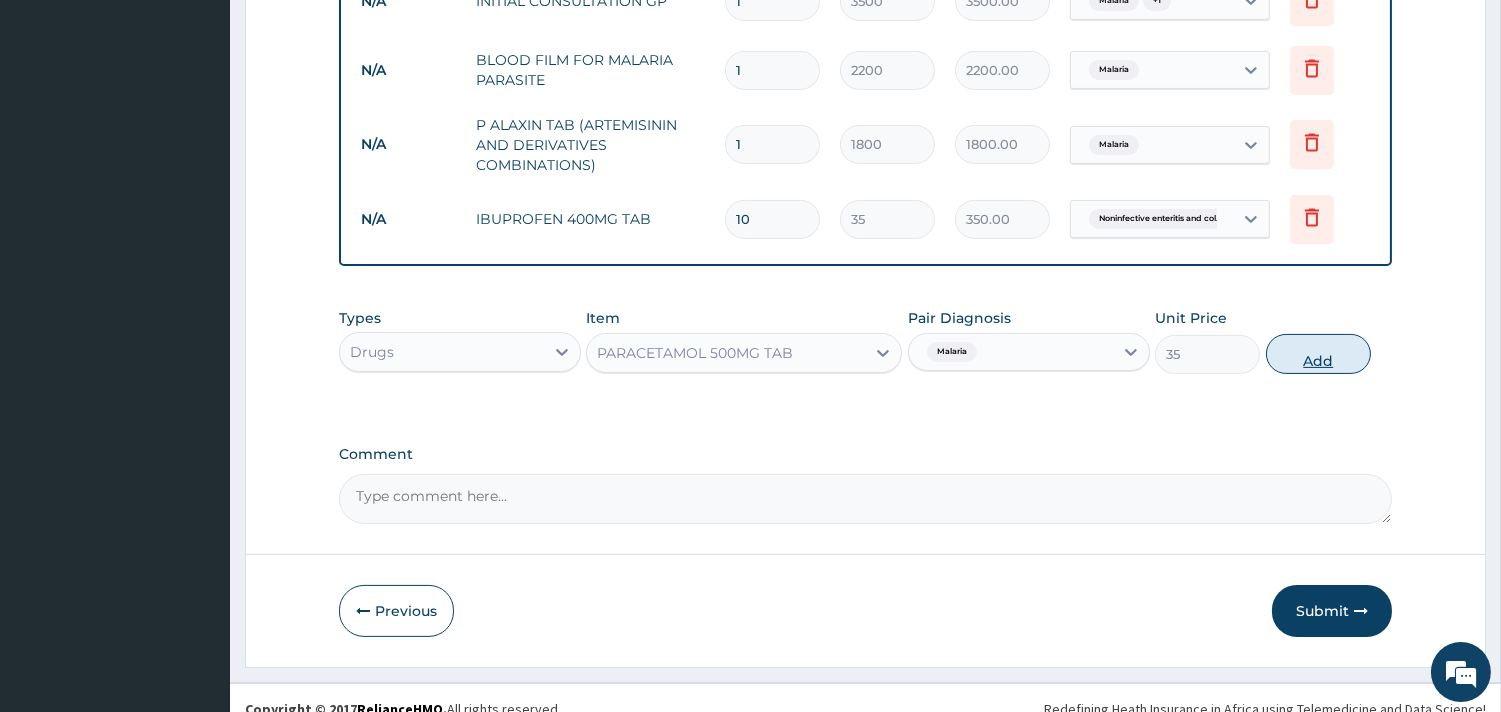 click on "Add" at bounding box center (1318, 354) 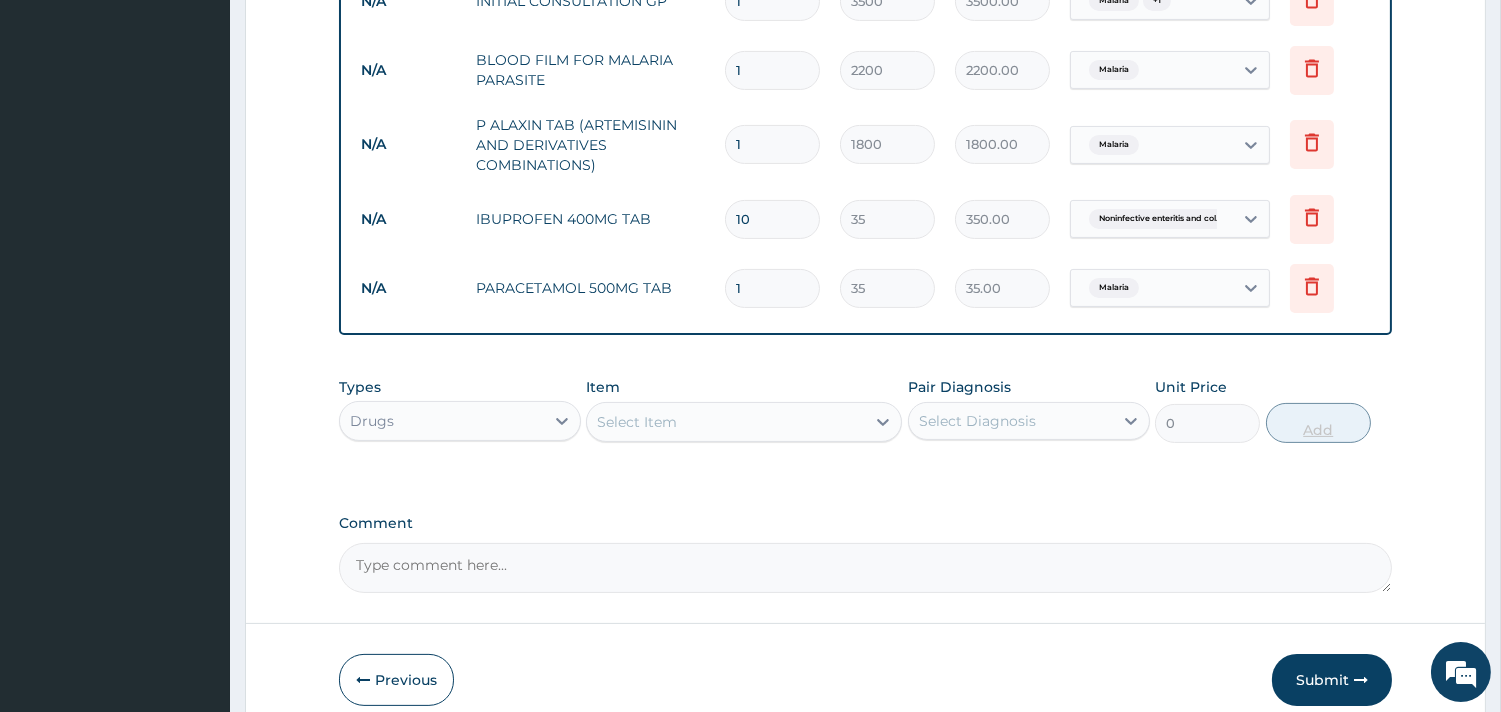 type 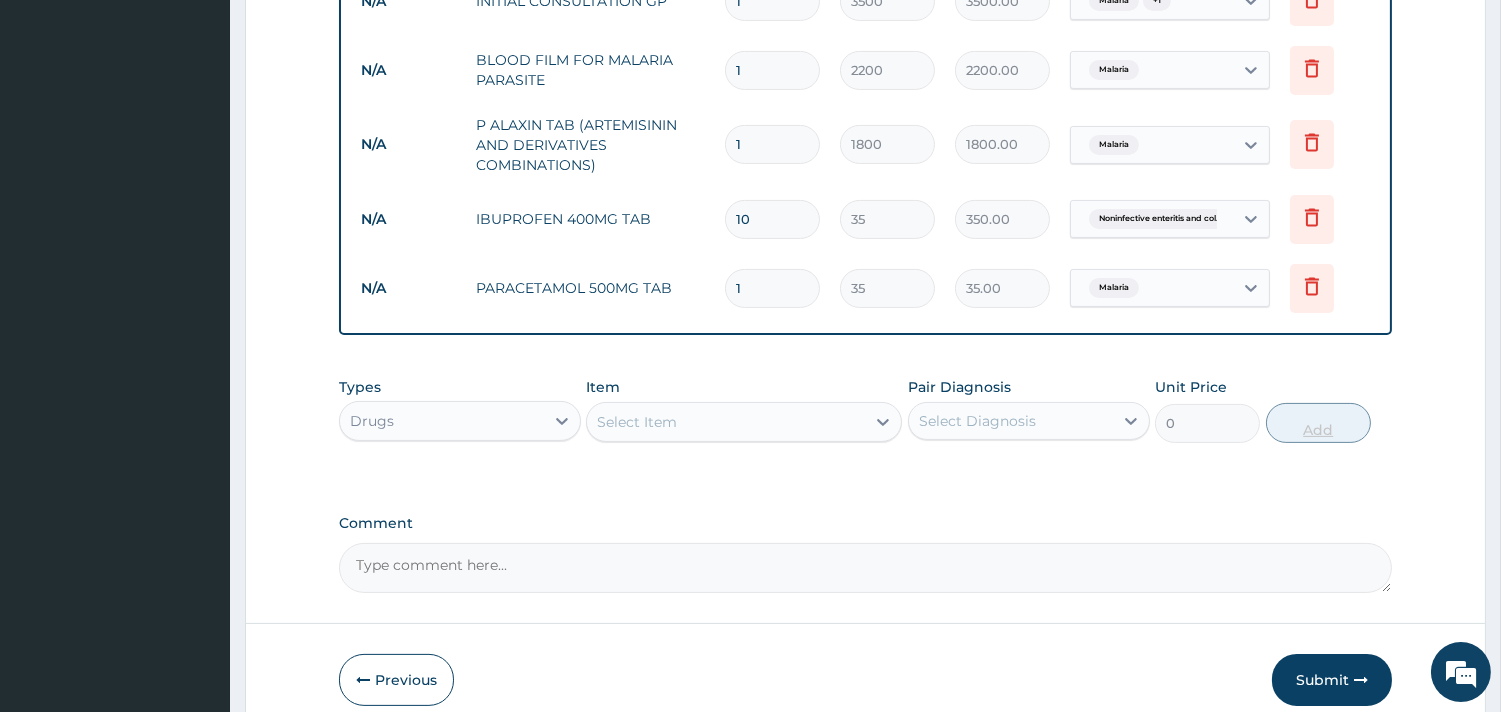 type on "0.00" 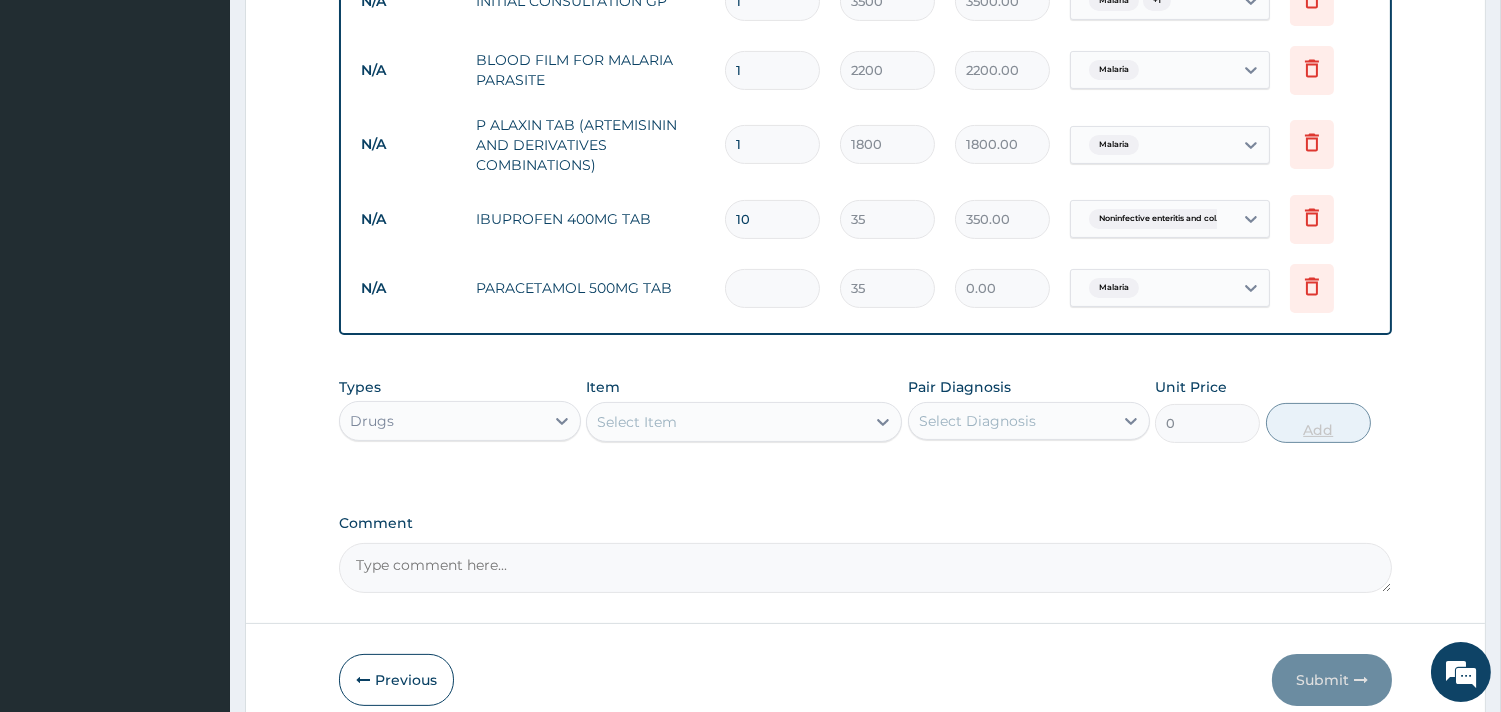 type on "3" 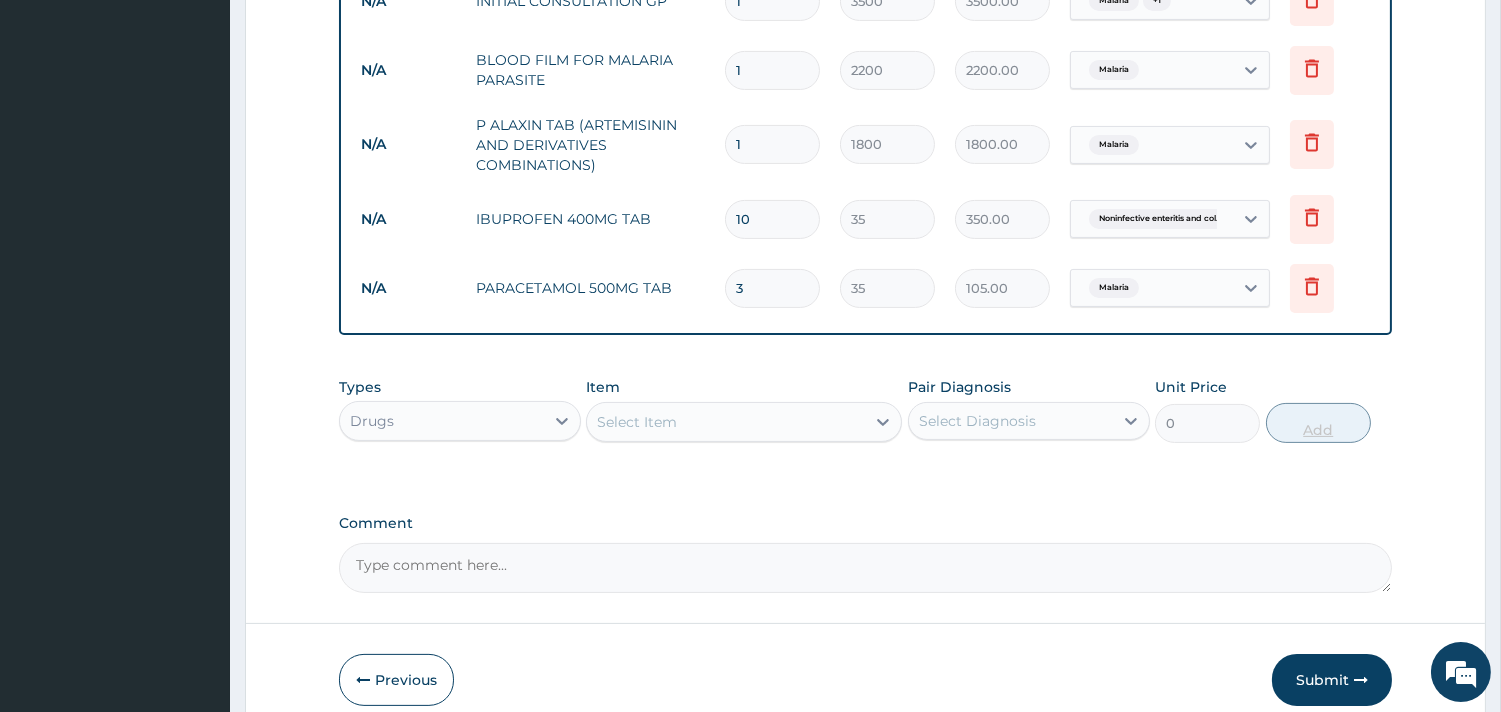 type on "30" 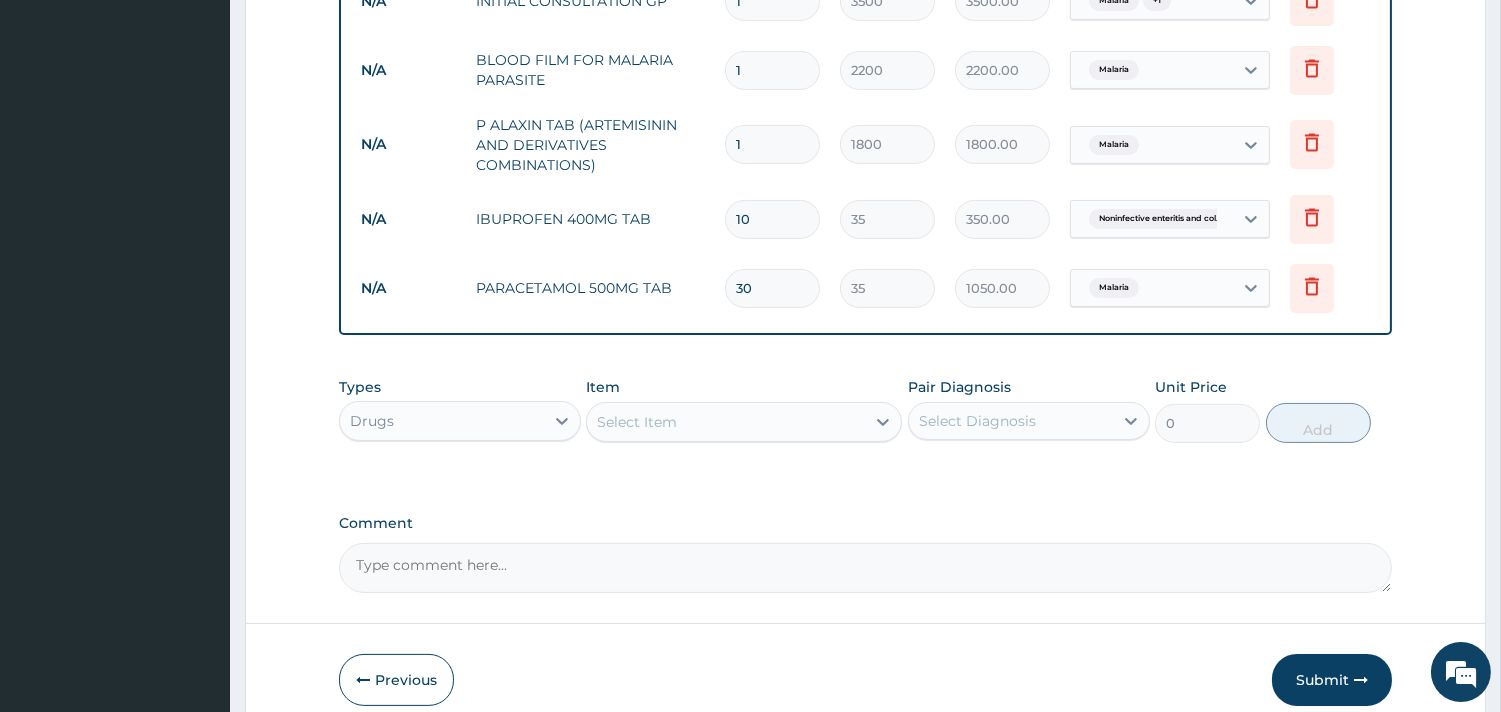 type on "30" 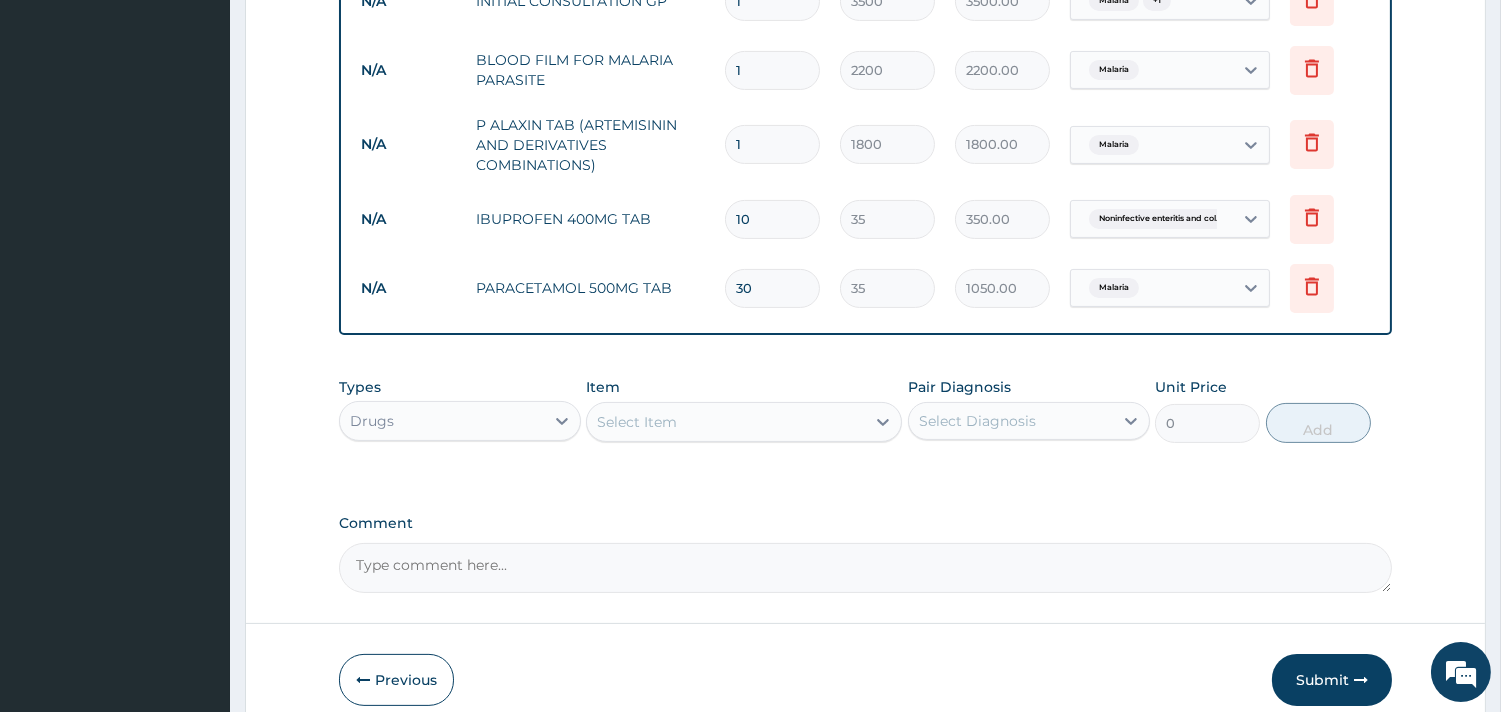 click on "Select Item" at bounding box center [726, 422] 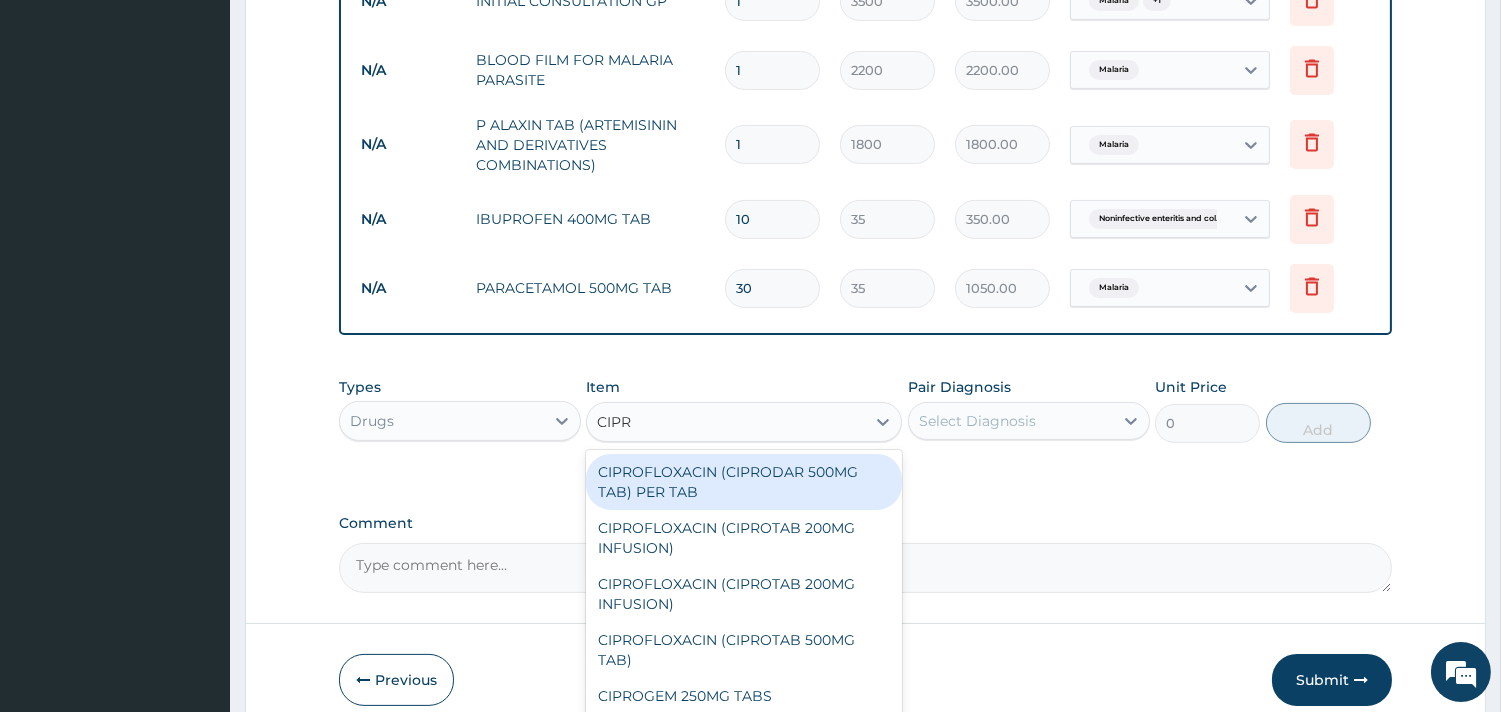 type on "CIPRO" 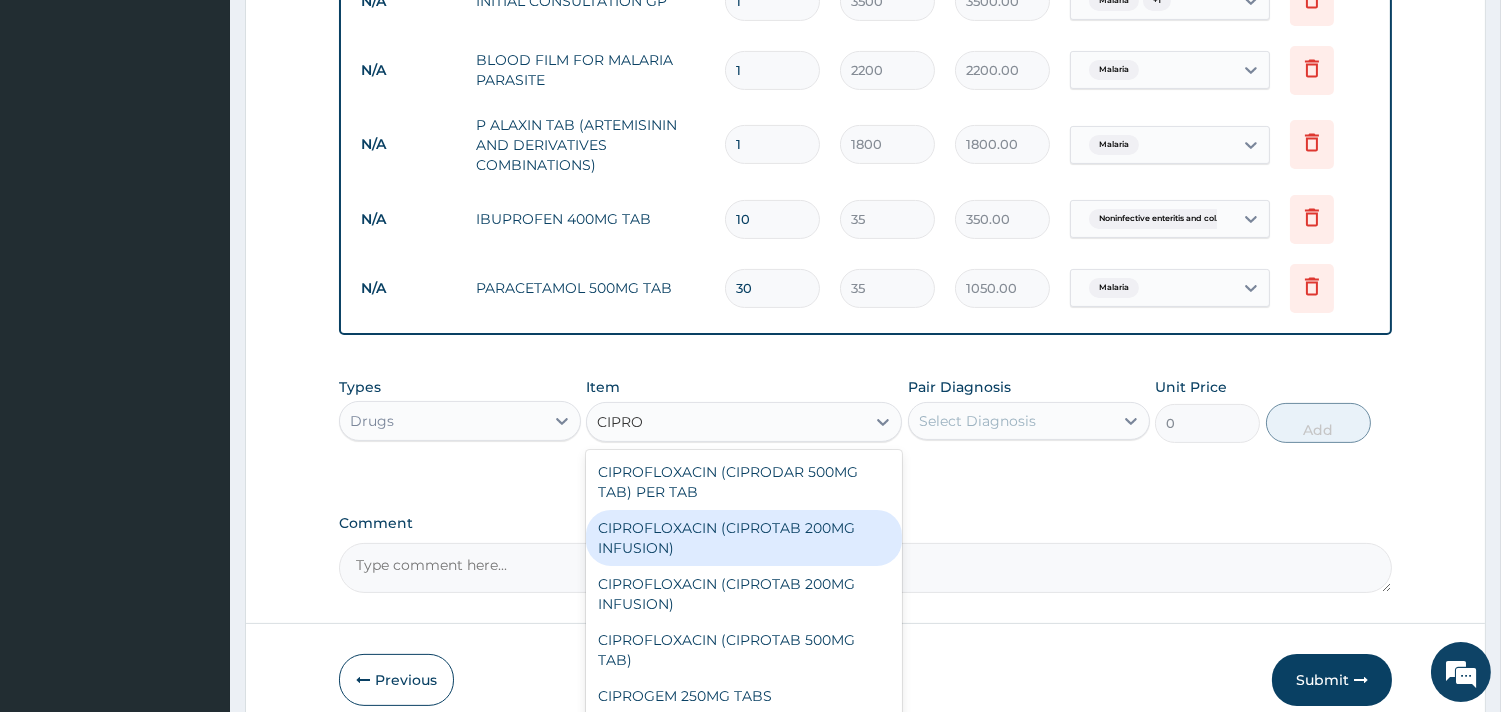 scroll, scrollTop: 58, scrollLeft: 0, axis: vertical 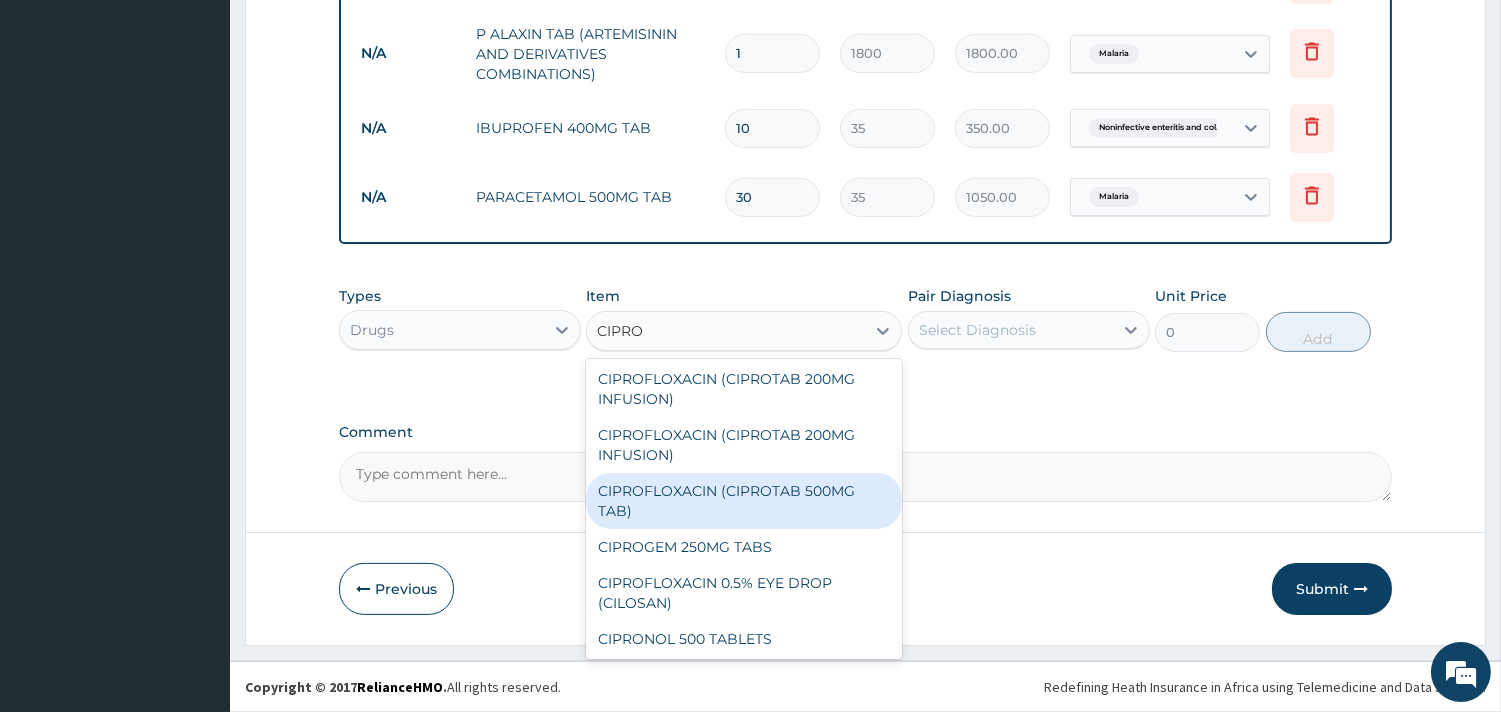 click on "CIPROFLOXACIN (CIPROTAB 500MG TAB)" at bounding box center (744, 501) 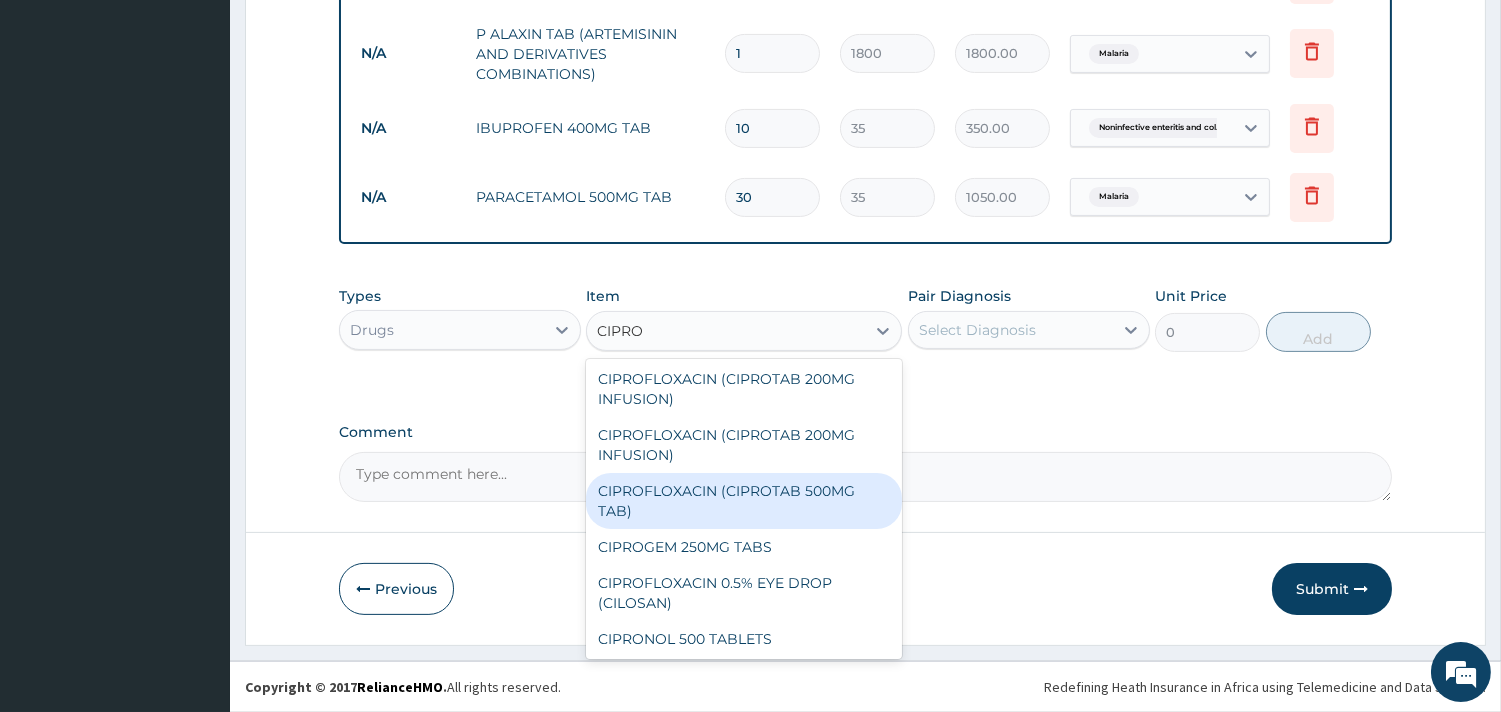 type 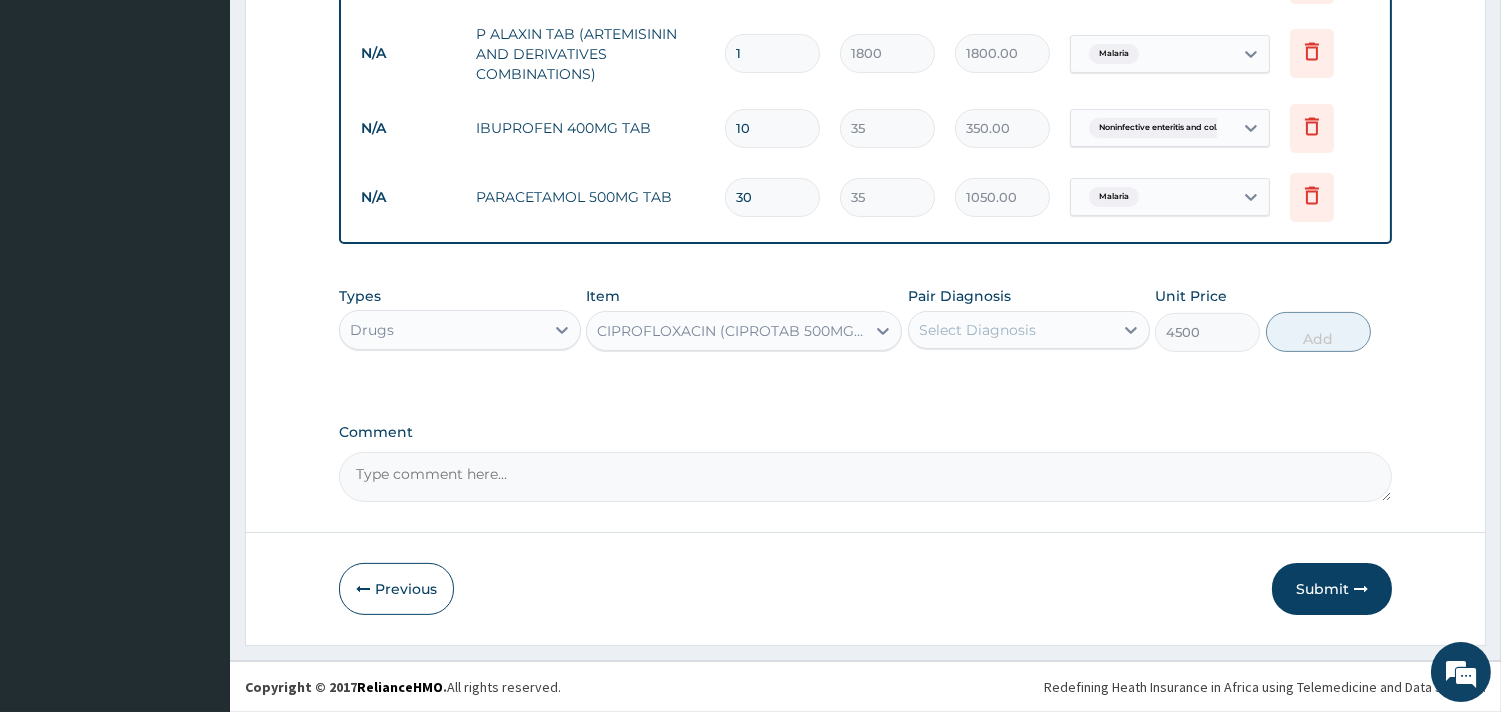 click on "Select Diagnosis" at bounding box center (1011, 330) 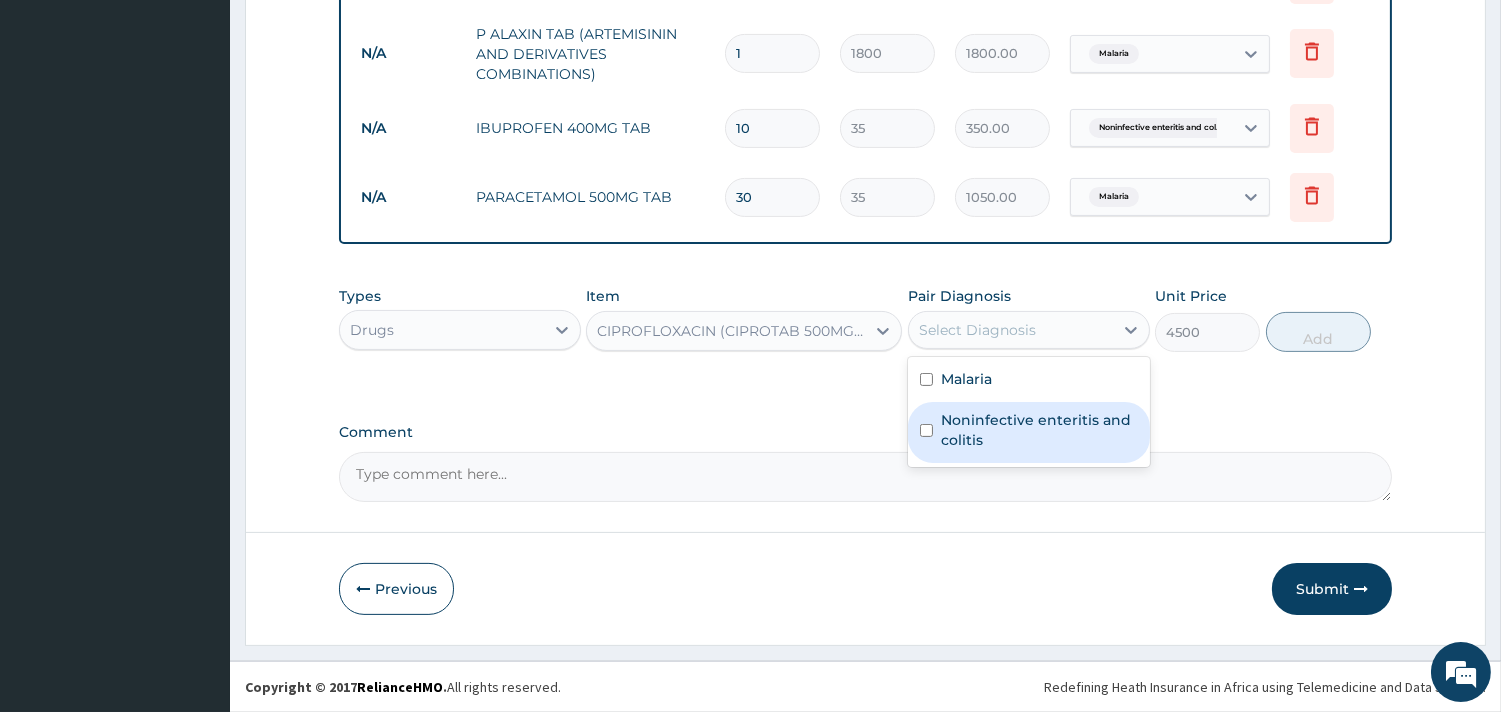 click on "Noninfective enteritis and colitis" at bounding box center [1039, 430] 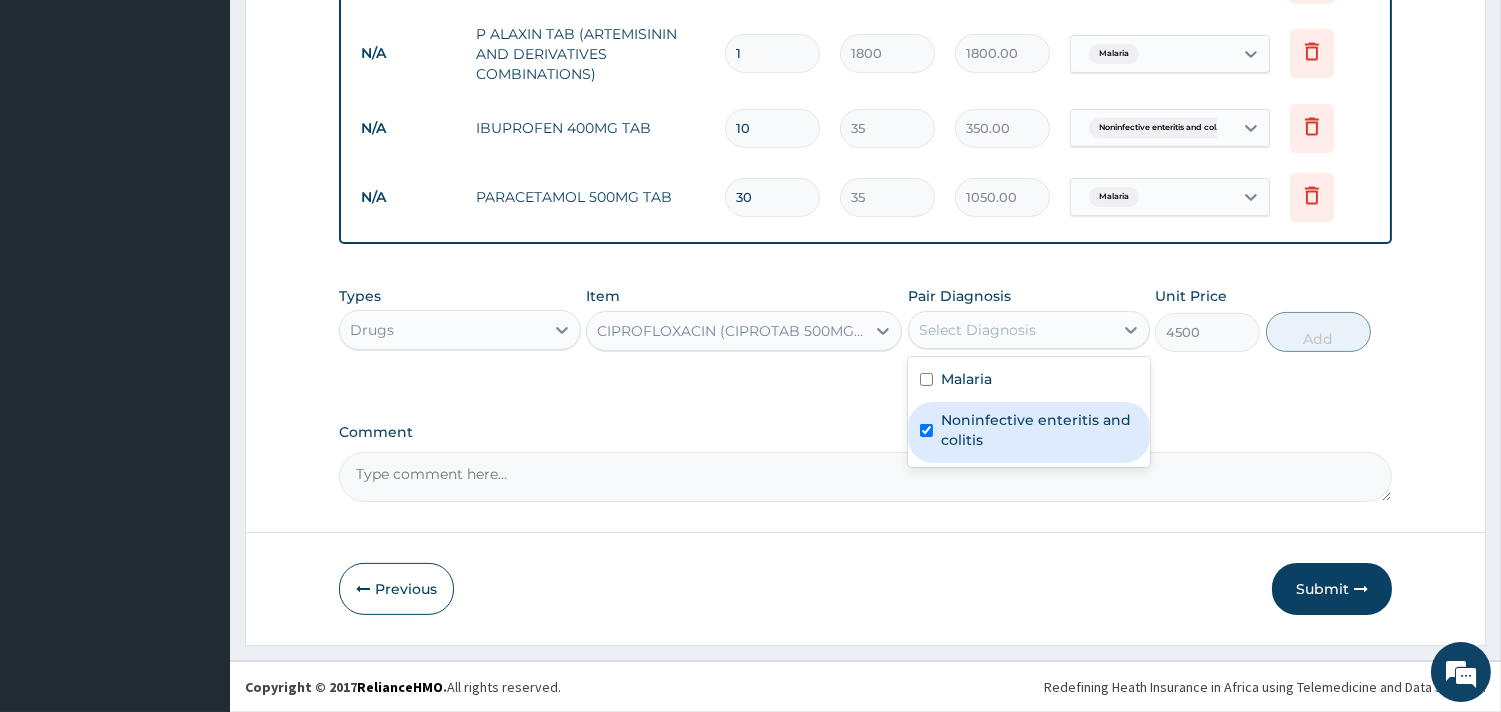 checkbox on "true" 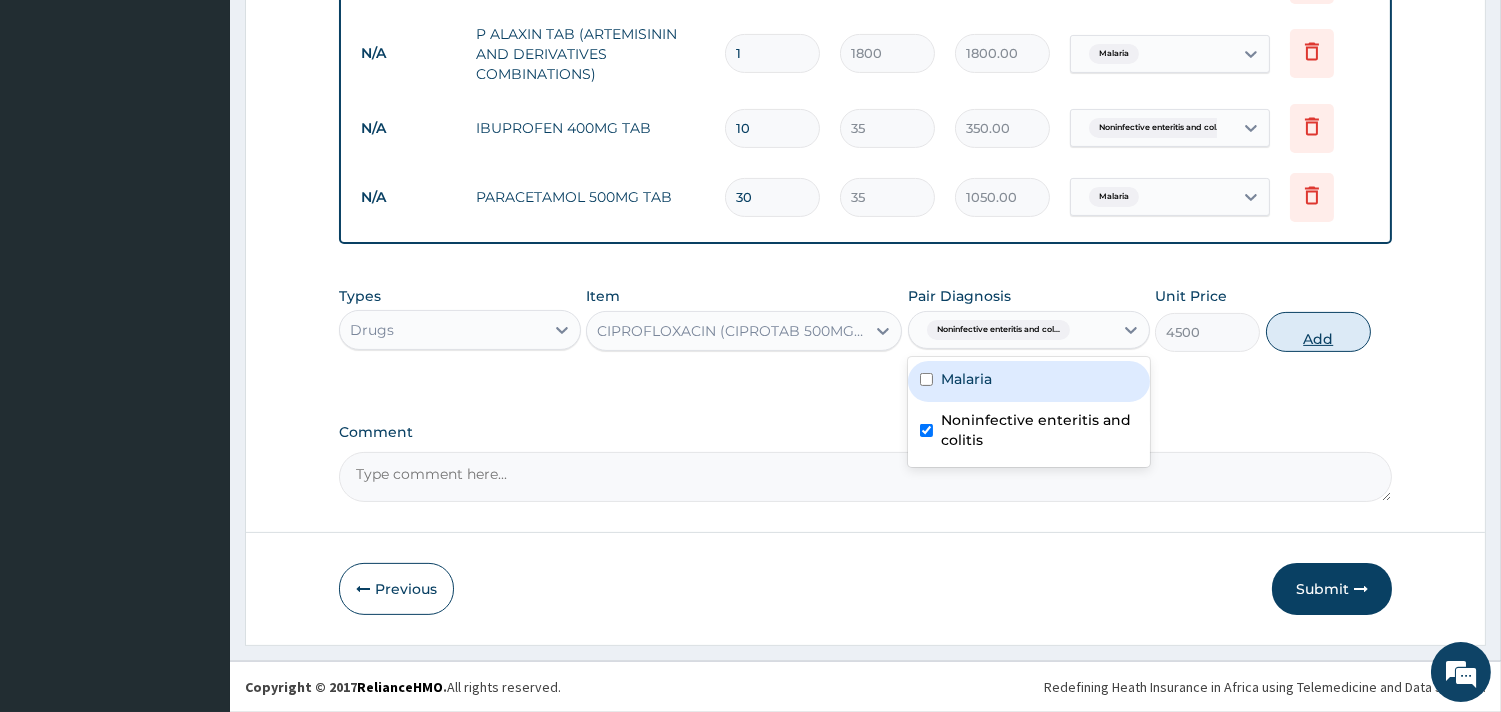 click on "Add" at bounding box center [1318, 332] 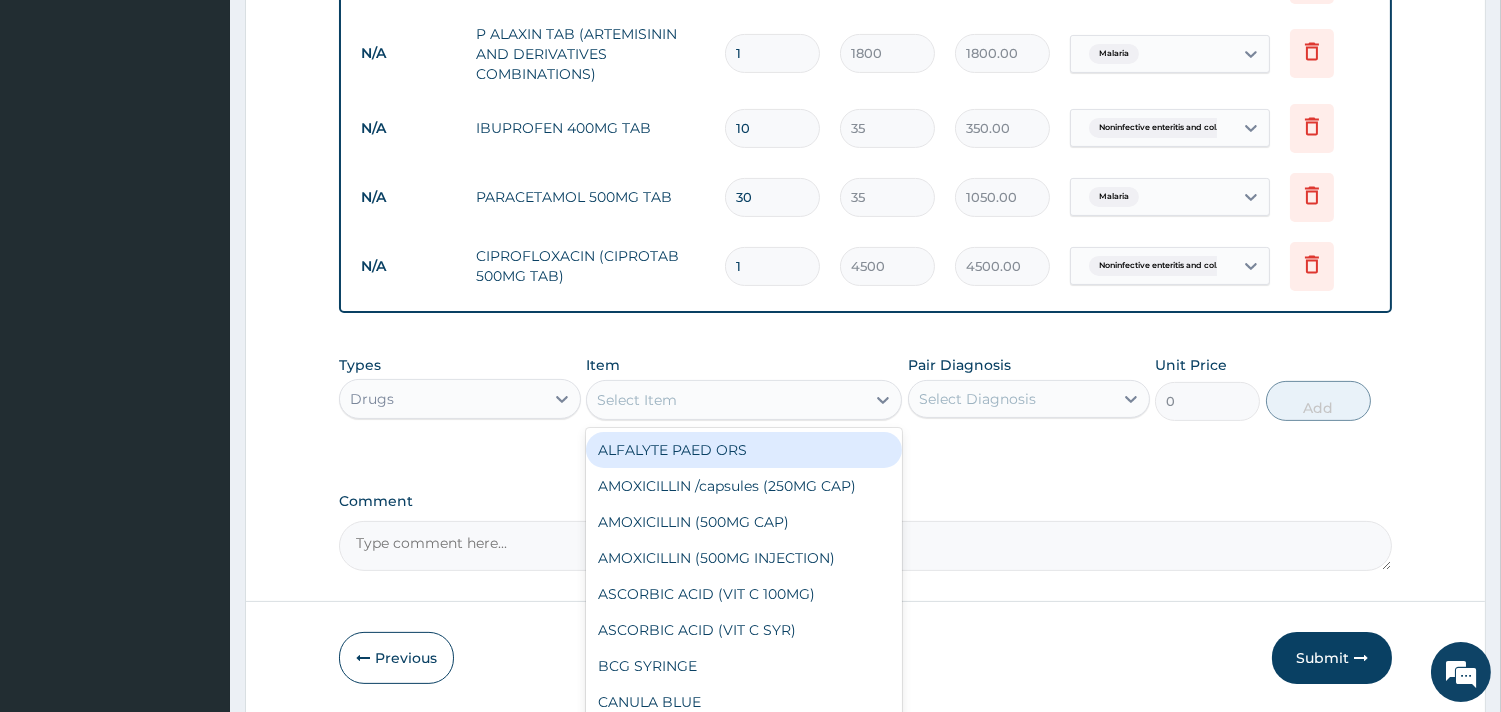 click on "Select Item" at bounding box center [637, 400] 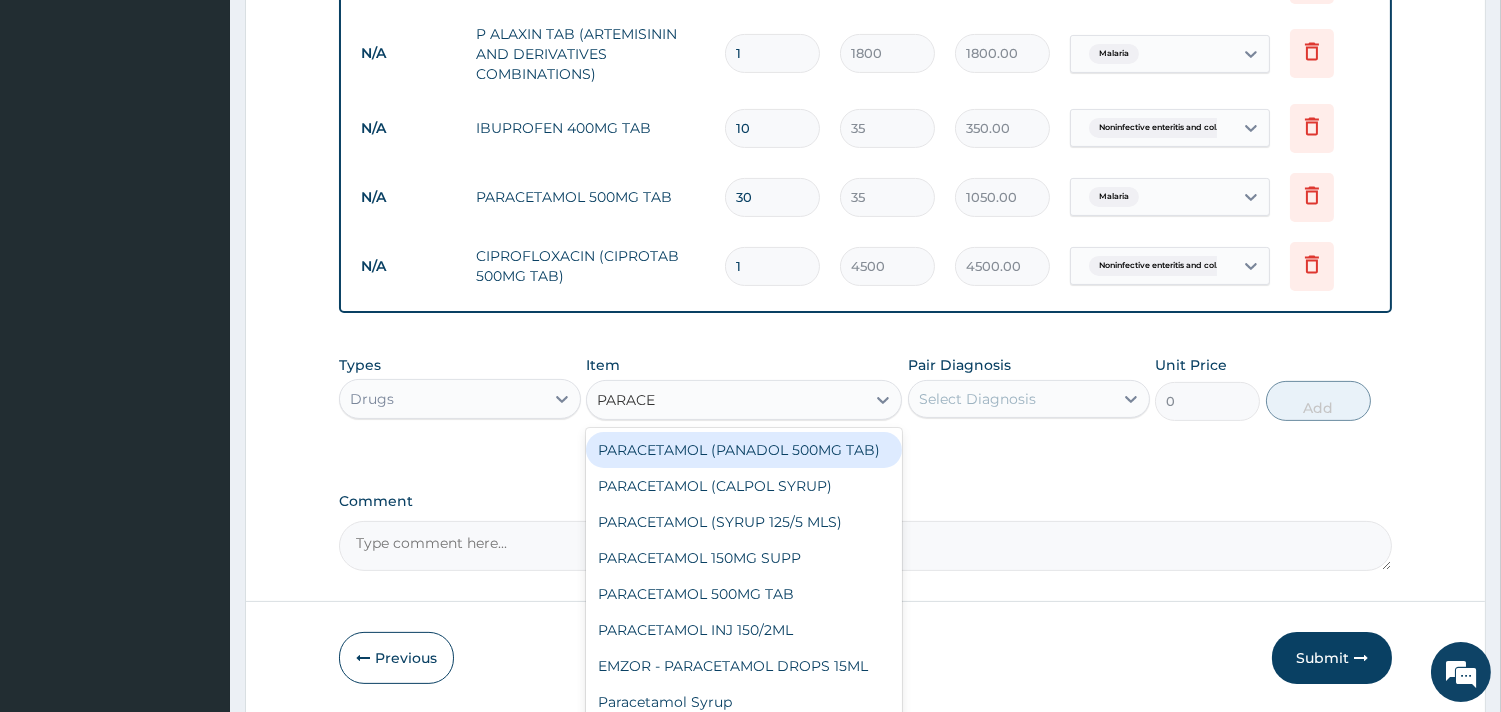 type on "PARACET" 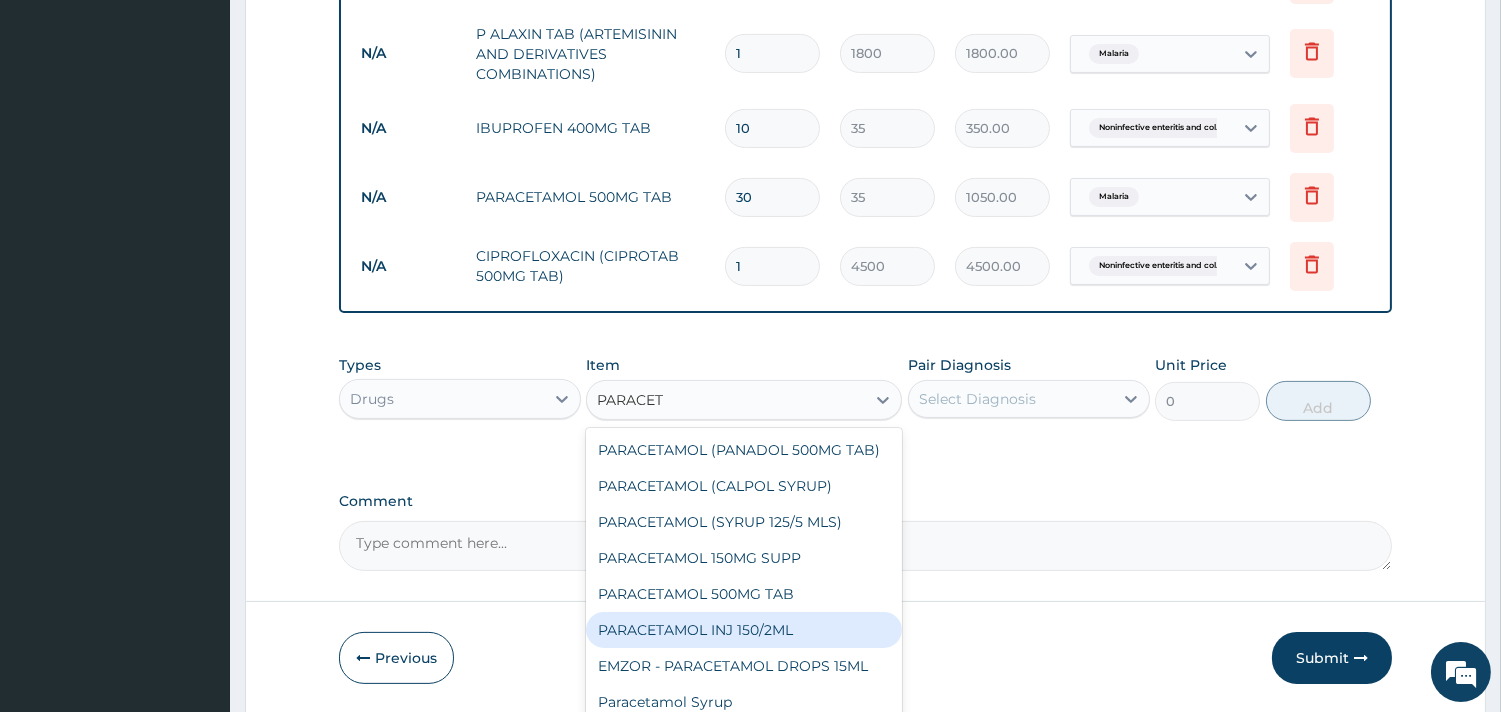 click on "PARACETAMOL INJ 150/2ML" at bounding box center (744, 630) 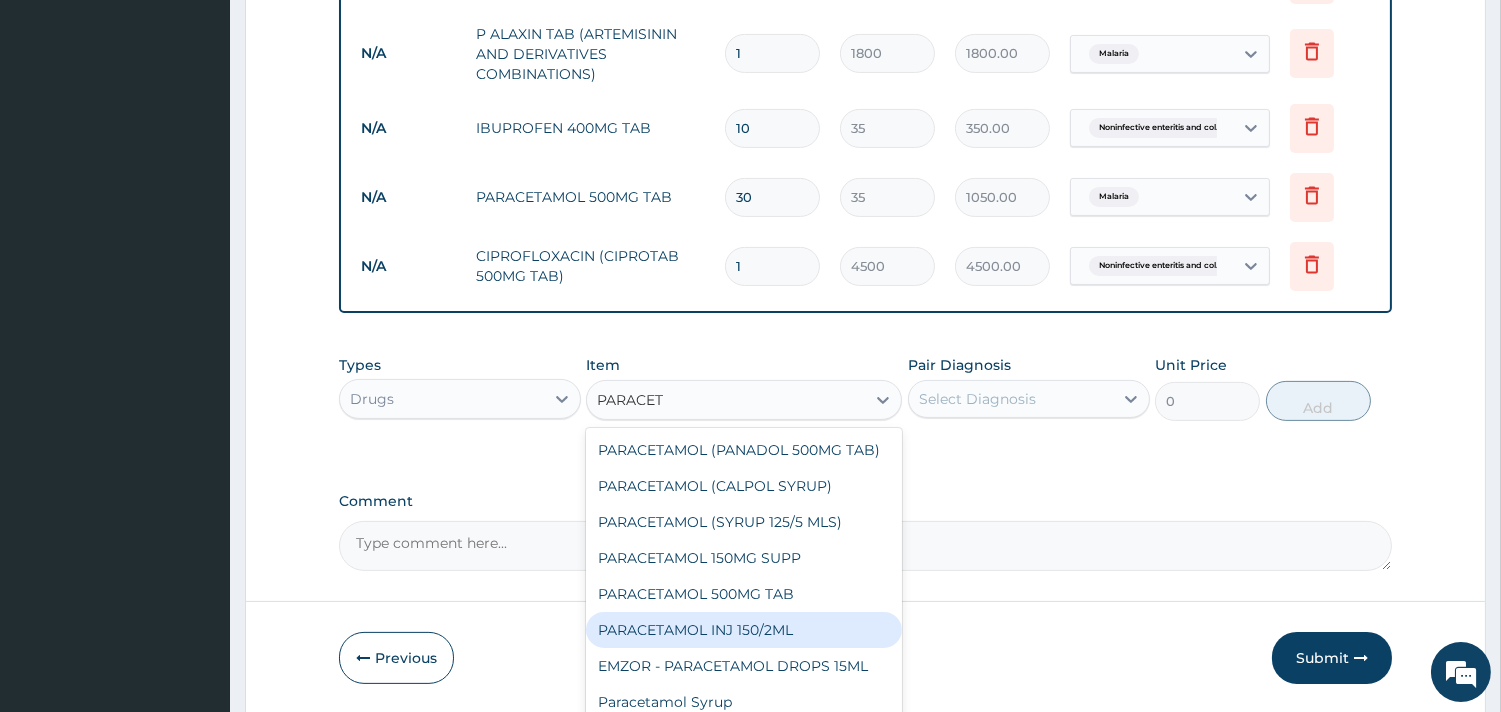 type 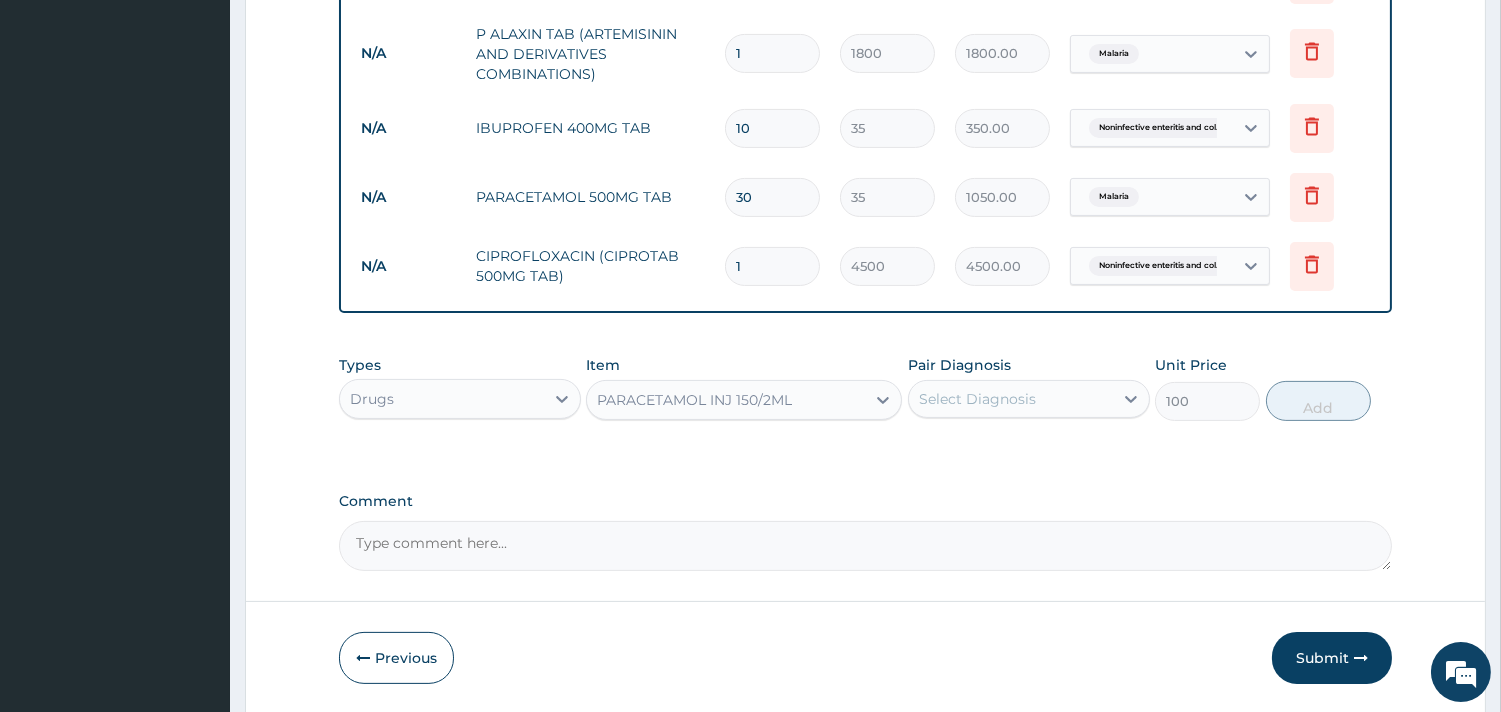 click on "Select Diagnosis" at bounding box center [1011, 399] 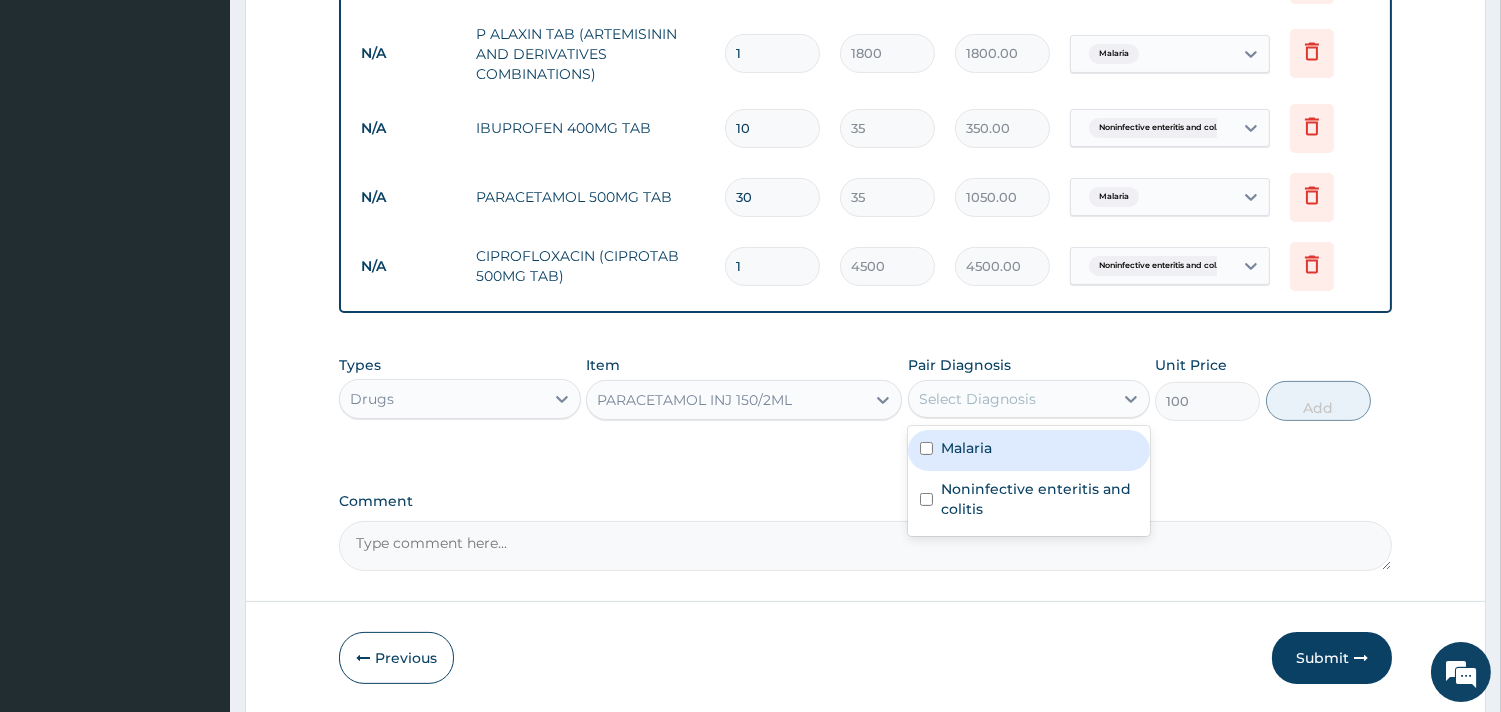 click on "Malaria" at bounding box center (1029, 450) 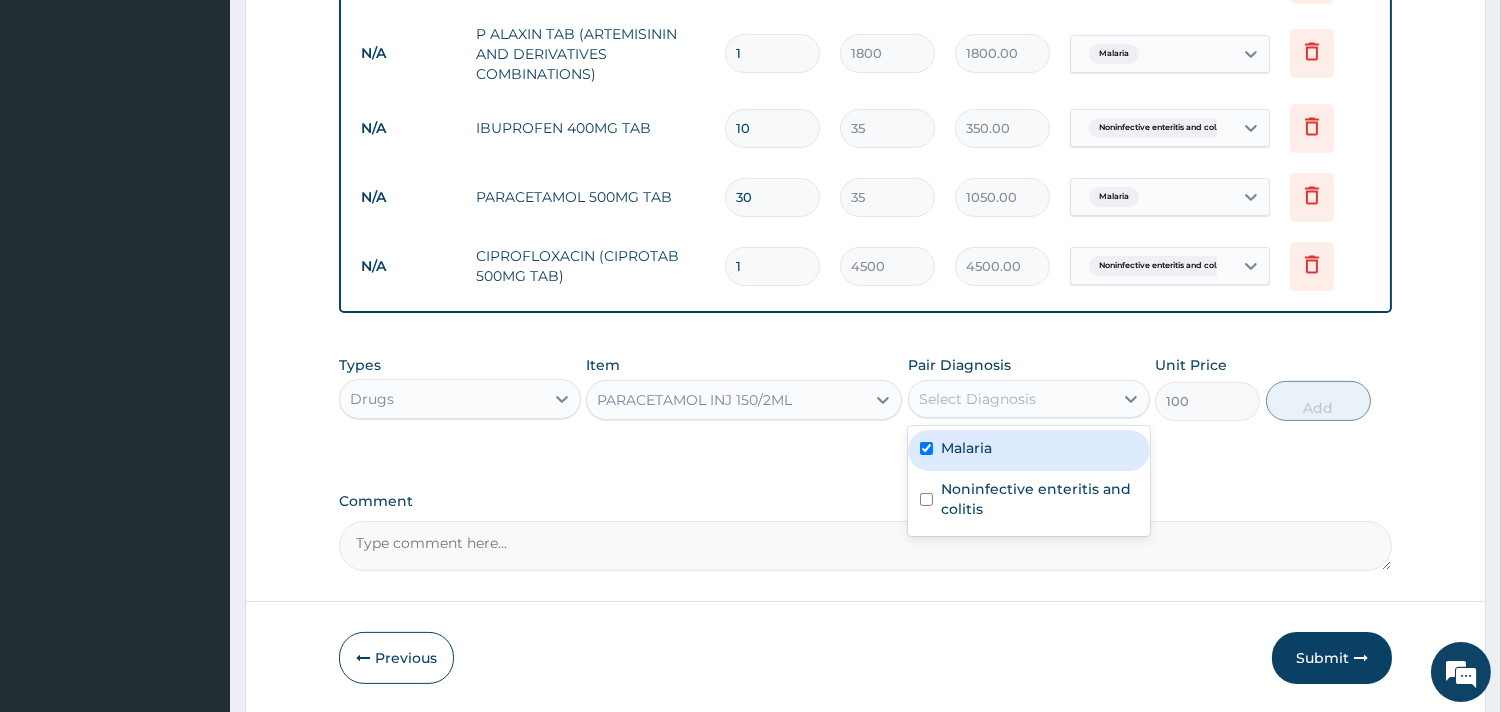 checkbox on "true" 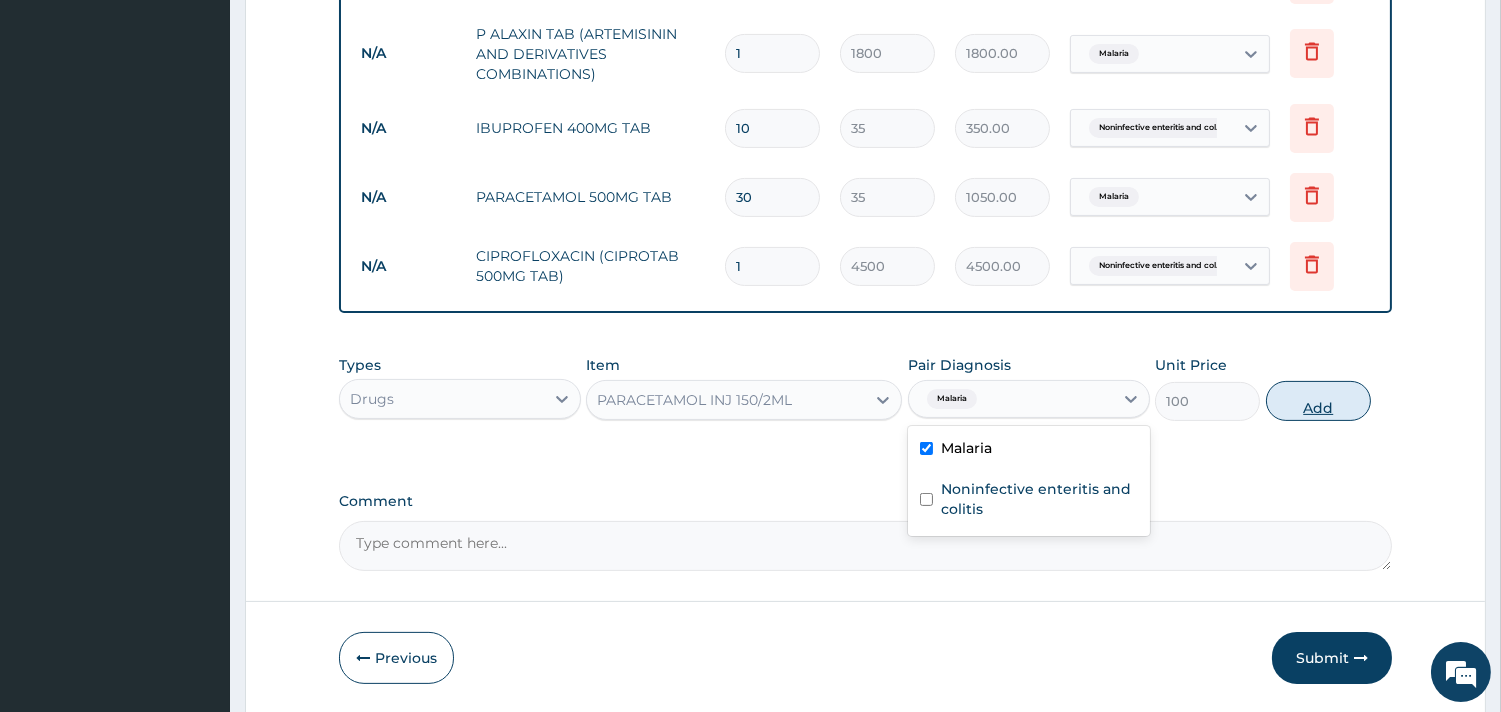 click on "Add" at bounding box center (1318, 401) 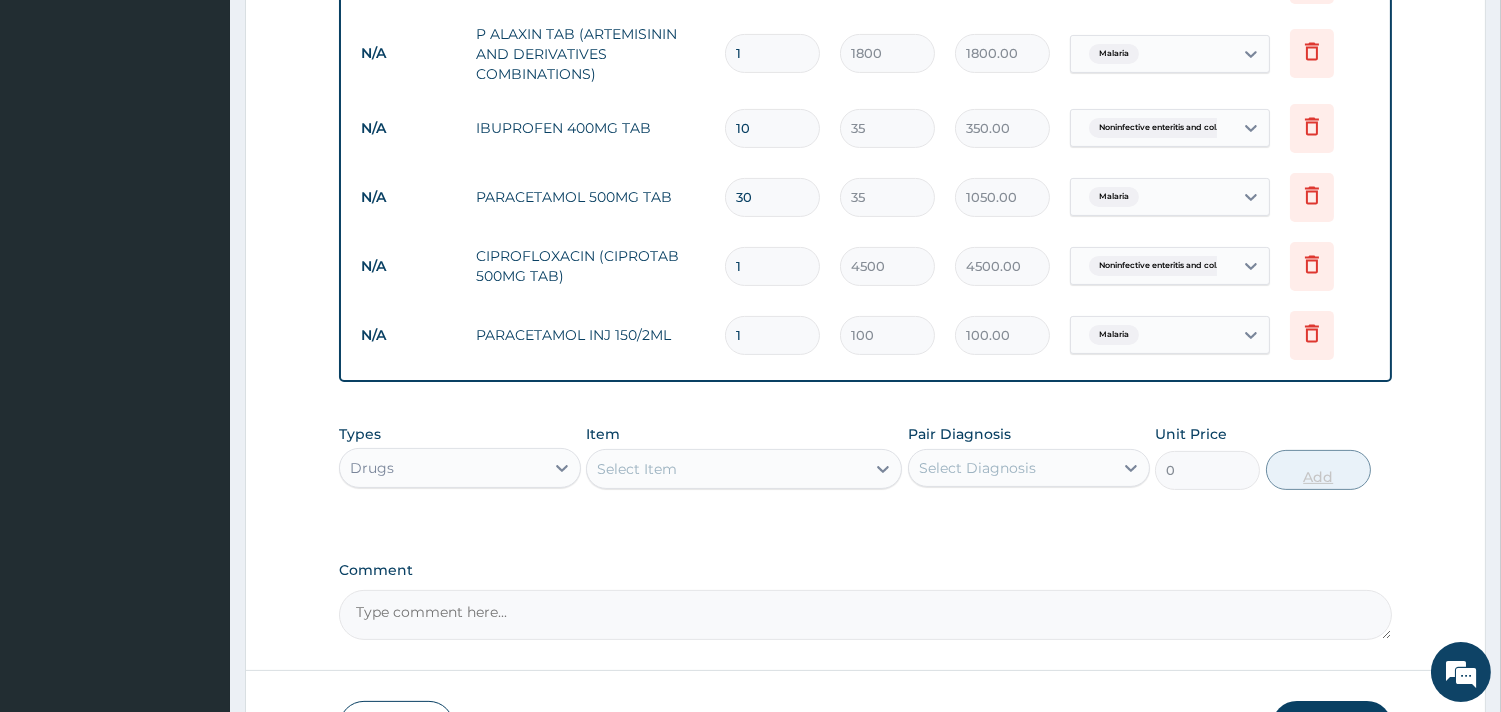 type 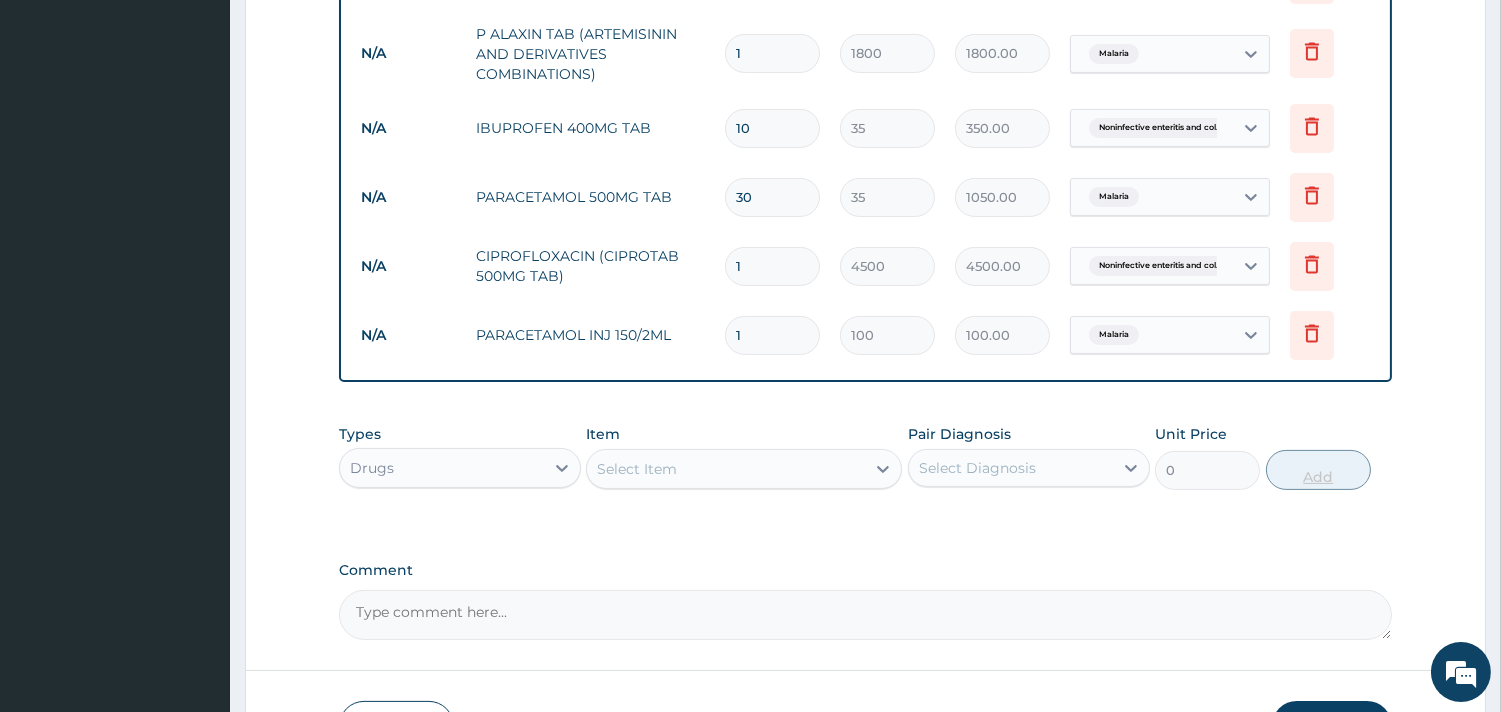 type on "0.00" 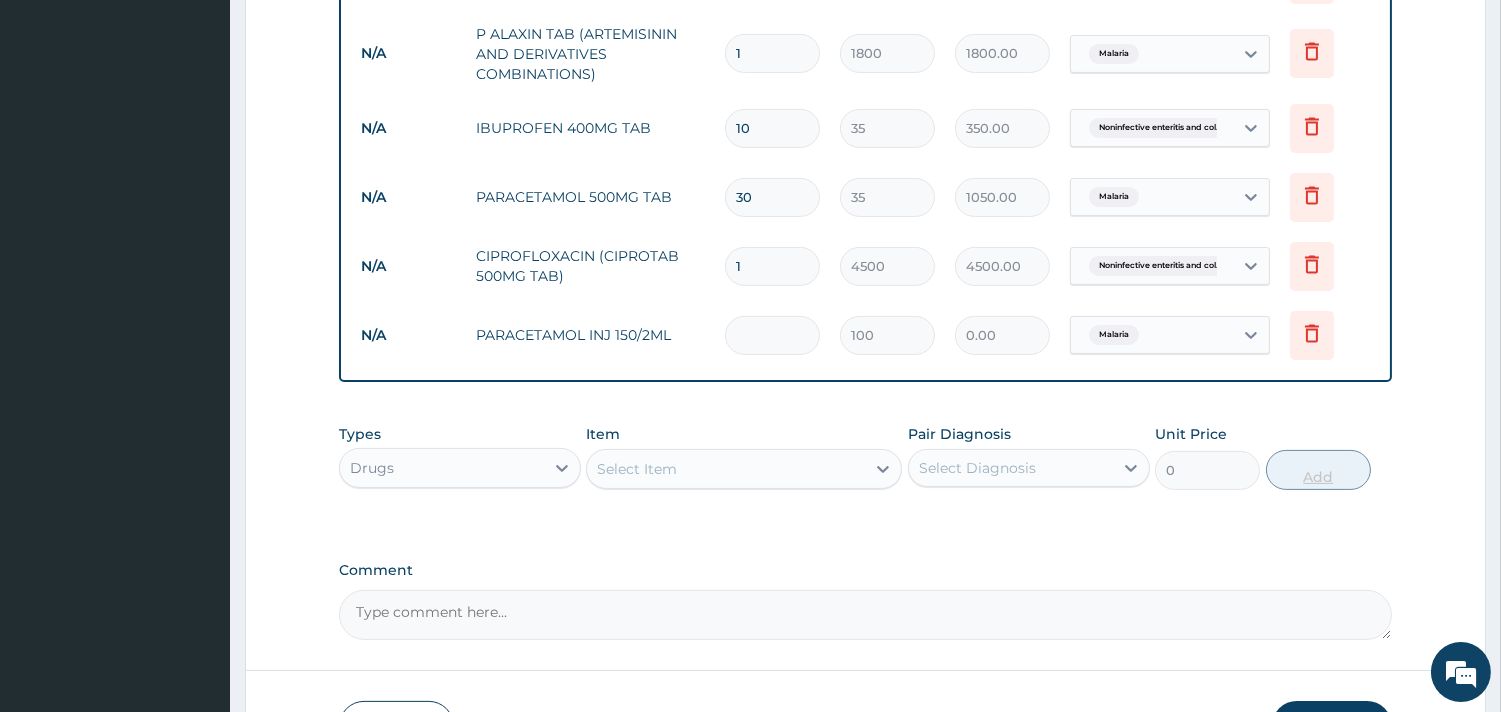 type on "4" 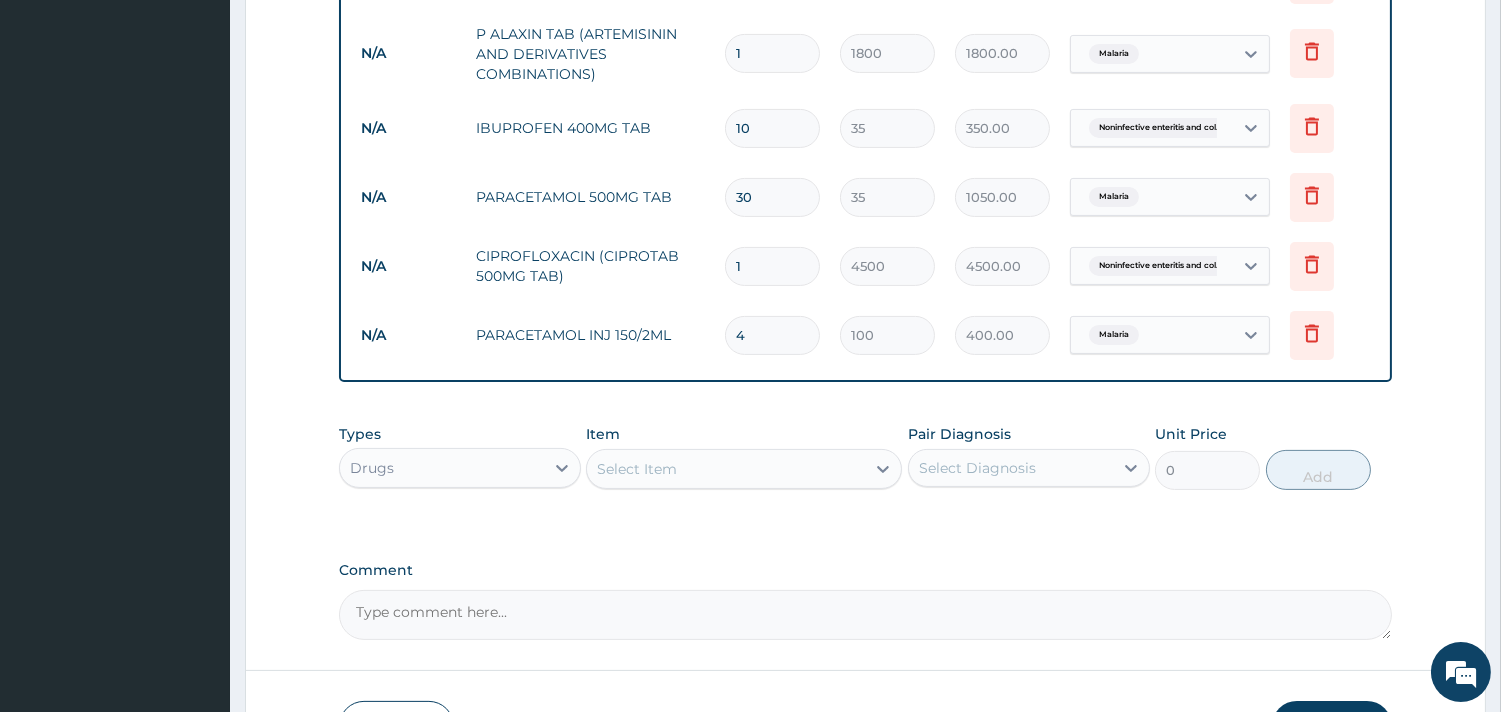 type on "4" 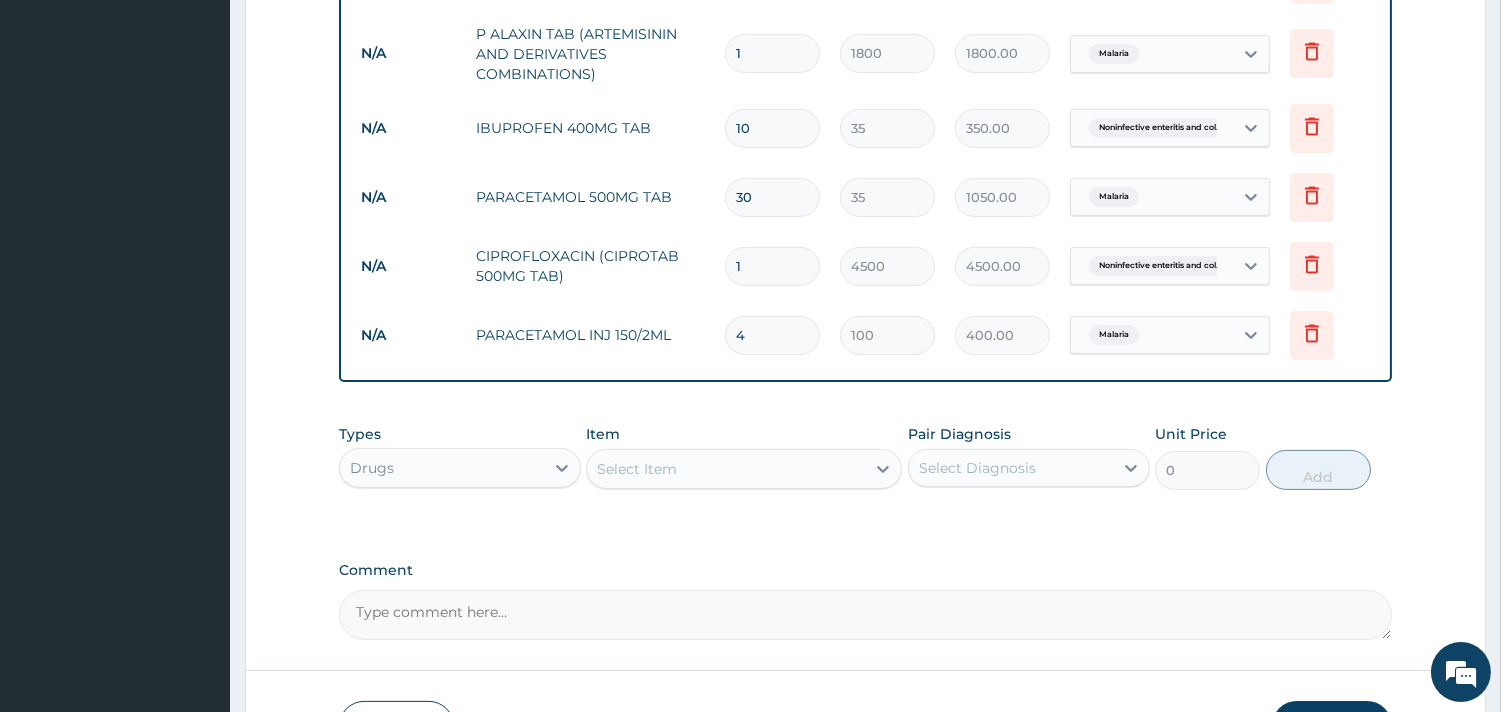 click on "Select Item" at bounding box center (726, 469) 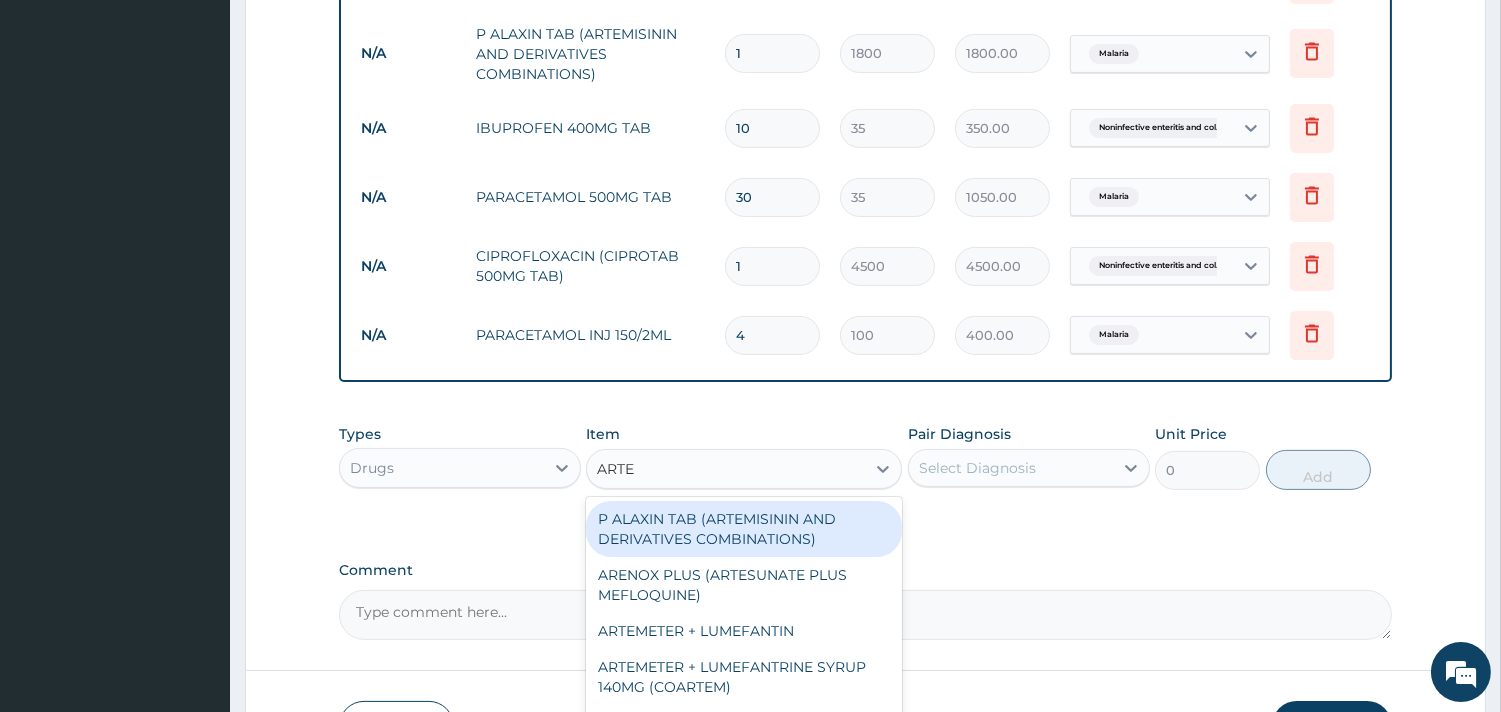 type on "ARTEM" 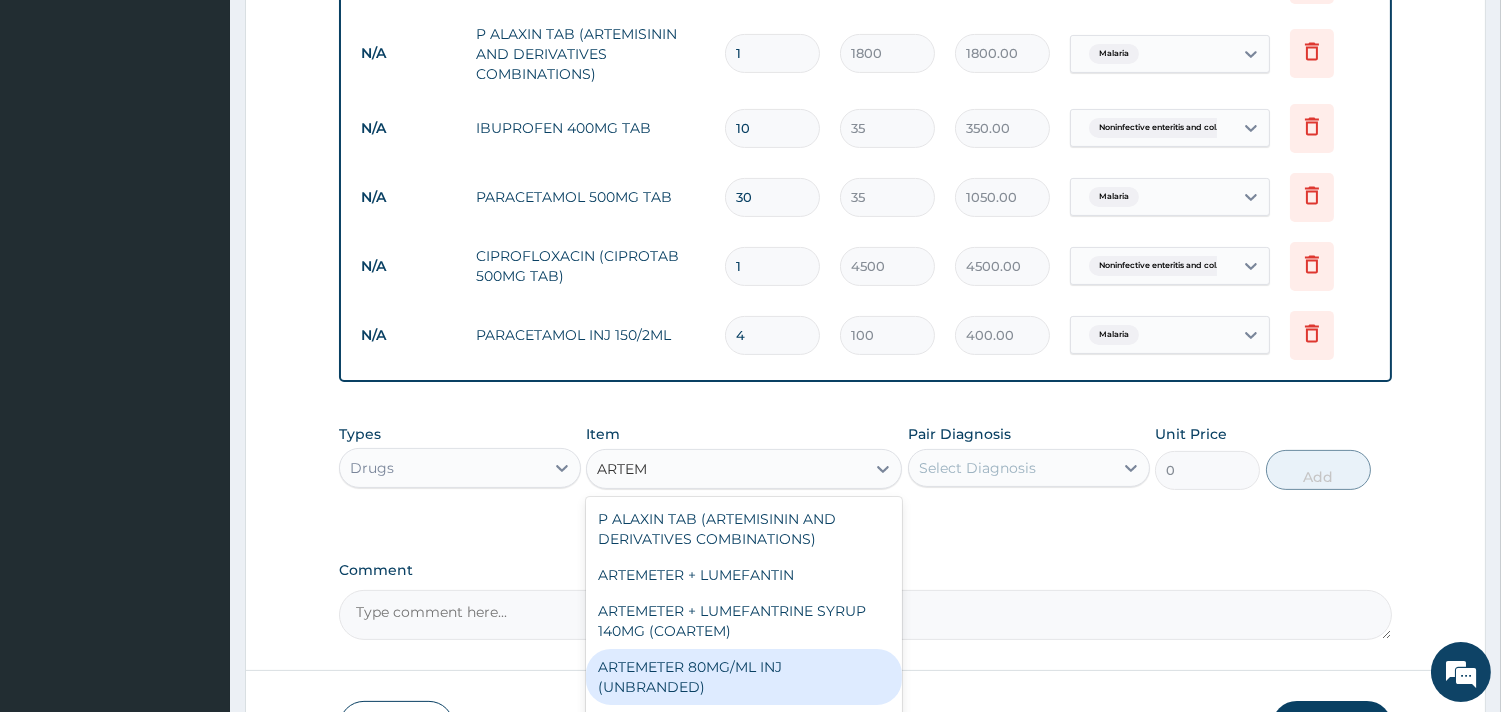 click on "ARTEMETER 80MG/ML INJ (UNBRANDED)" at bounding box center [744, 677] 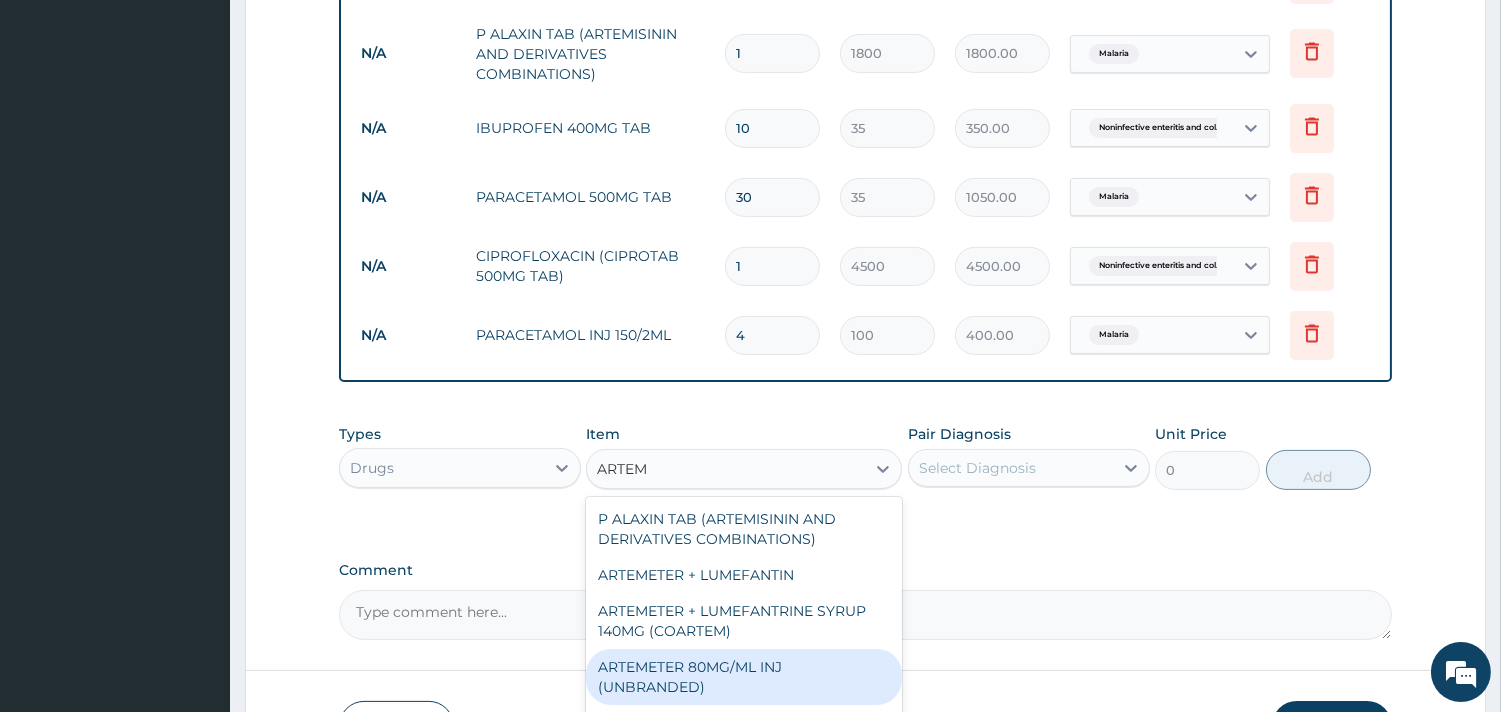 type 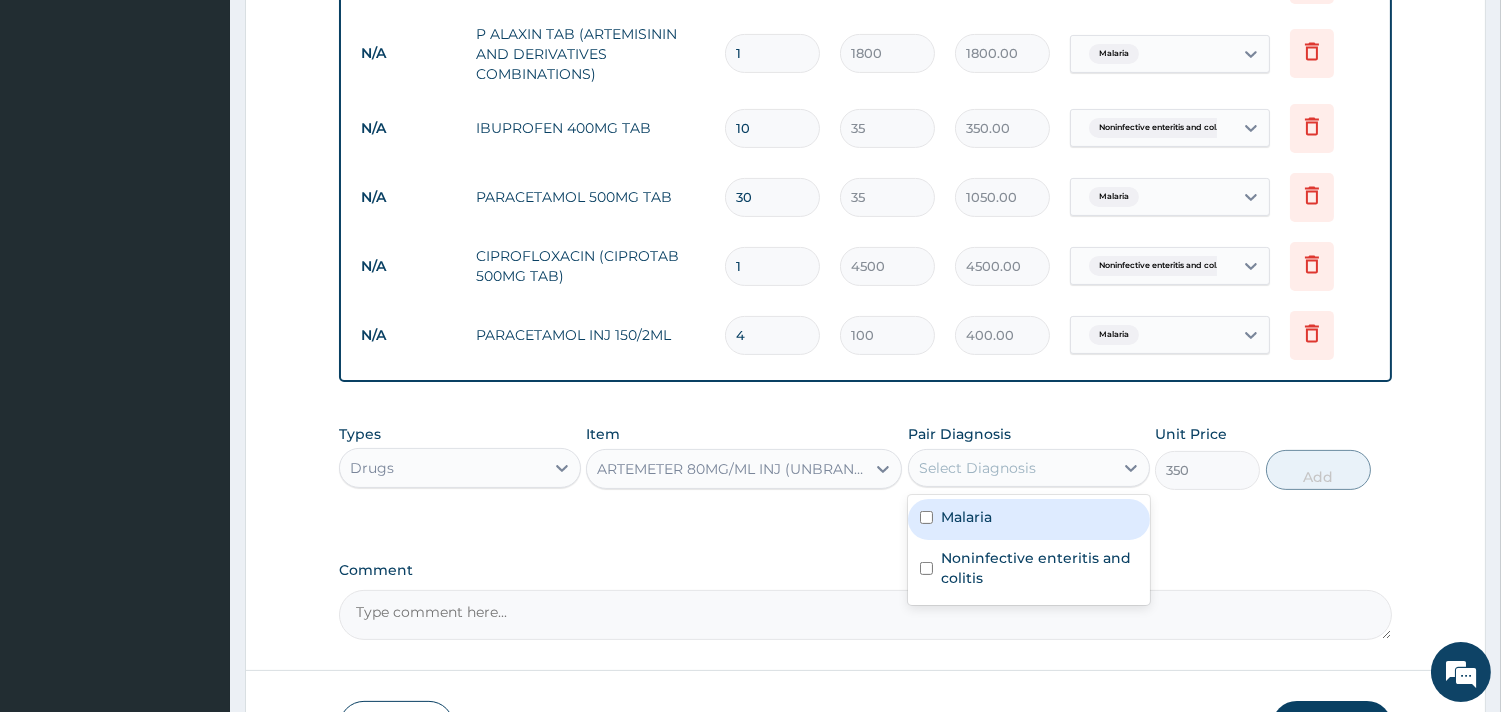 click on "Select Diagnosis" at bounding box center (1011, 468) 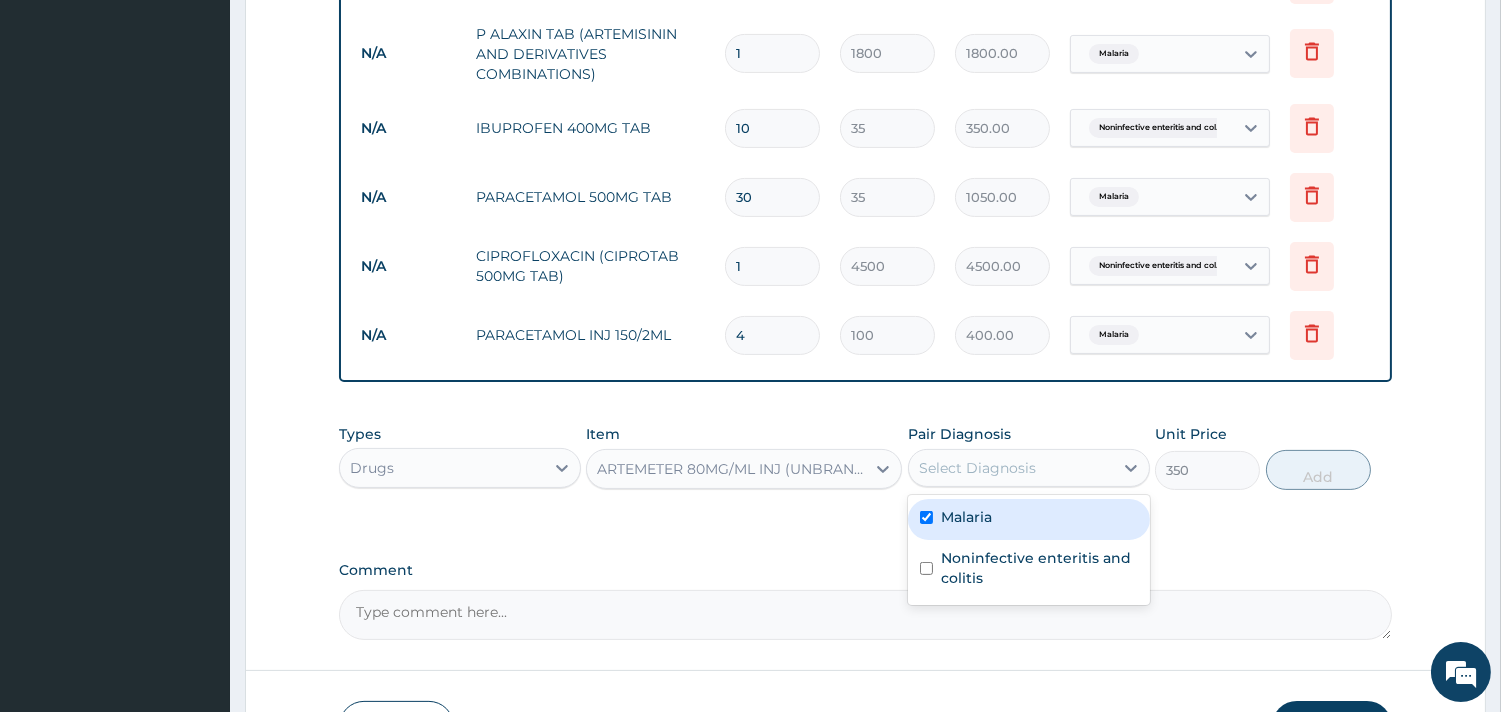 checkbox on "true" 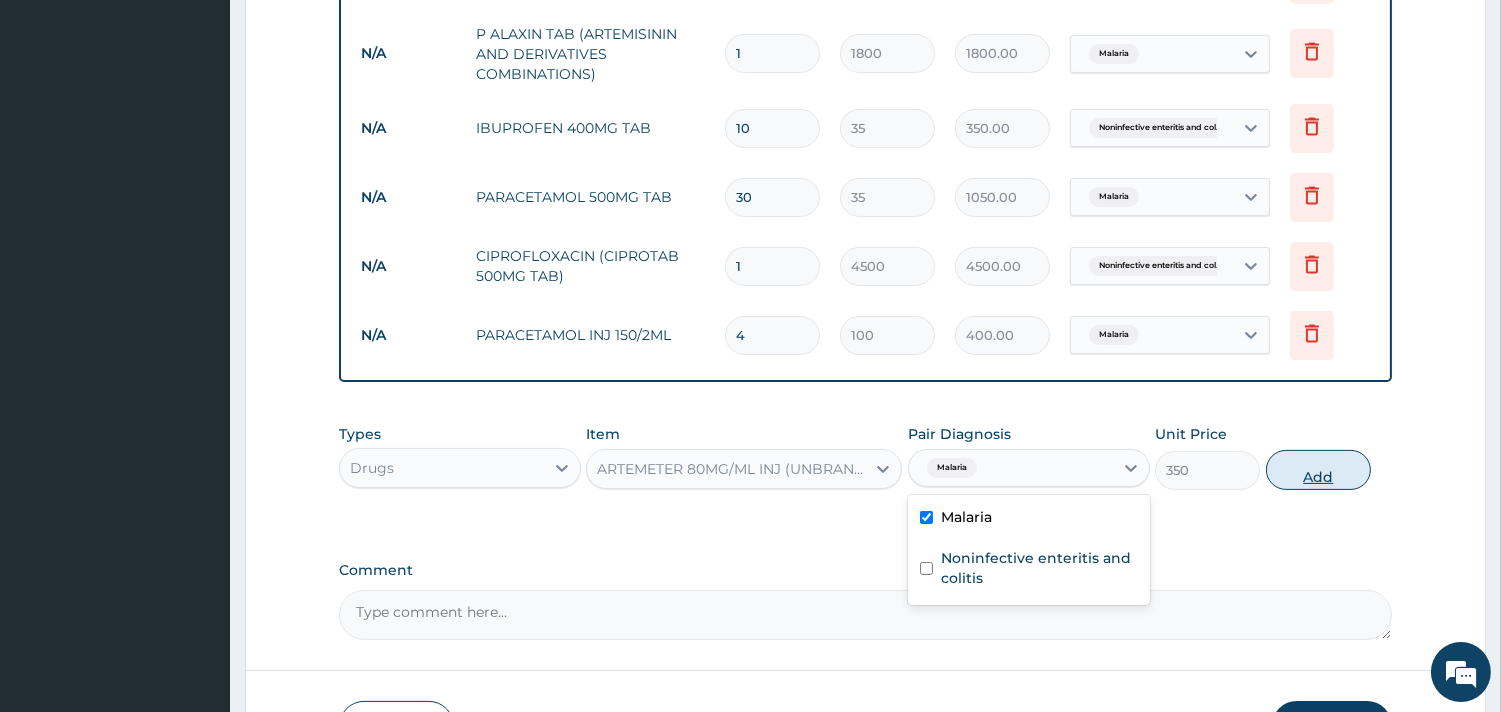 click on "Add" at bounding box center (1318, 470) 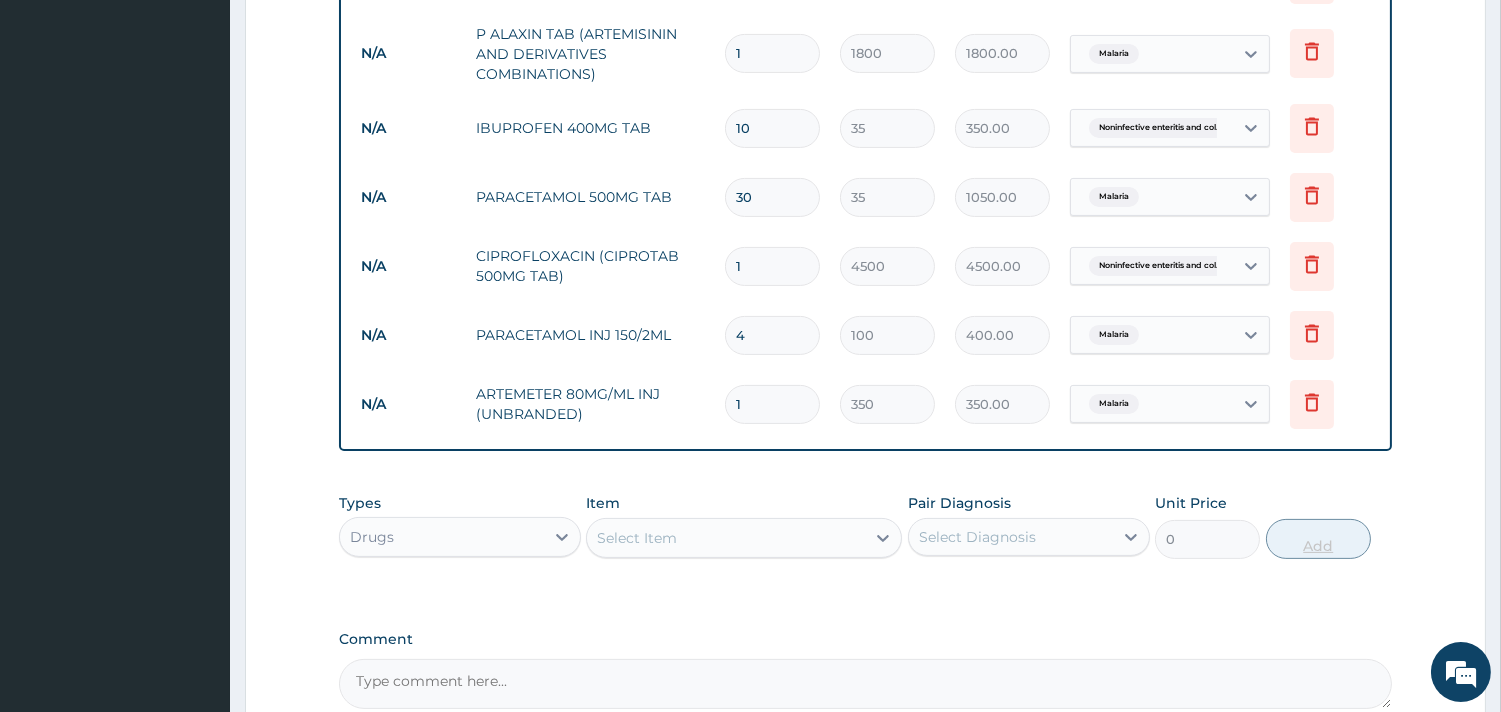 type 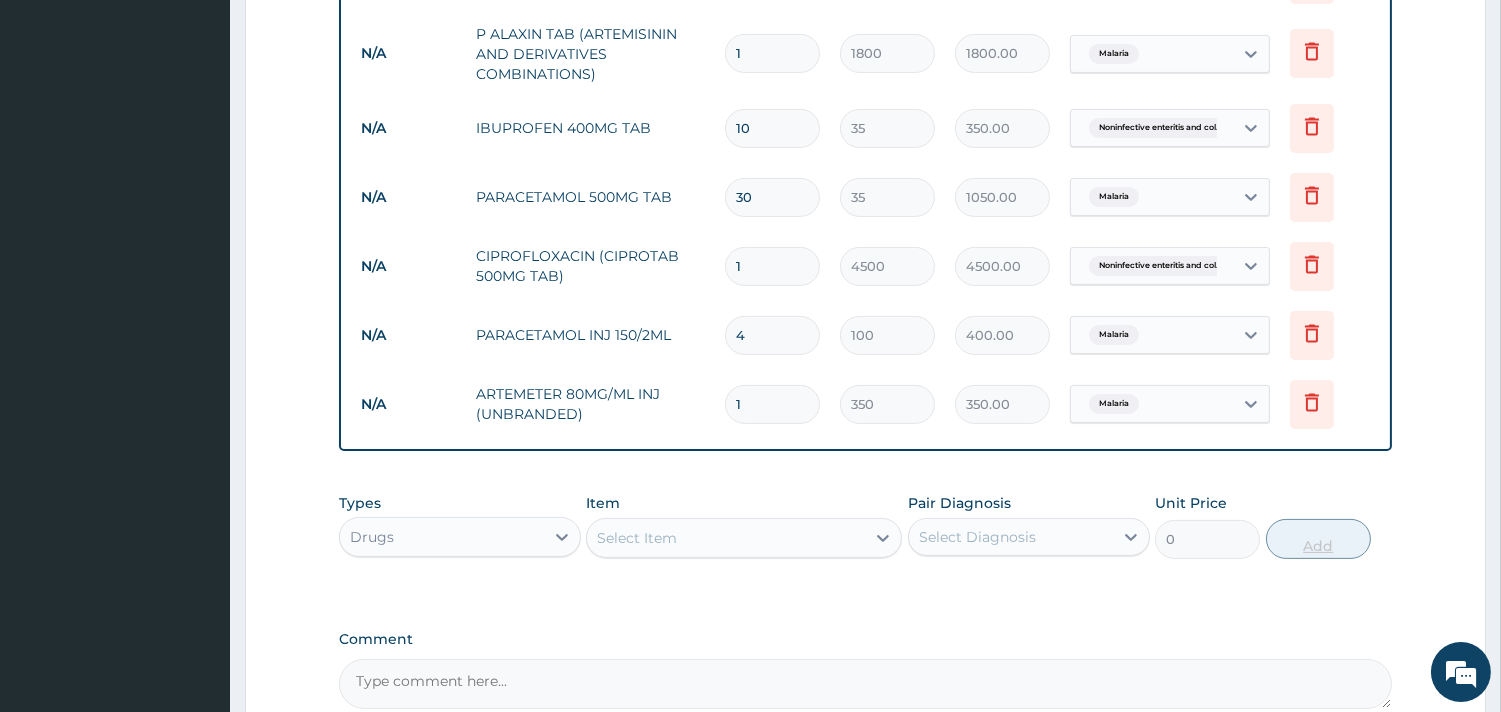 type on "0.00" 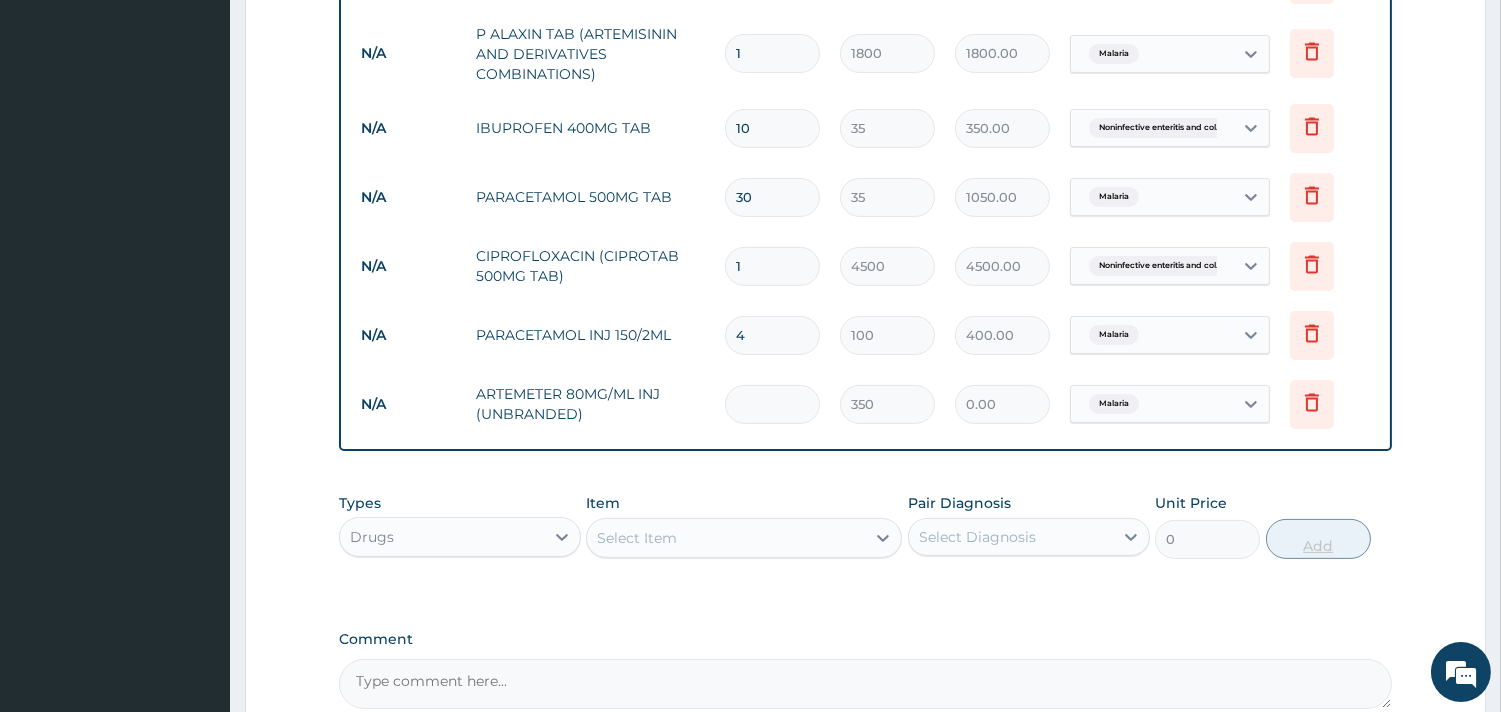 type on "6" 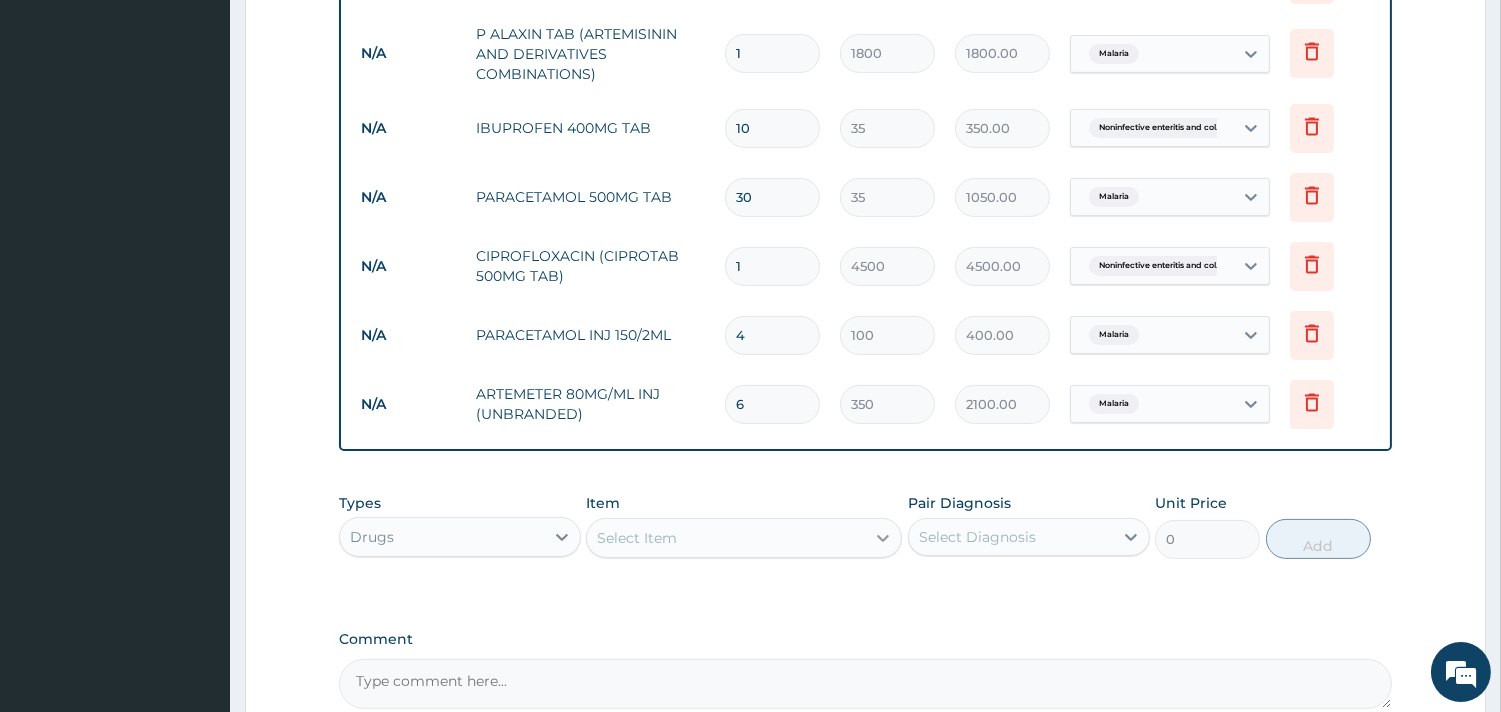 type on "6" 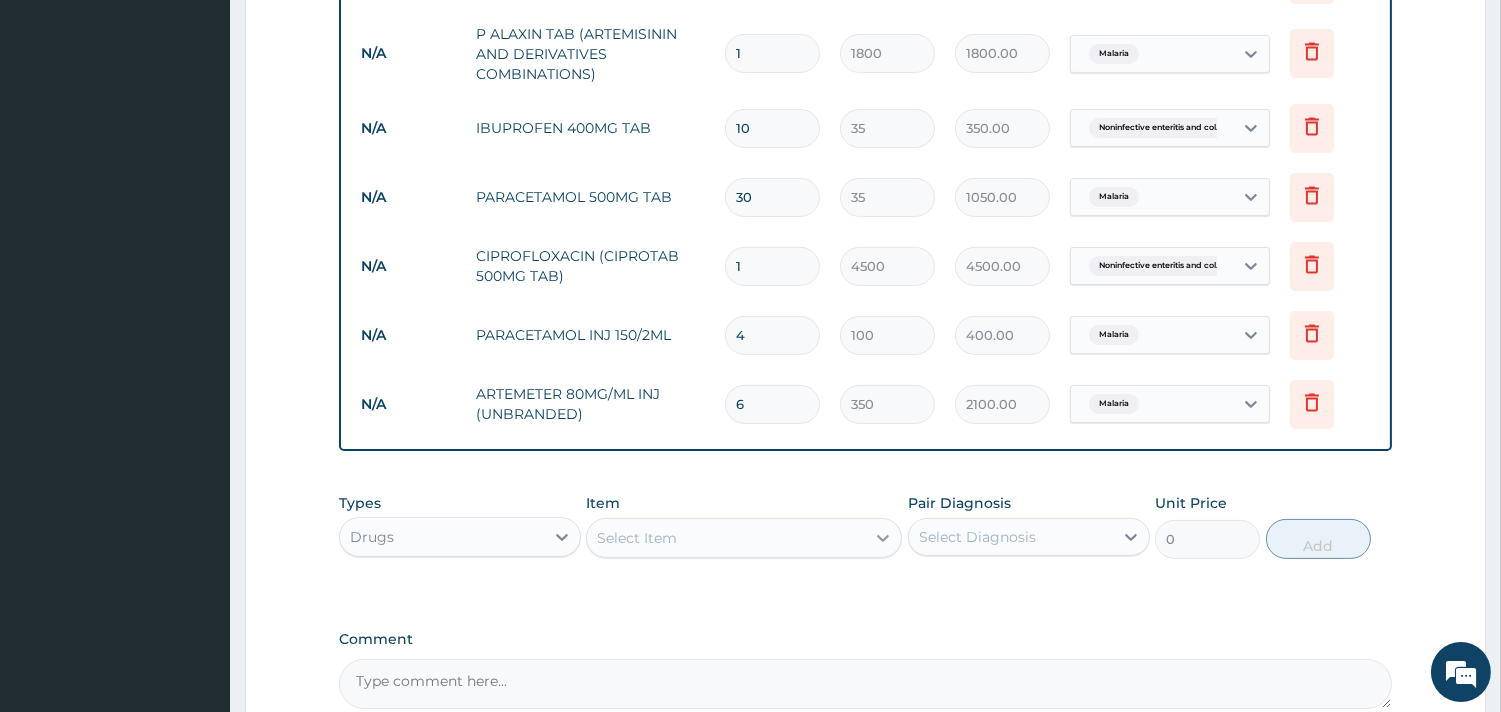 click at bounding box center (883, 538) 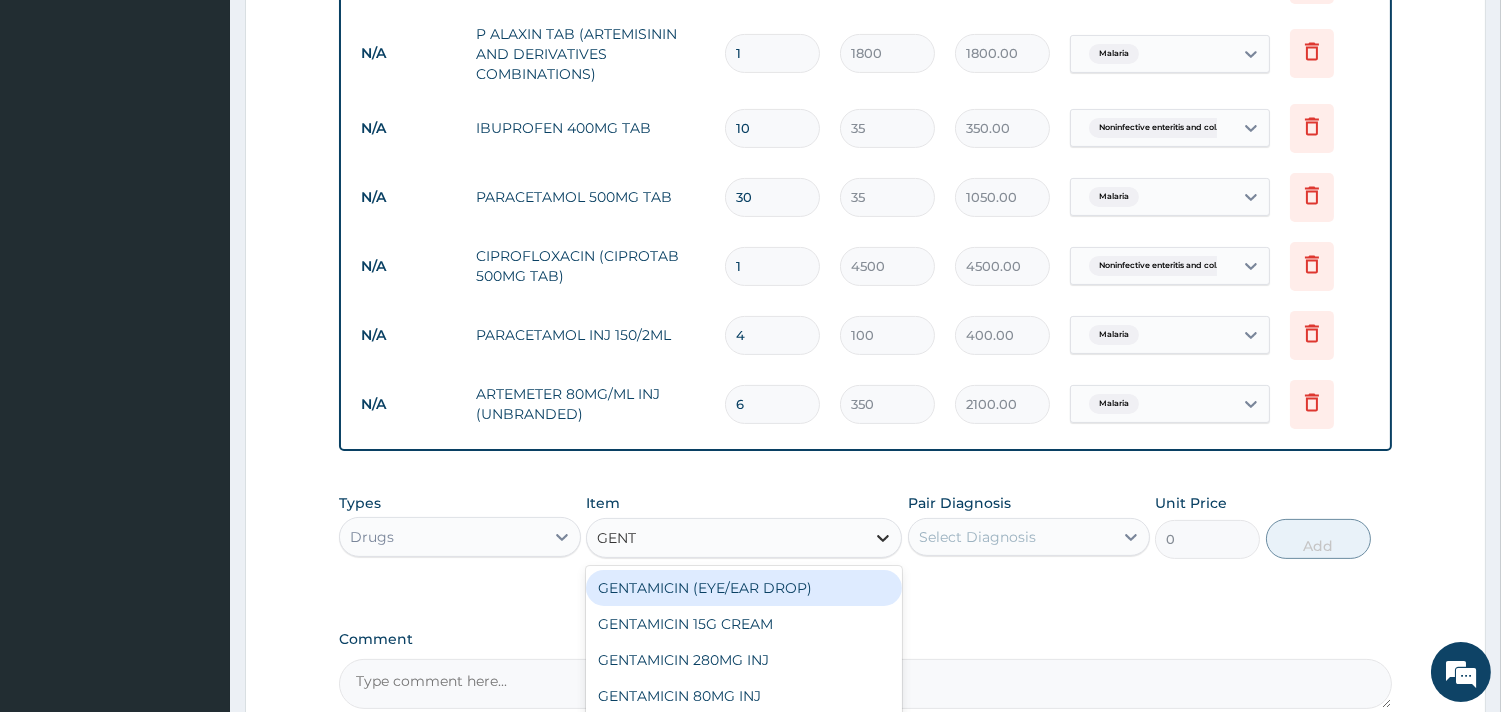 type on "GENTA" 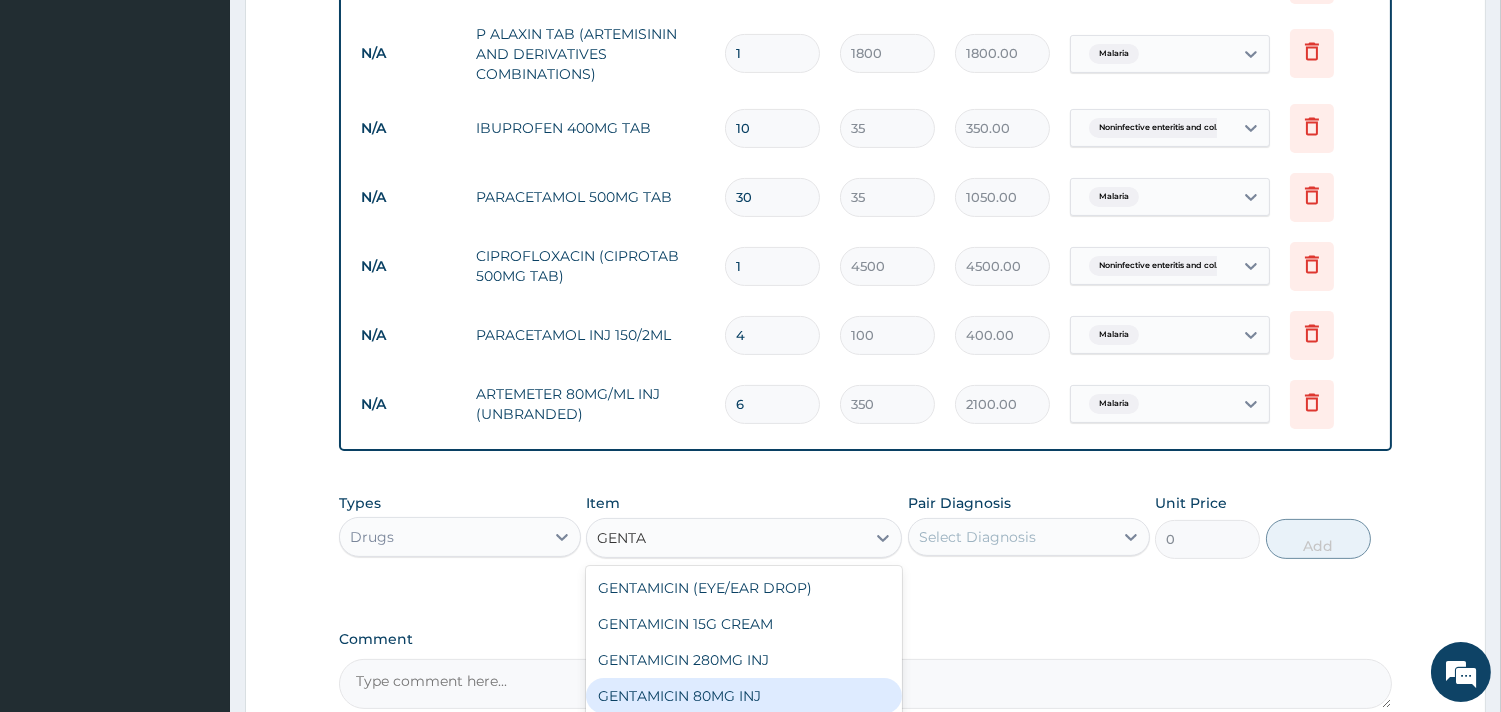 click on "GENTAMICIN 80MG INJ" at bounding box center (744, 696) 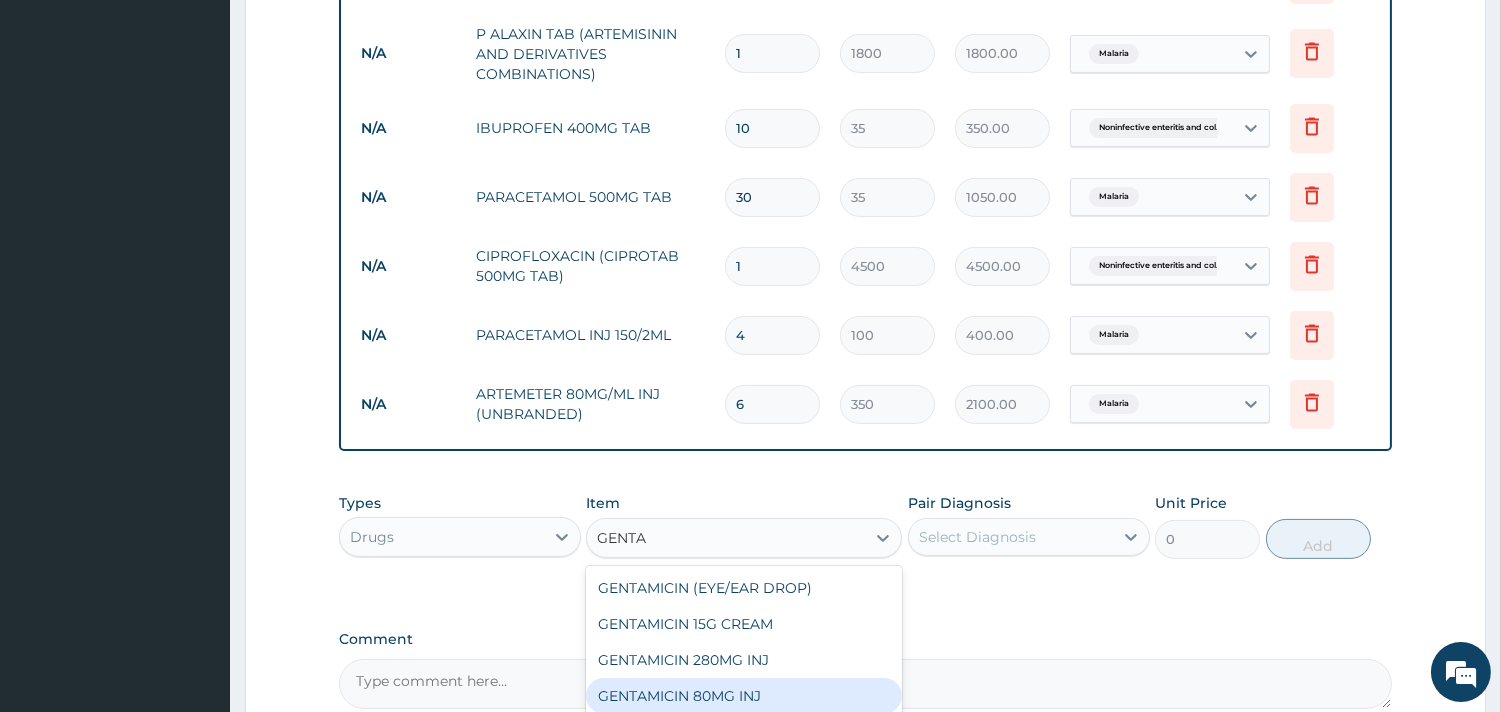 type 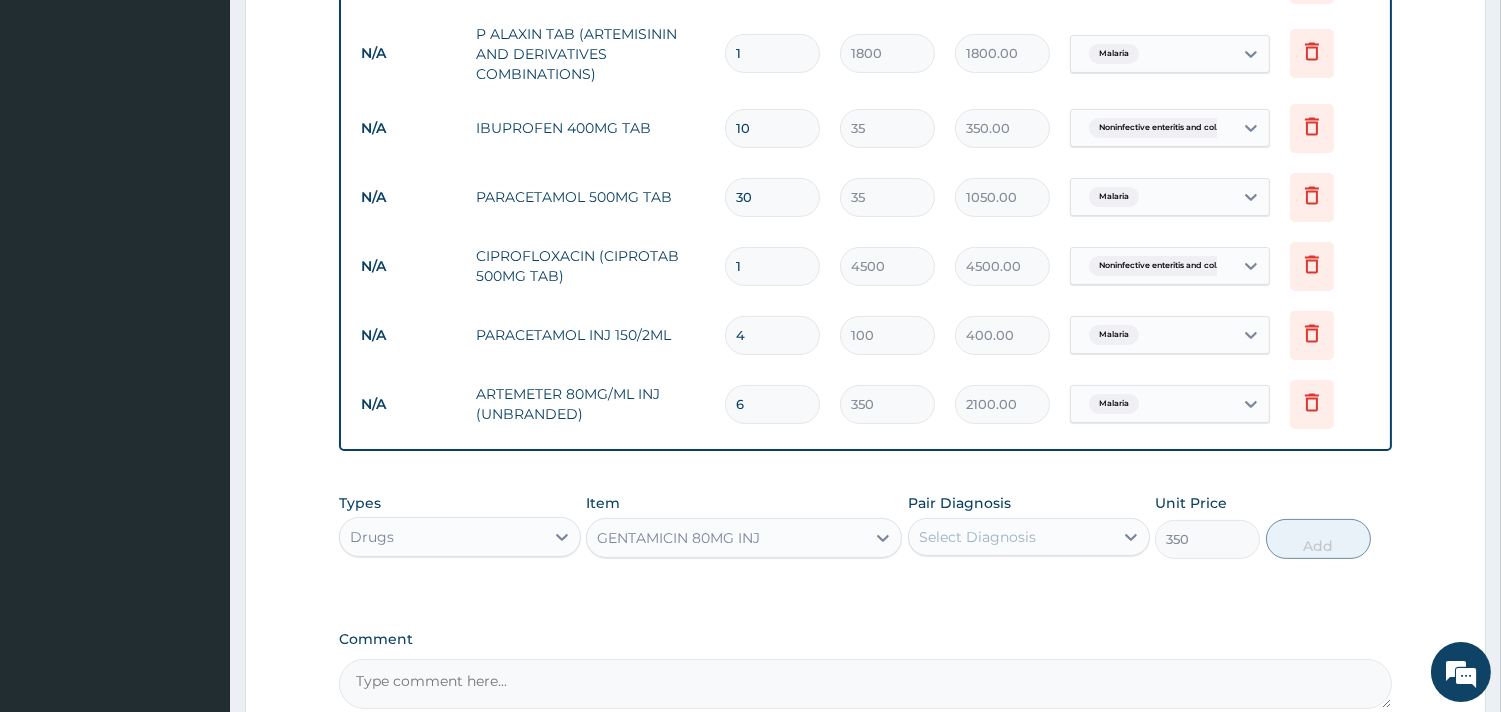 click on "Select Diagnosis" at bounding box center (1011, 537) 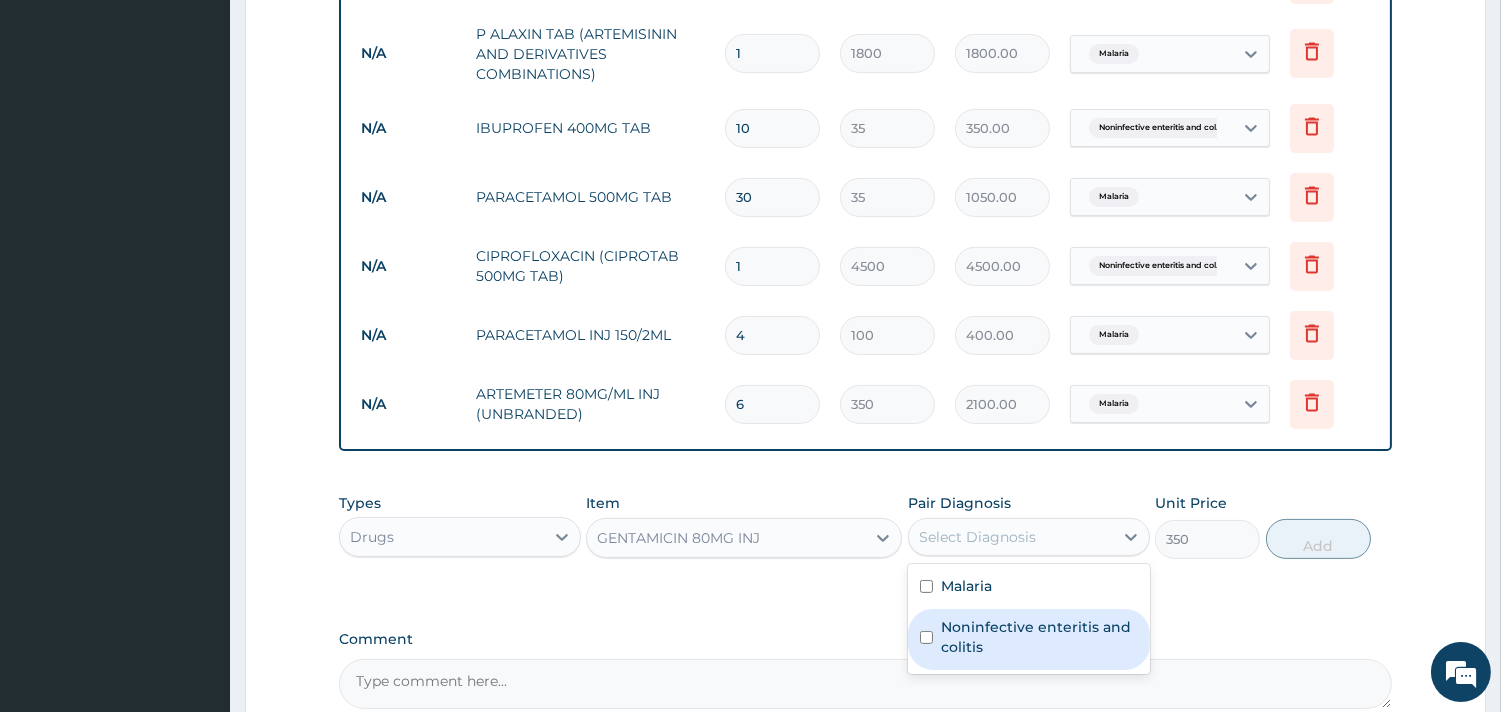 click on "Noninfective enteritis and colitis" at bounding box center [1039, 637] 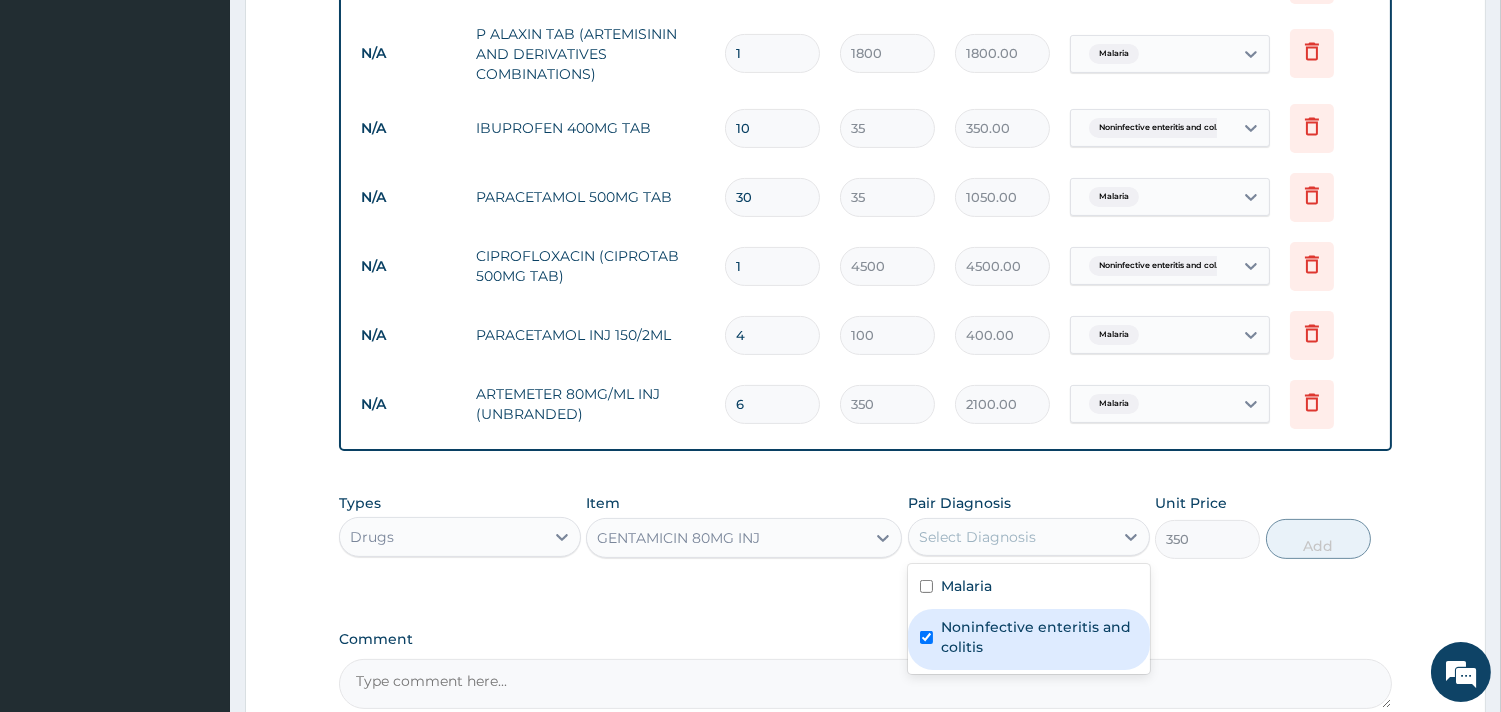 checkbox on "true" 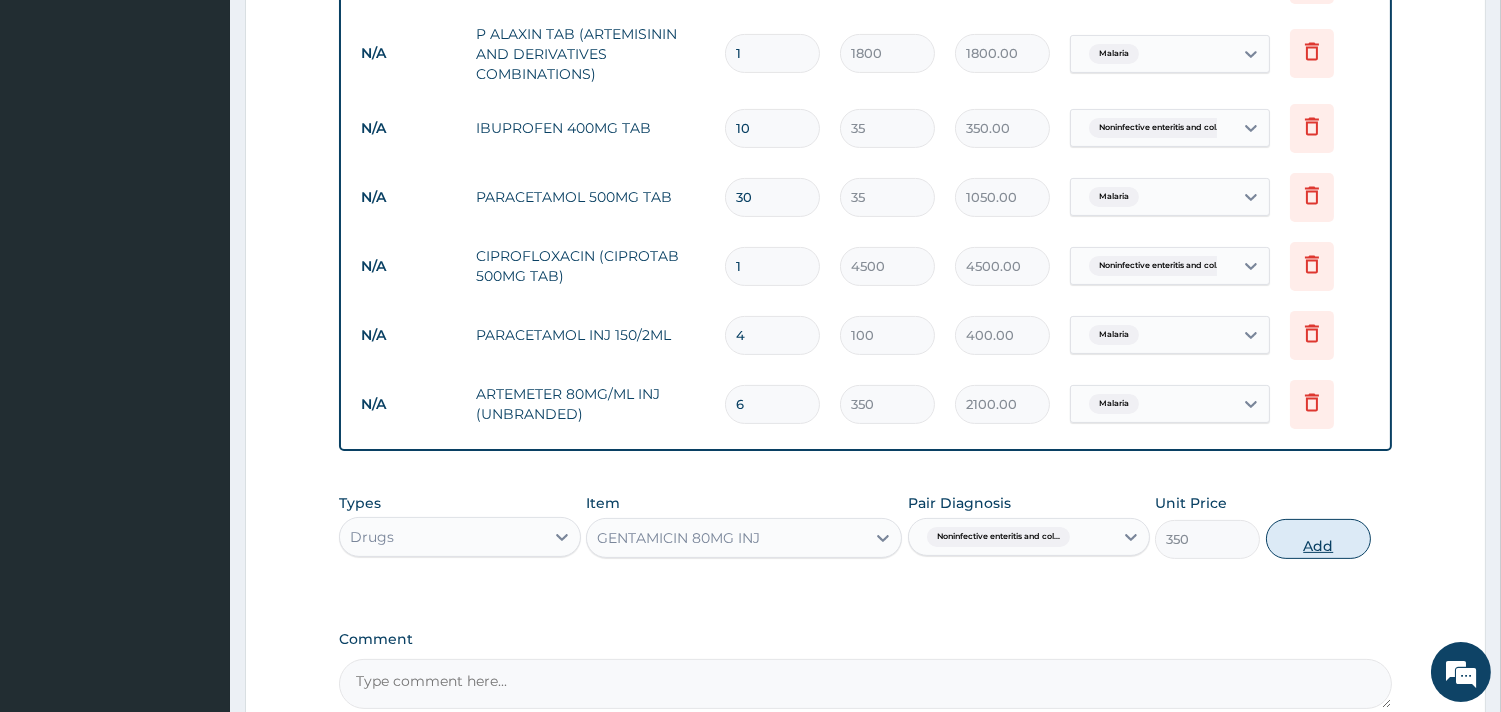 click on "Add" at bounding box center (1318, 539) 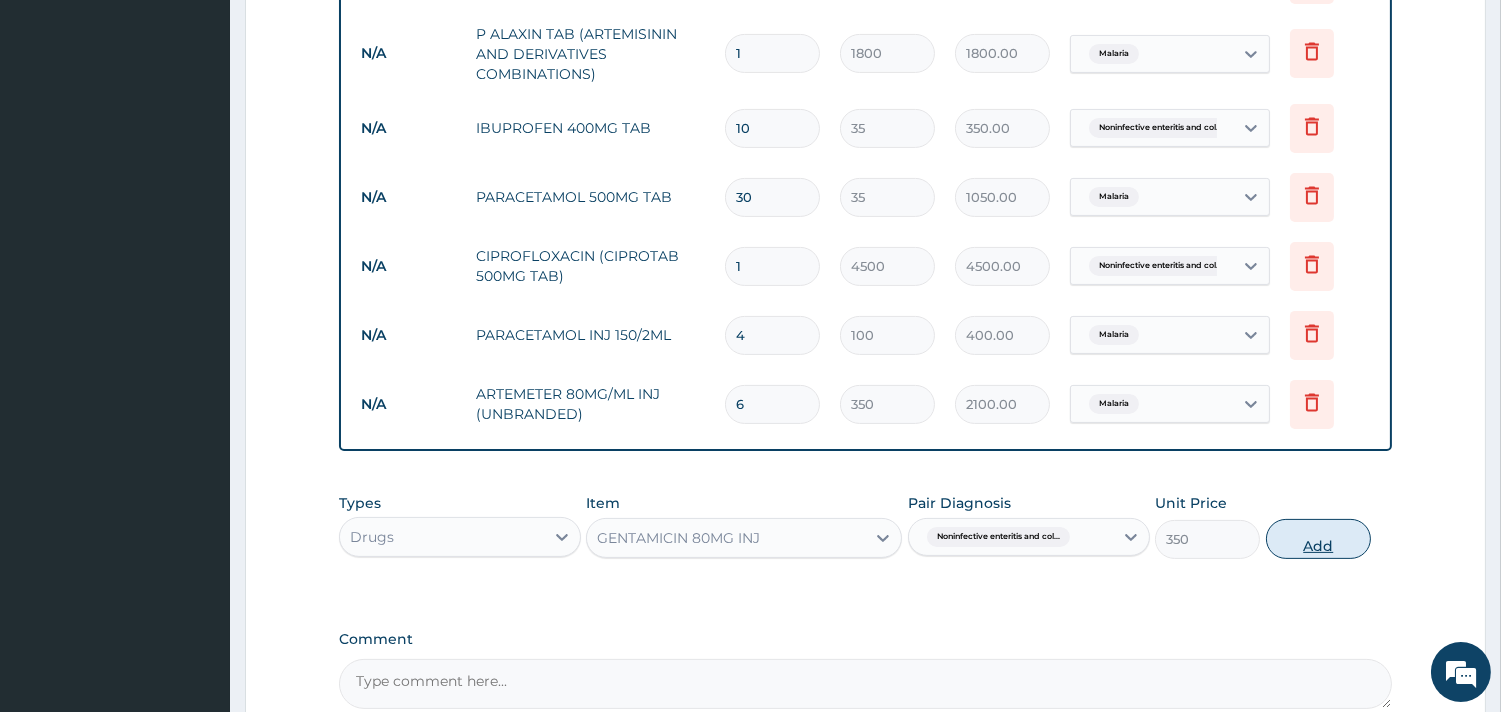 type on "0" 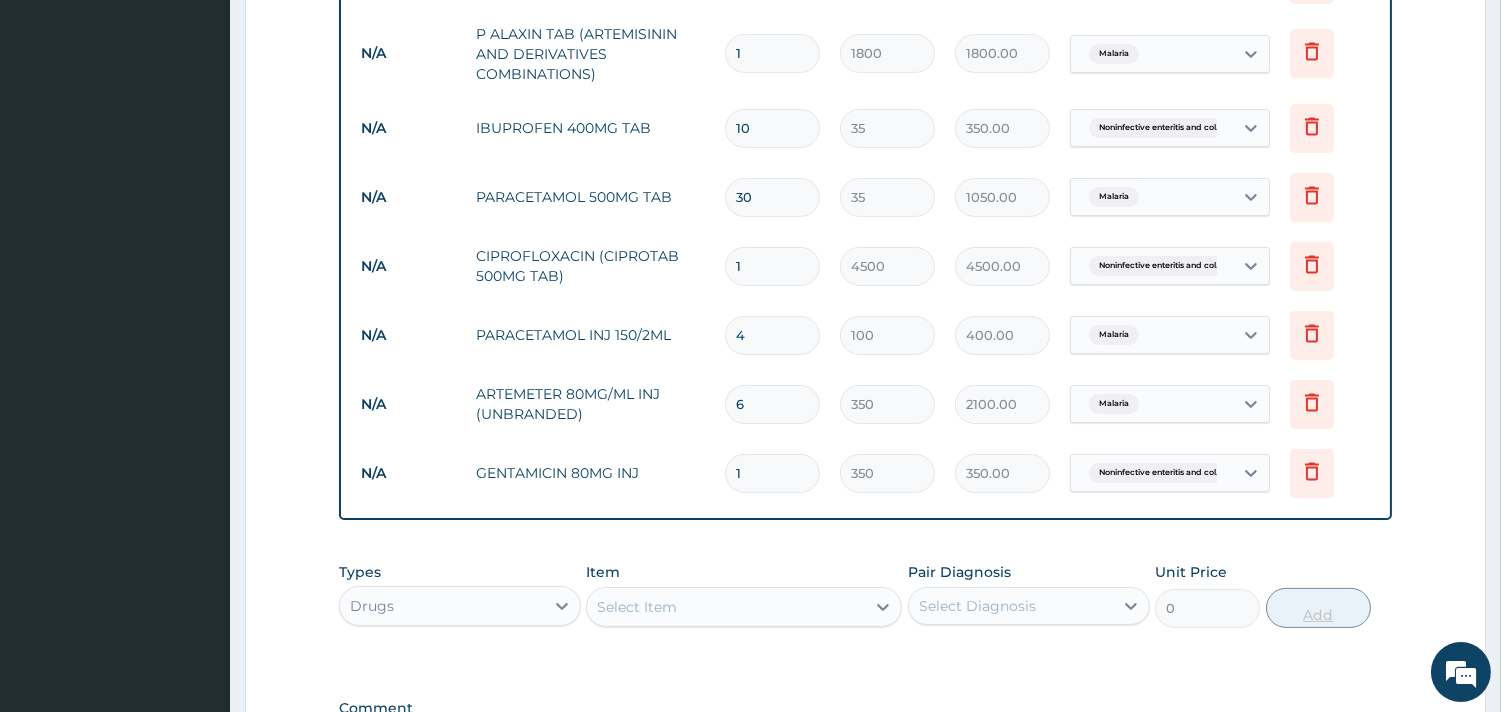 type 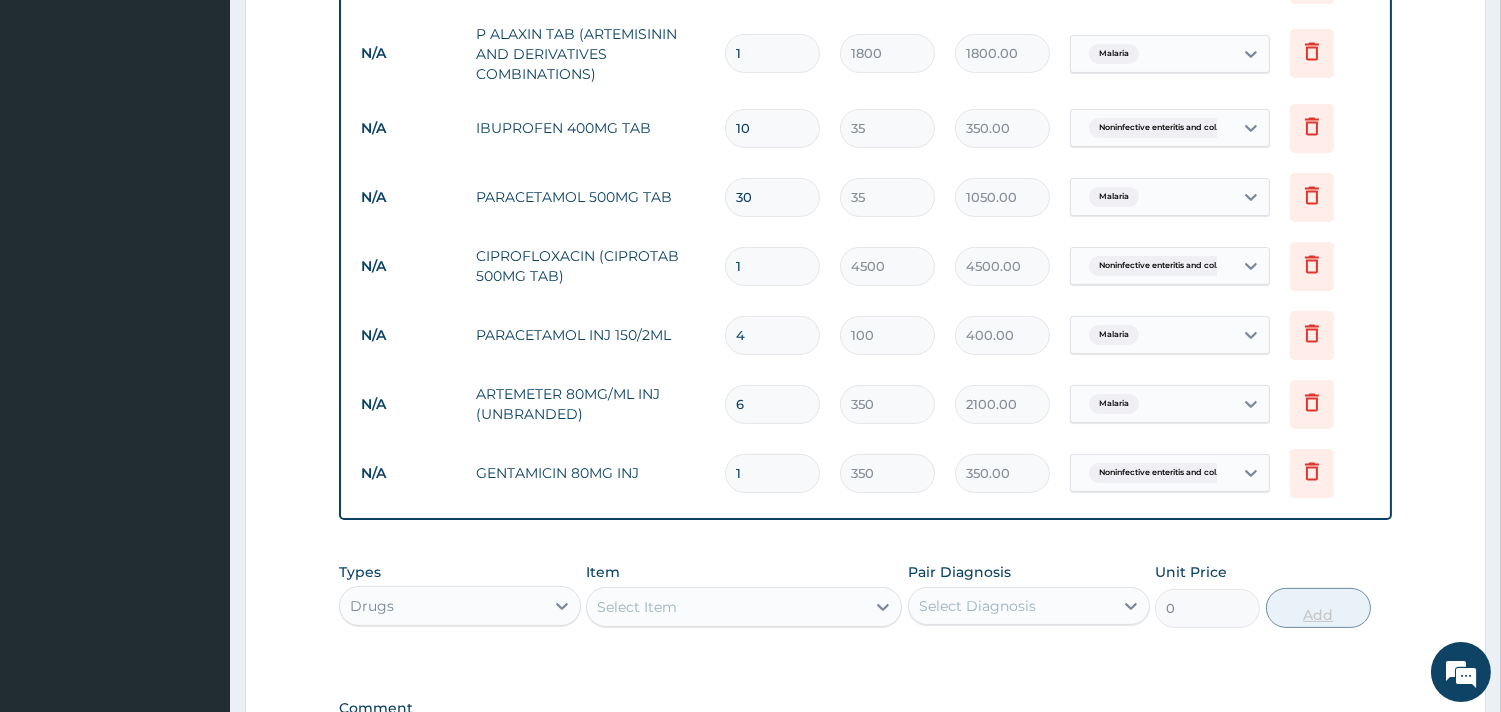 type on "0.00" 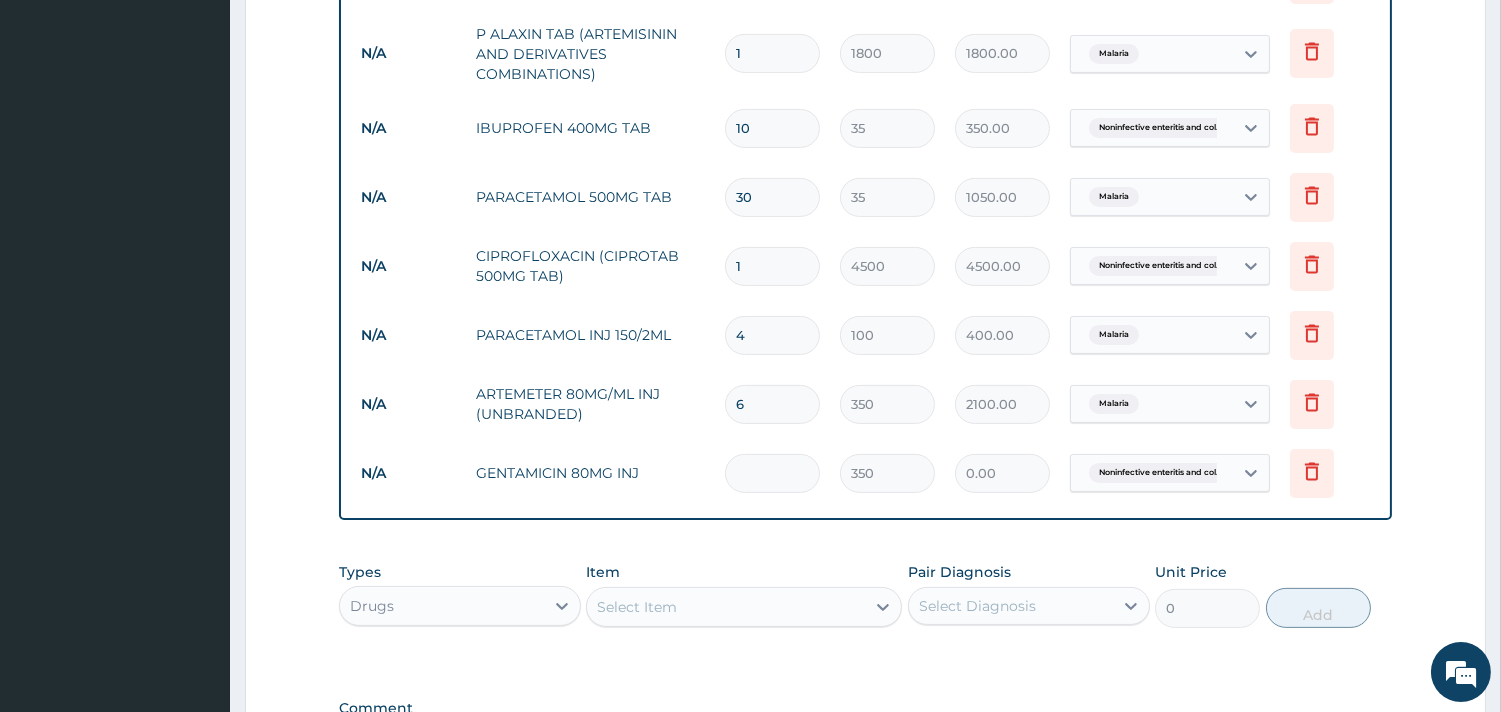 type on "6" 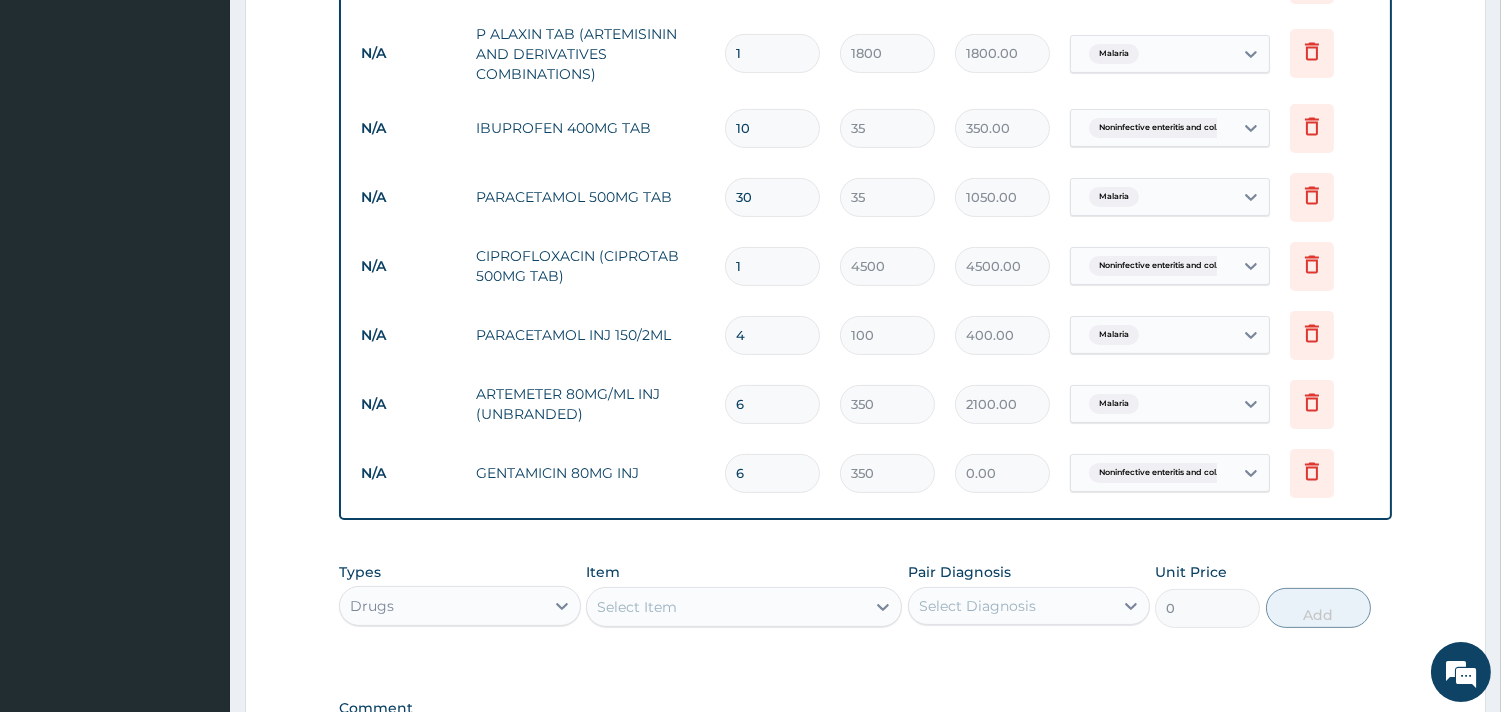 type on "2100.00" 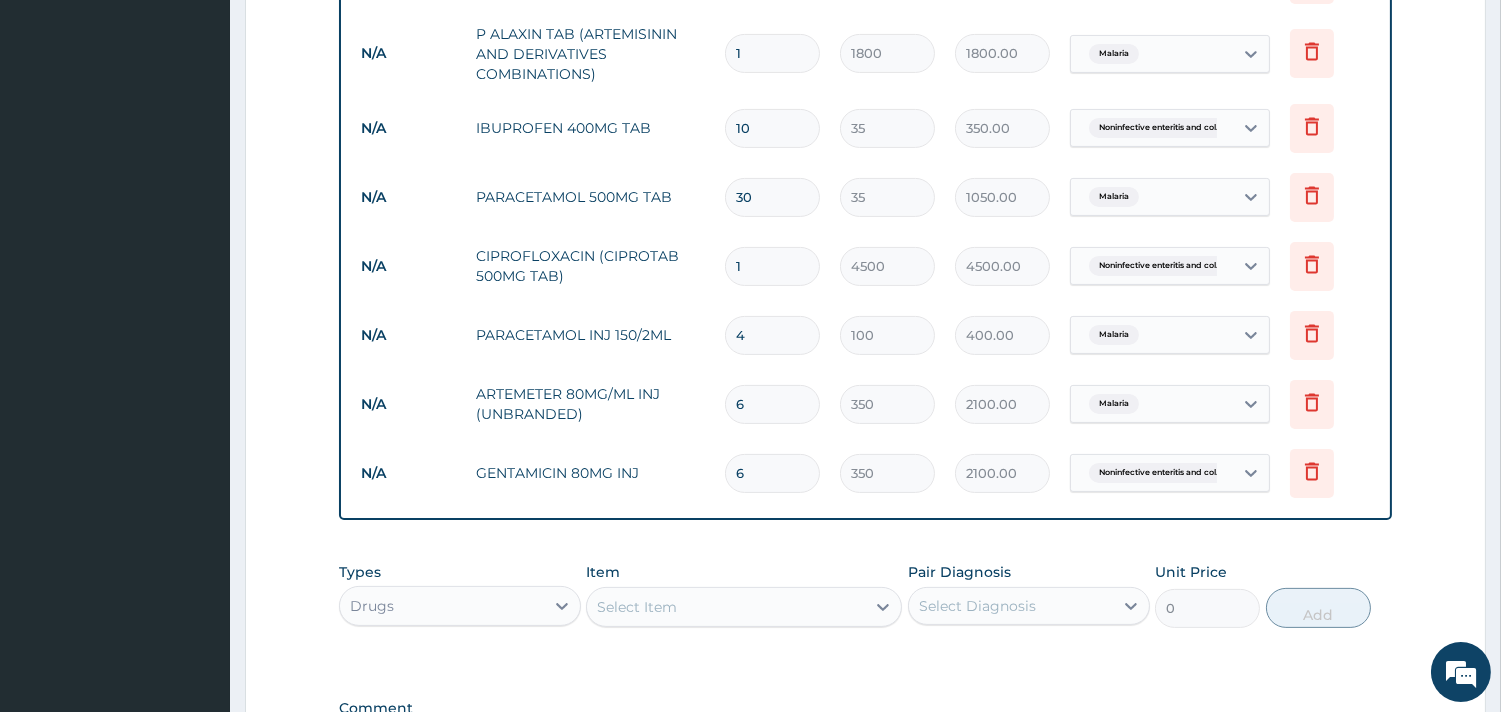 scroll, scrollTop: 1200, scrollLeft: 0, axis: vertical 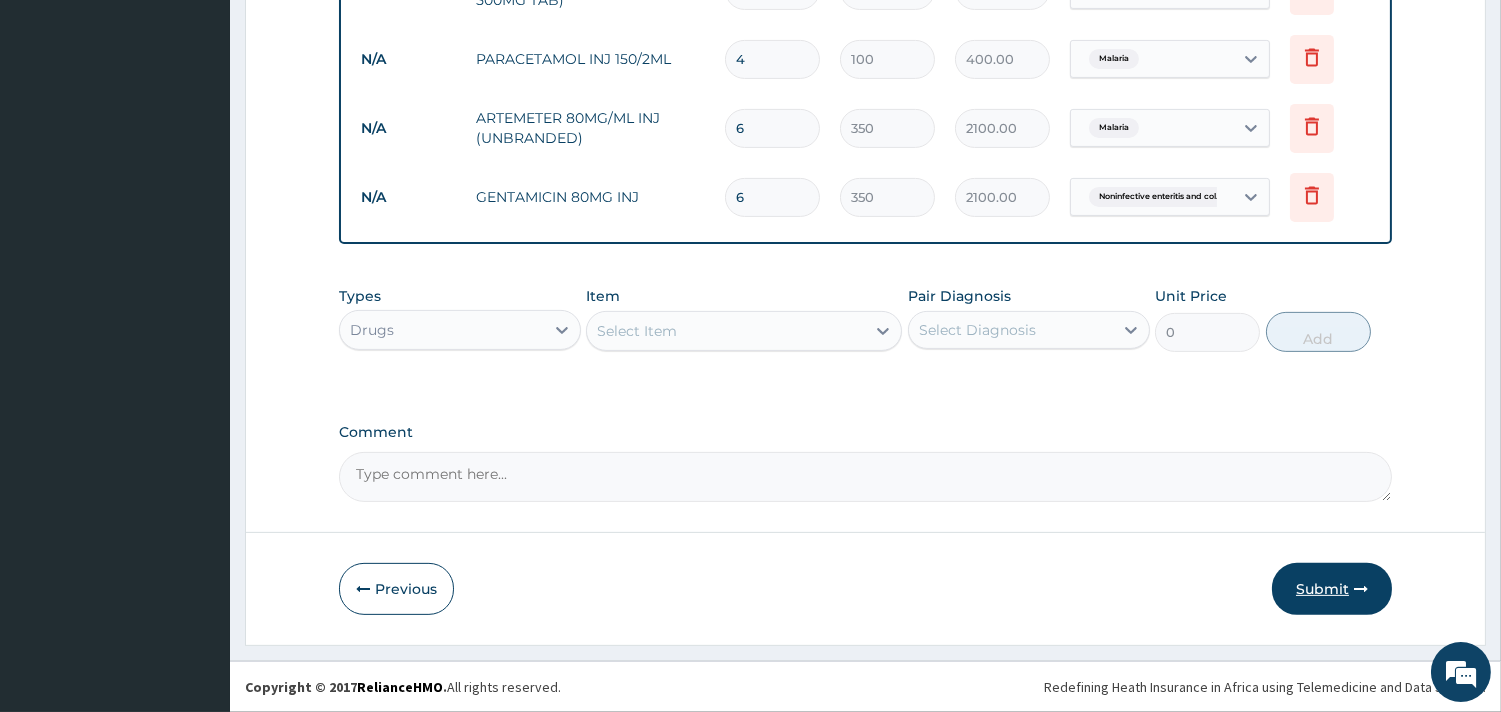 type on "6" 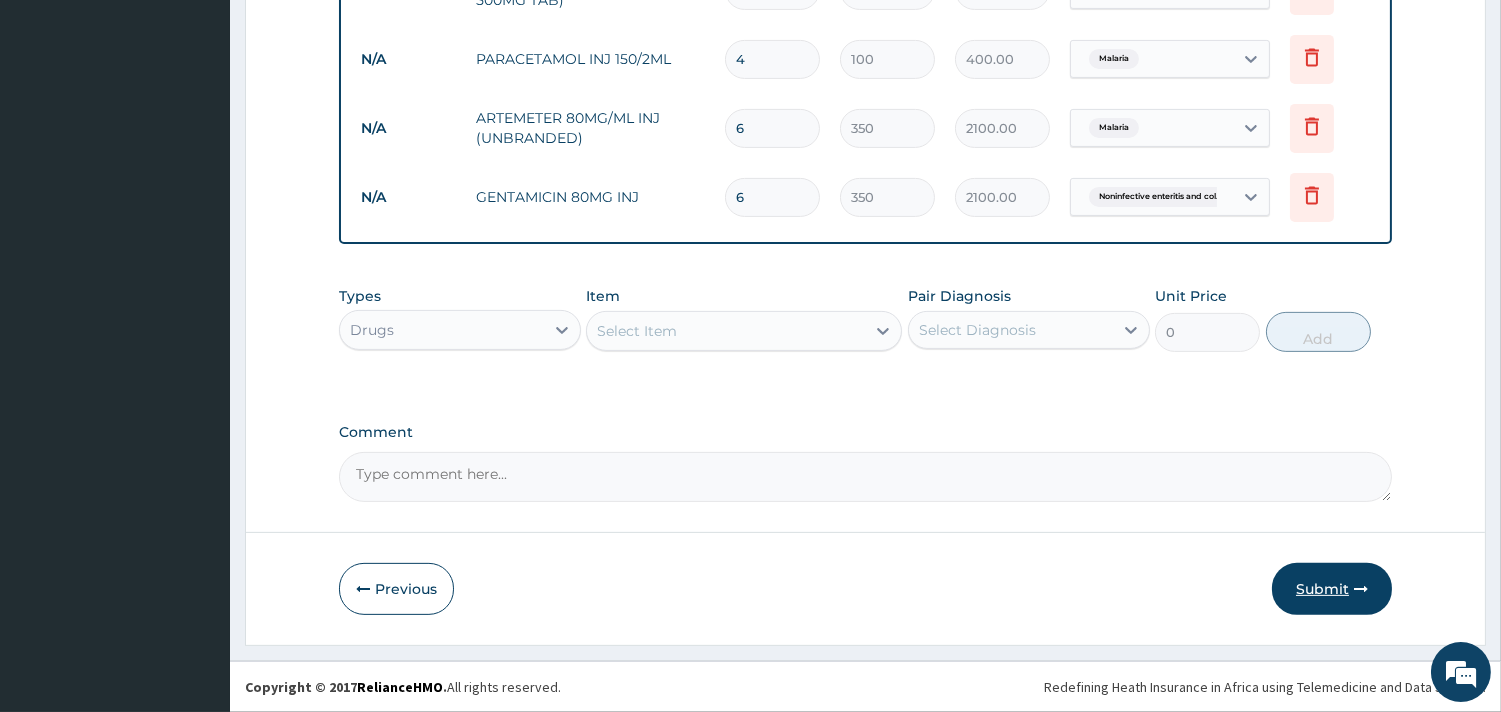 click on "Submit" at bounding box center [1332, 589] 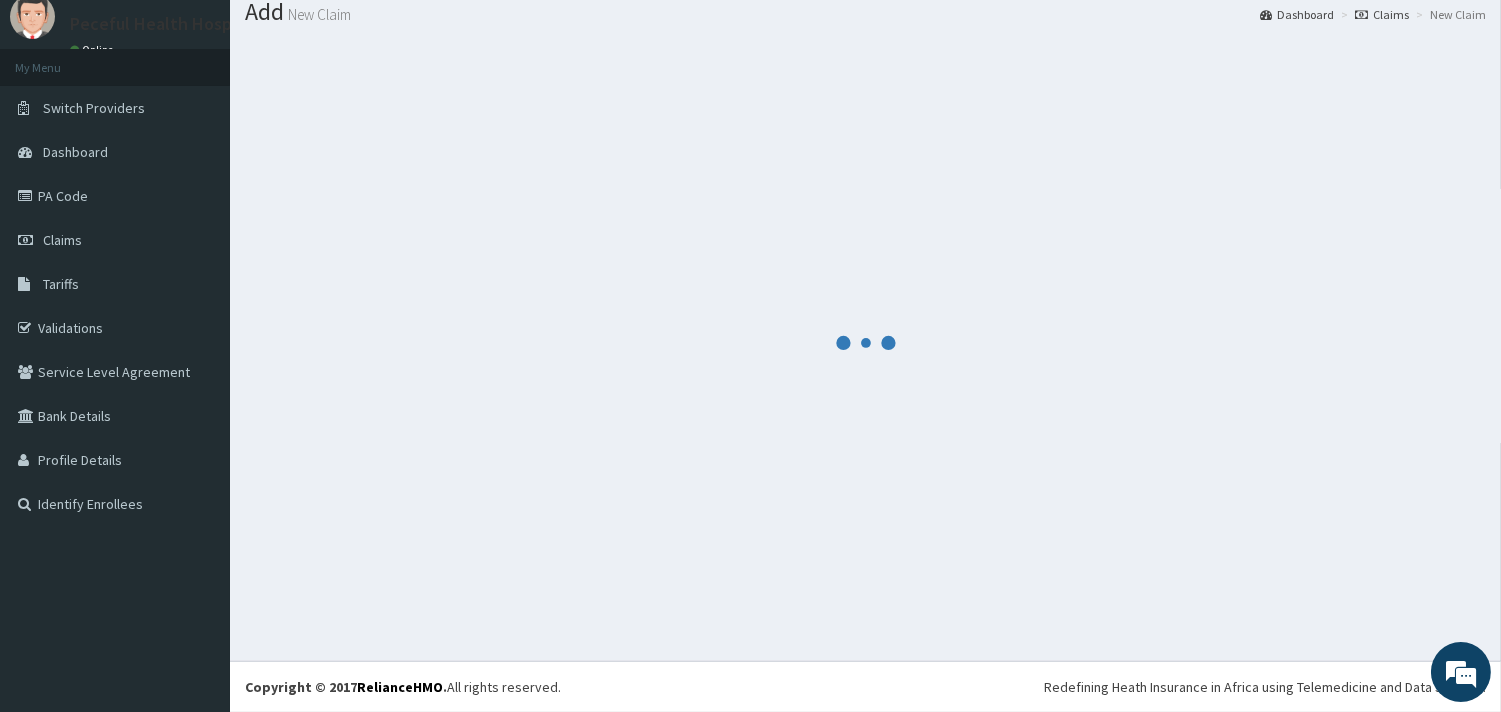scroll, scrollTop: 65, scrollLeft: 0, axis: vertical 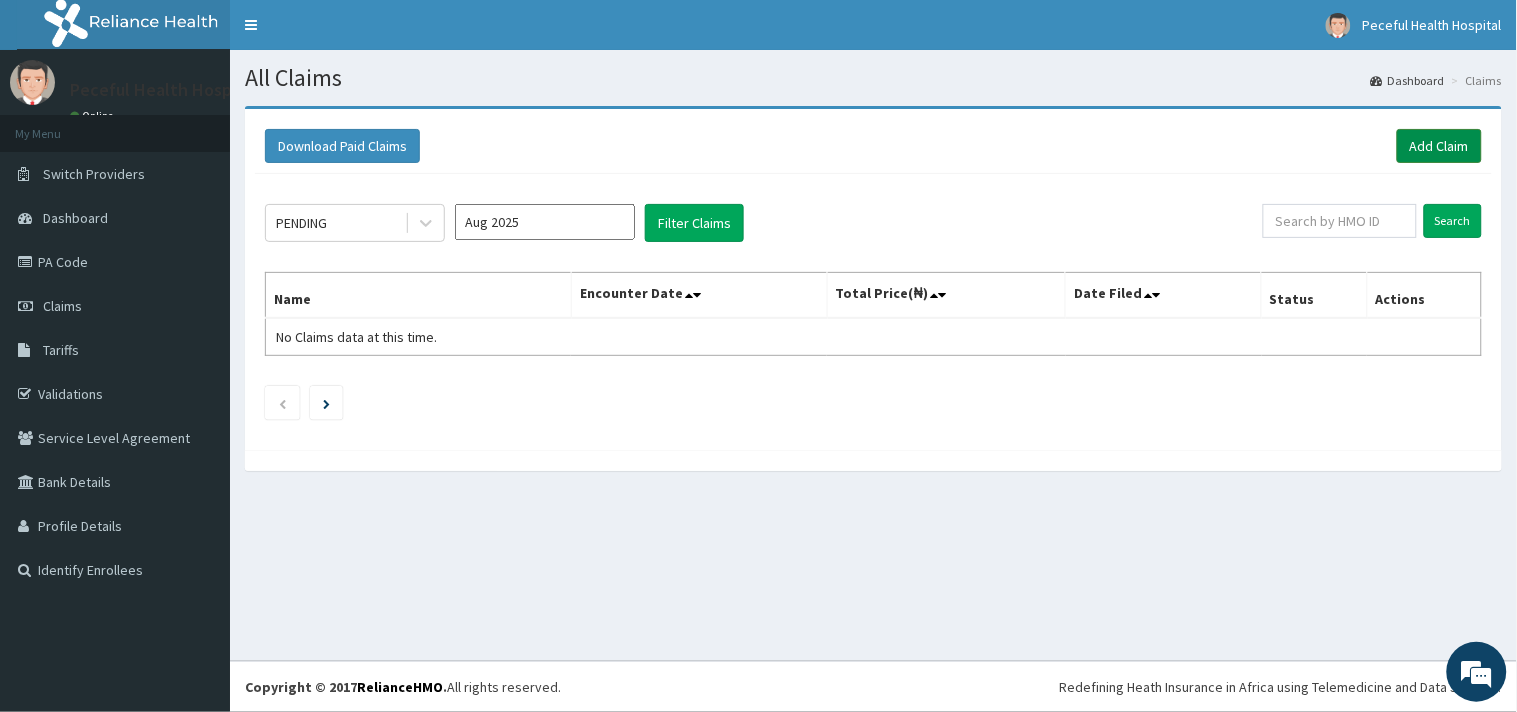 click on "Add Claim" at bounding box center [1439, 146] 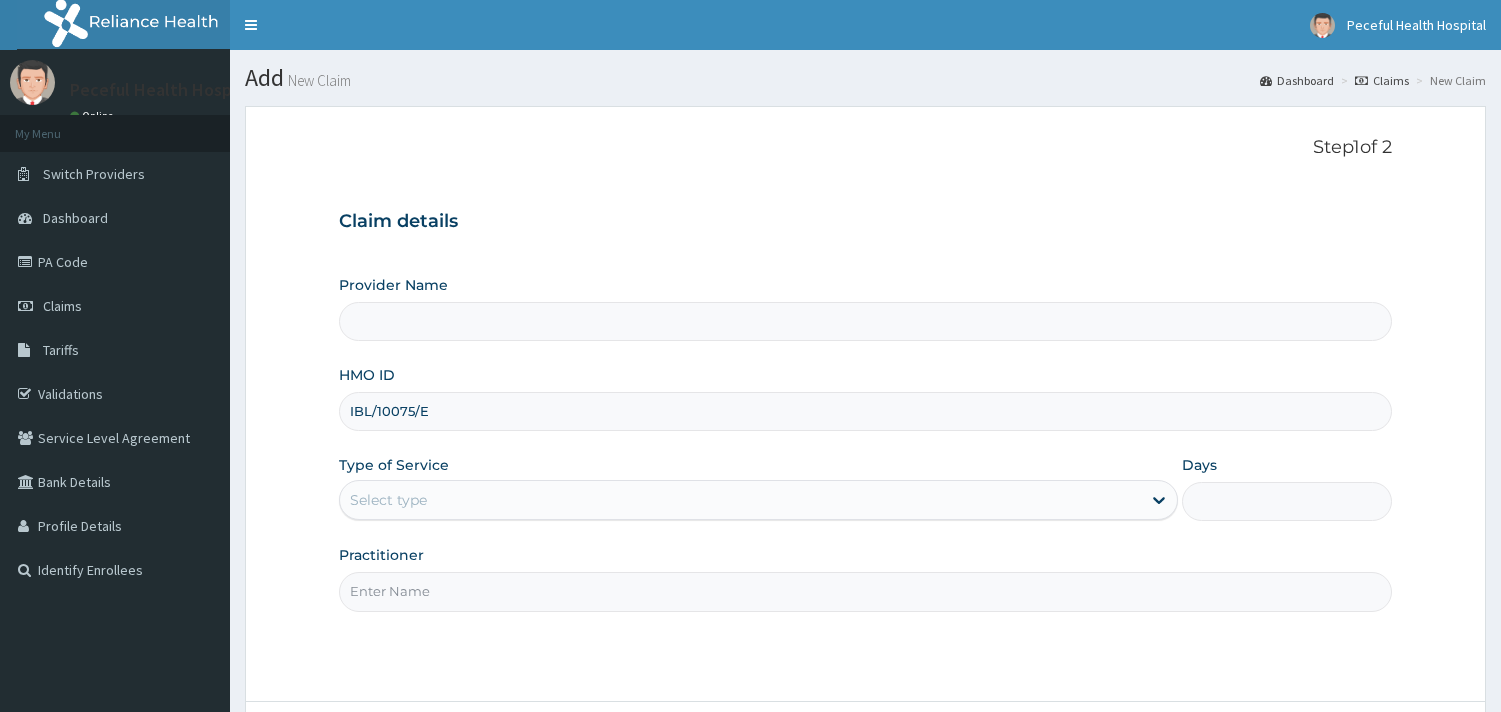 scroll, scrollTop: 151, scrollLeft: 0, axis: vertical 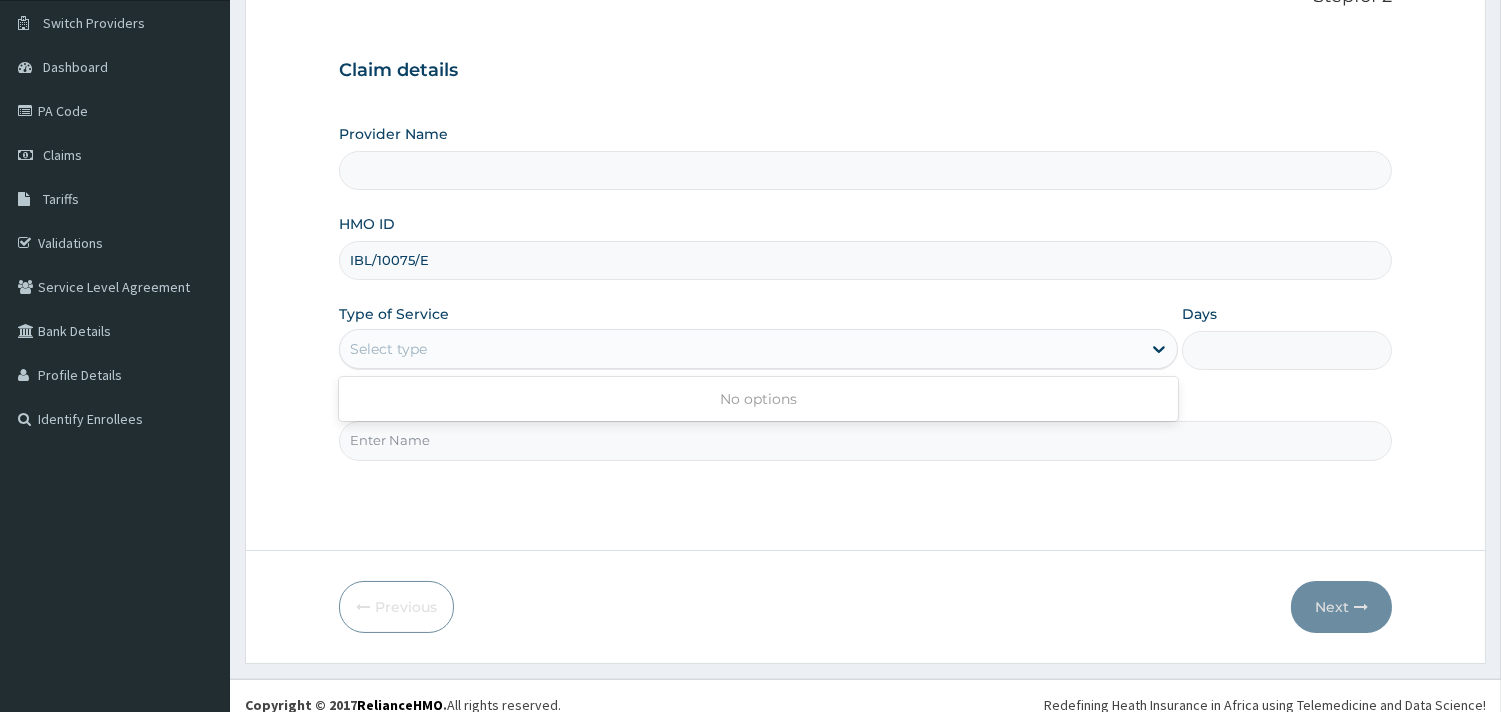 click on "Select type" at bounding box center (740, 349) 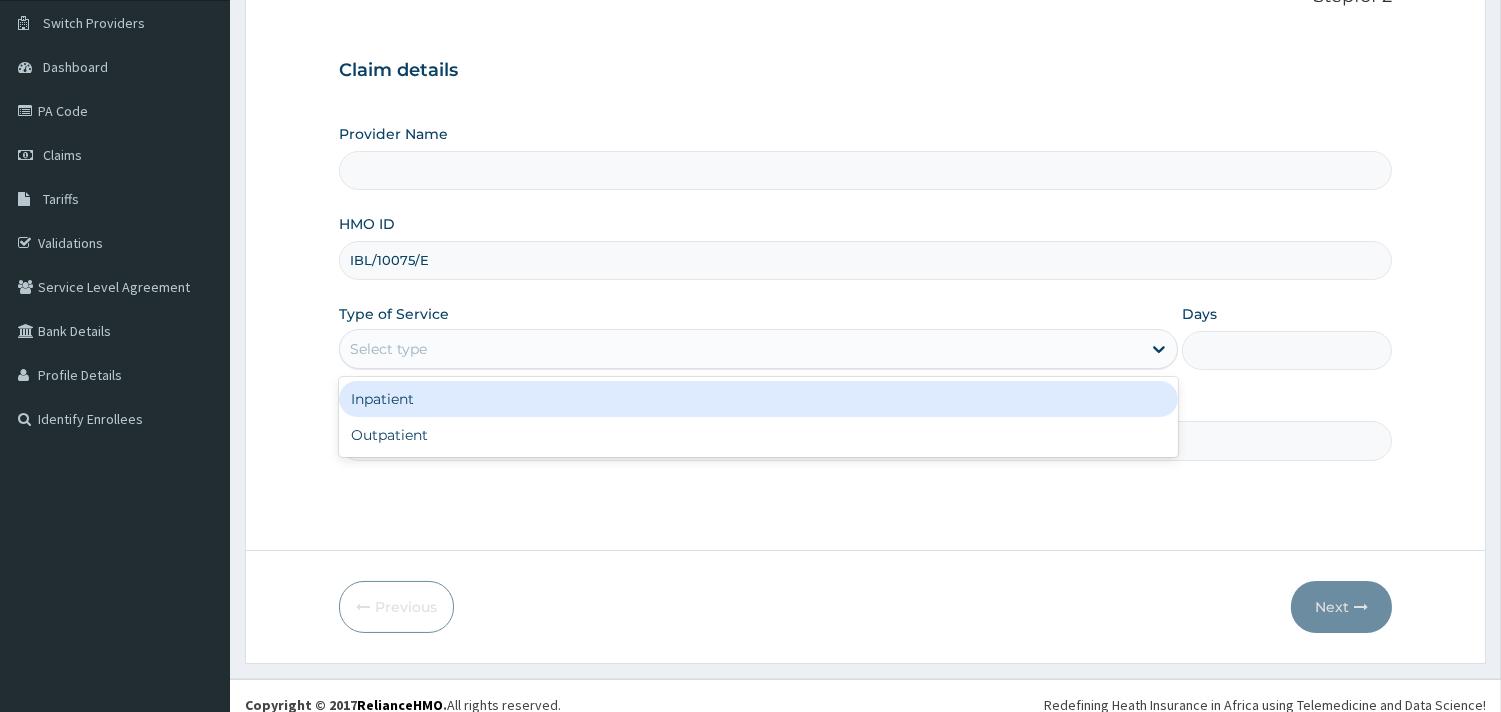 type on "Peaceful Health Hospital" 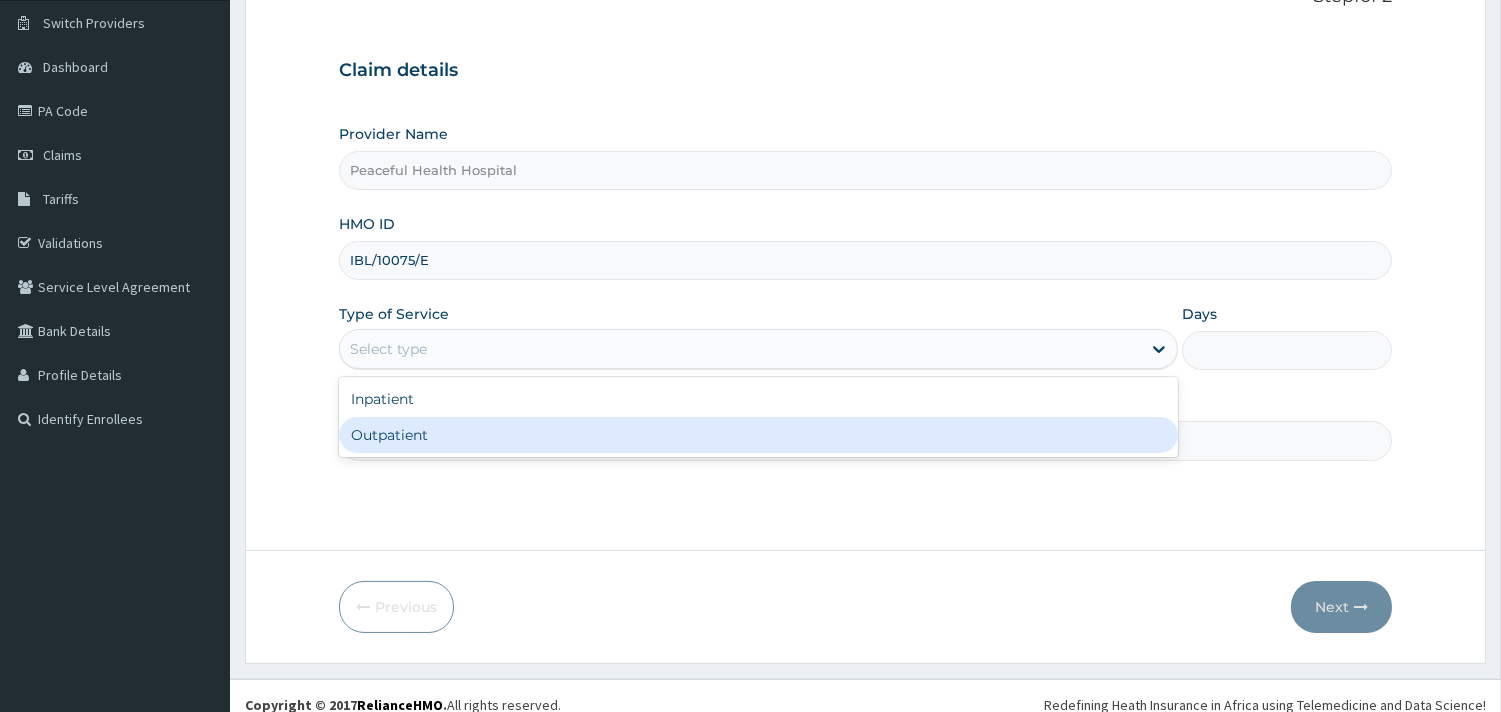 click on "Outpatient" at bounding box center [758, 435] 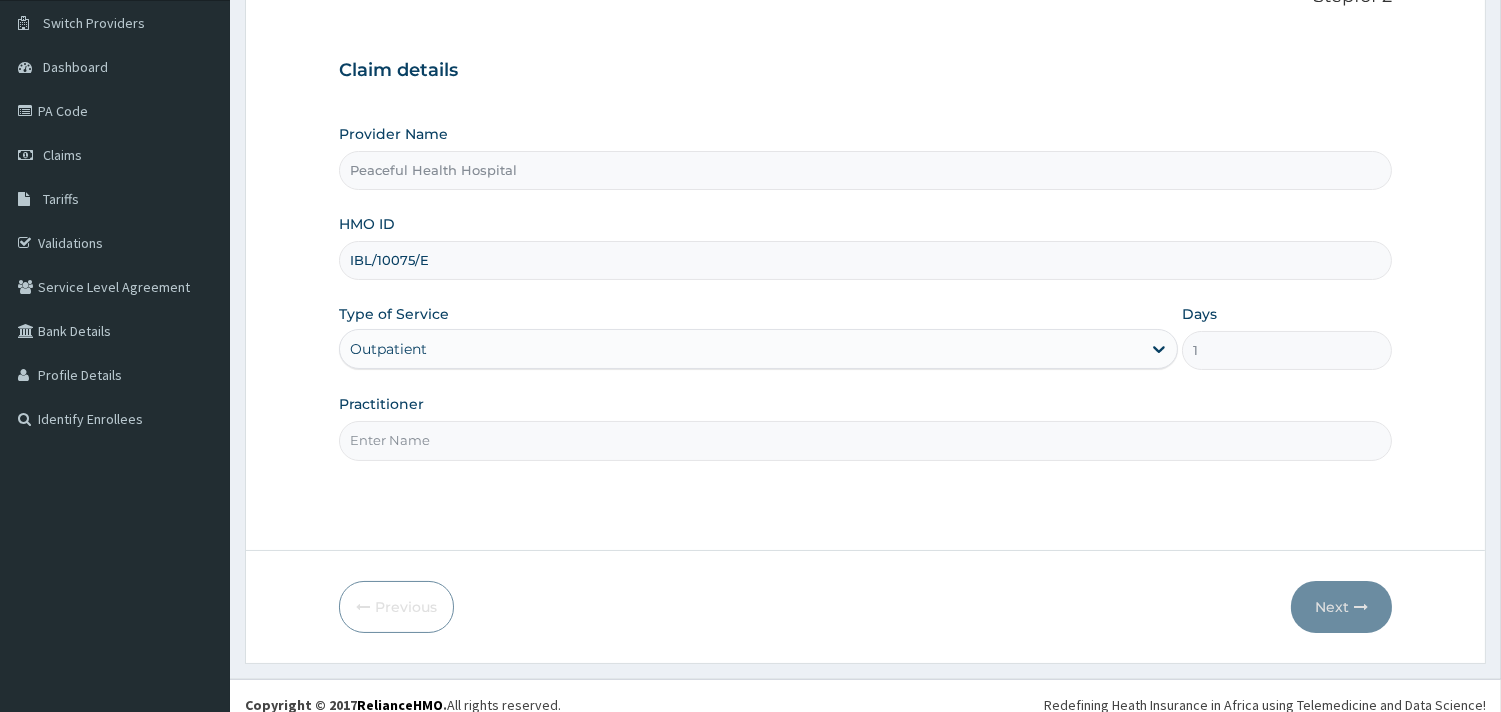 click on "Practitioner" at bounding box center (865, 440) 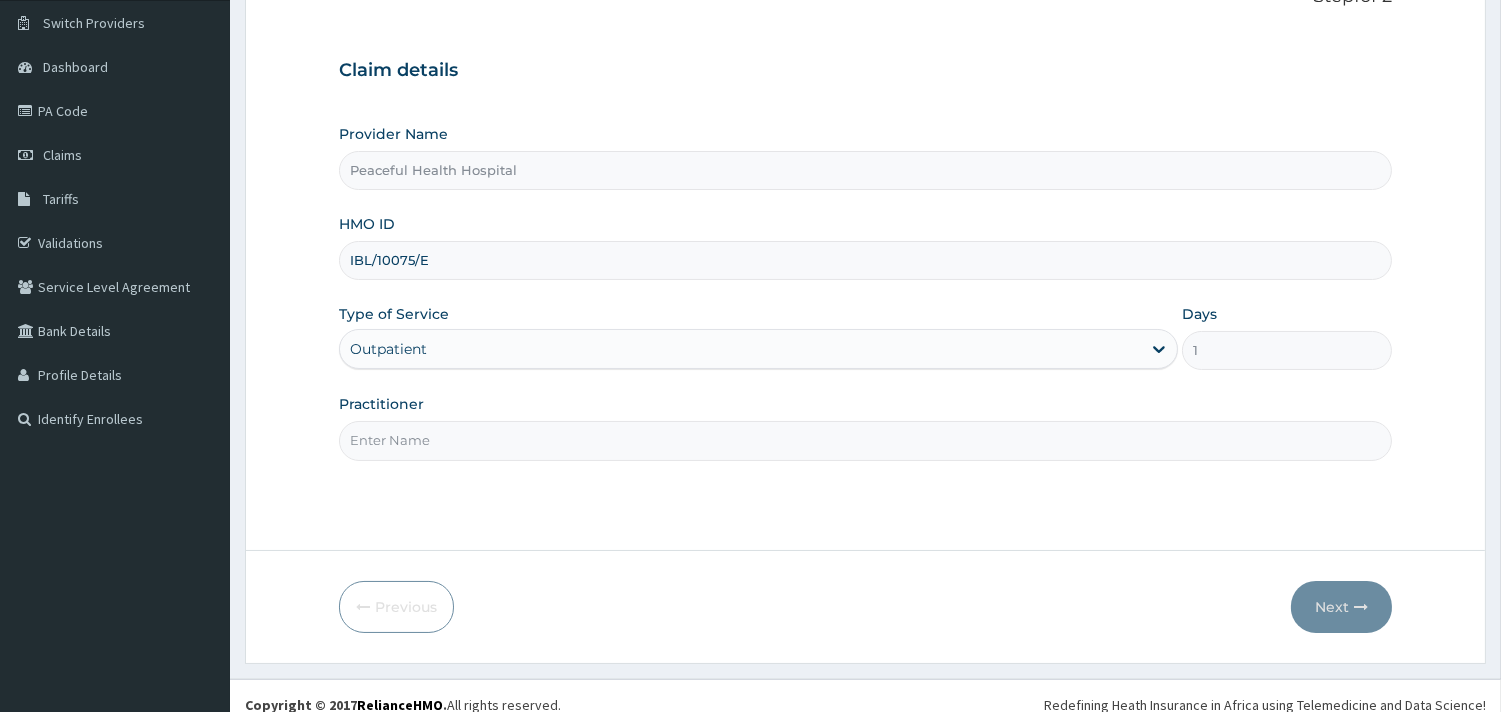 type on "DR [NAME]" 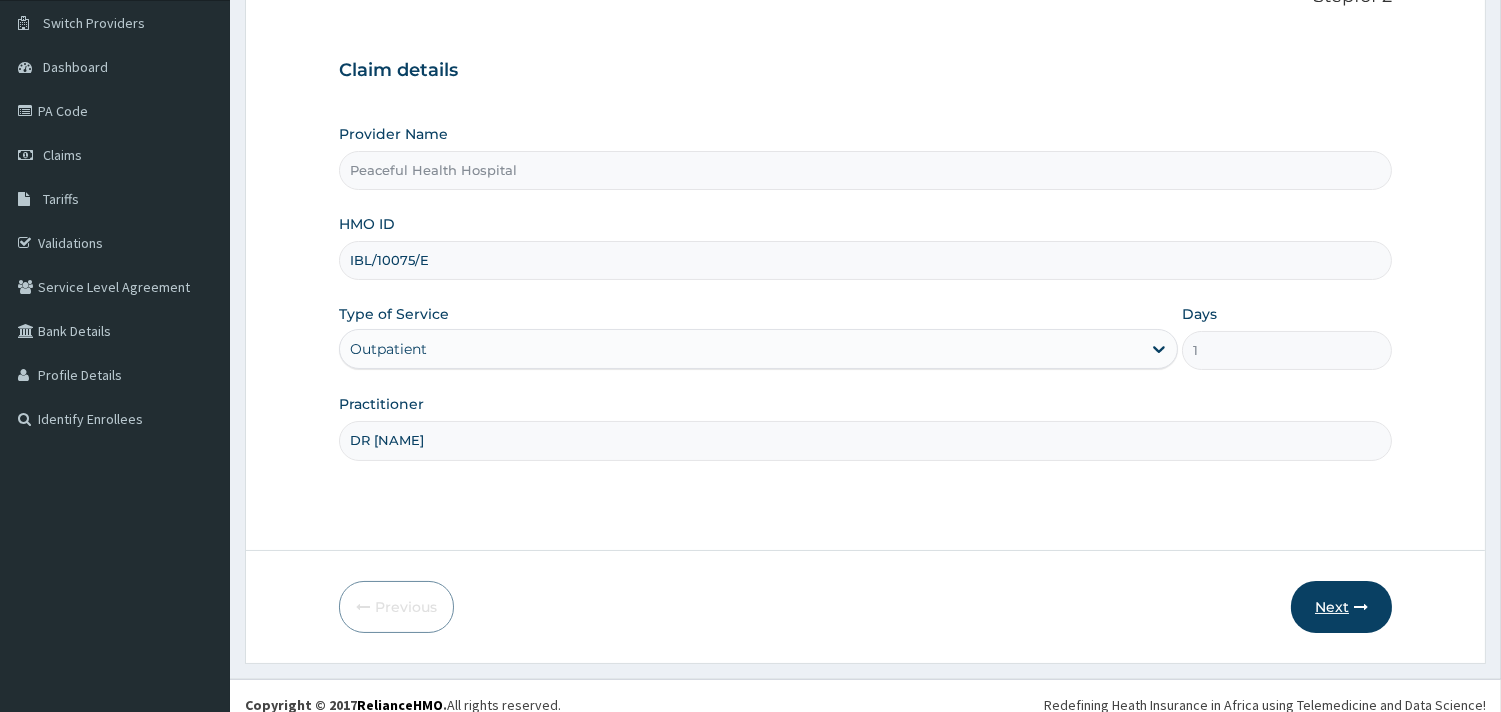 click on "Next" at bounding box center [1341, 607] 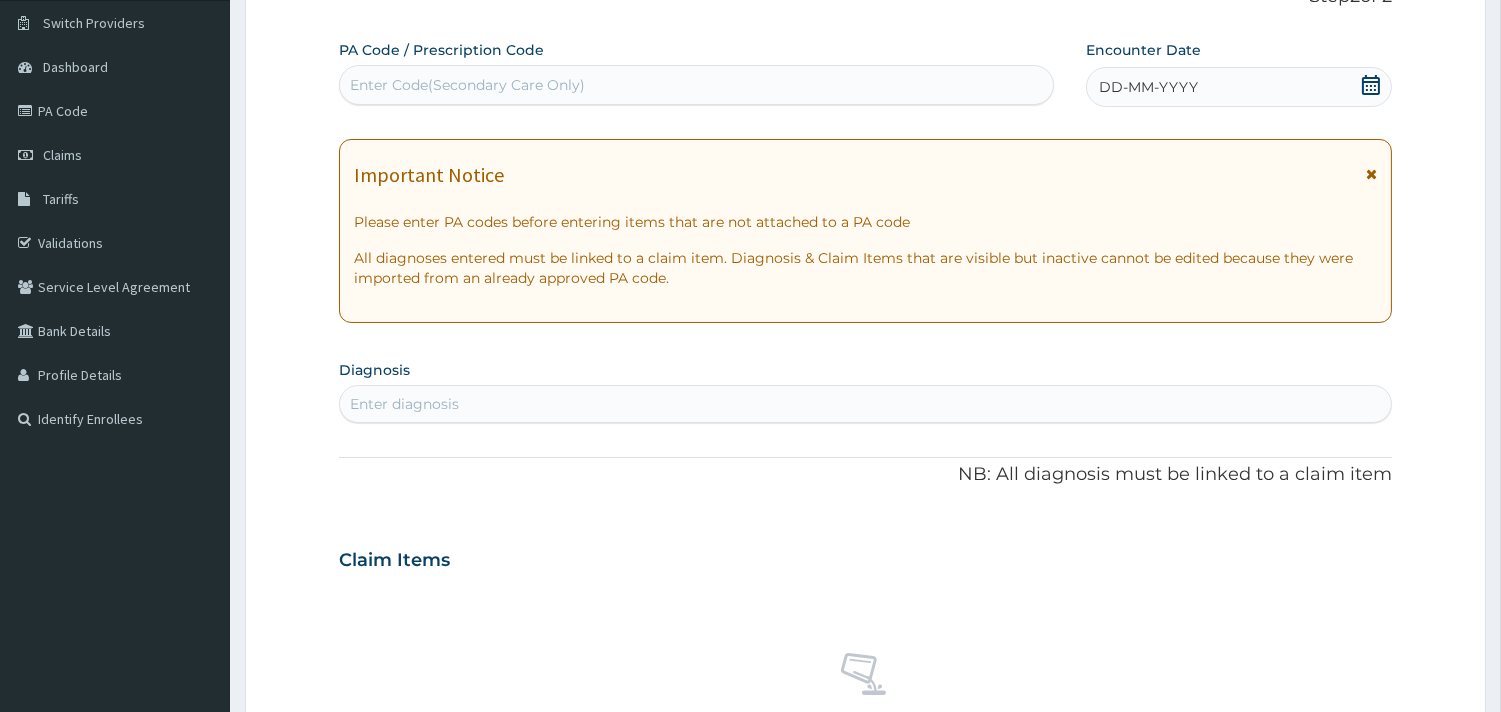 click 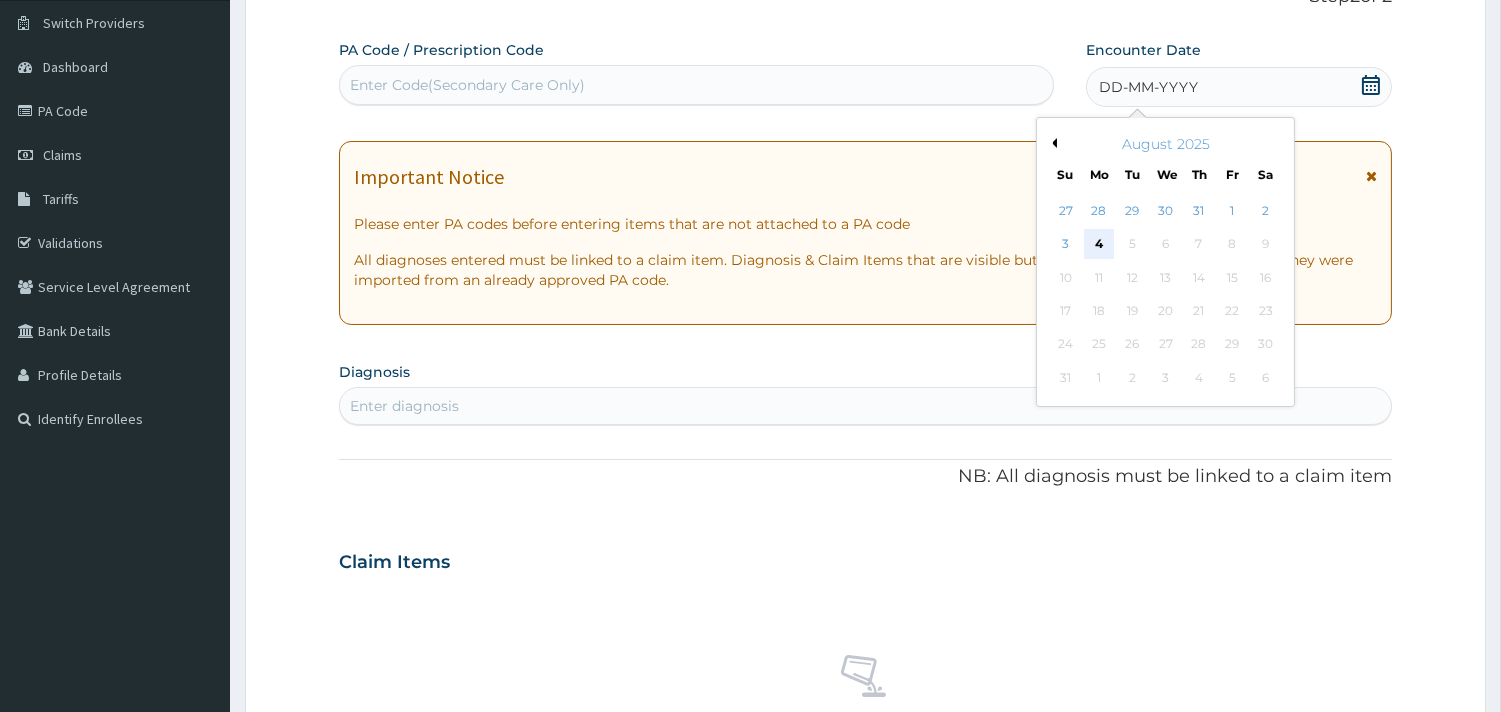 click on "4" at bounding box center (1099, 245) 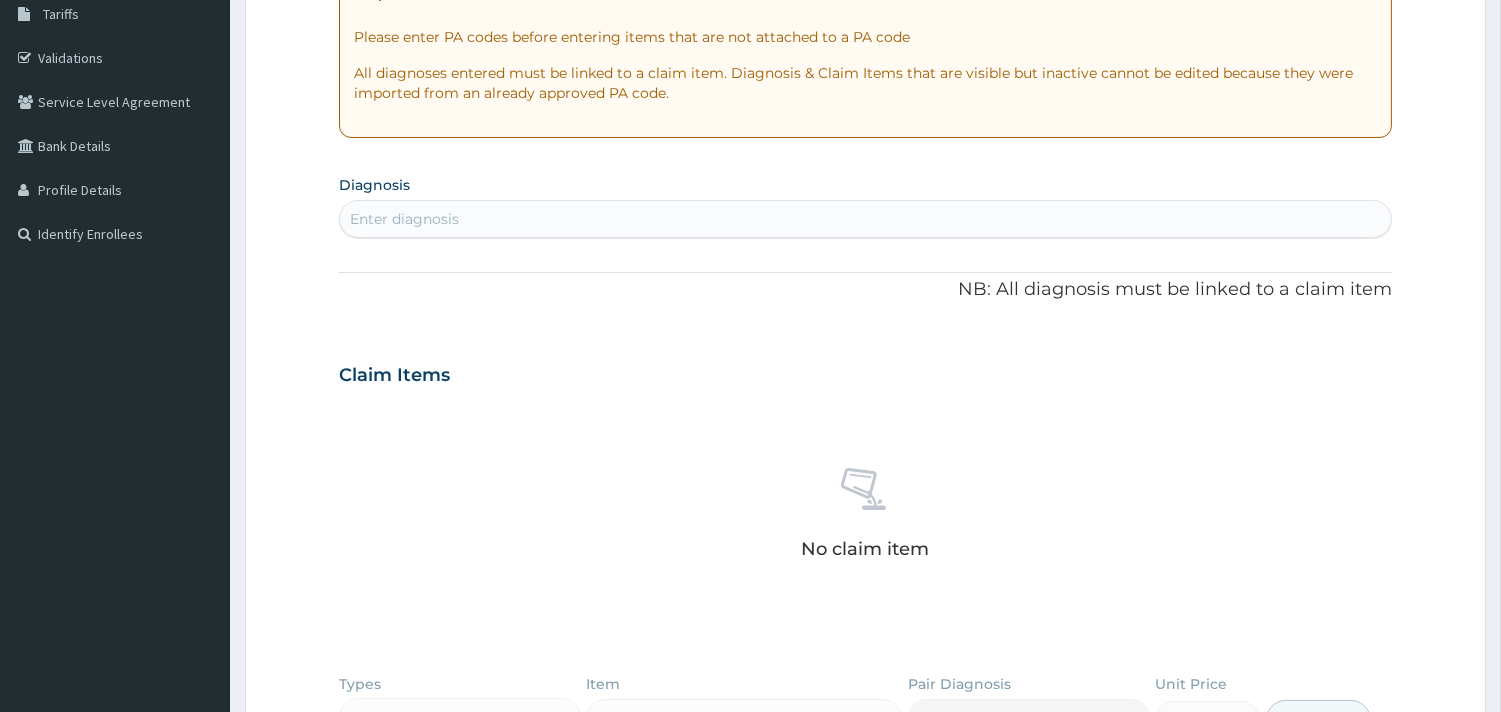 scroll, scrollTop: 338, scrollLeft: 0, axis: vertical 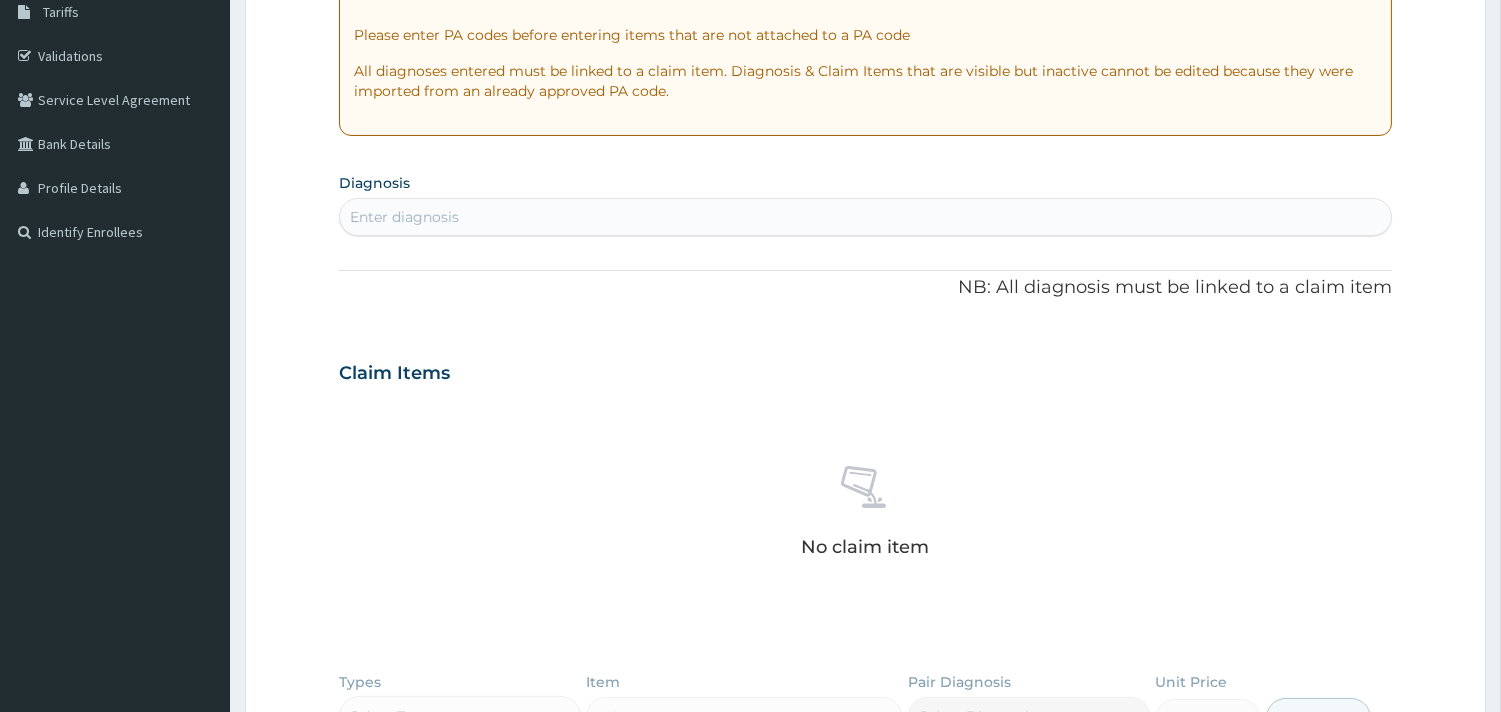 click on "Enter diagnosis" at bounding box center [404, 217] 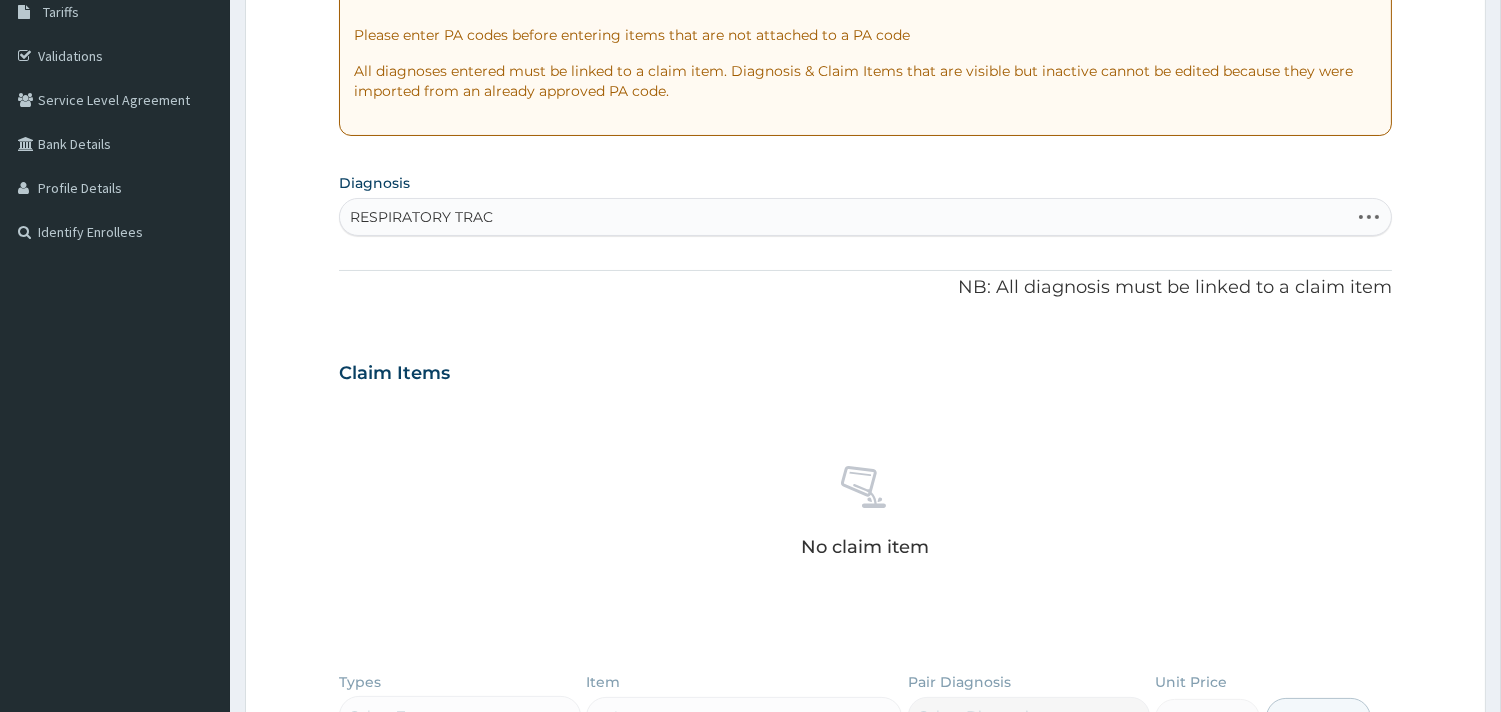 type on "RESPIRATORY TRACT" 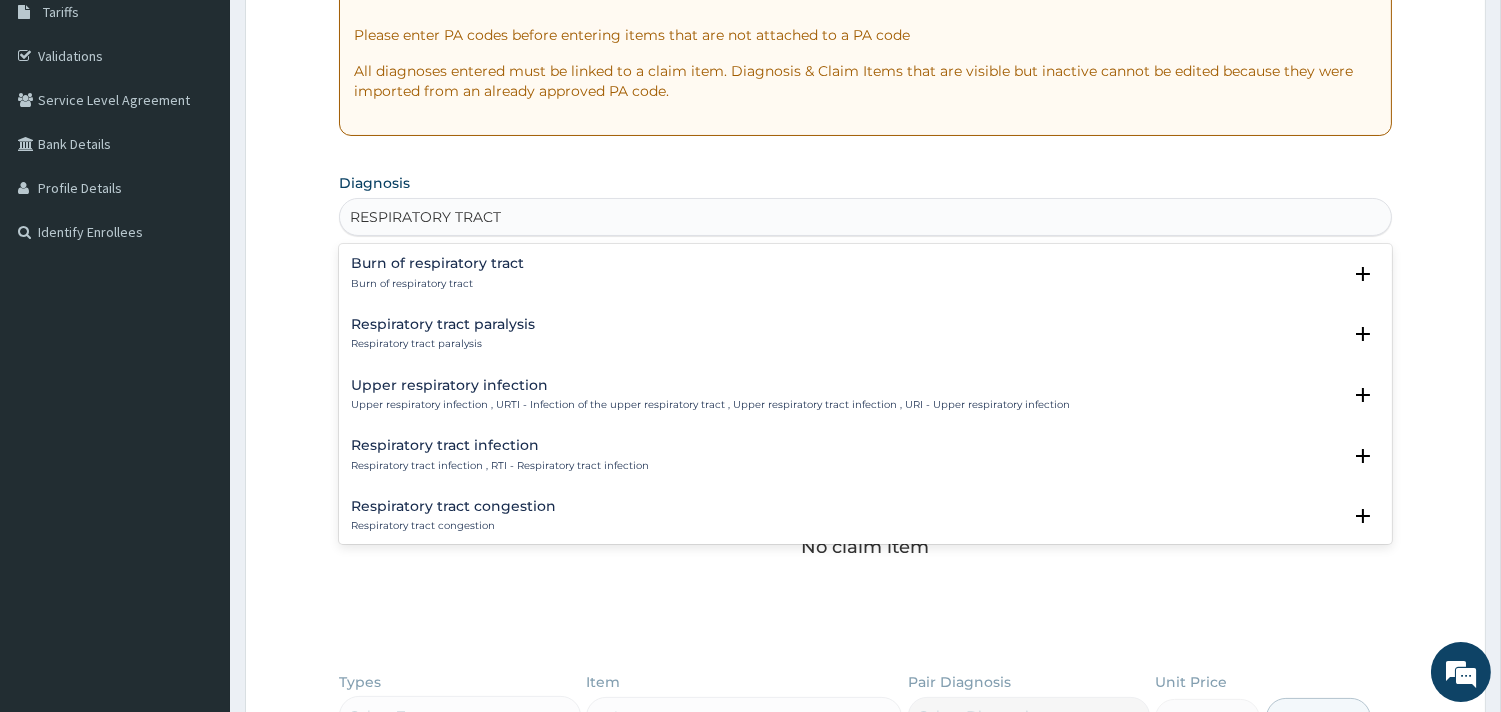 click on "Respiratory tract infection Respiratory tract infection , RTI - Respiratory tract infection" at bounding box center (500, 455) 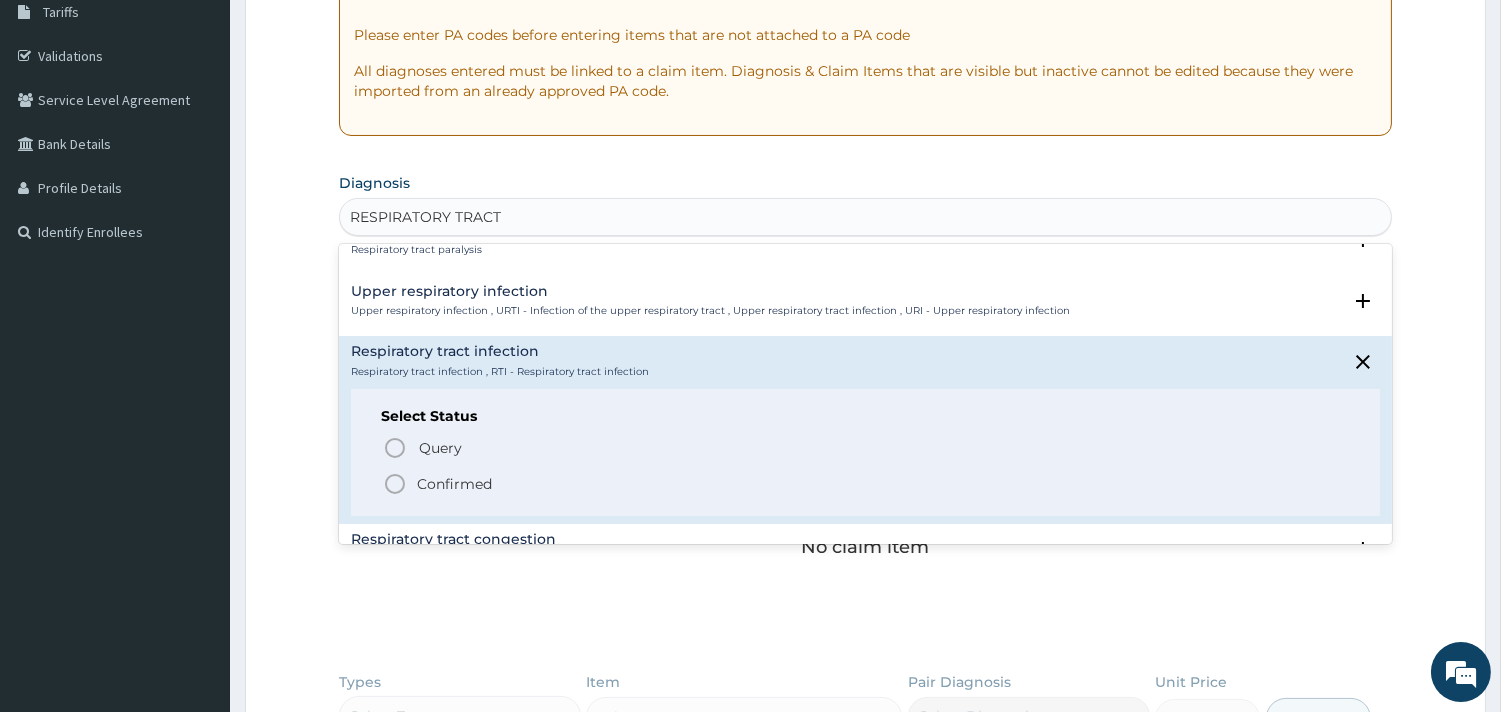 scroll, scrollTop: 107, scrollLeft: 0, axis: vertical 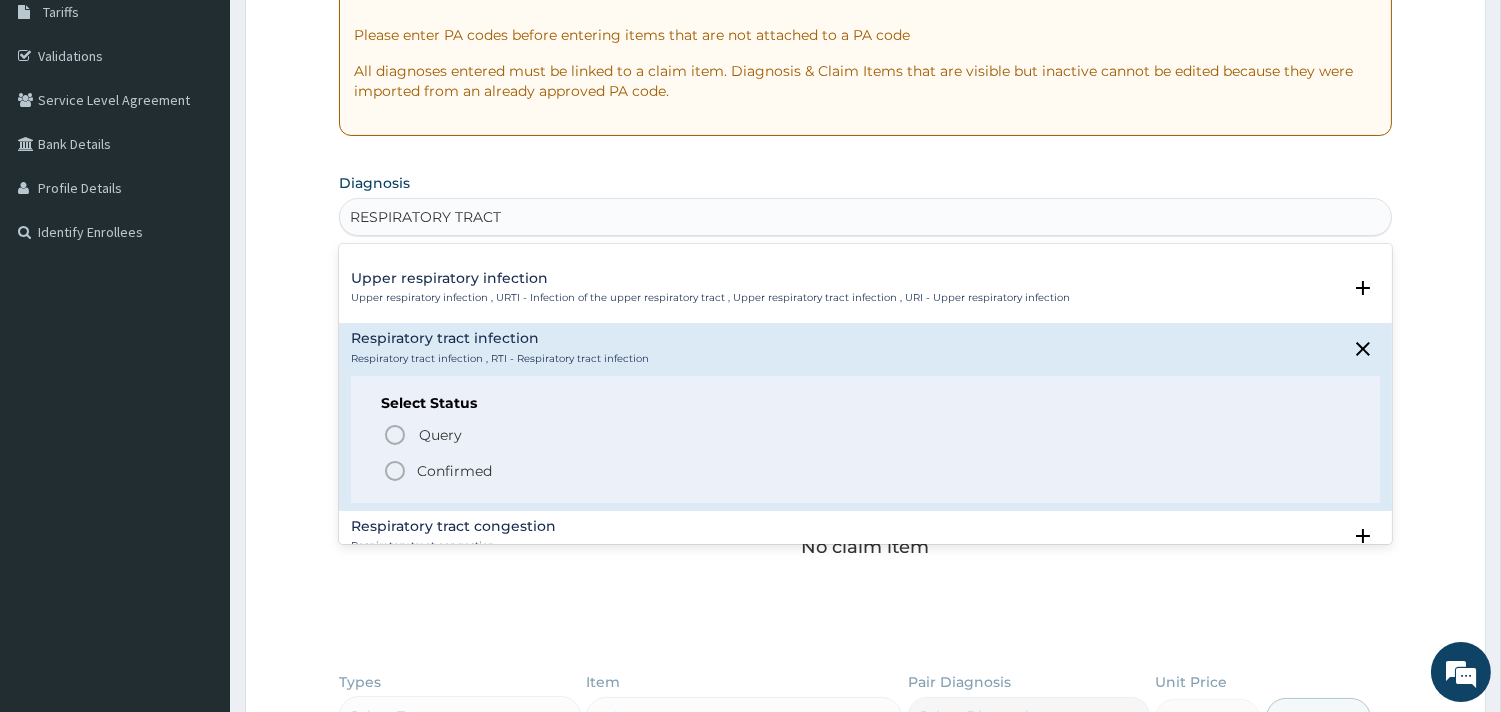 click on "Confirmed" at bounding box center (454, 471) 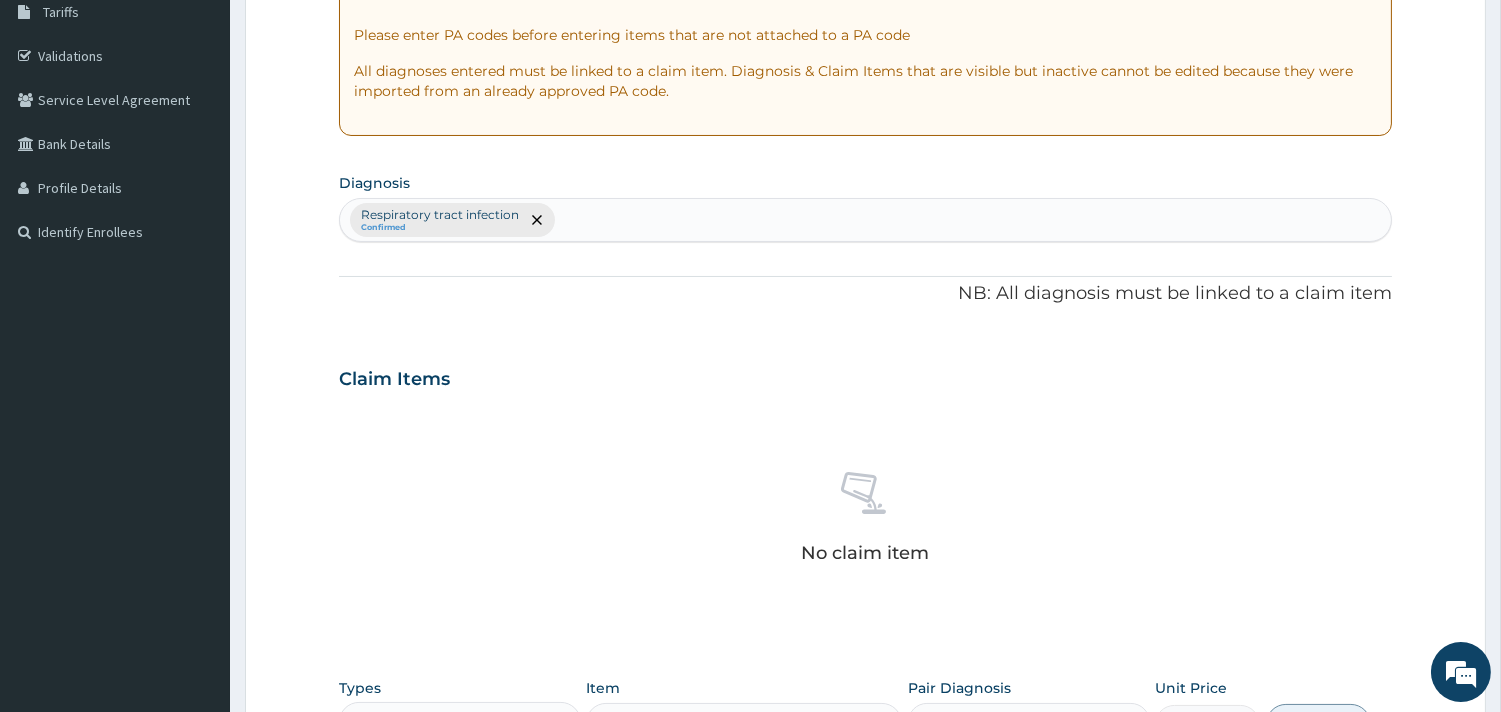 scroll, scrollTop: 730, scrollLeft: 0, axis: vertical 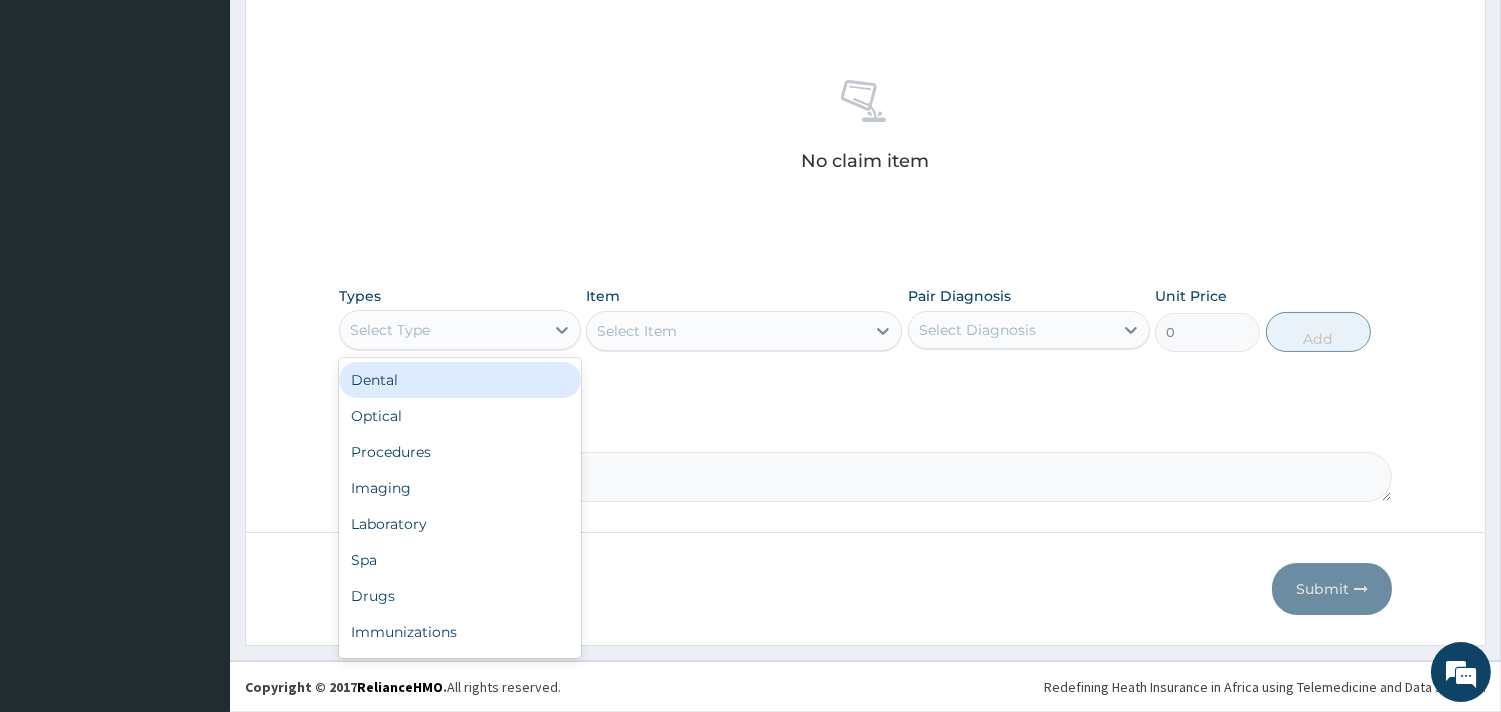 click on "Select Type" at bounding box center (442, 330) 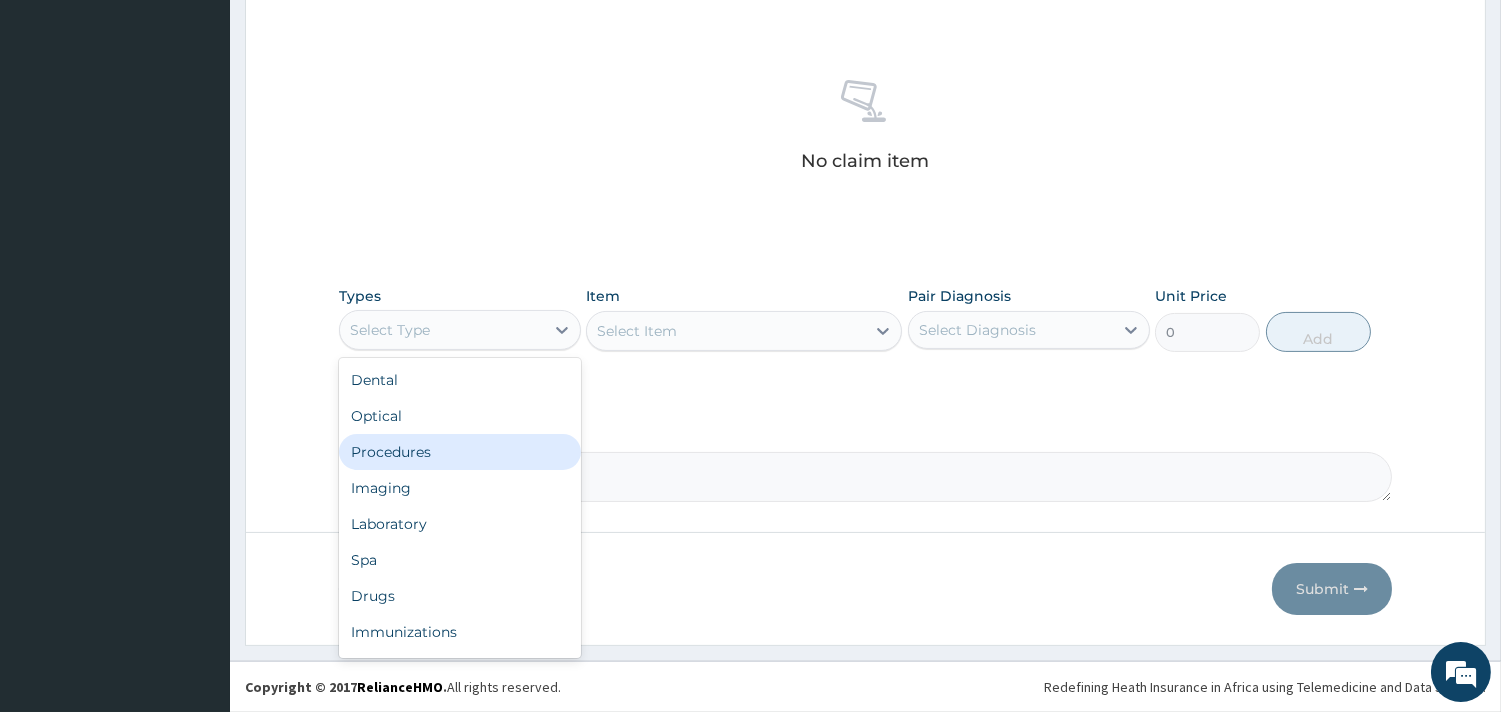 click on "Procedures" at bounding box center [460, 452] 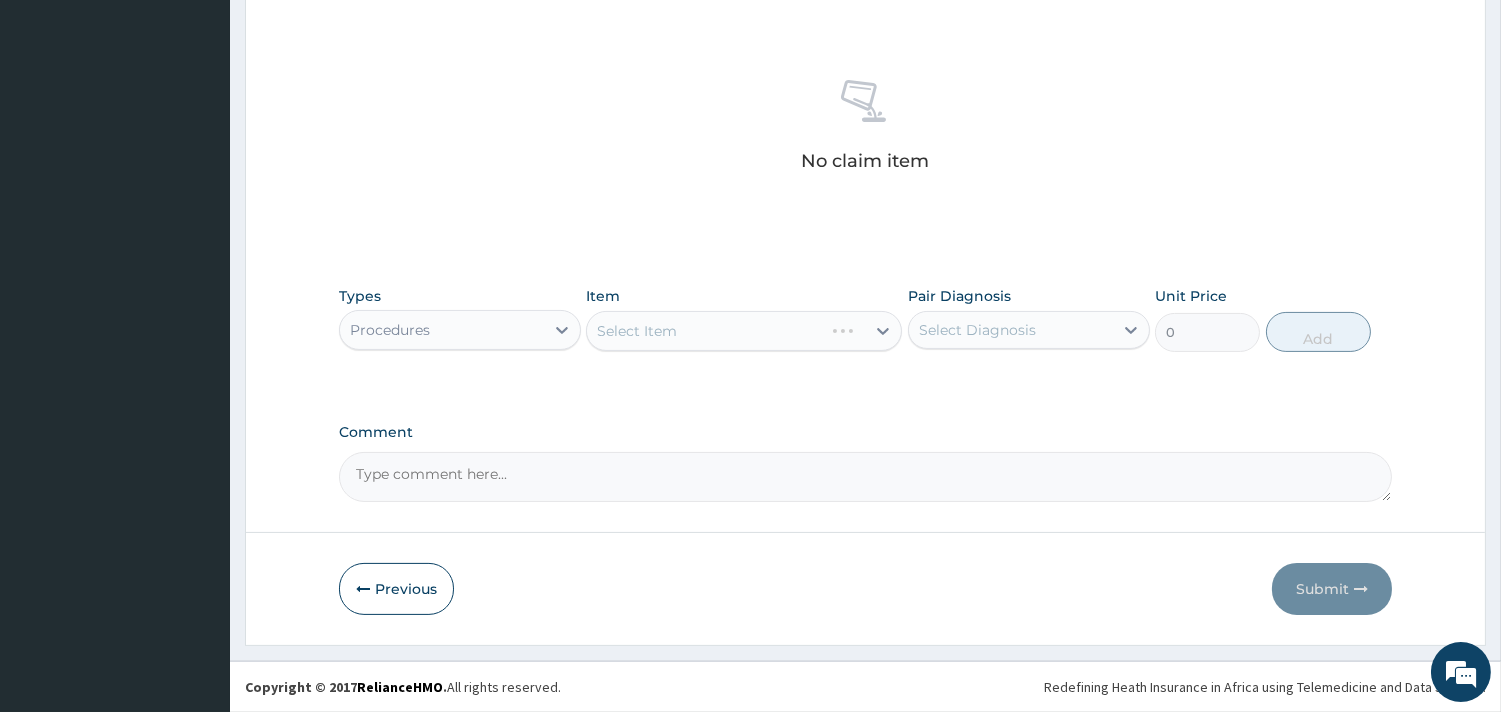 scroll, scrollTop: 0, scrollLeft: 0, axis: both 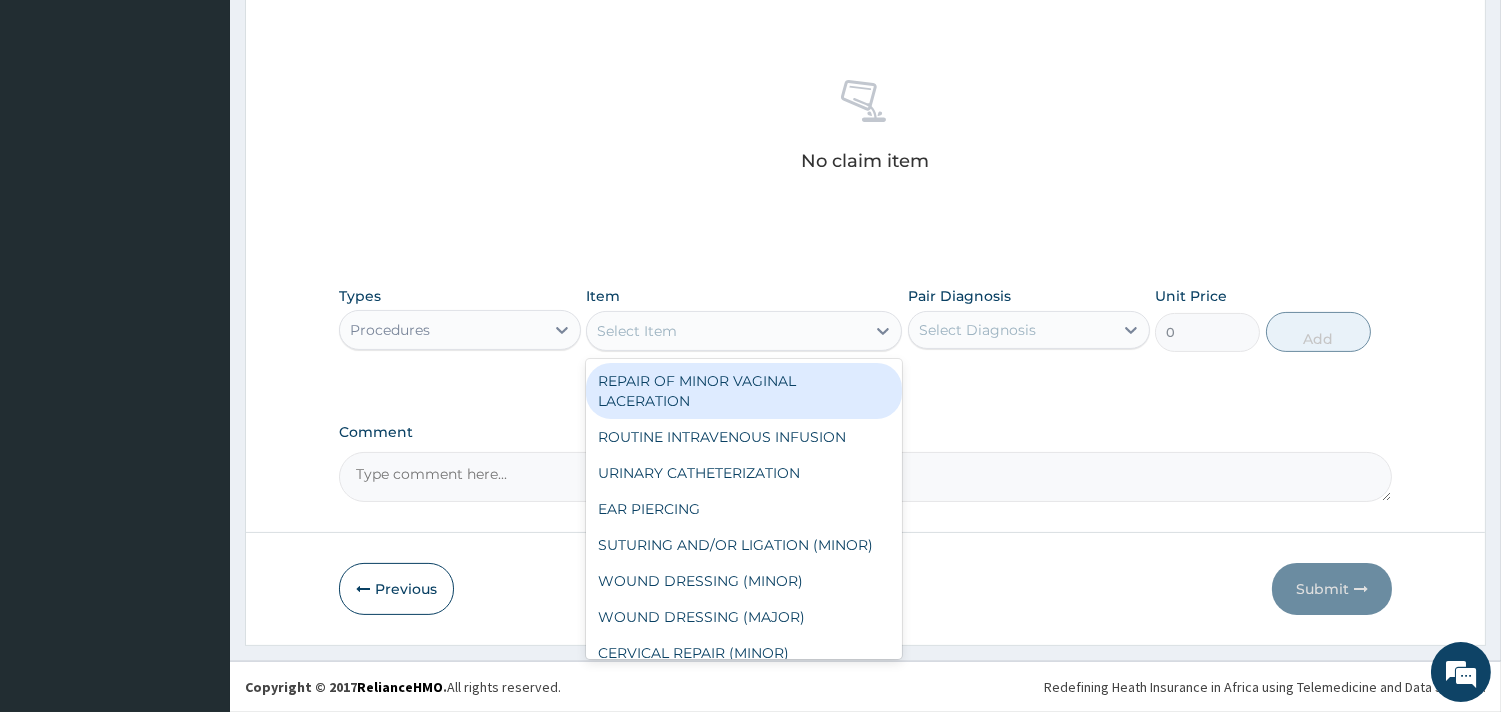 click on "Select Item" at bounding box center [637, 331] 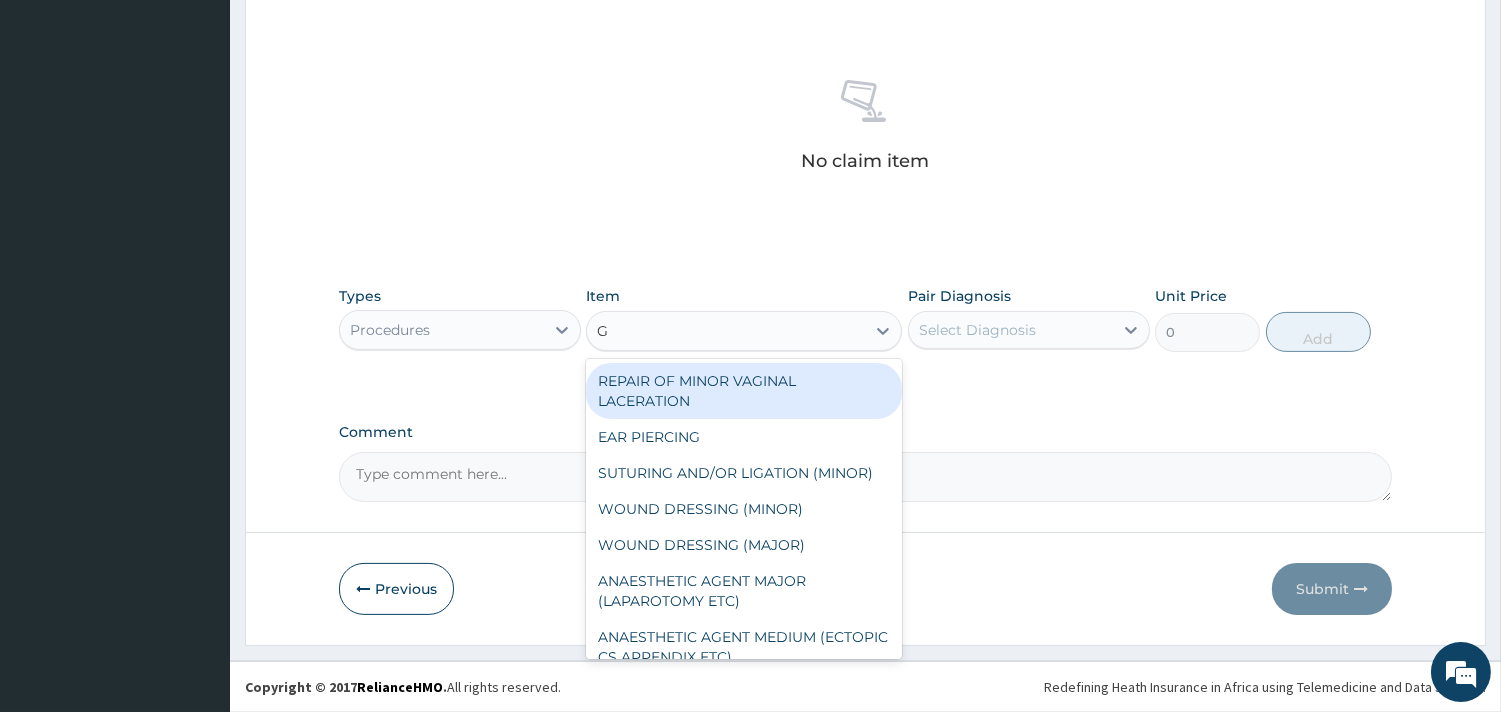 type on "GP" 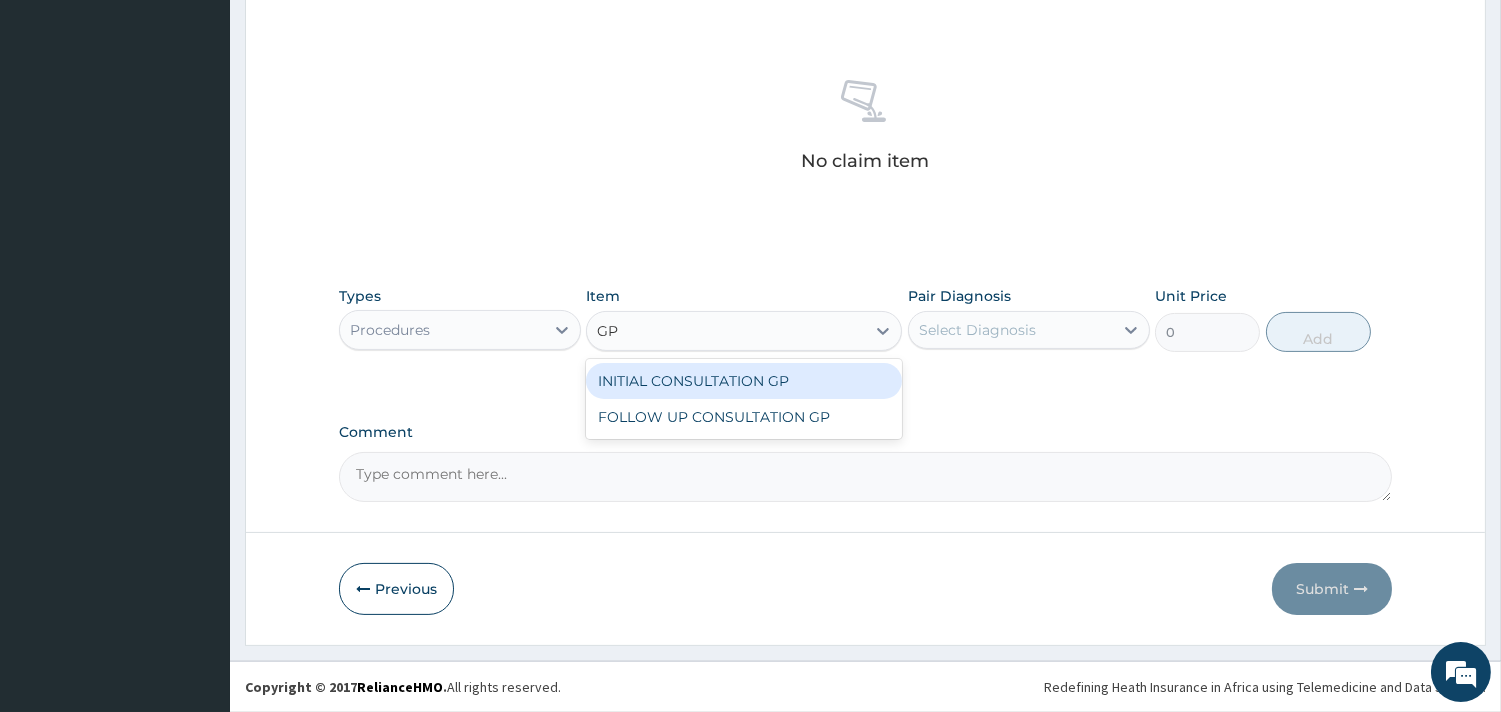click on "INITIAL CONSULTATION GP" at bounding box center [744, 381] 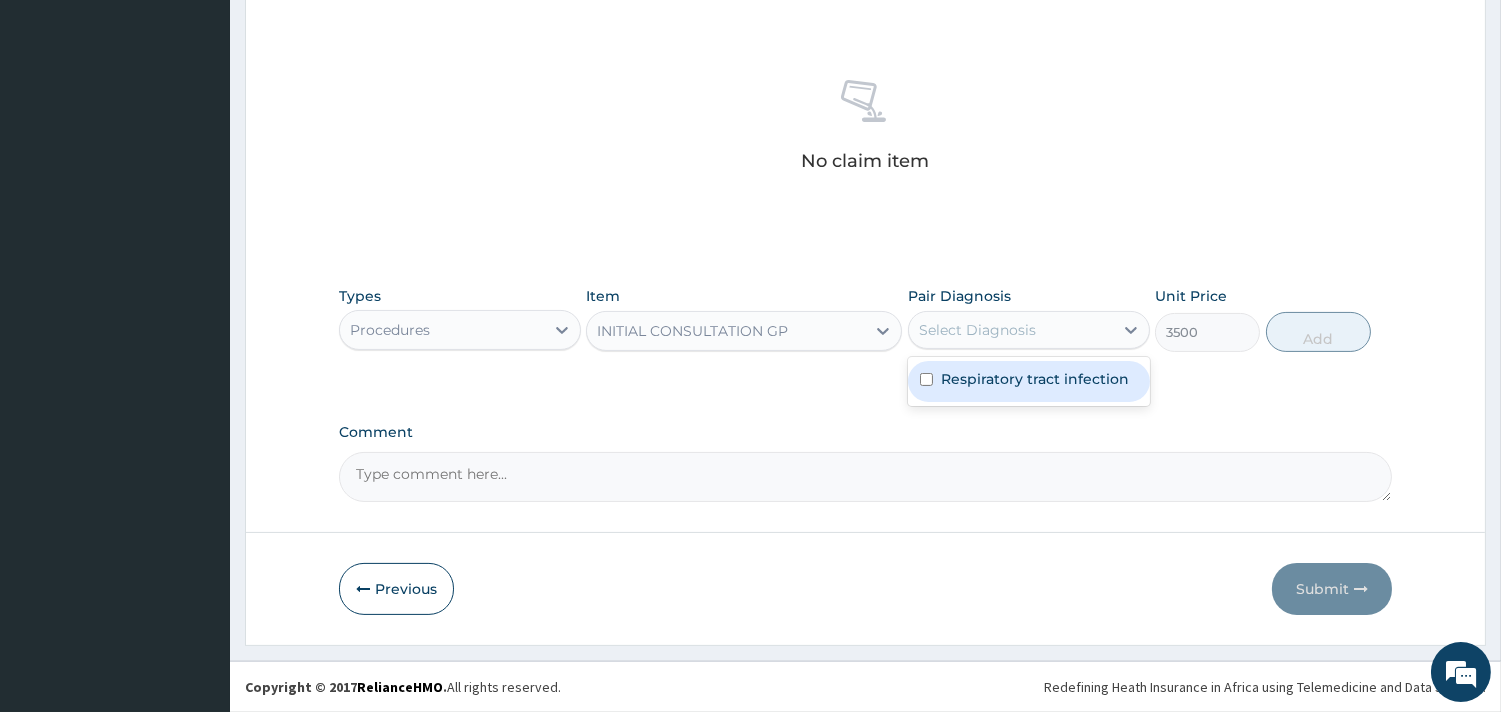 click on "Select Diagnosis" at bounding box center (977, 330) 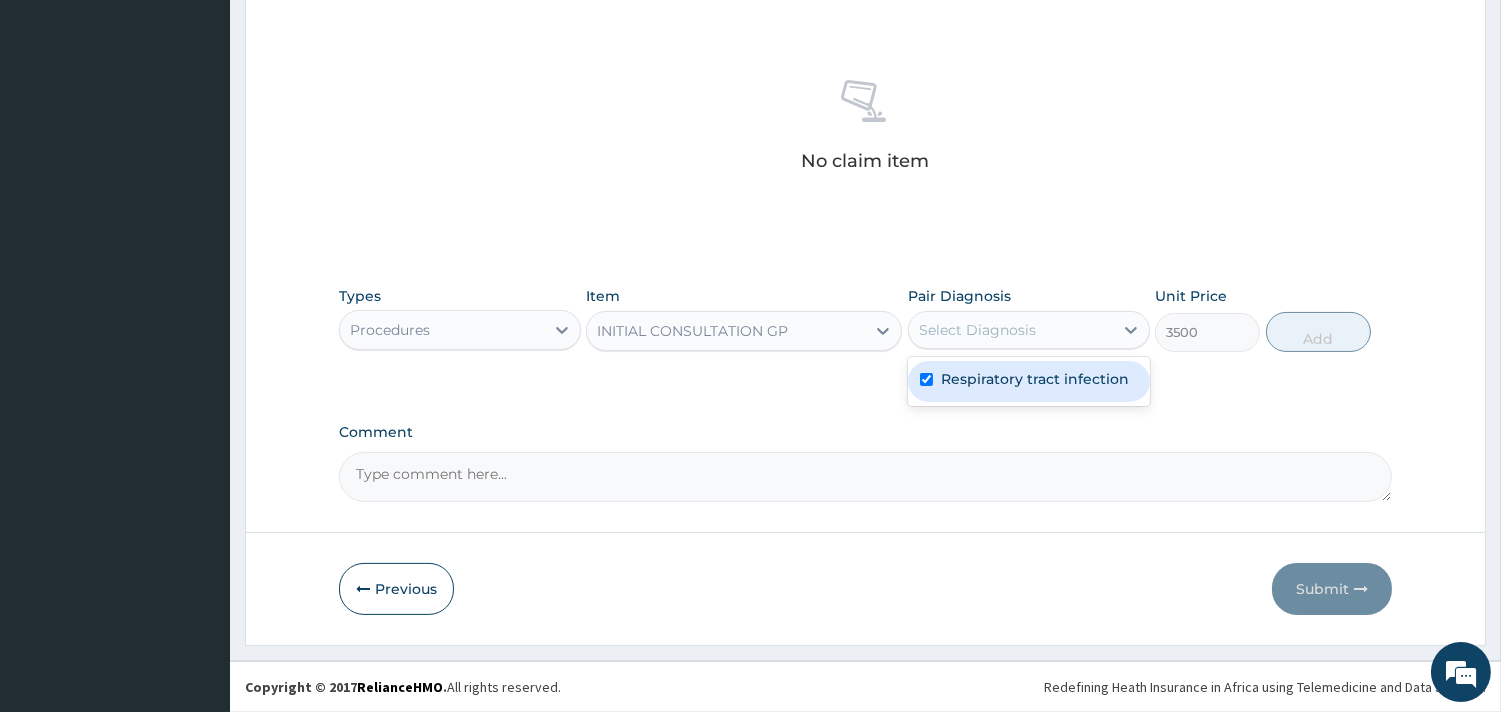 checkbox on "true" 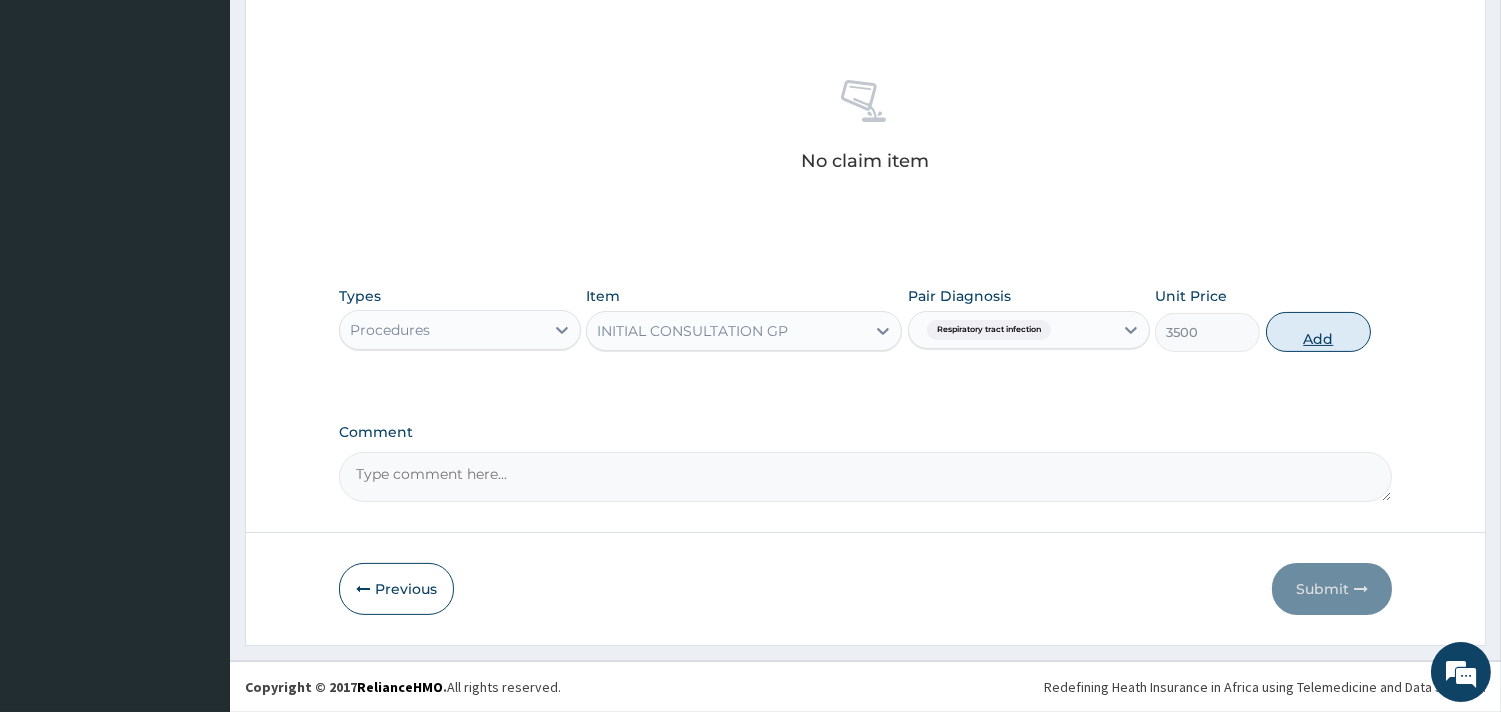 click on "Add" at bounding box center (1318, 332) 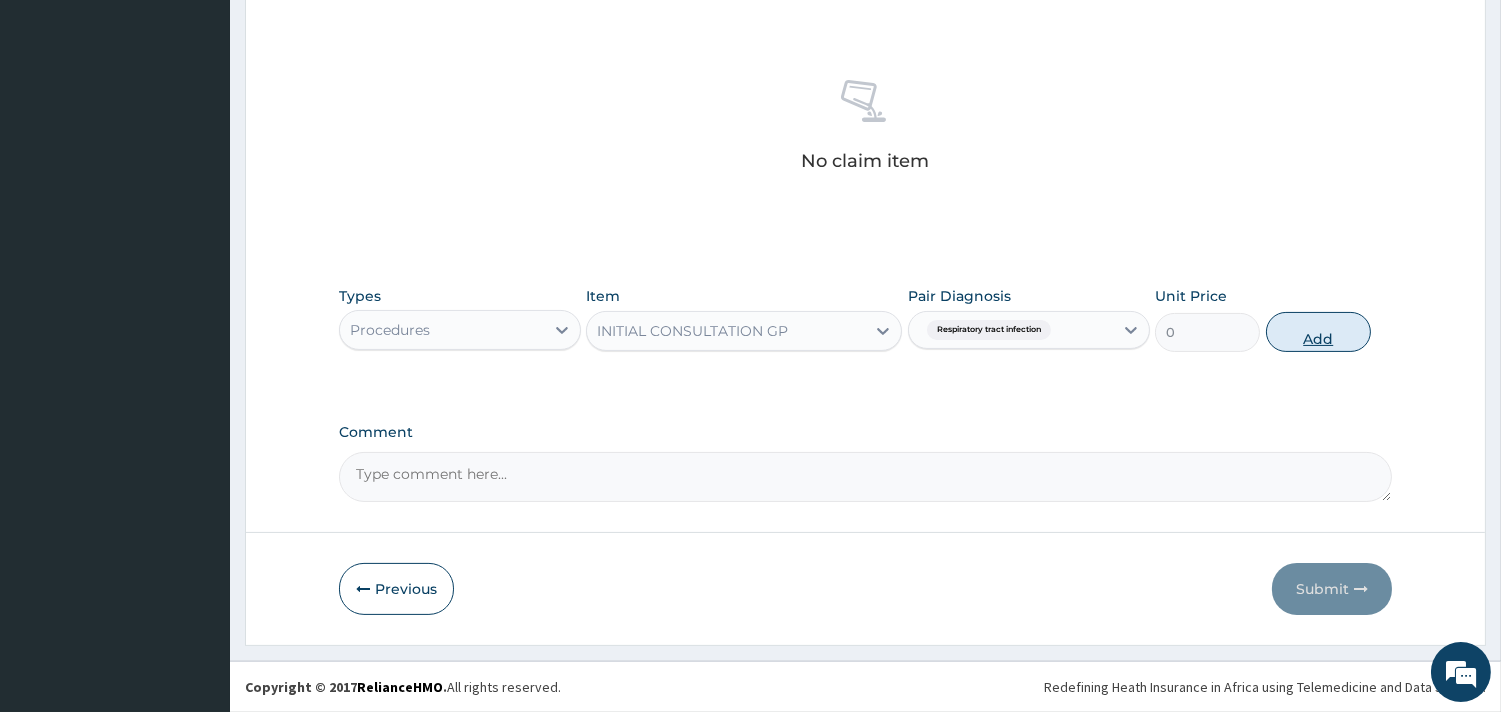scroll, scrollTop: 633, scrollLeft: 0, axis: vertical 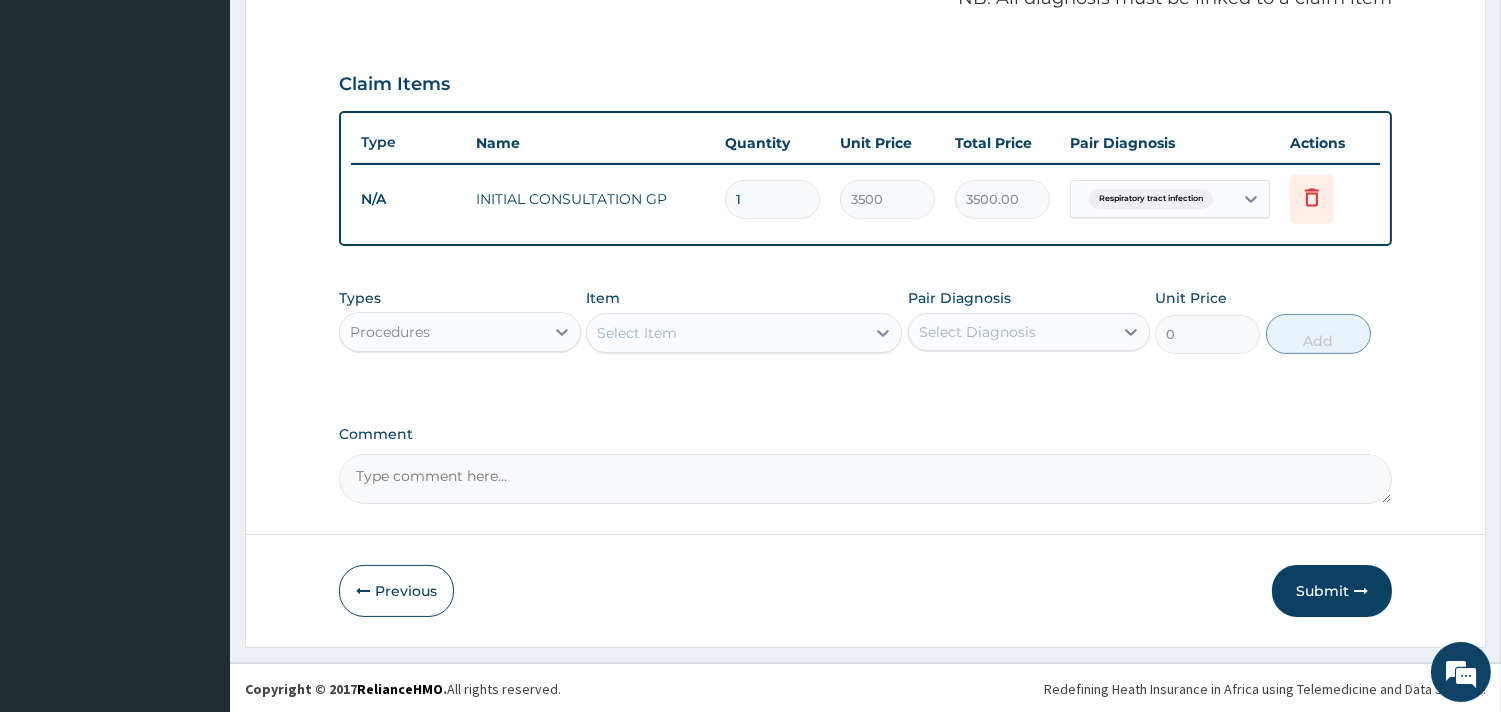 click on "Procedures" at bounding box center [442, 332] 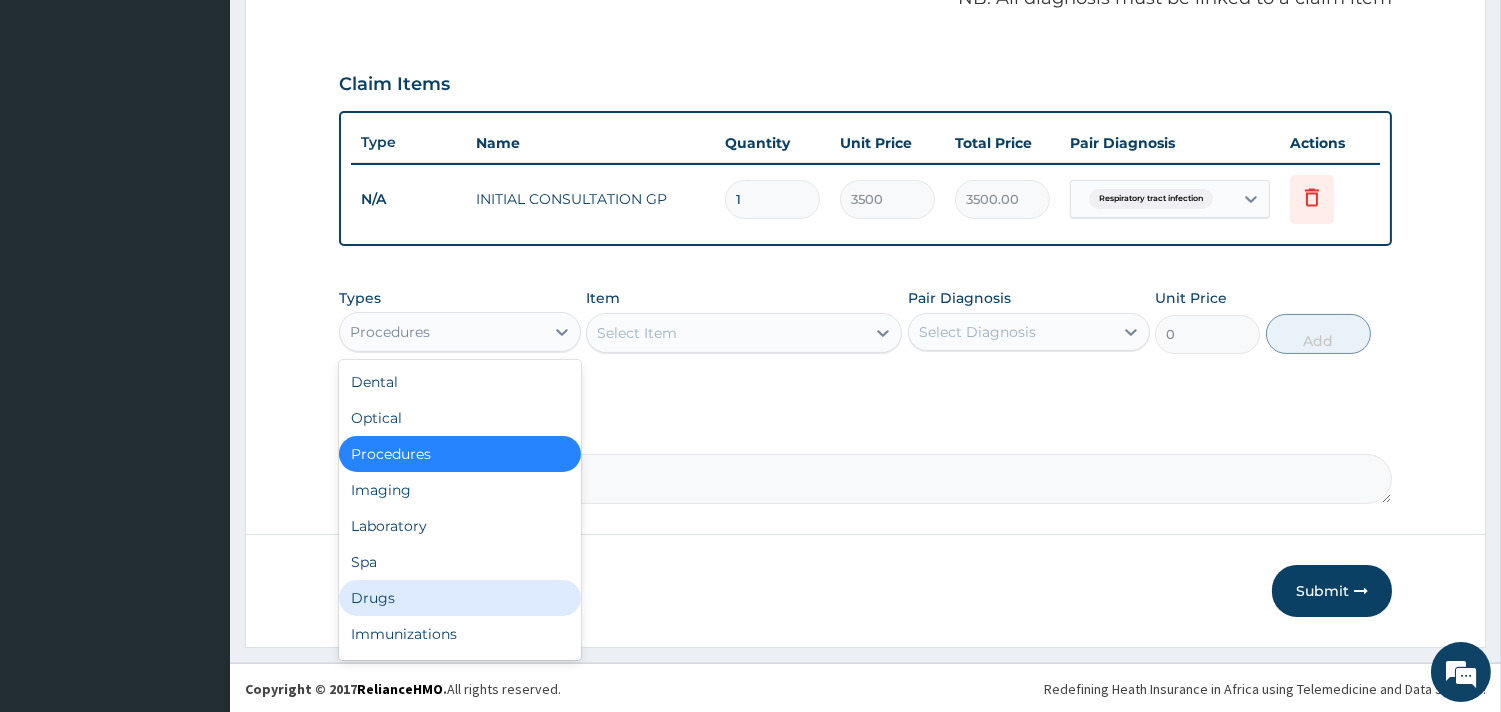 click on "Drugs" at bounding box center [460, 598] 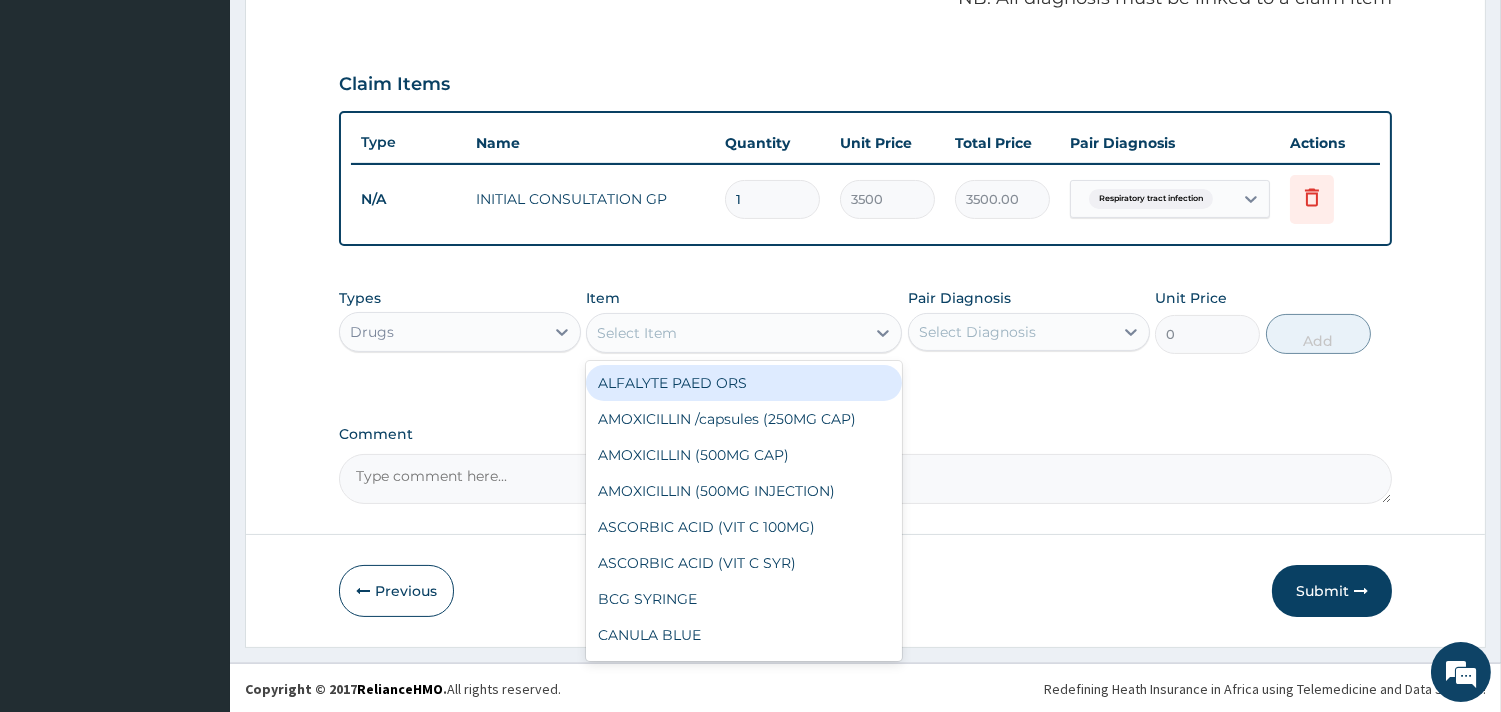 click on "Select Item" at bounding box center [726, 333] 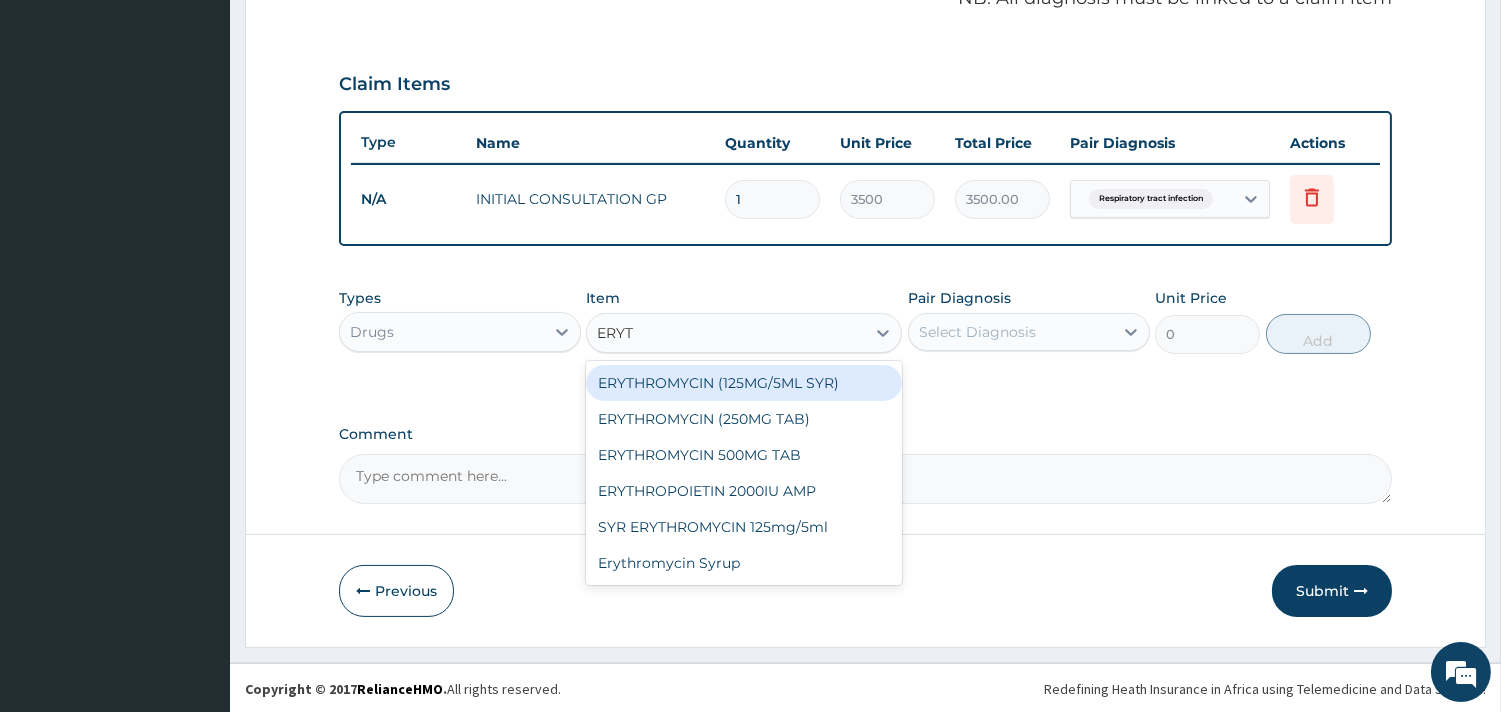 type on "ERYTH" 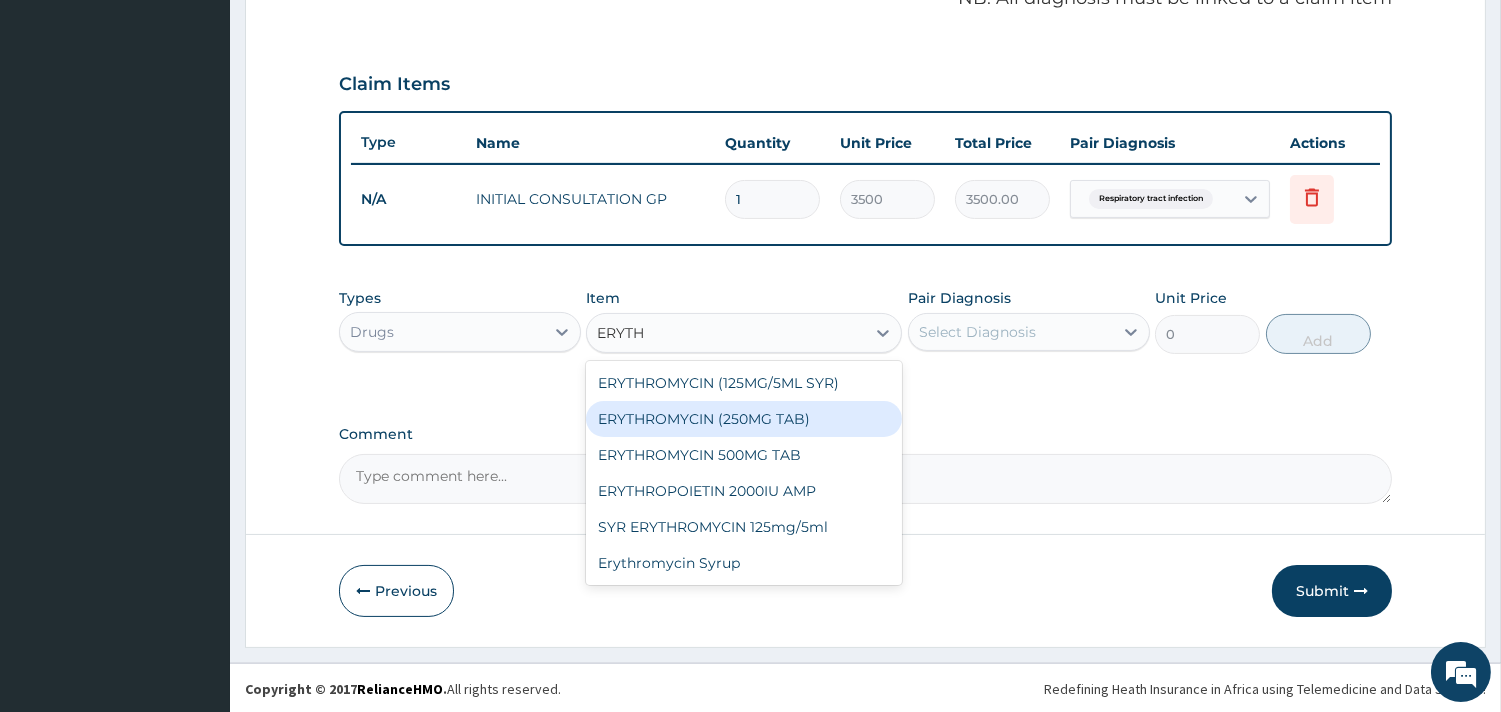 click on "ERYTHROMYCIN (250MG TAB)" at bounding box center (744, 419) 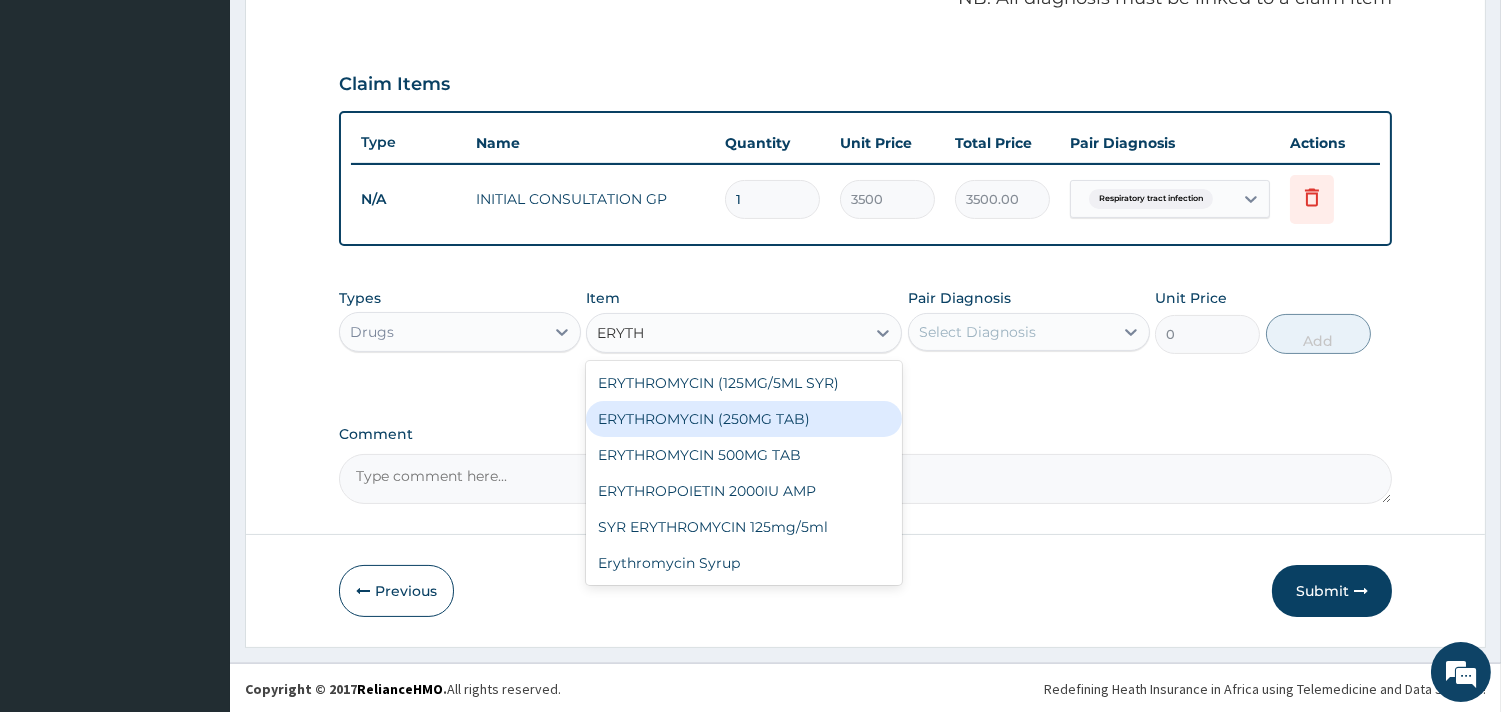 type 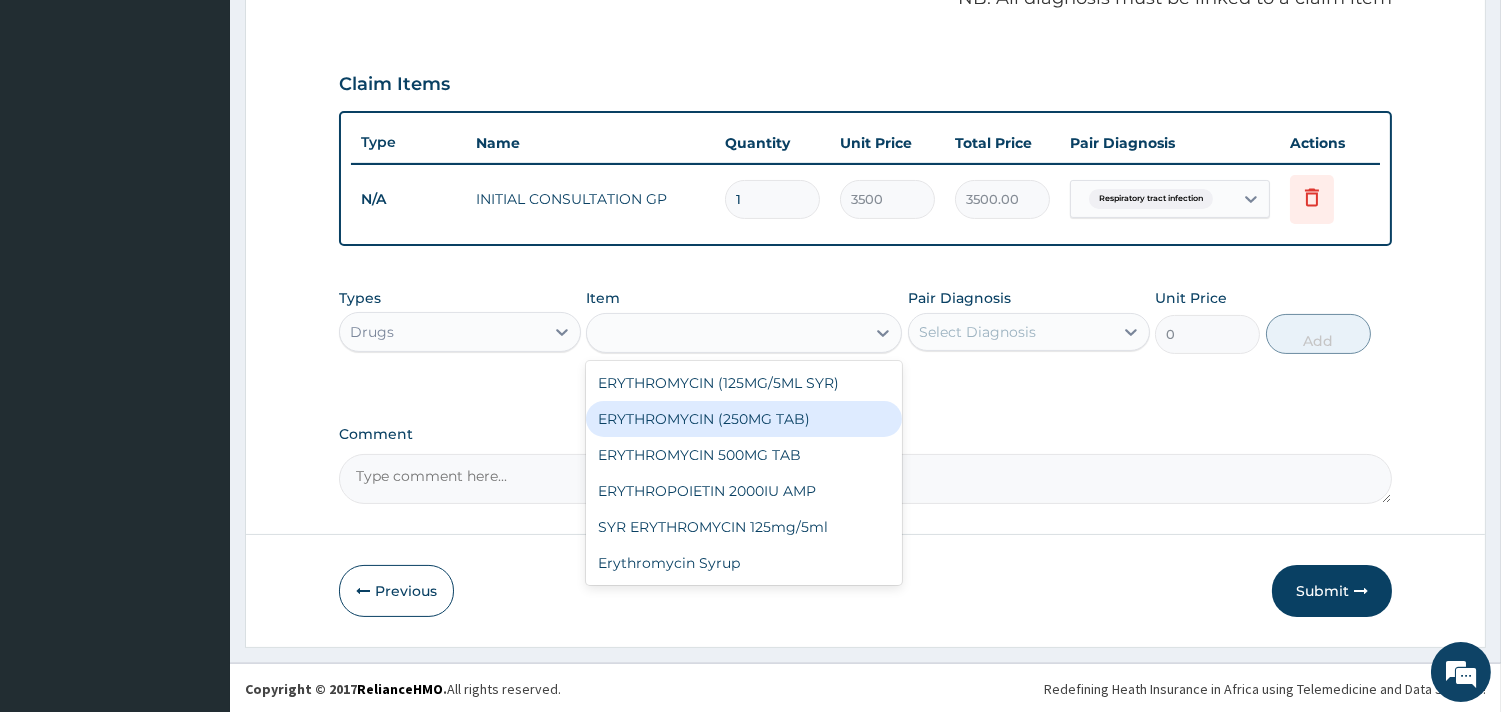 type on "60" 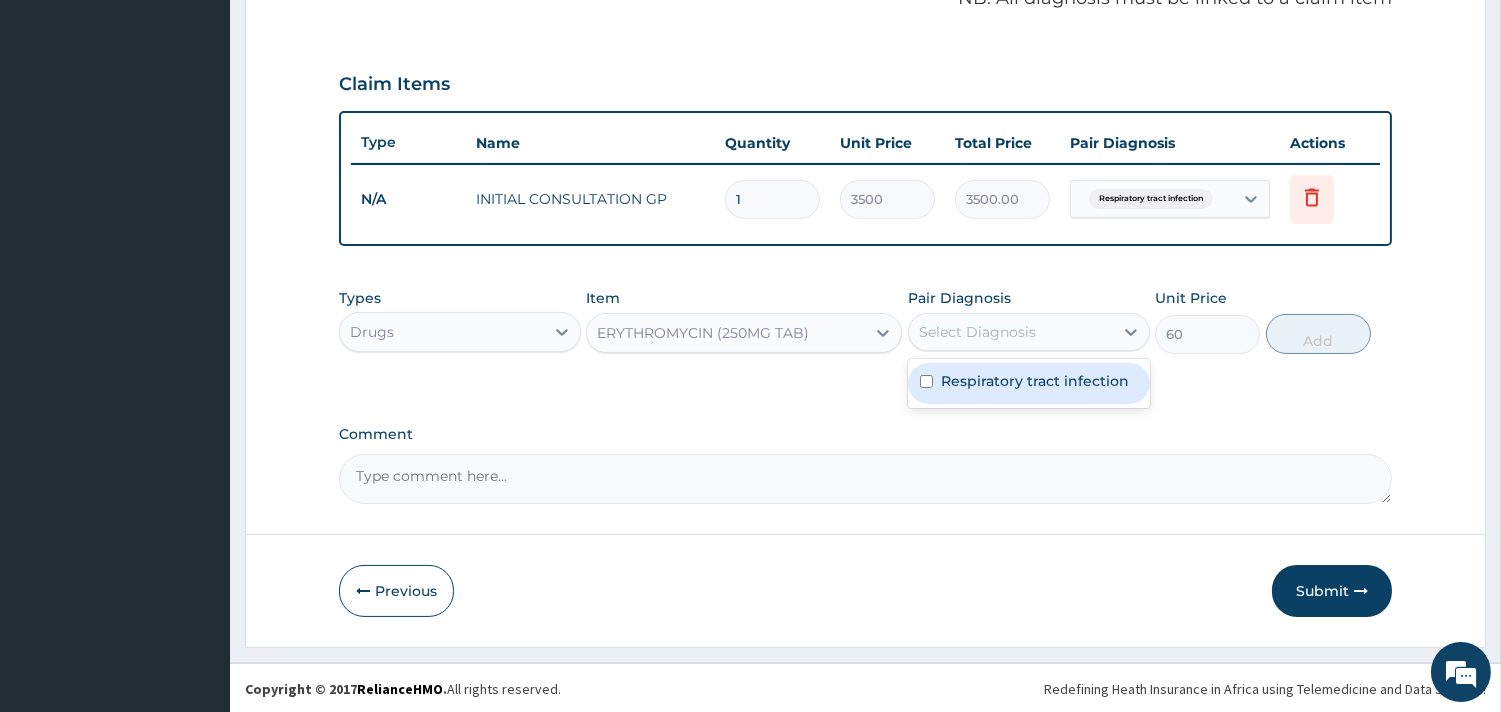 click on "Select Diagnosis" at bounding box center (977, 332) 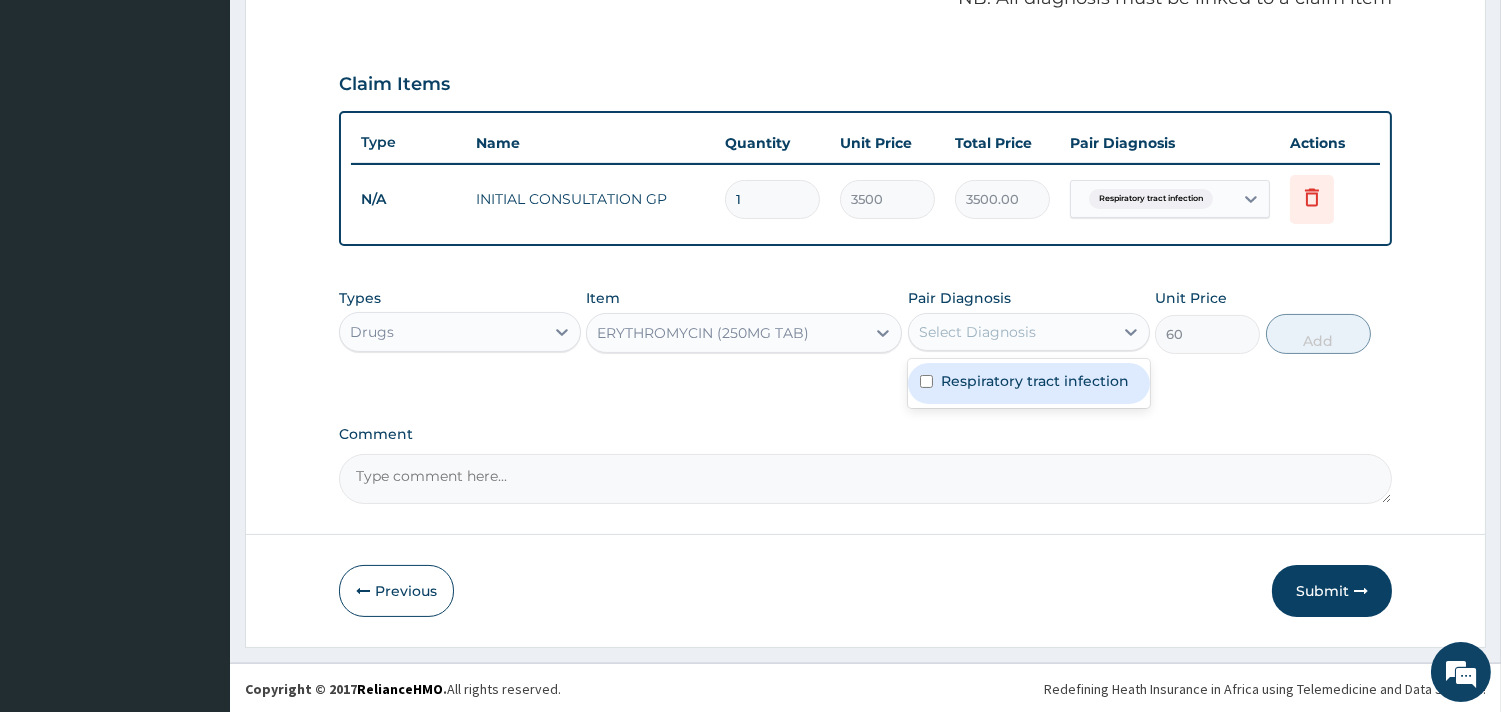 click on "Respiratory tract infection" at bounding box center [1035, 381] 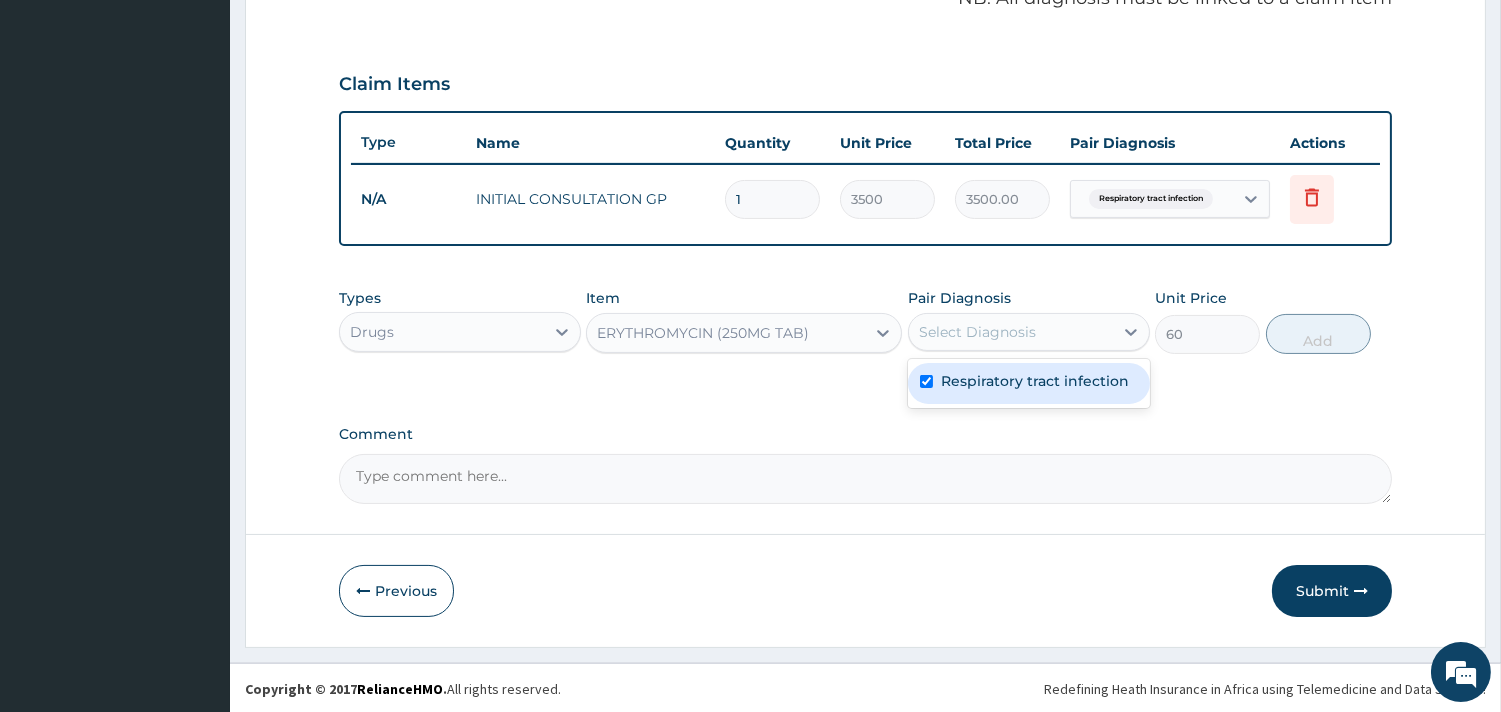 checkbox on "true" 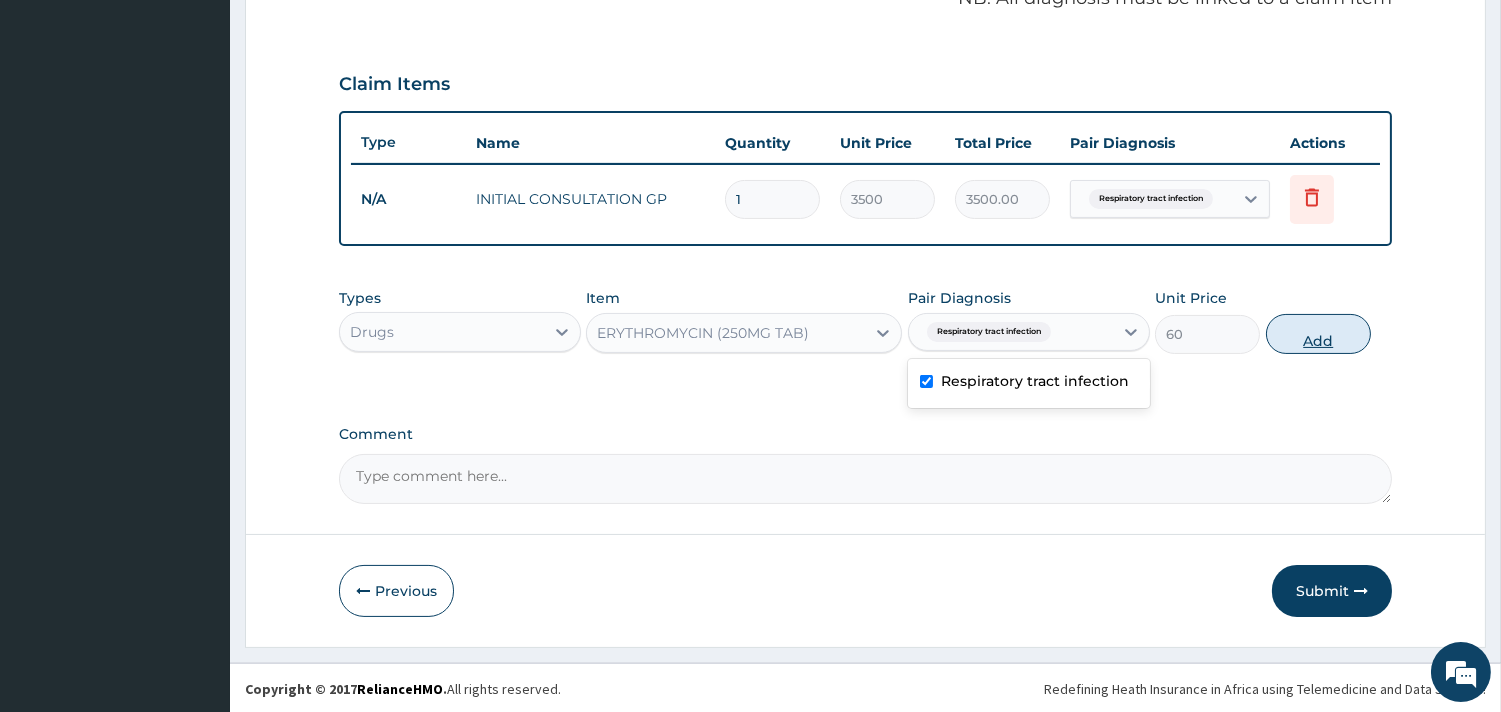 click on "Add" at bounding box center (1318, 334) 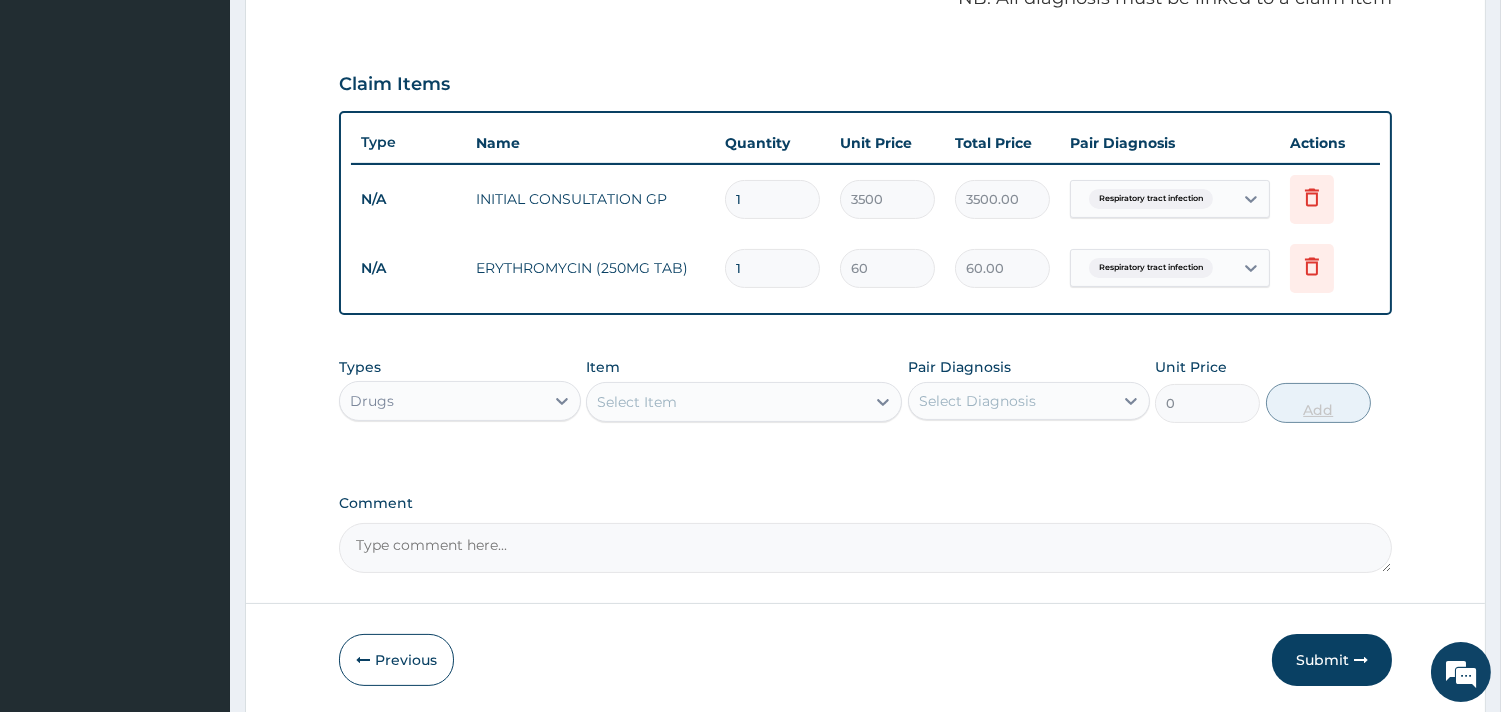 type on "10" 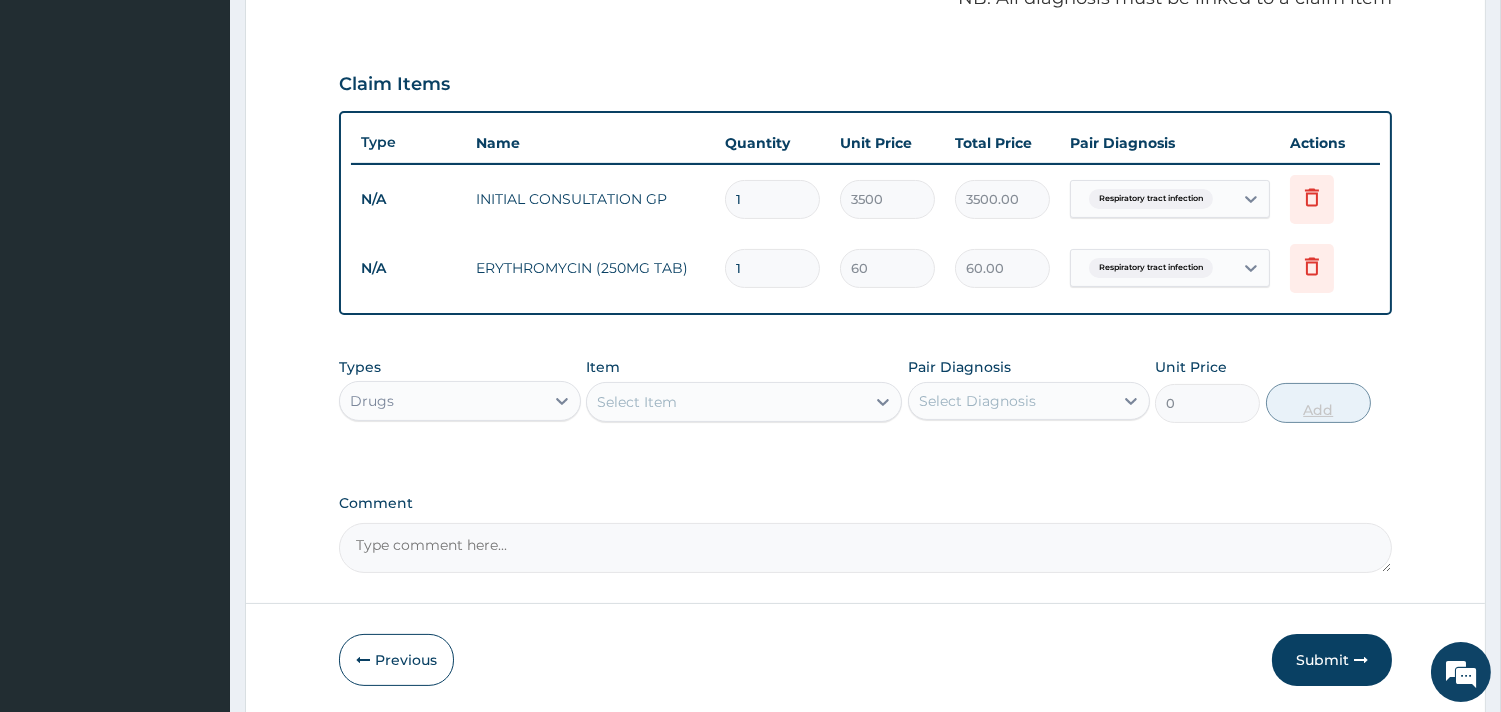type on "600.00" 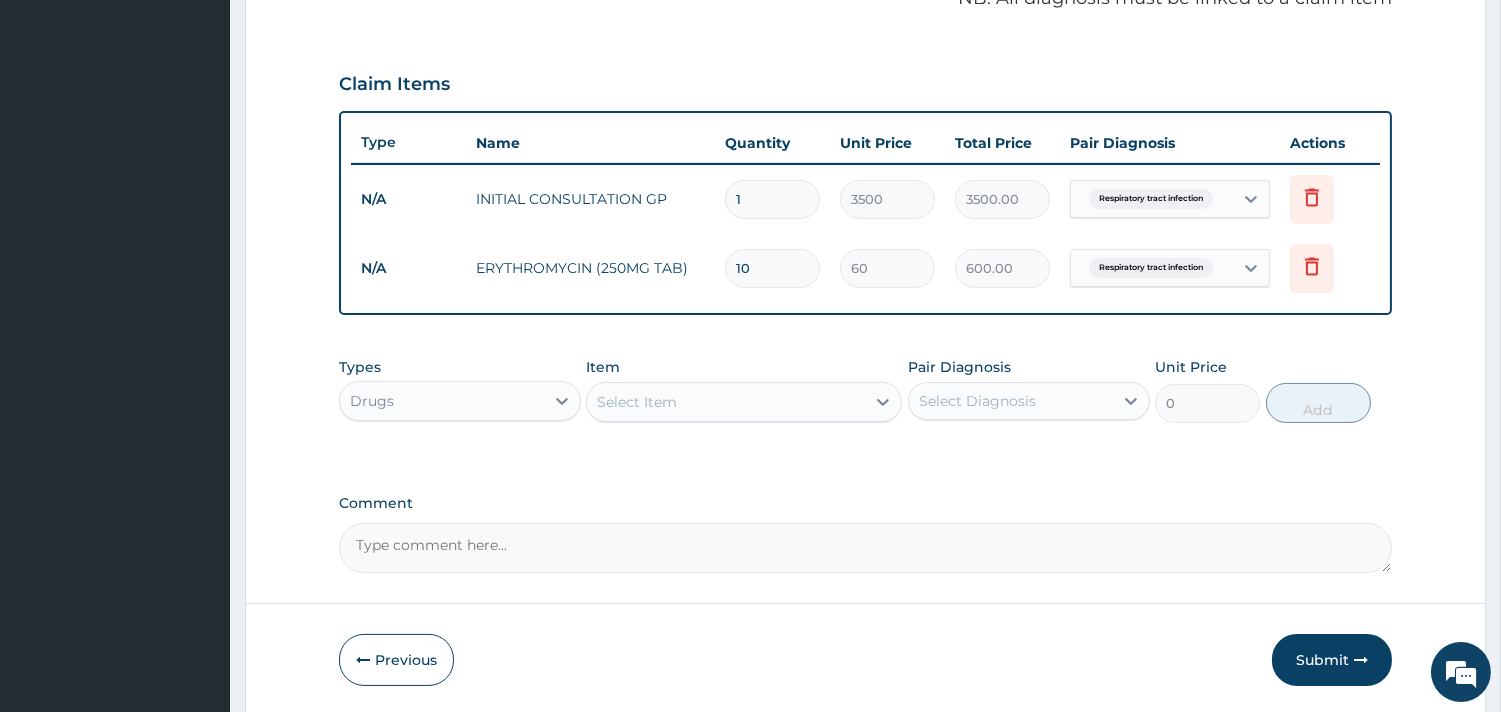 type on "10" 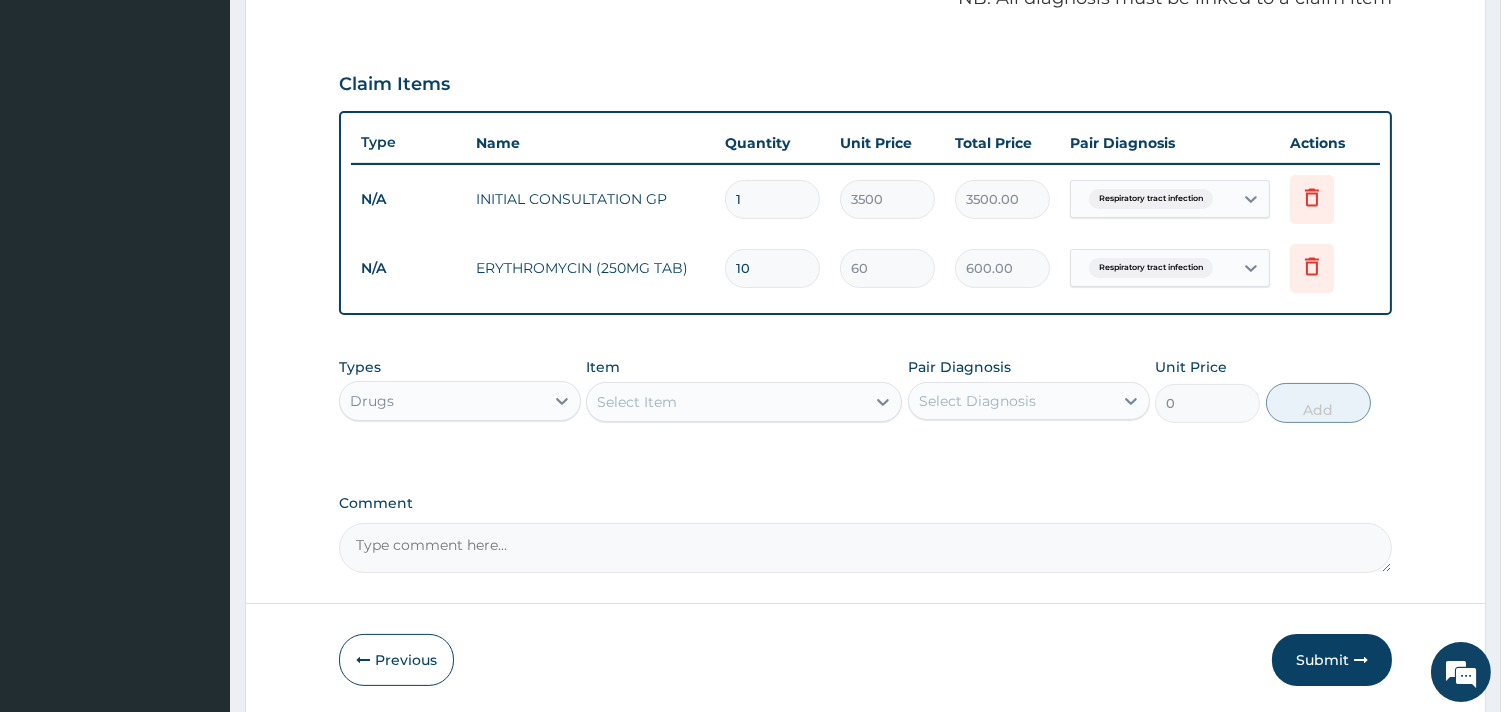click on "Select Item" at bounding box center (726, 402) 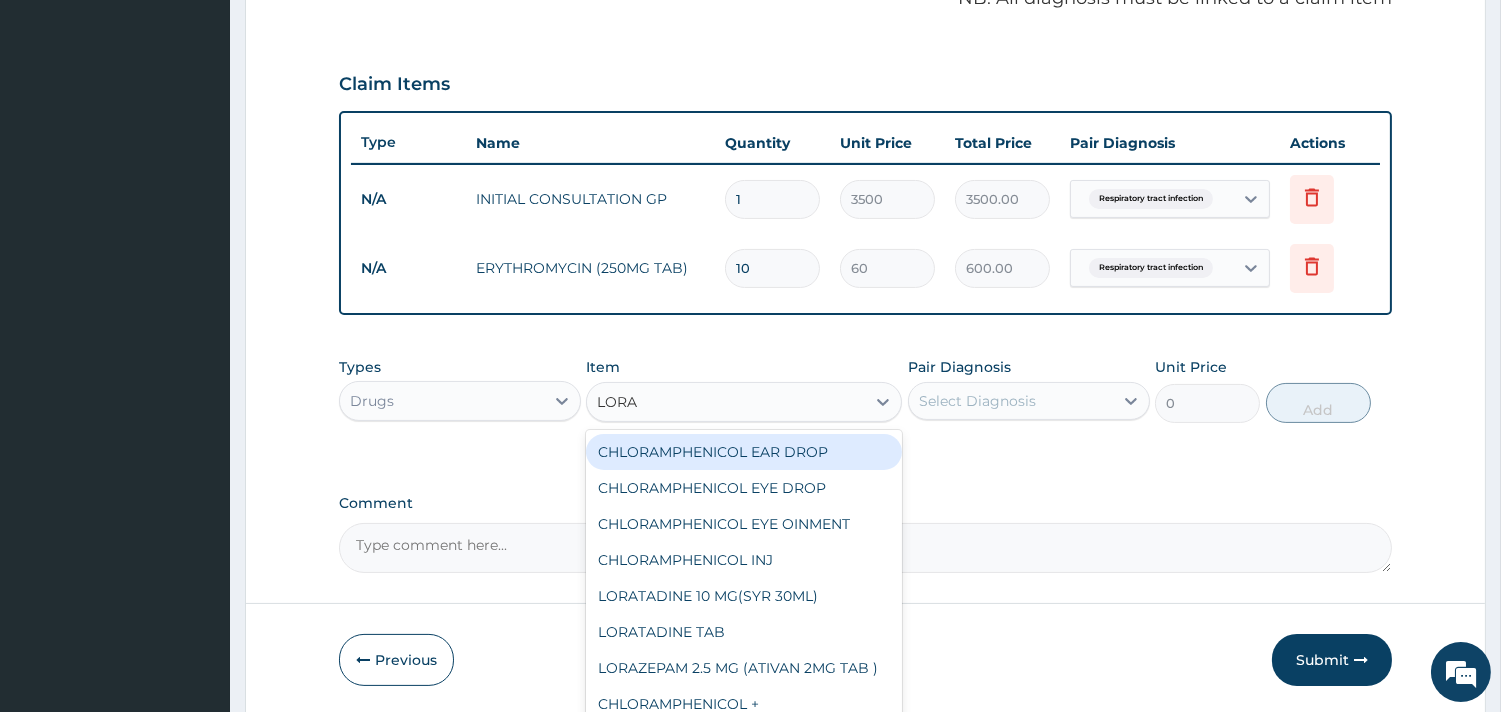 type on "LORAT" 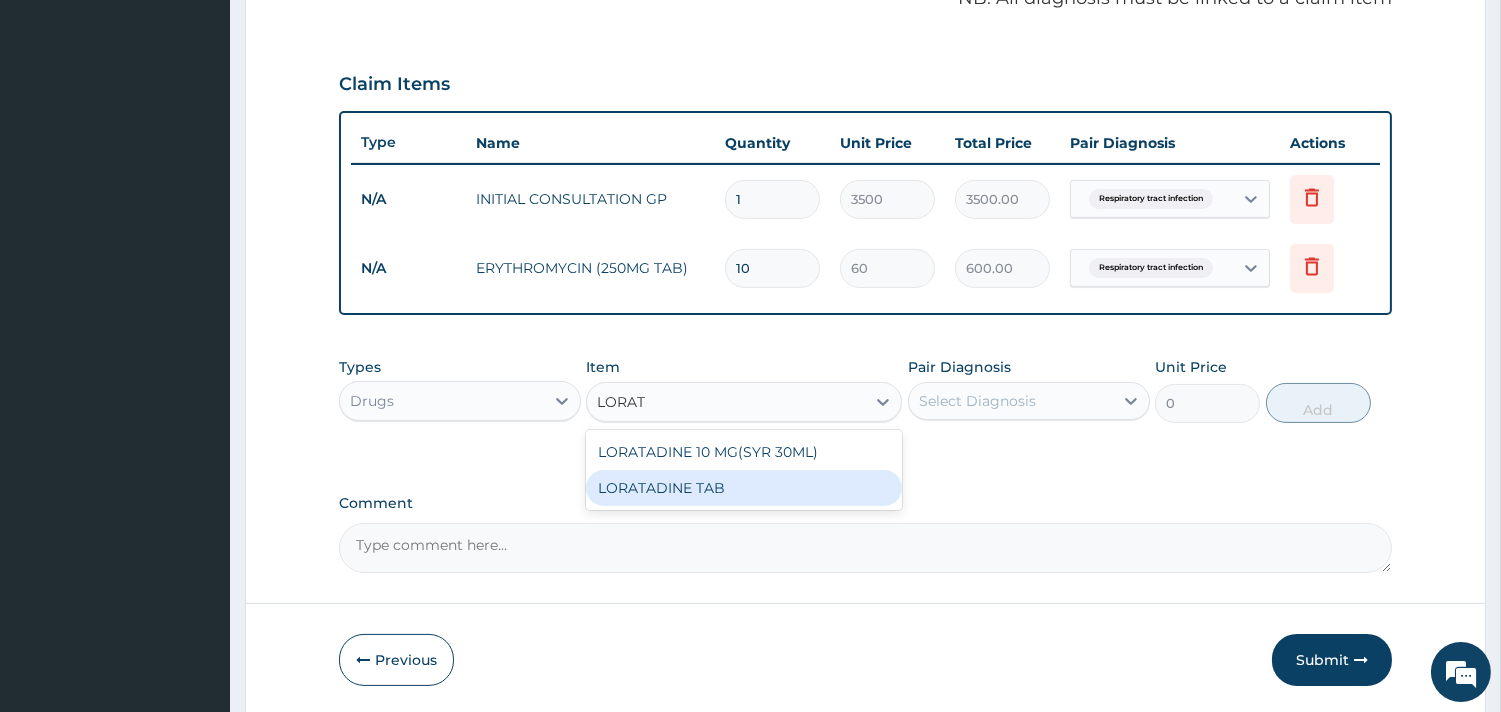 click on "LORATADINE TAB" at bounding box center (744, 488) 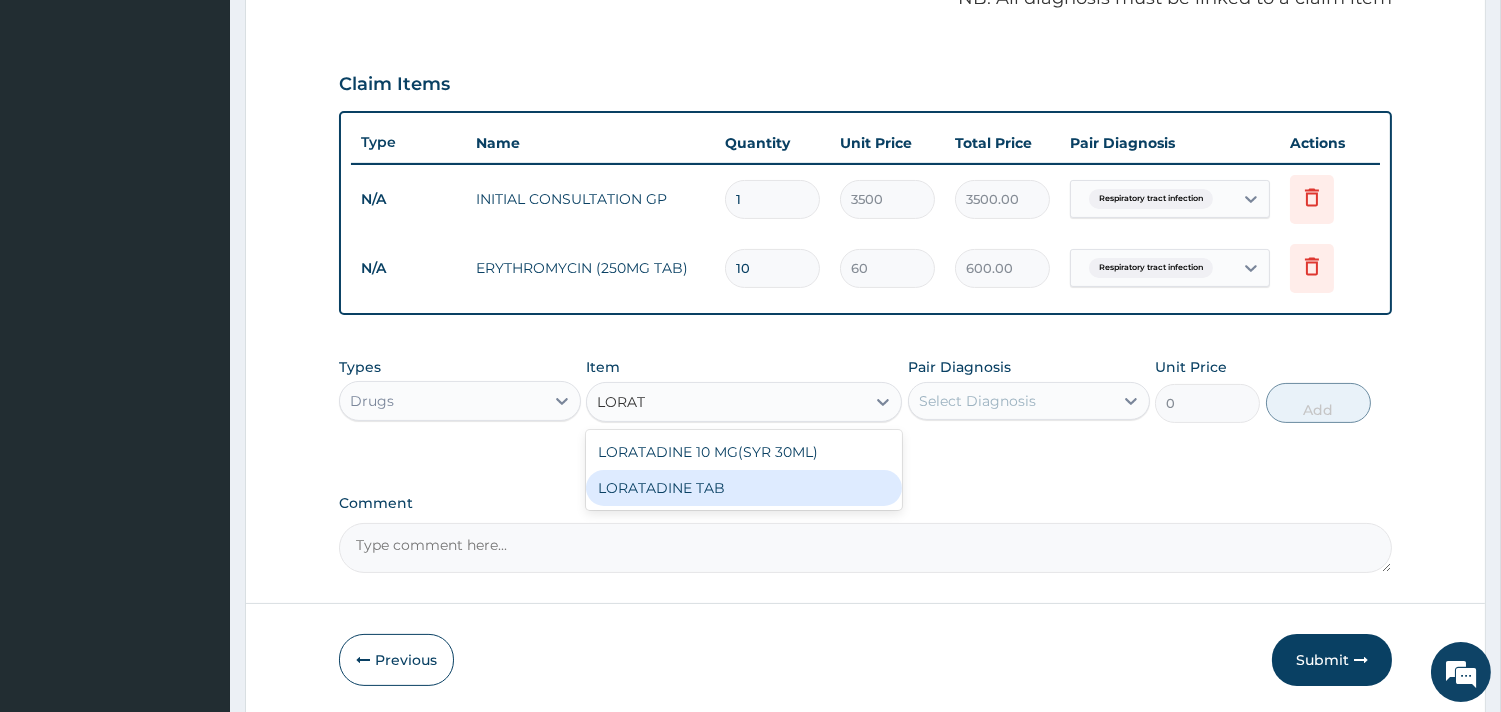 type 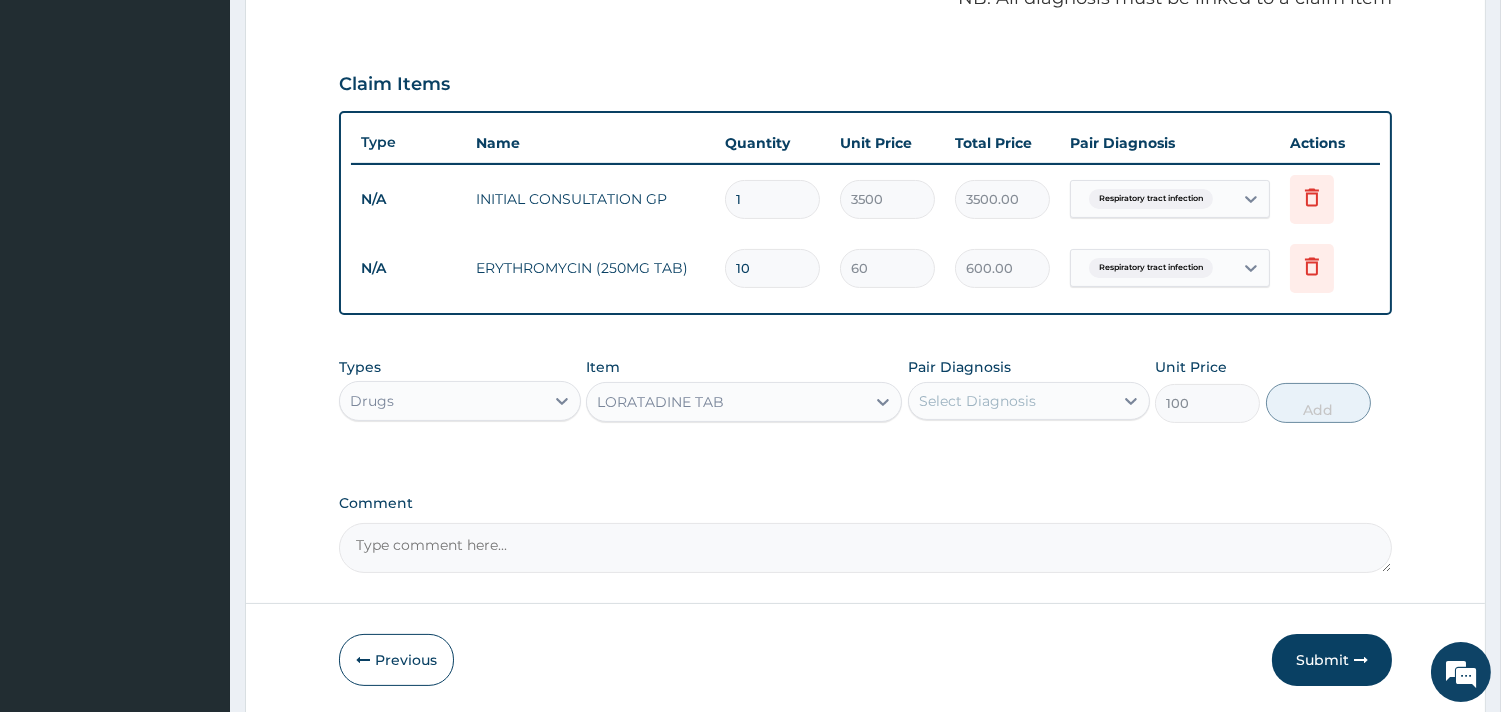 click on "Select Diagnosis" at bounding box center [977, 401] 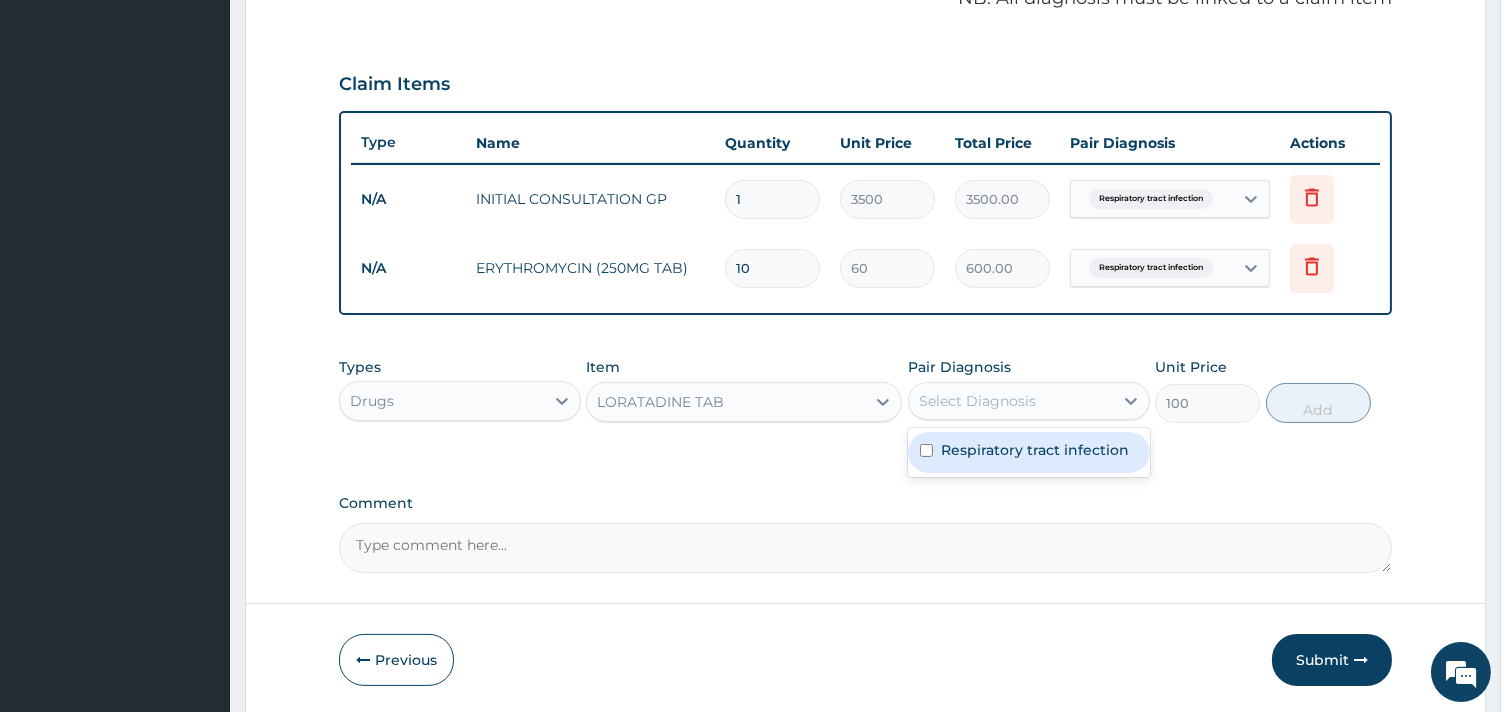 click on "Respiratory tract infection" at bounding box center [1035, 450] 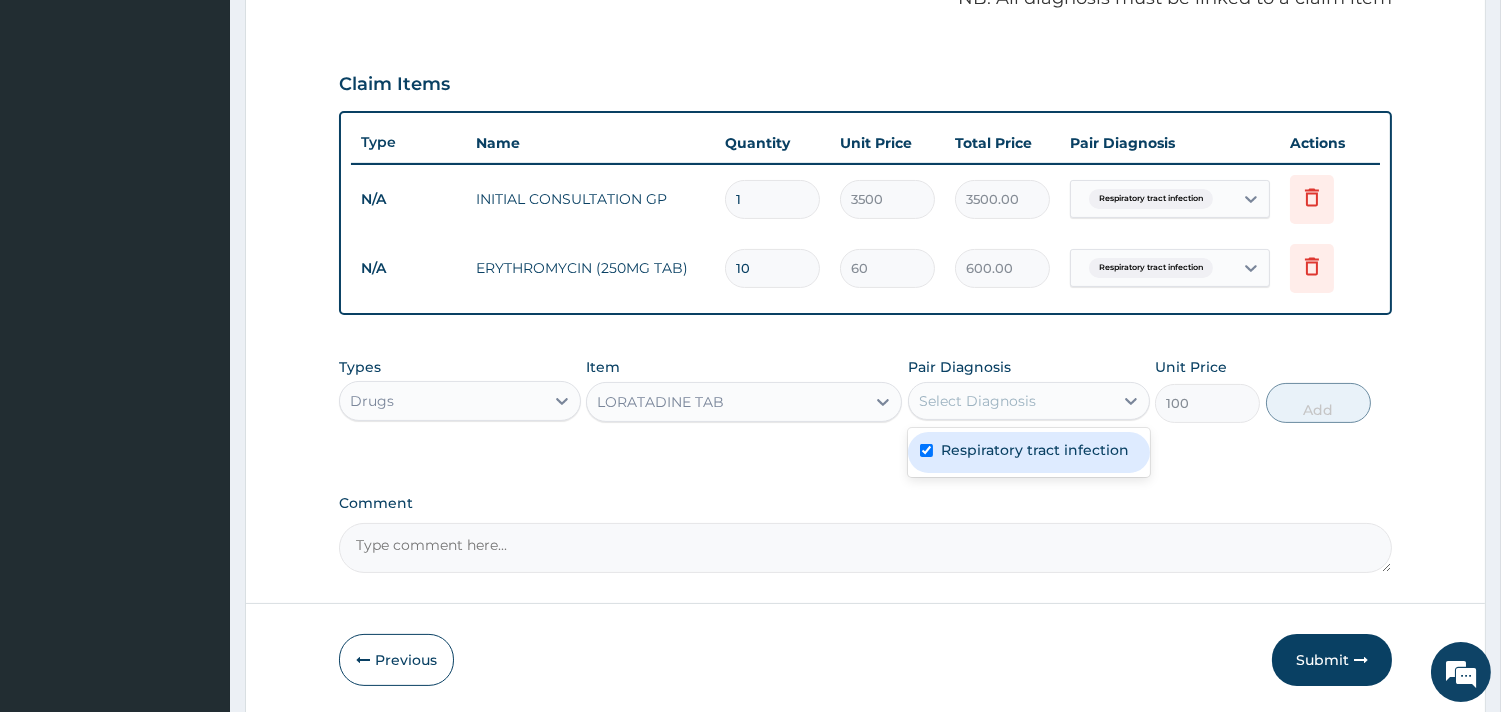 checkbox on "true" 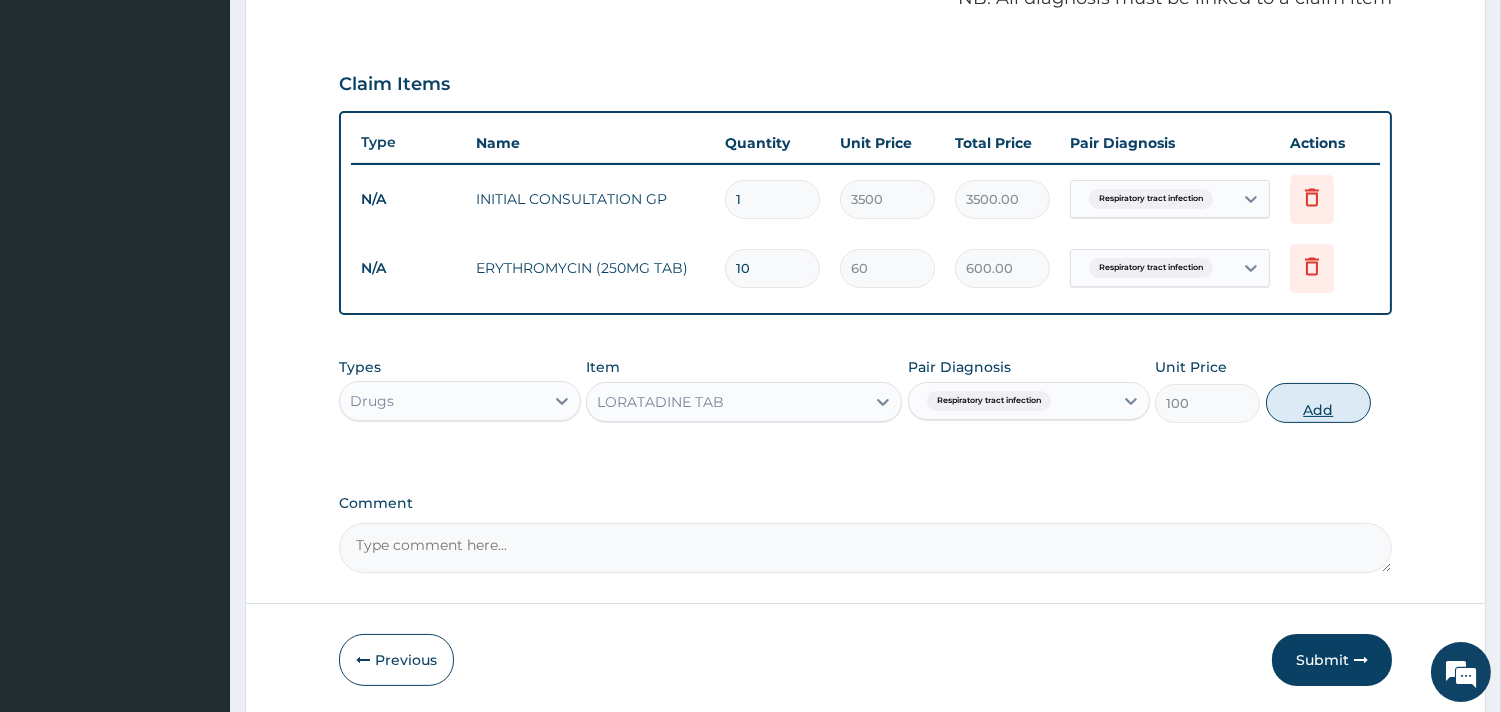 click on "Add" at bounding box center (1318, 403) 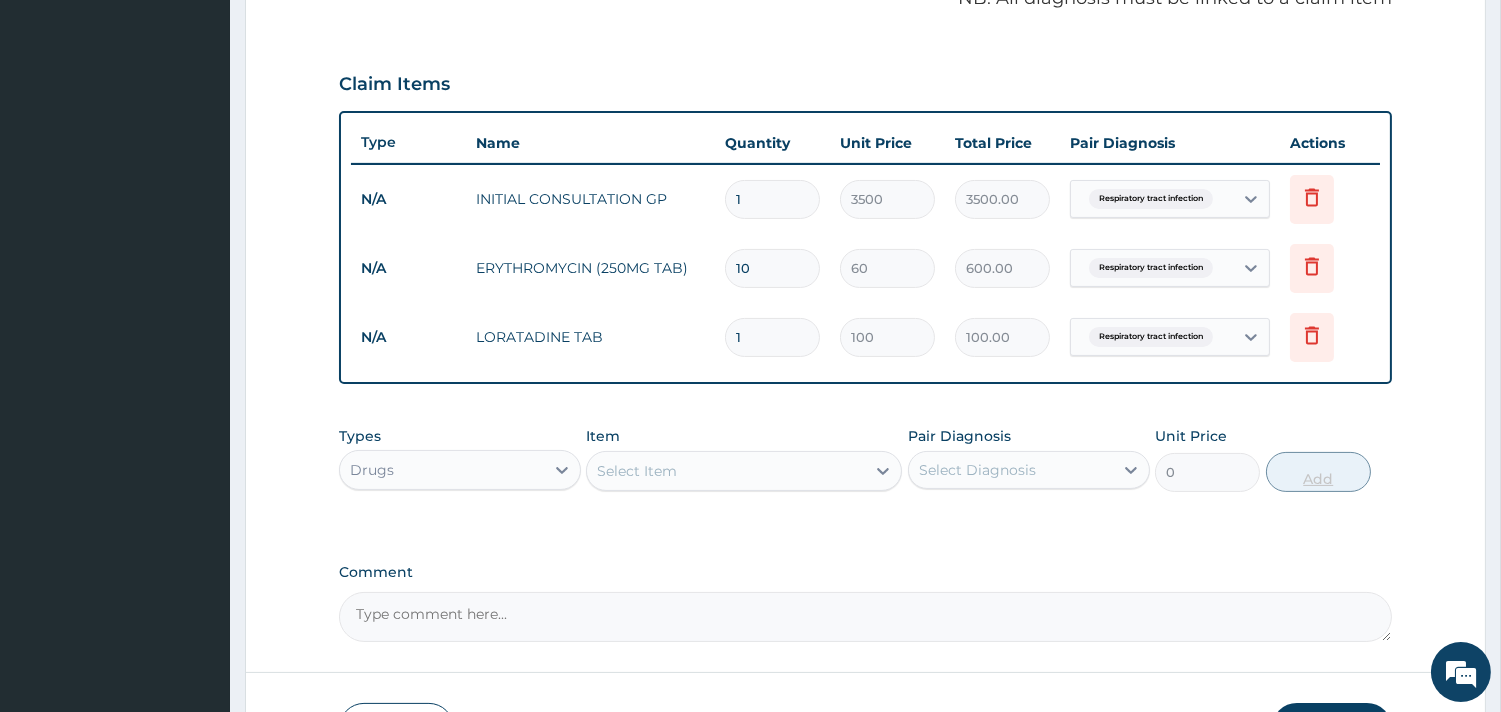 type 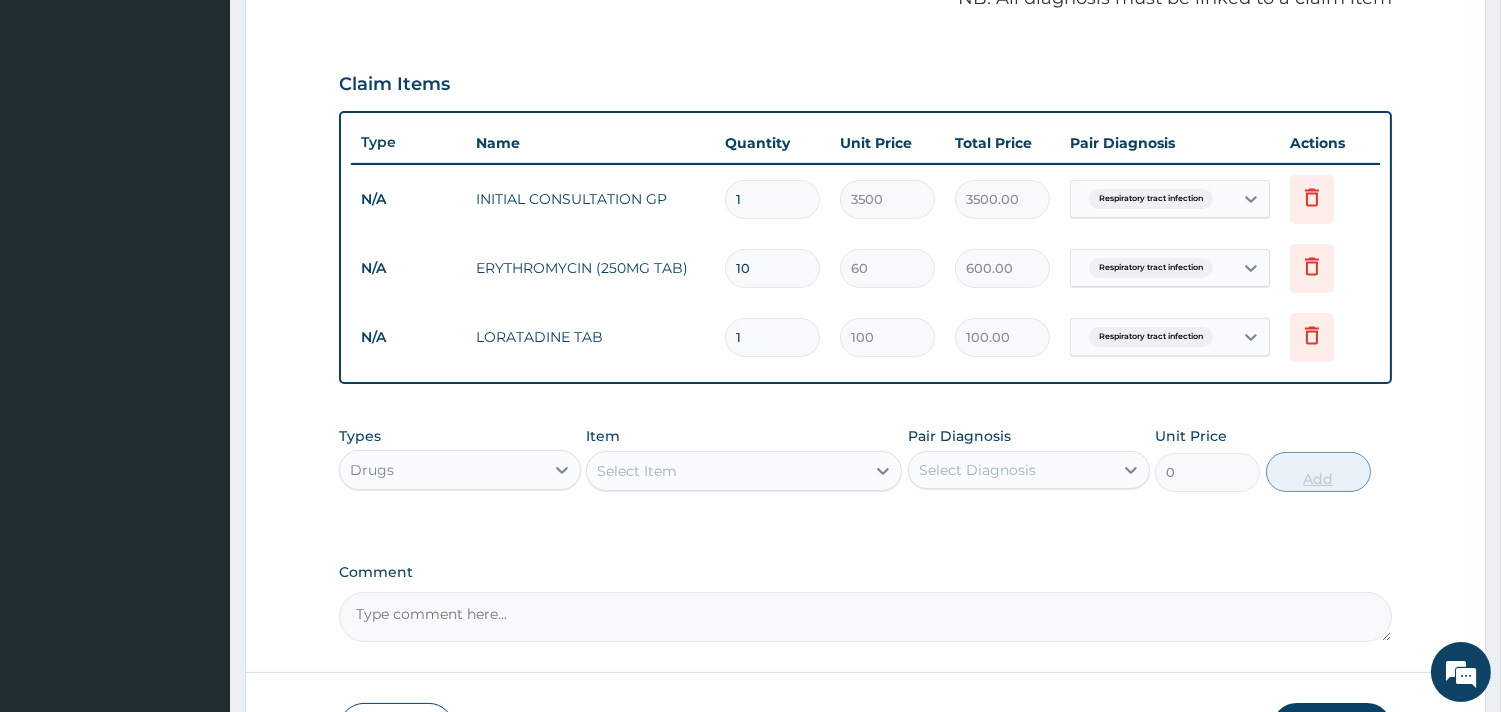 type on "0.00" 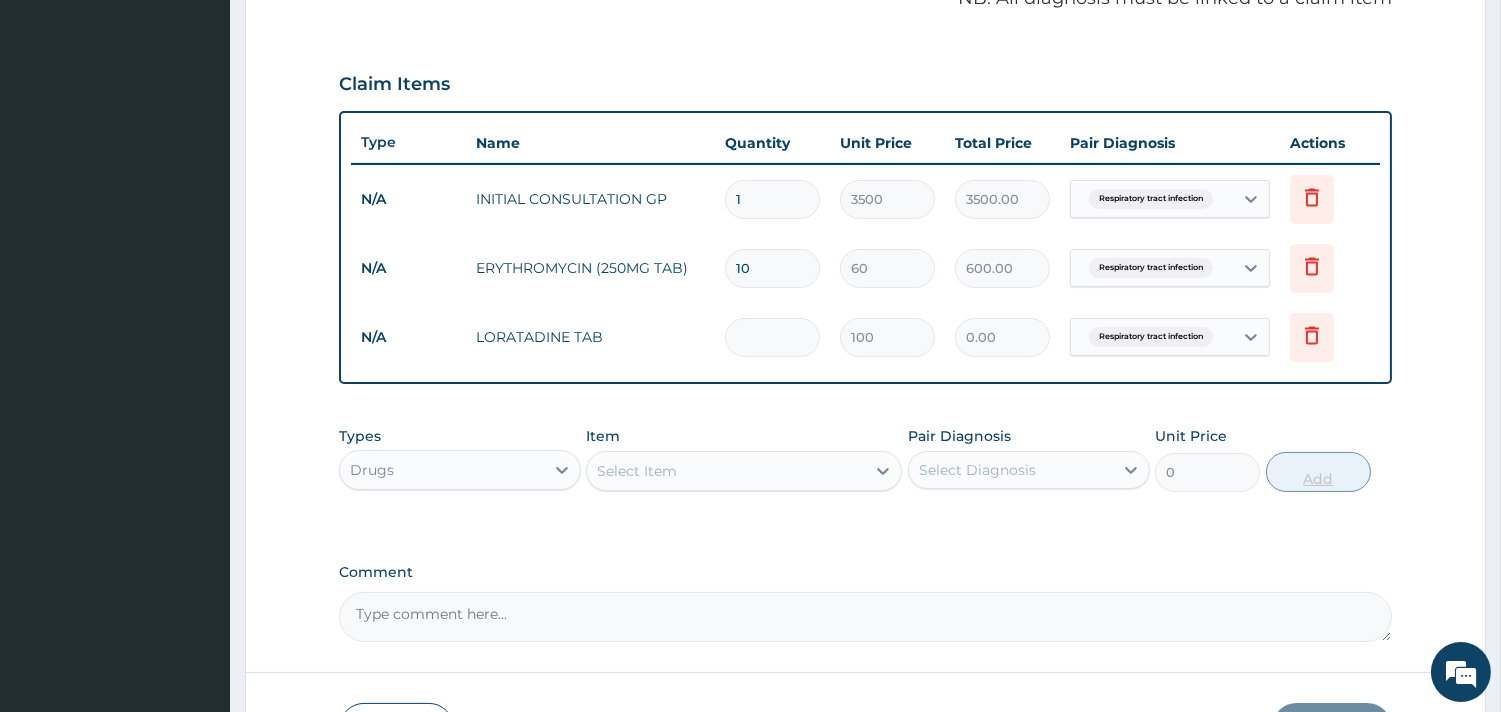 type on "5" 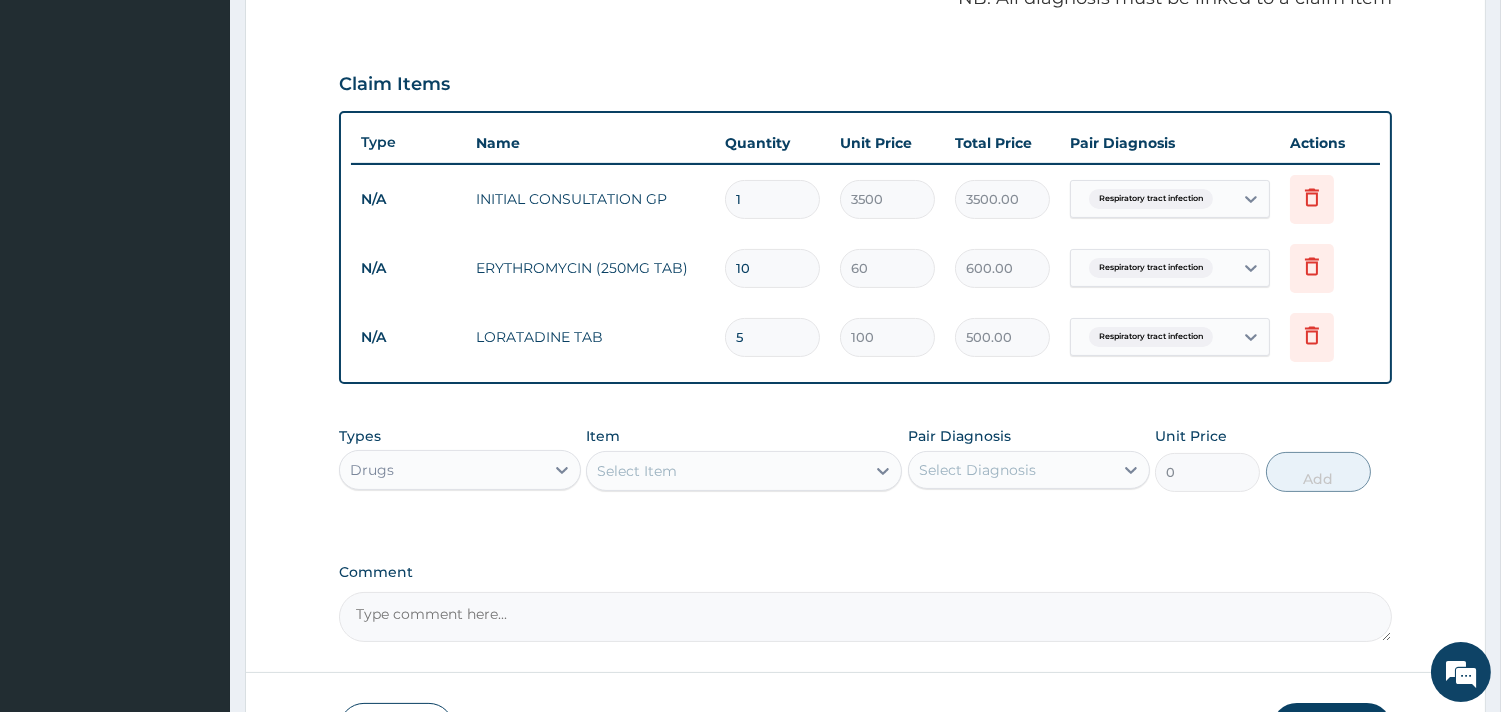 type on "5" 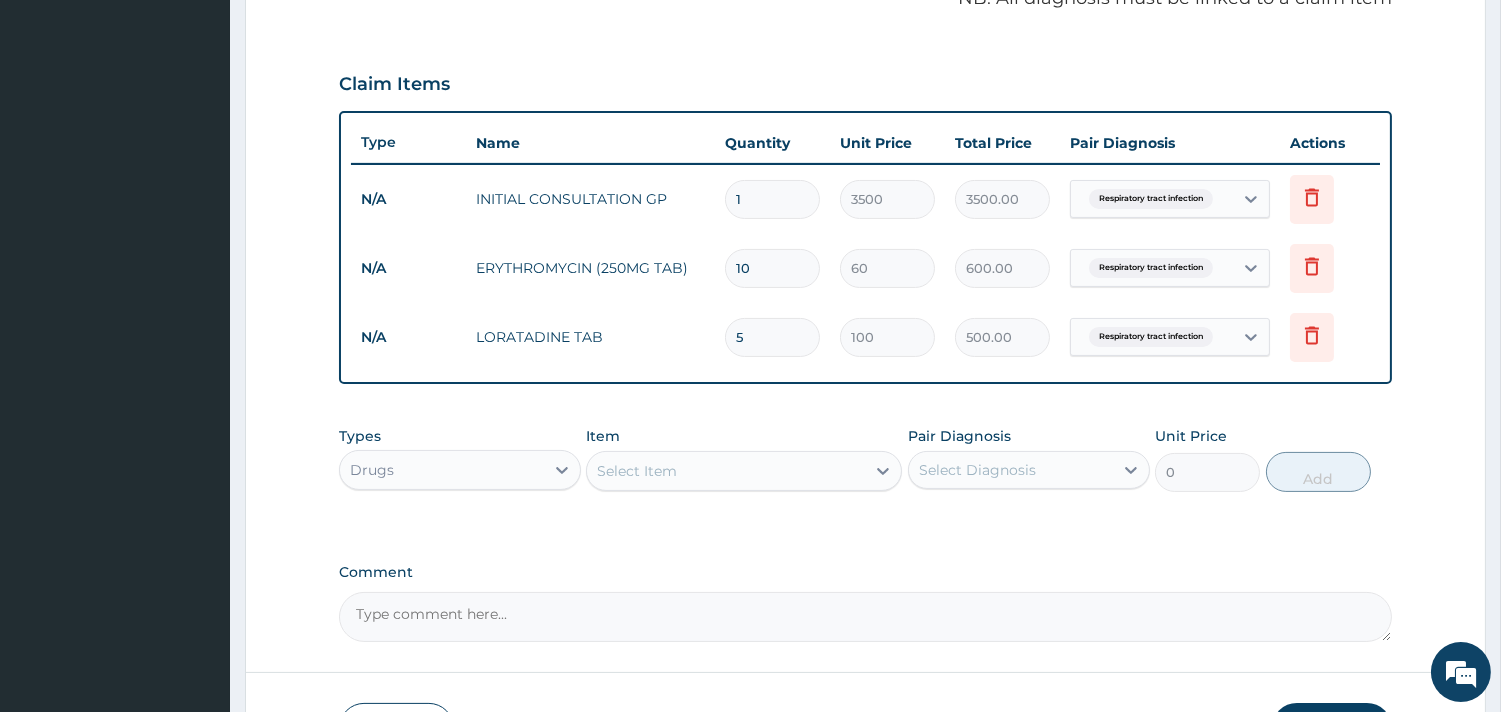click on "Select Item" at bounding box center (726, 471) 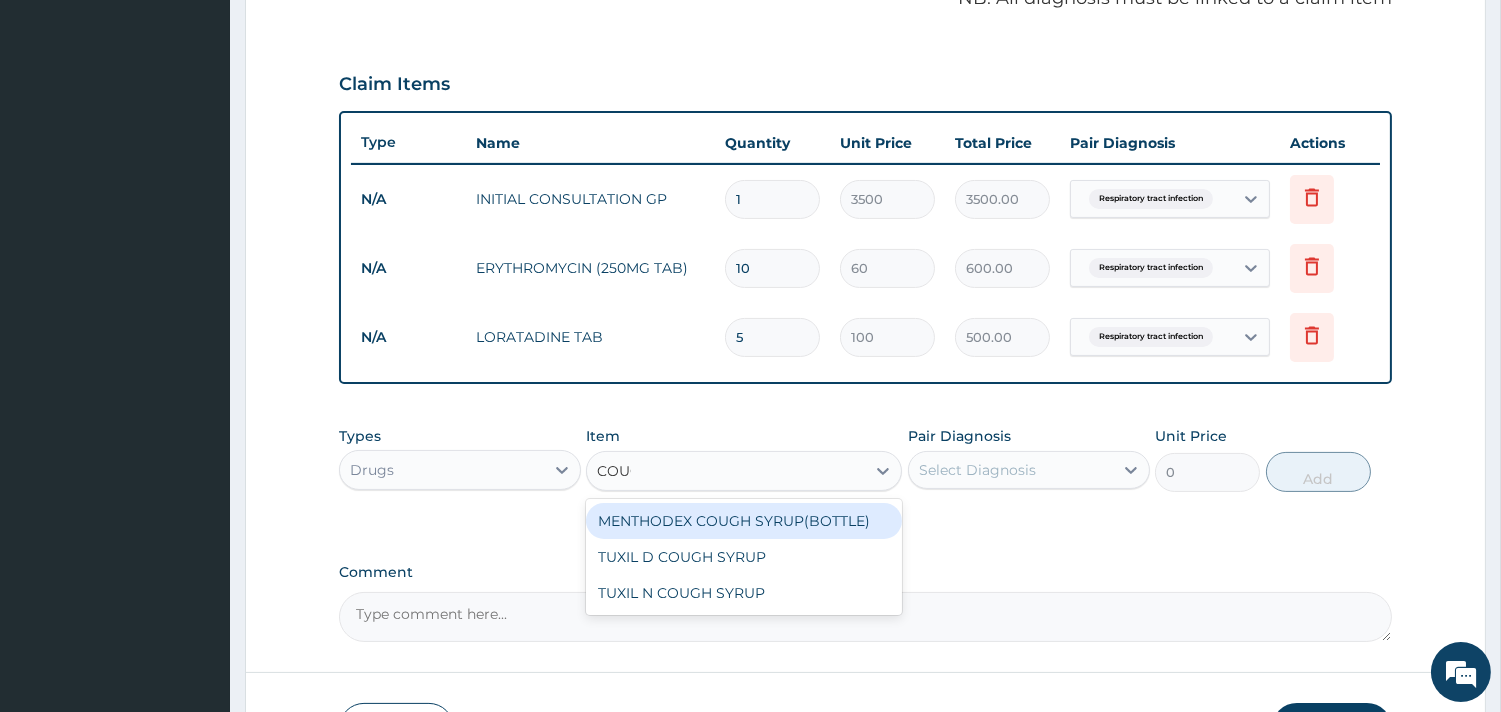 type on "COUGH" 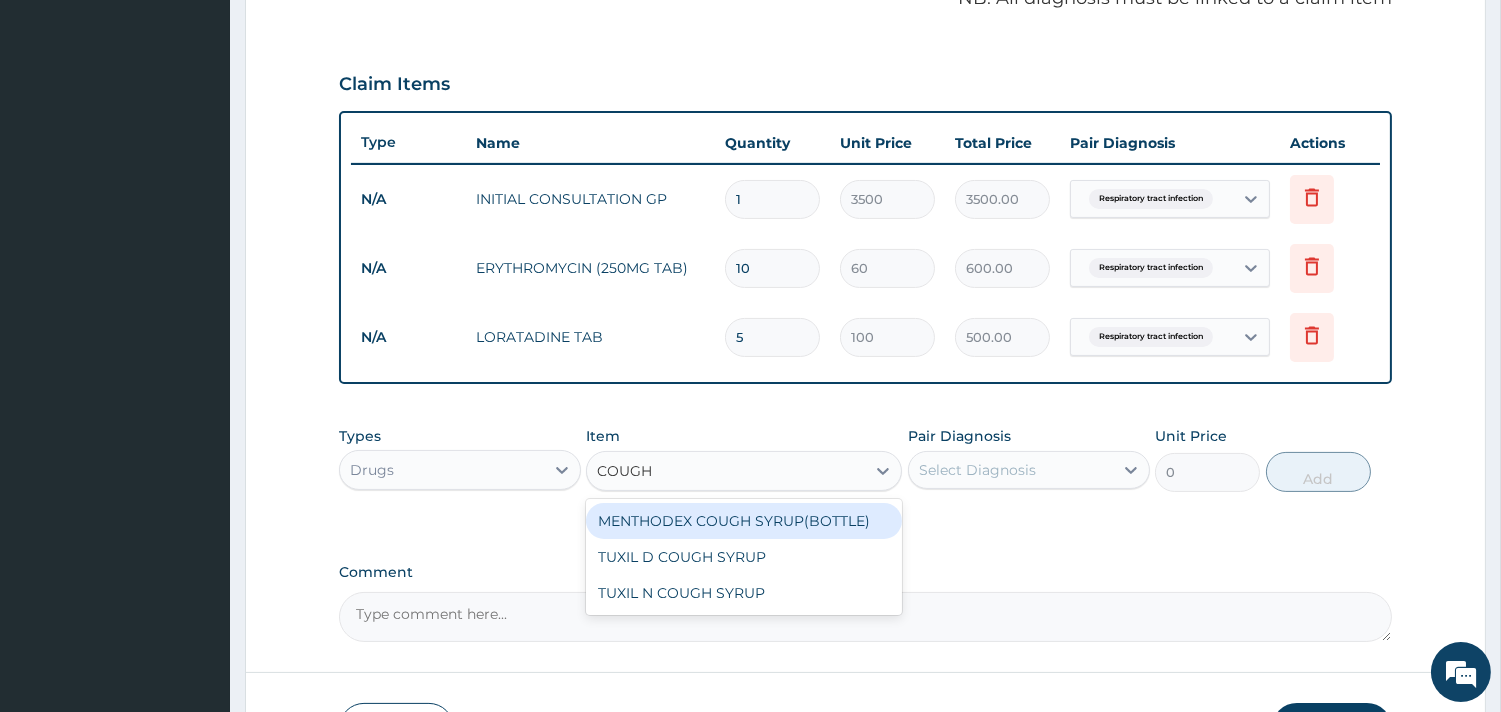 click on "MENTHODEX COUGH SYRUP(BOTTLE)" at bounding box center [744, 521] 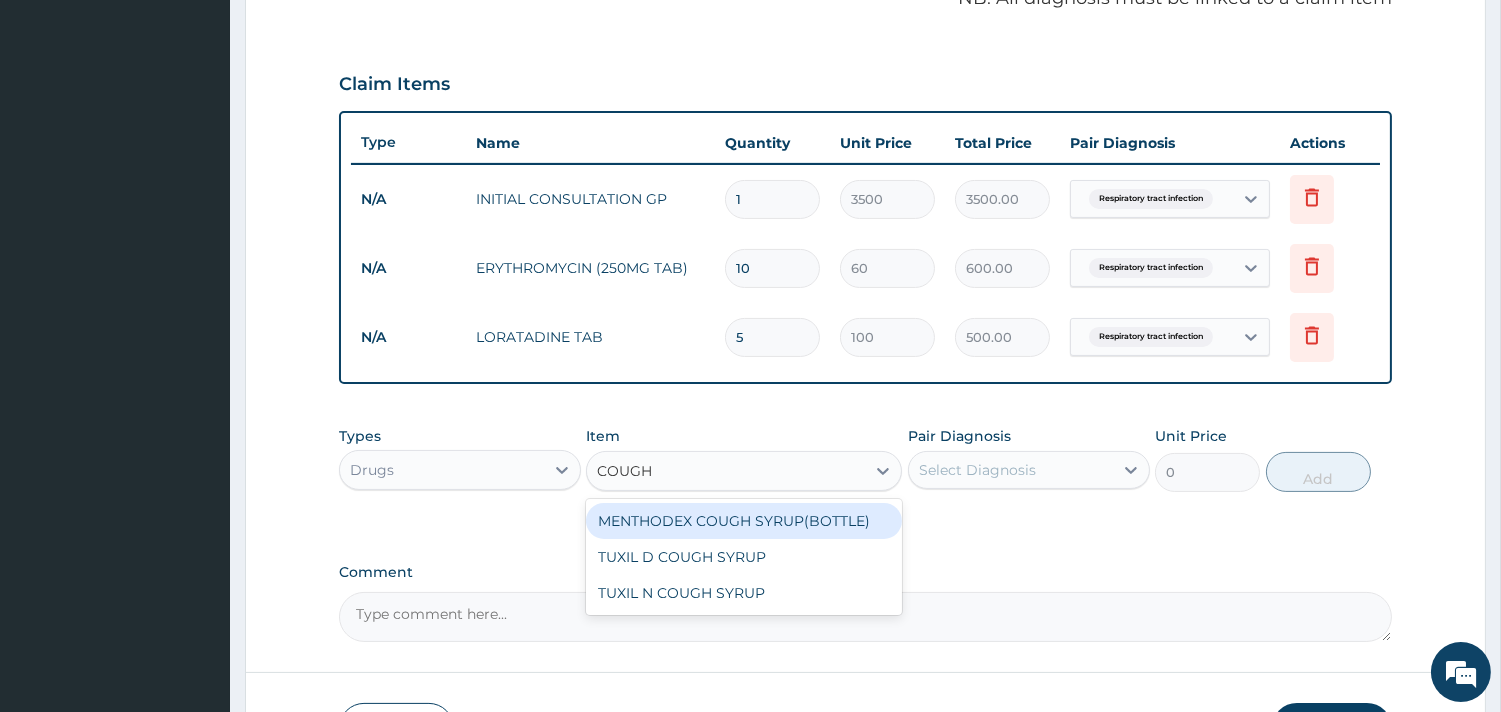 type 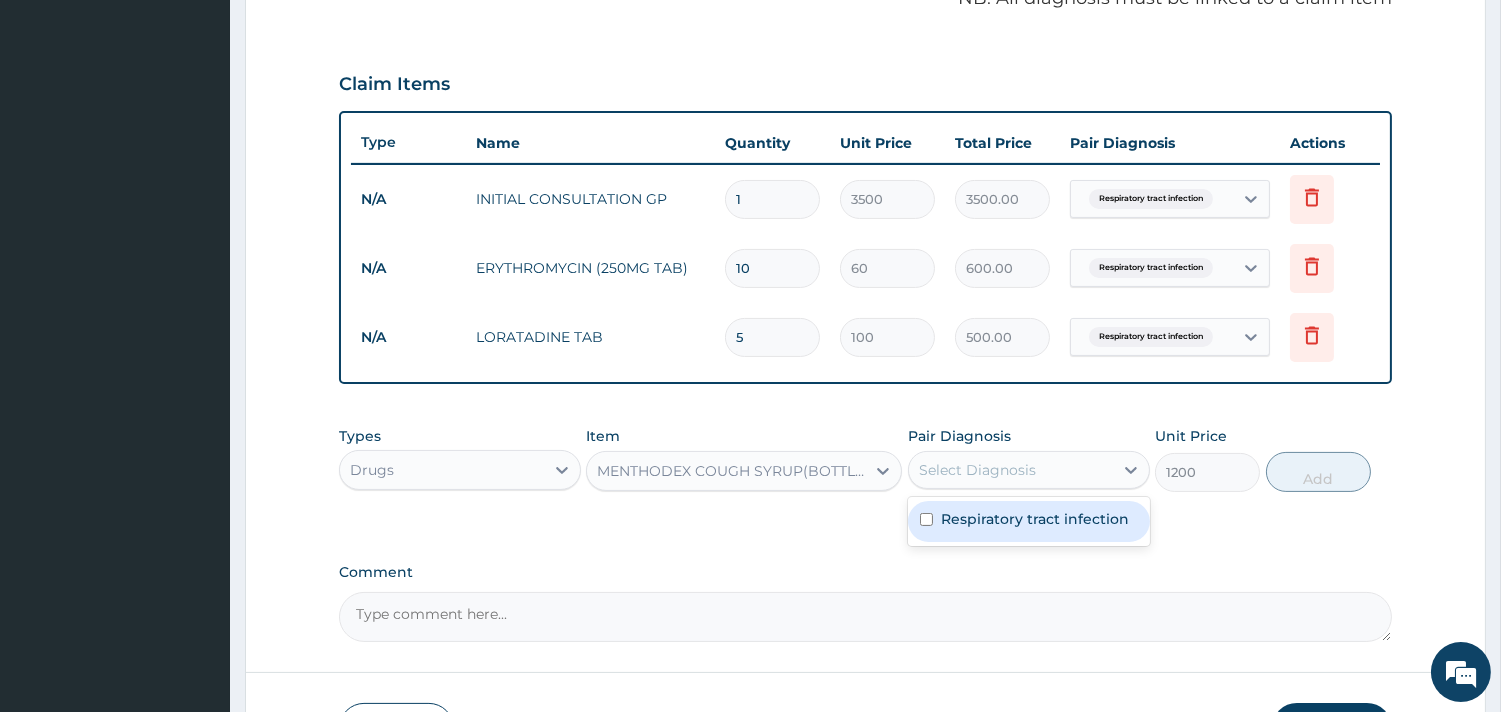click on "Select Diagnosis" at bounding box center (977, 470) 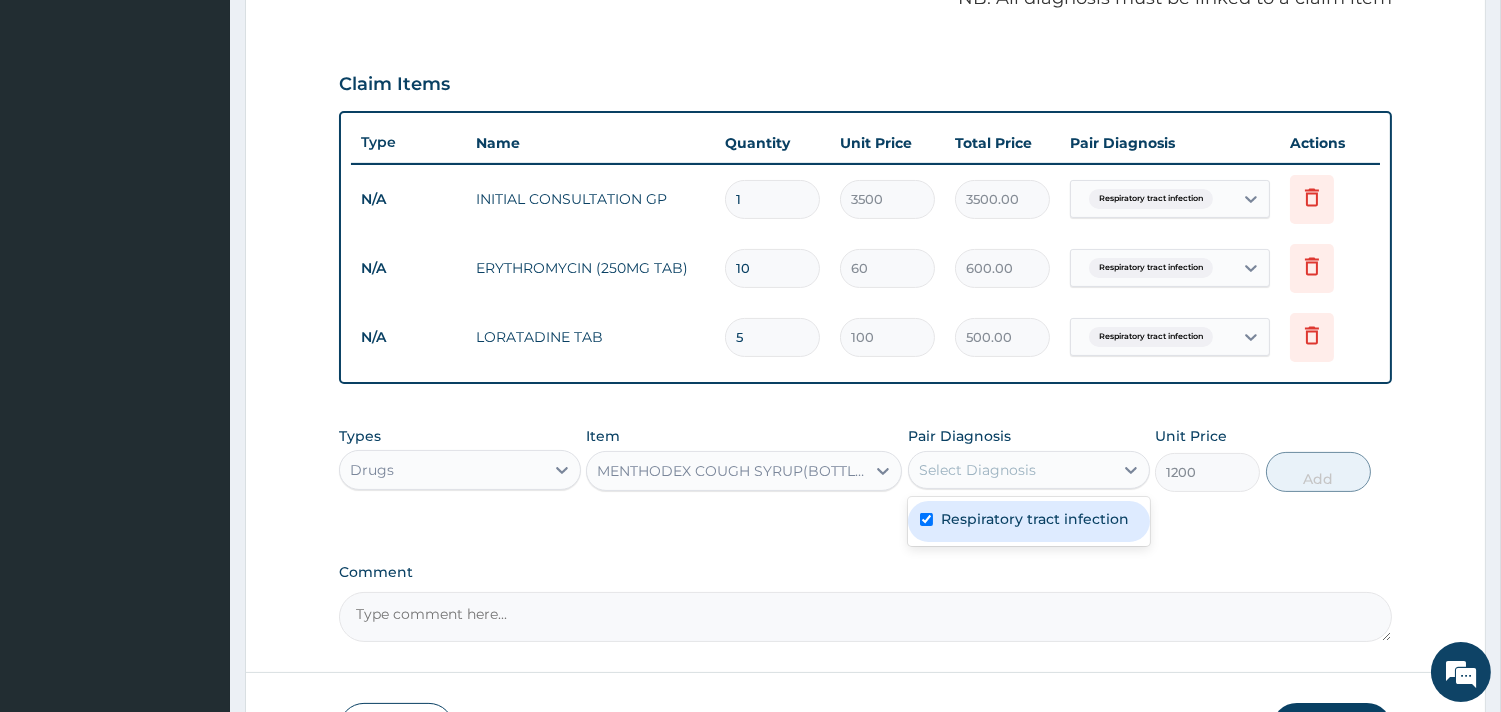 checkbox on "true" 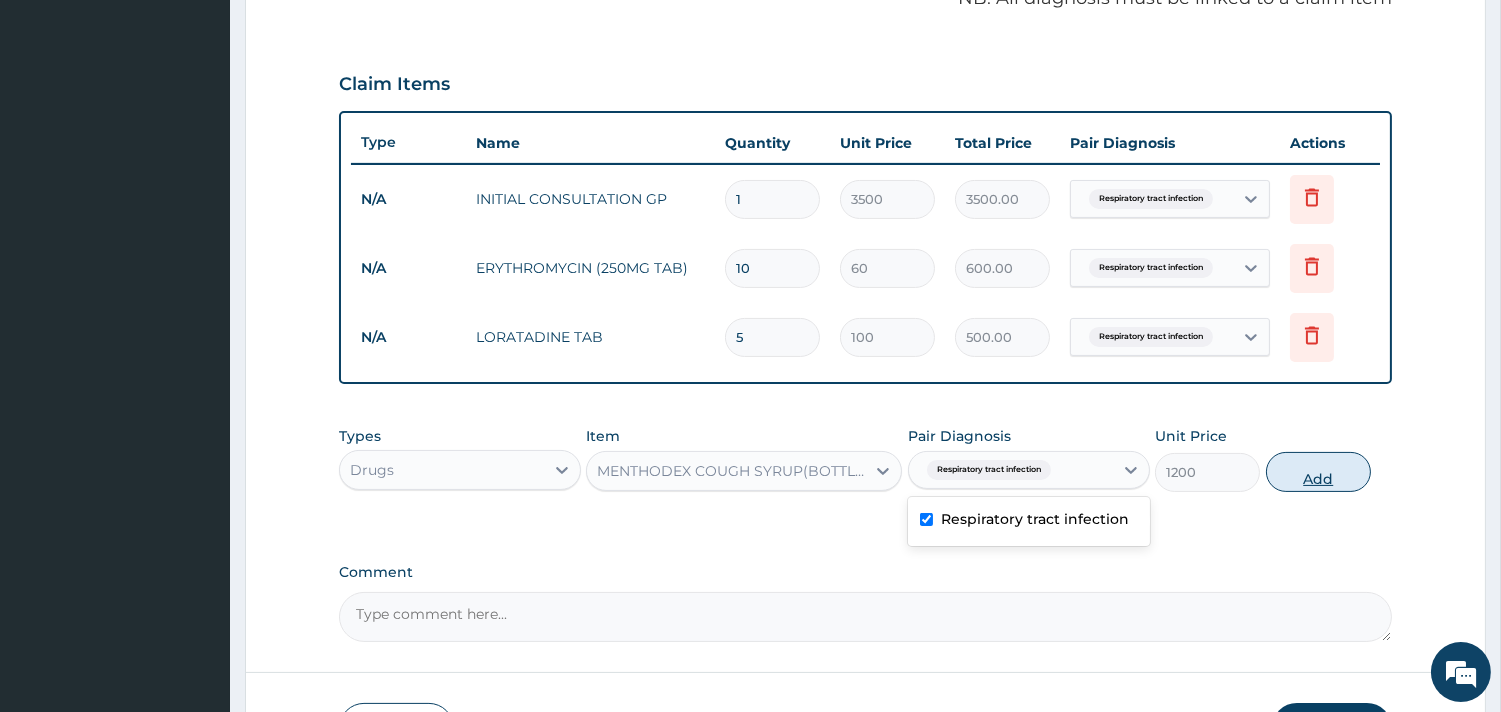 click on "Add" at bounding box center [1318, 472] 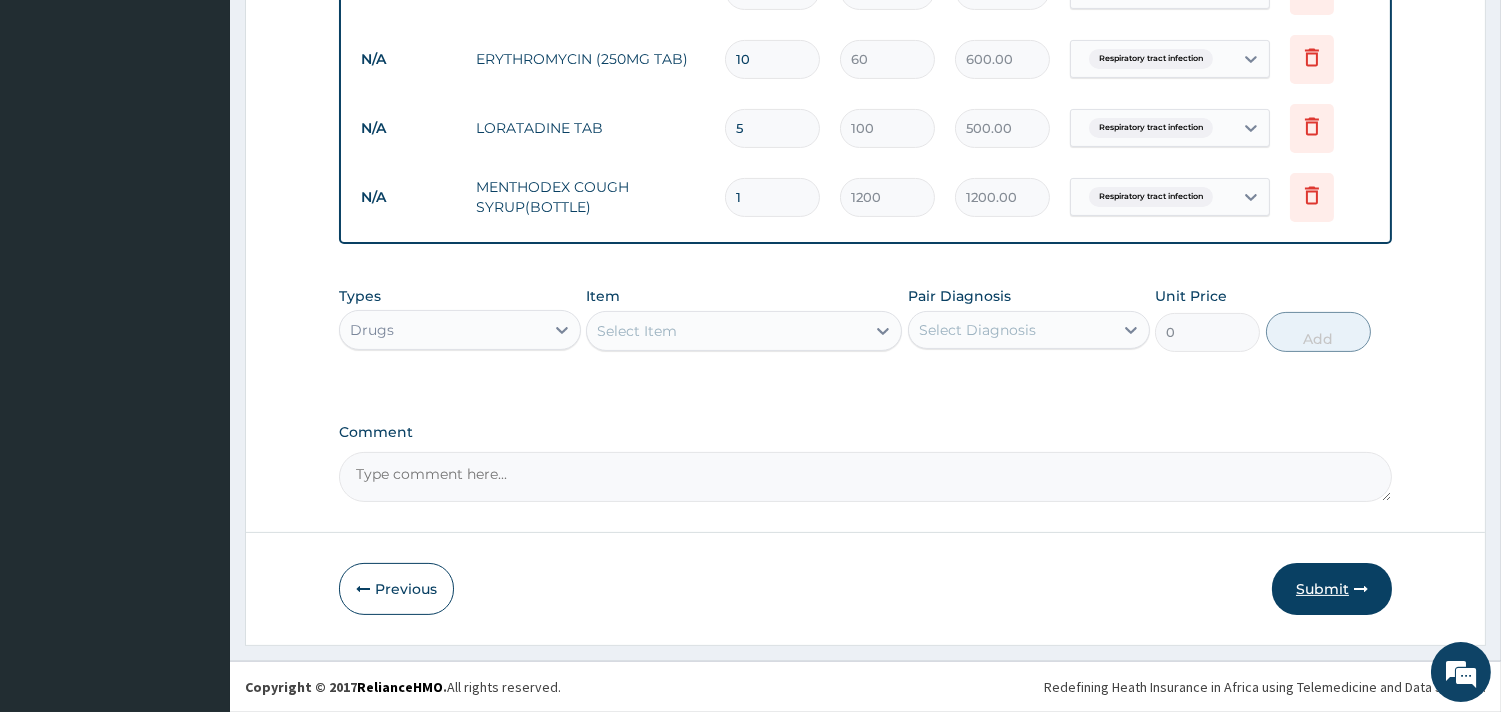 click on "Submit" at bounding box center [1332, 589] 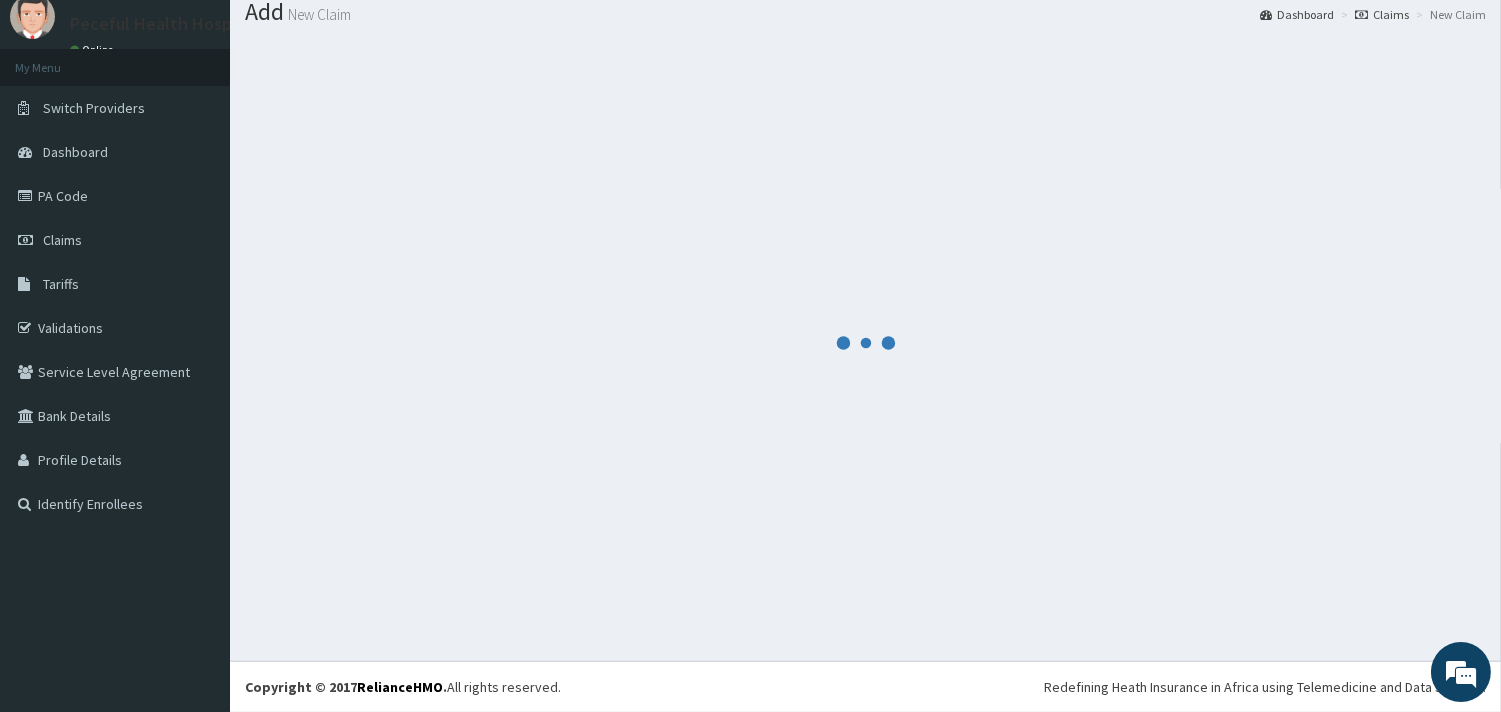 scroll, scrollTop: 65, scrollLeft: 0, axis: vertical 